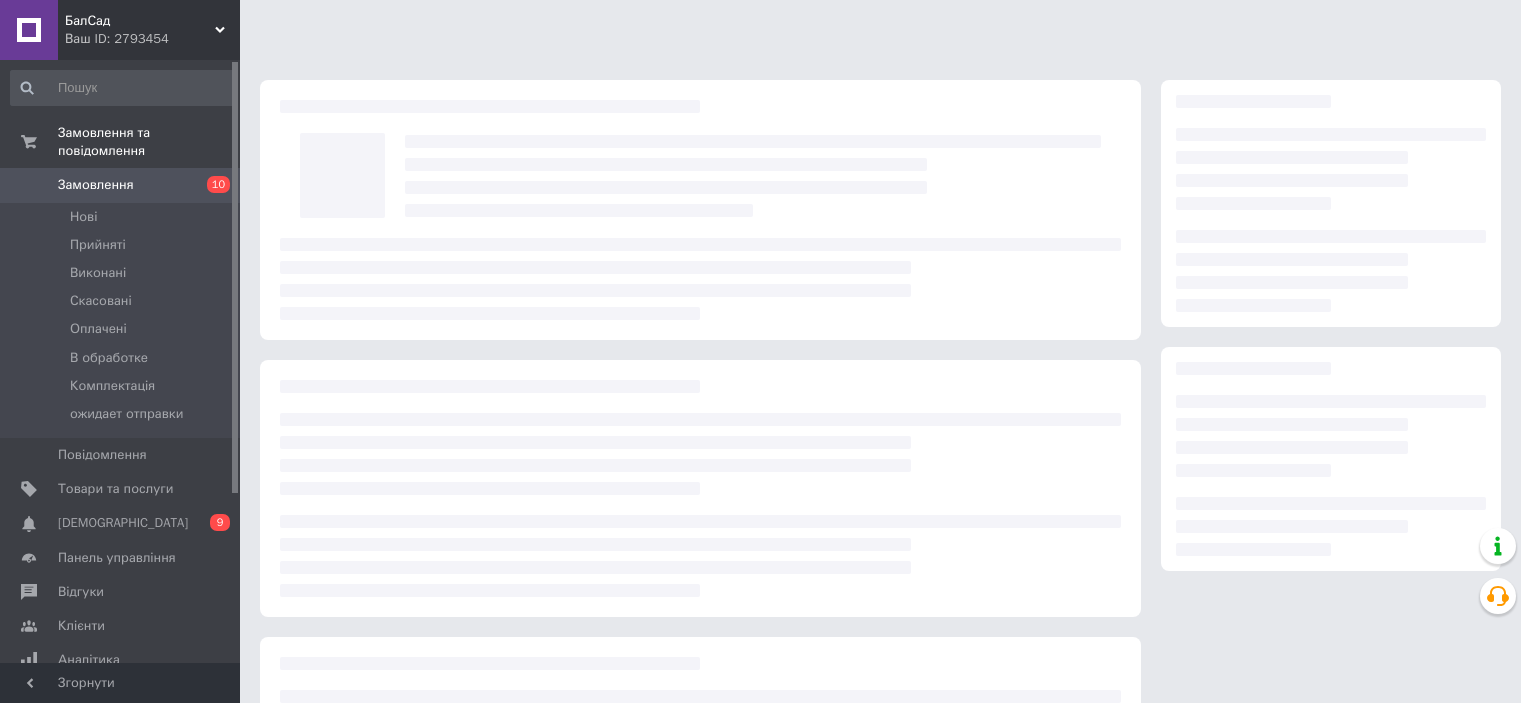scroll, scrollTop: 0, scrollLeft: 0, axis: both 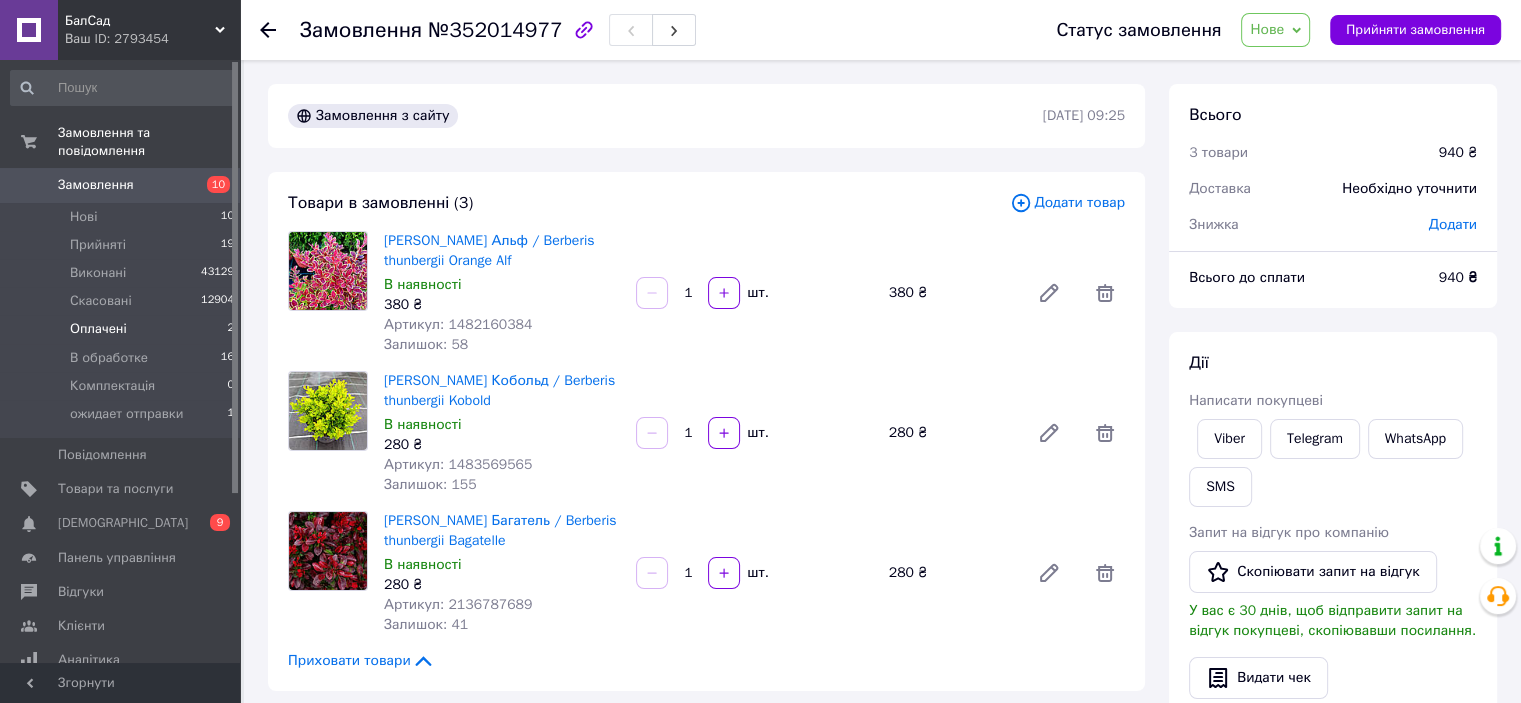 click on "Оплачені" at bounding box center [98, 329] 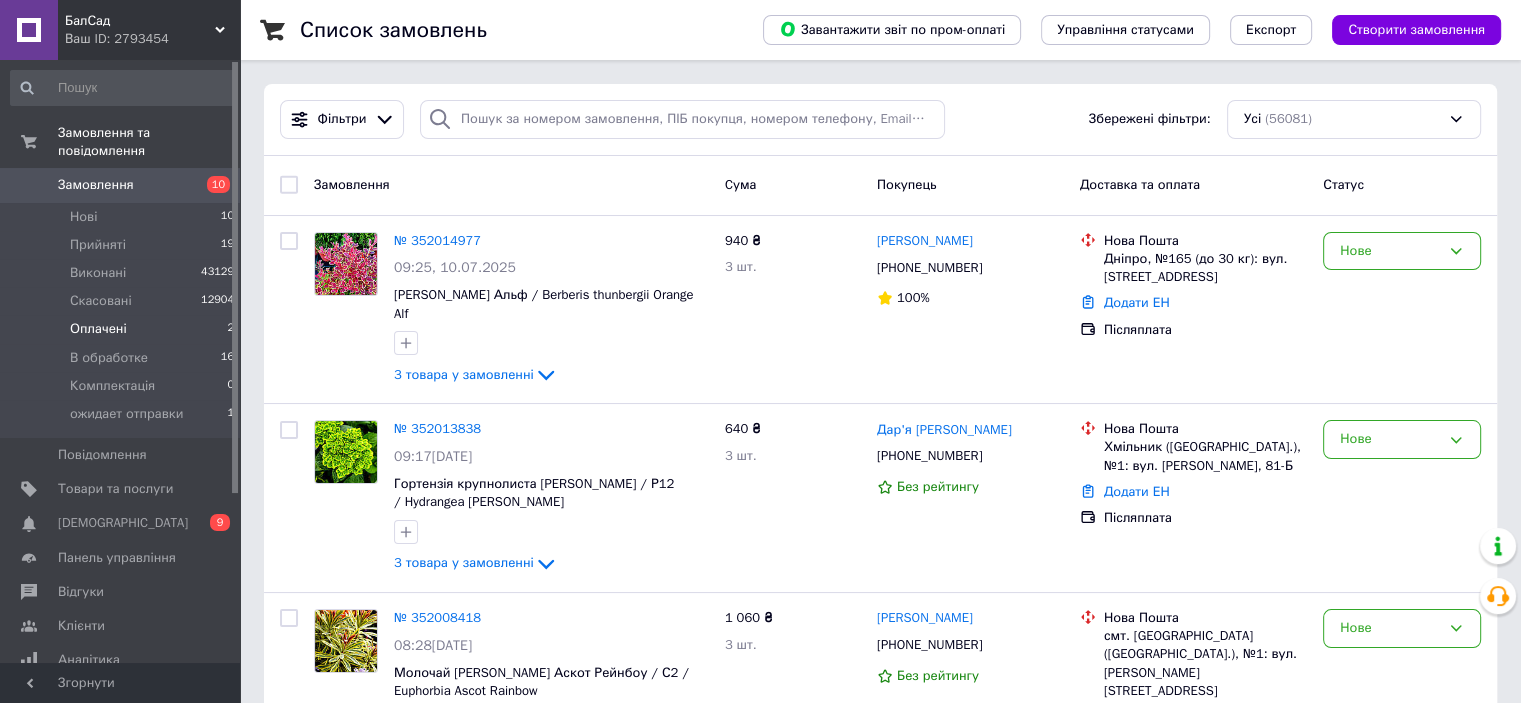 click on "Оплачені" at bounding box center [98, 329] 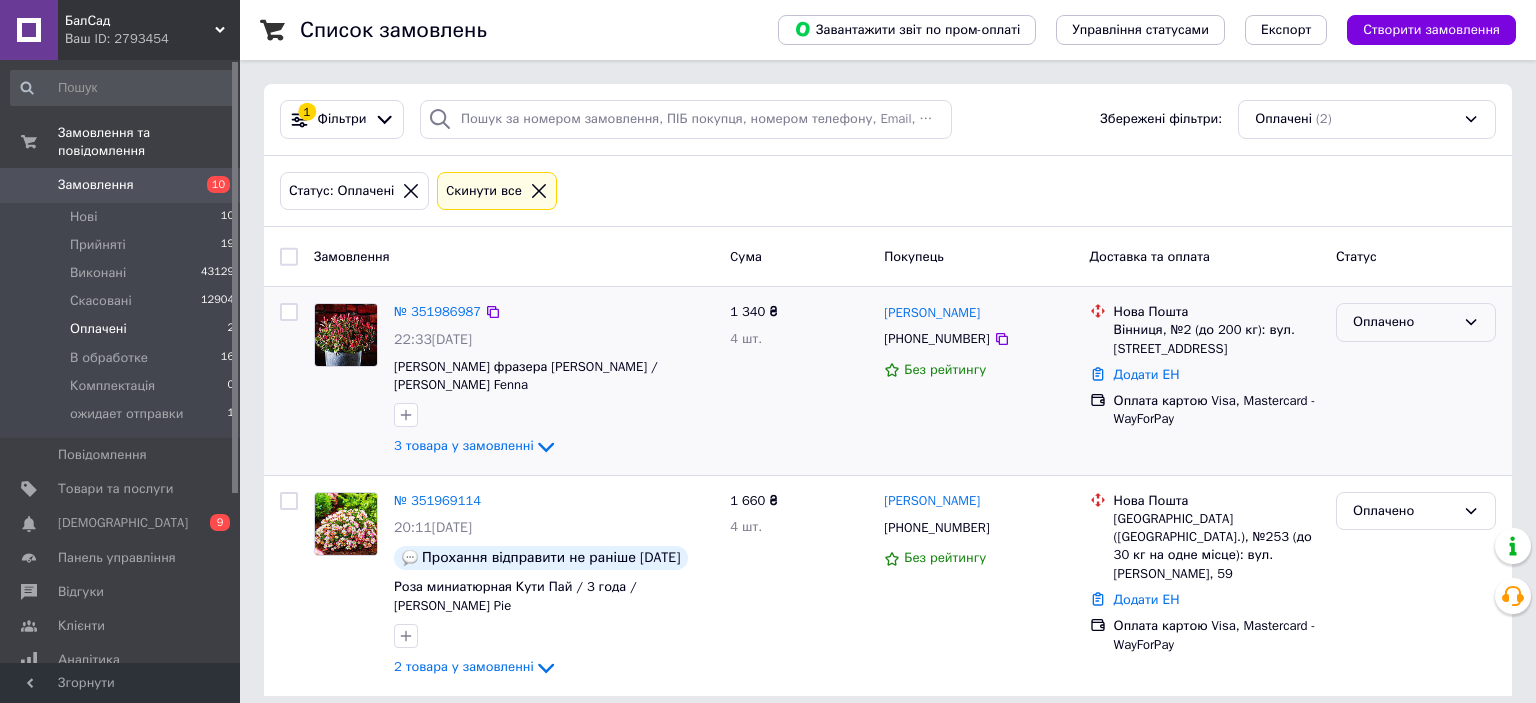 click on "Оплачено" at bounding box center (1404, 322) 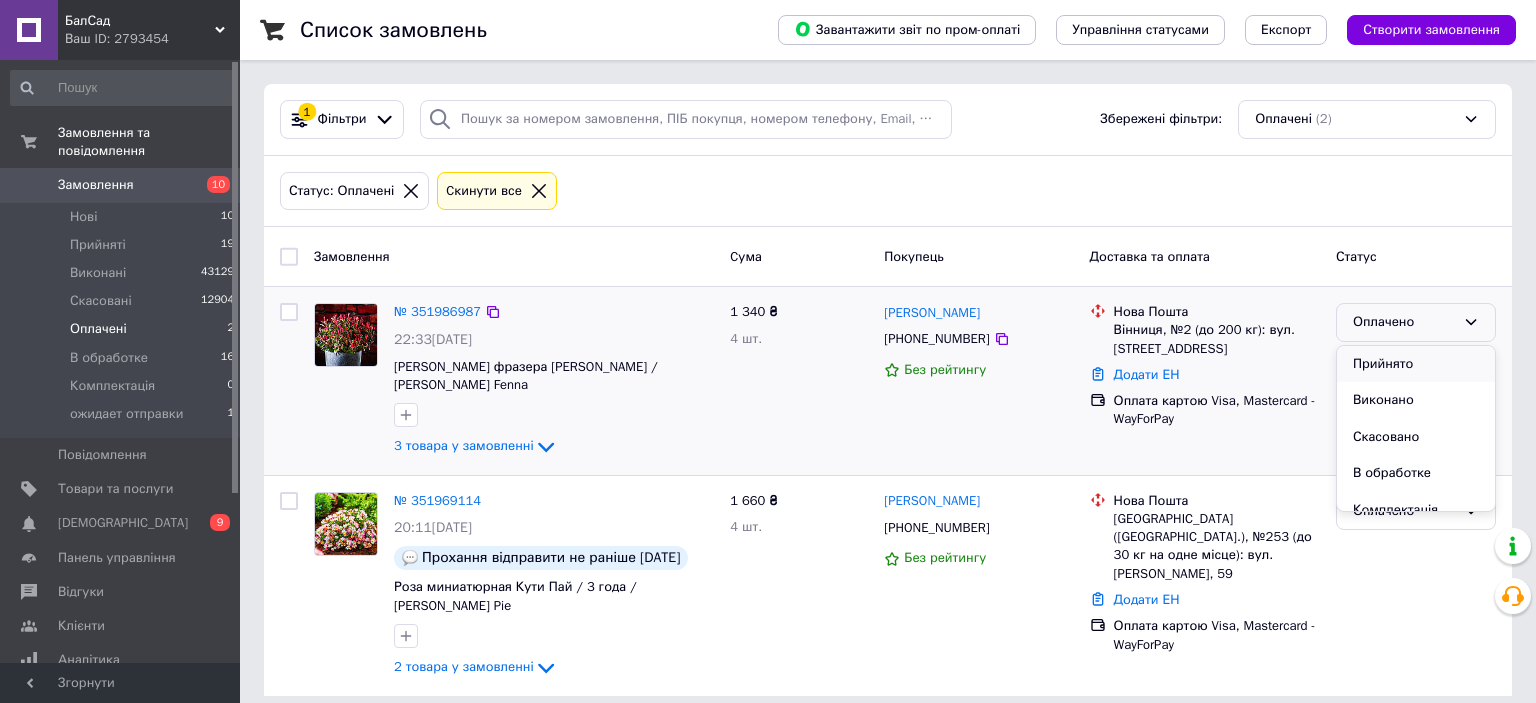click on "Прийнято" at bounding box center (1416, 364) 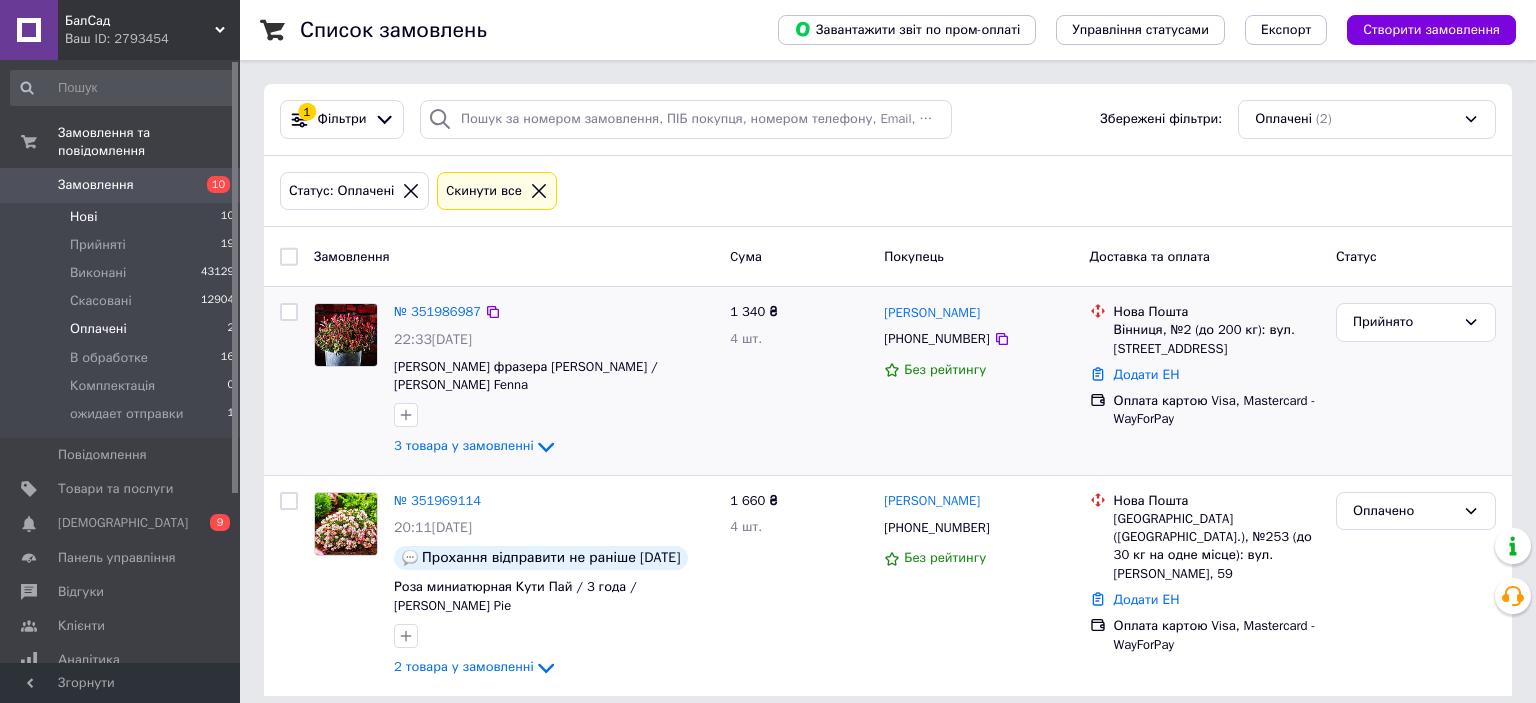 click on "Нові" at bounding box center [83, 217] 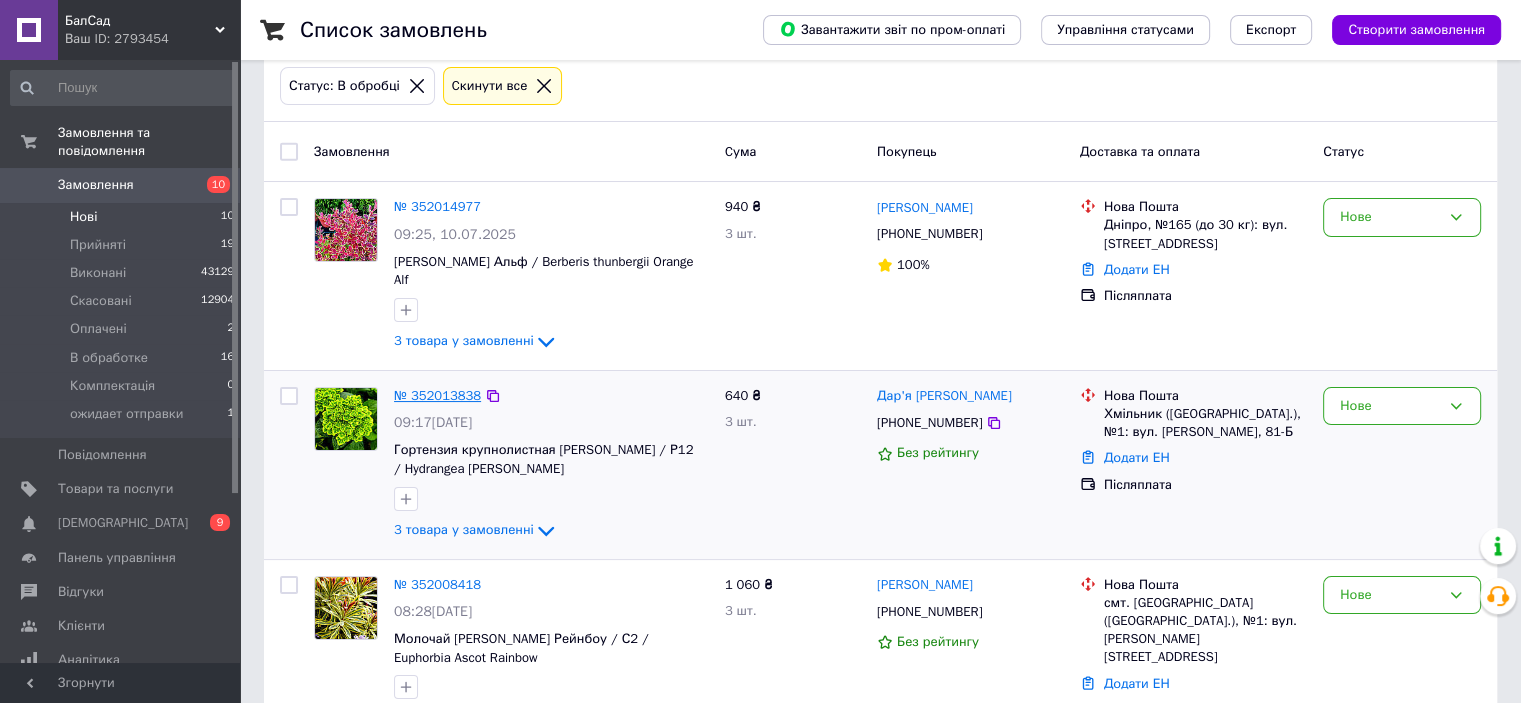 scroll, scrollTop: 300, scrollLeft: 0, axis: vertical 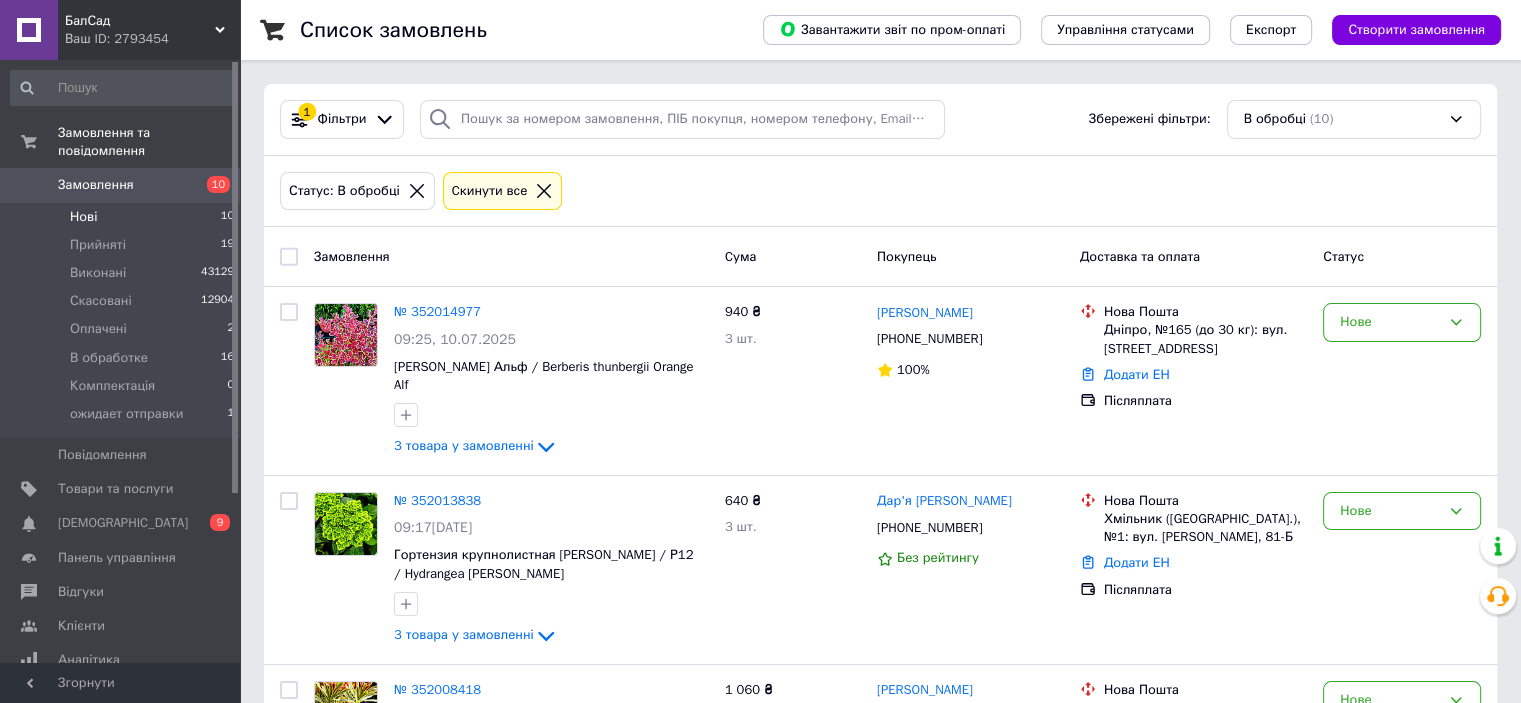 click 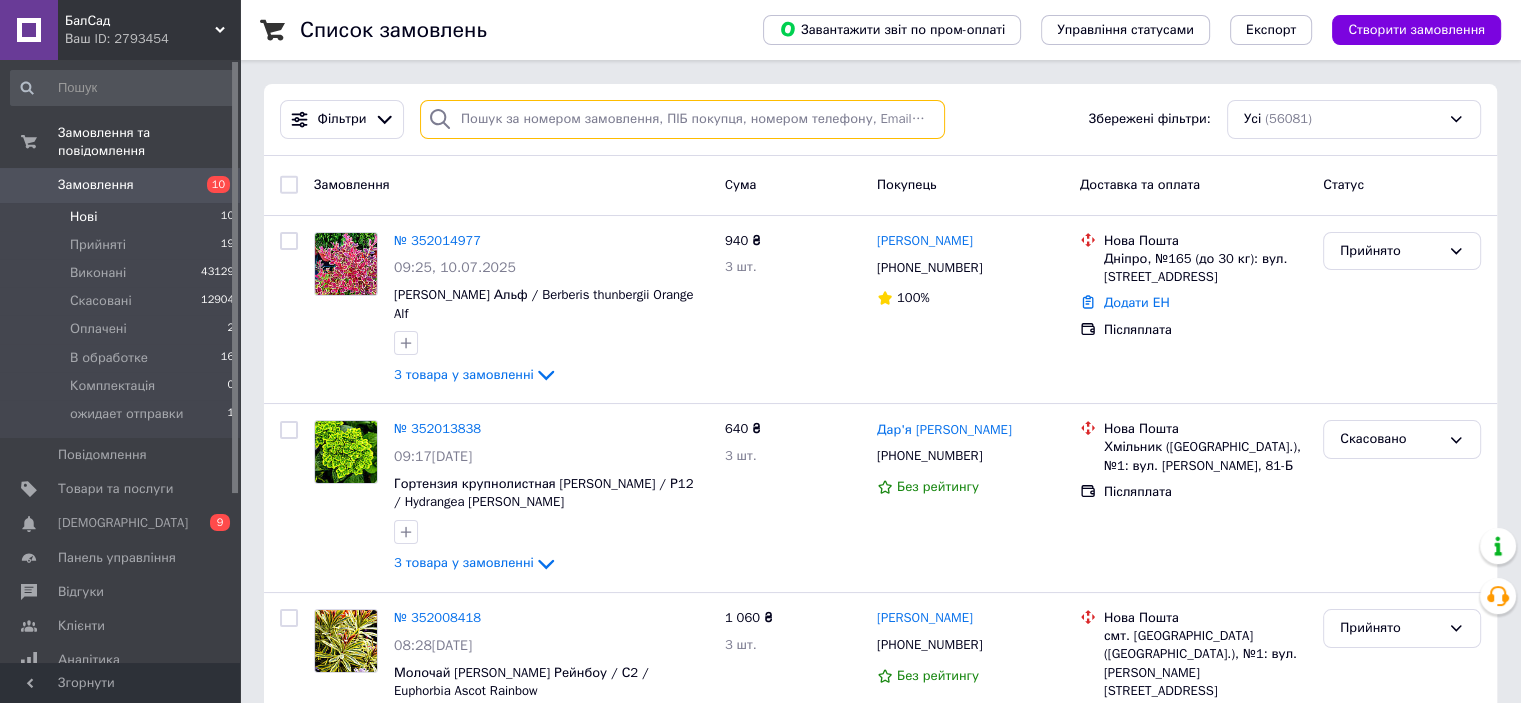 click at bounding box center [682, 119] 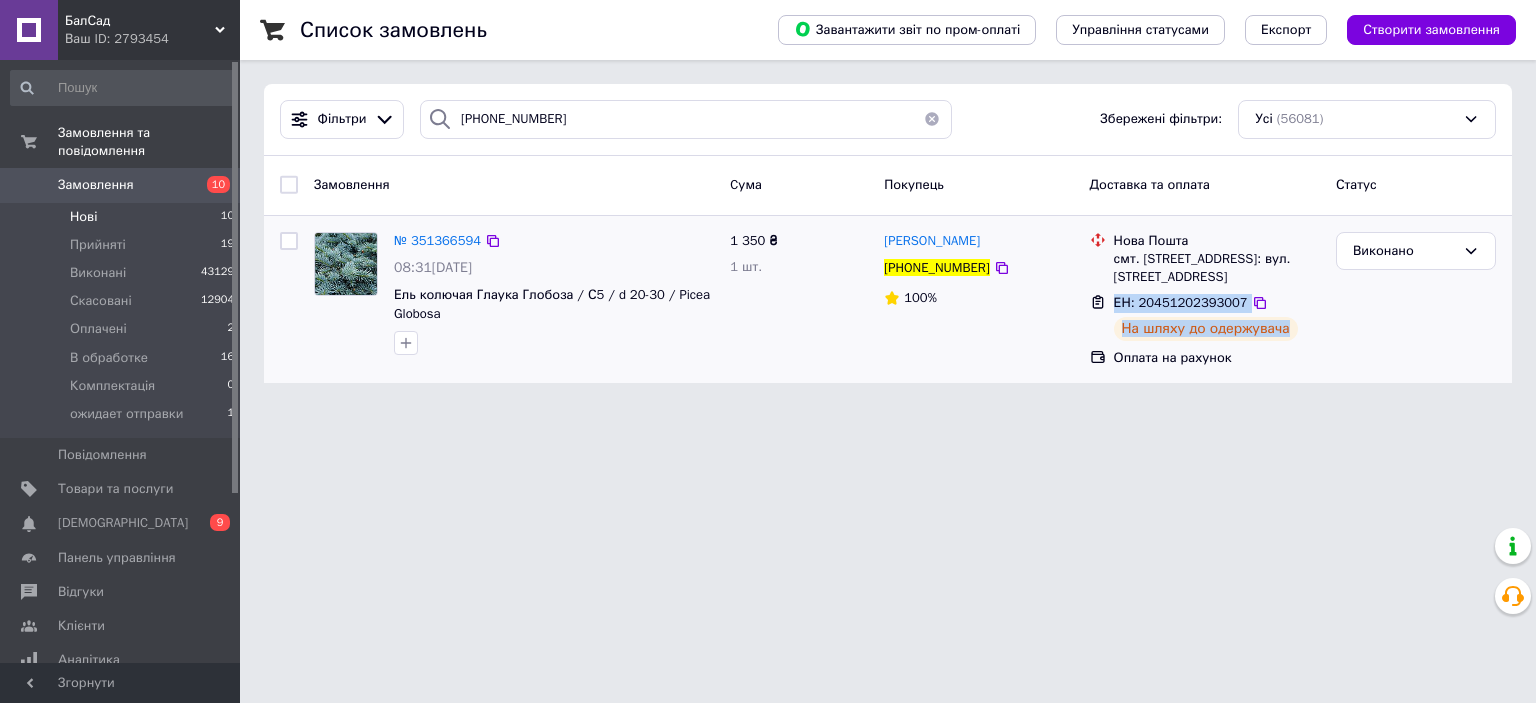 drag, startPoint x: 1114, startPoint y: 300, endPoint x: 1312, endPoint y: 340, distance: 202 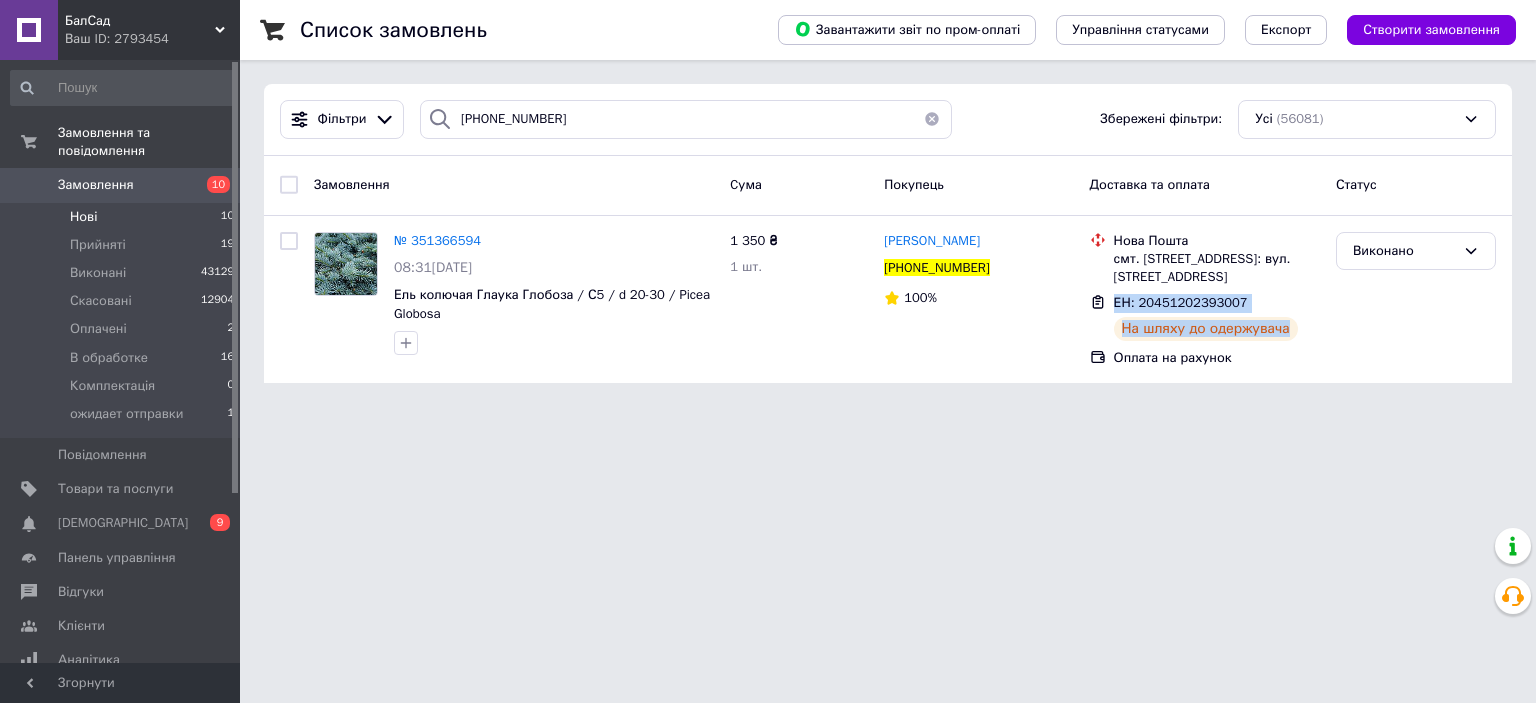 copy on "ЕН: 20451202393007 На шляху до одержувача" 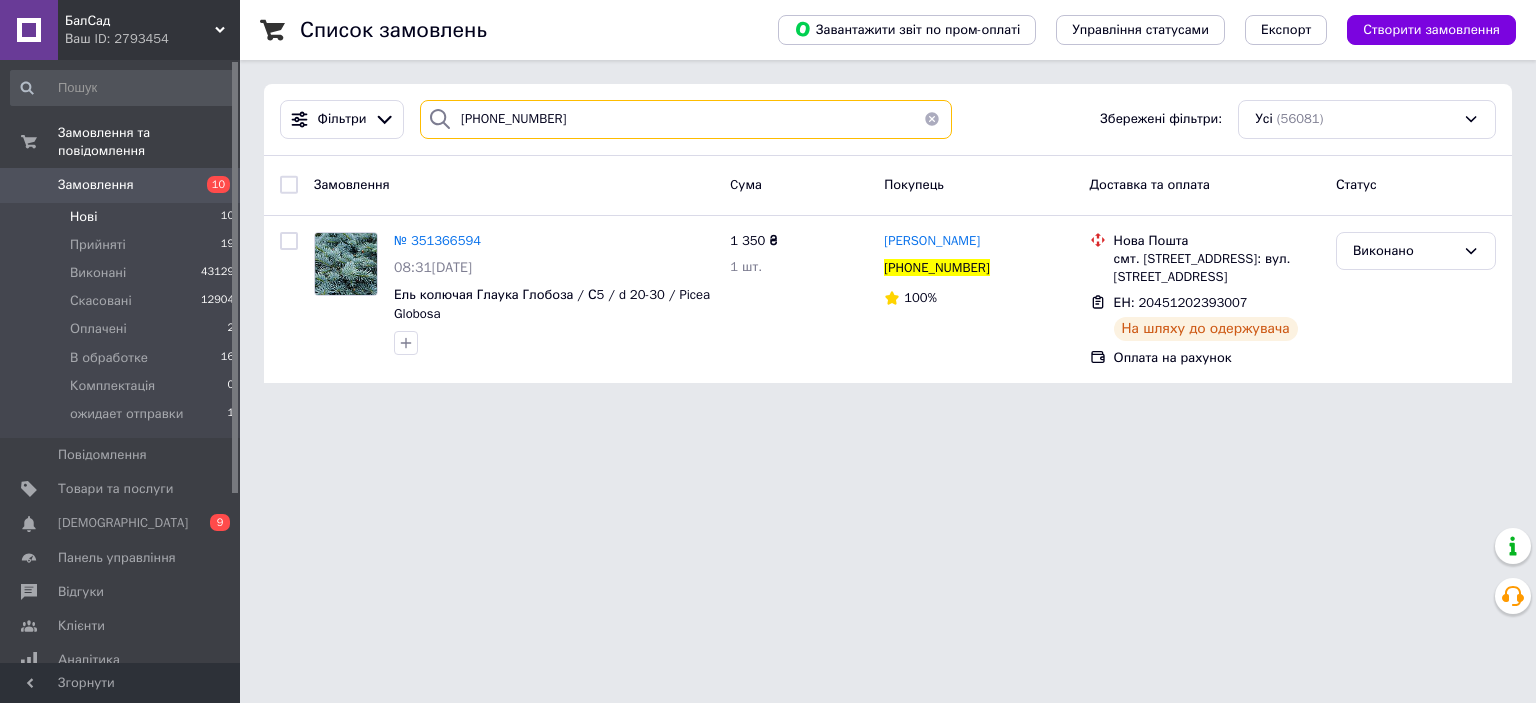 drag, startPoint x: 560, startPoint y: 109, endPoint x: 418, endPoint y: 139, distance: 145.13441 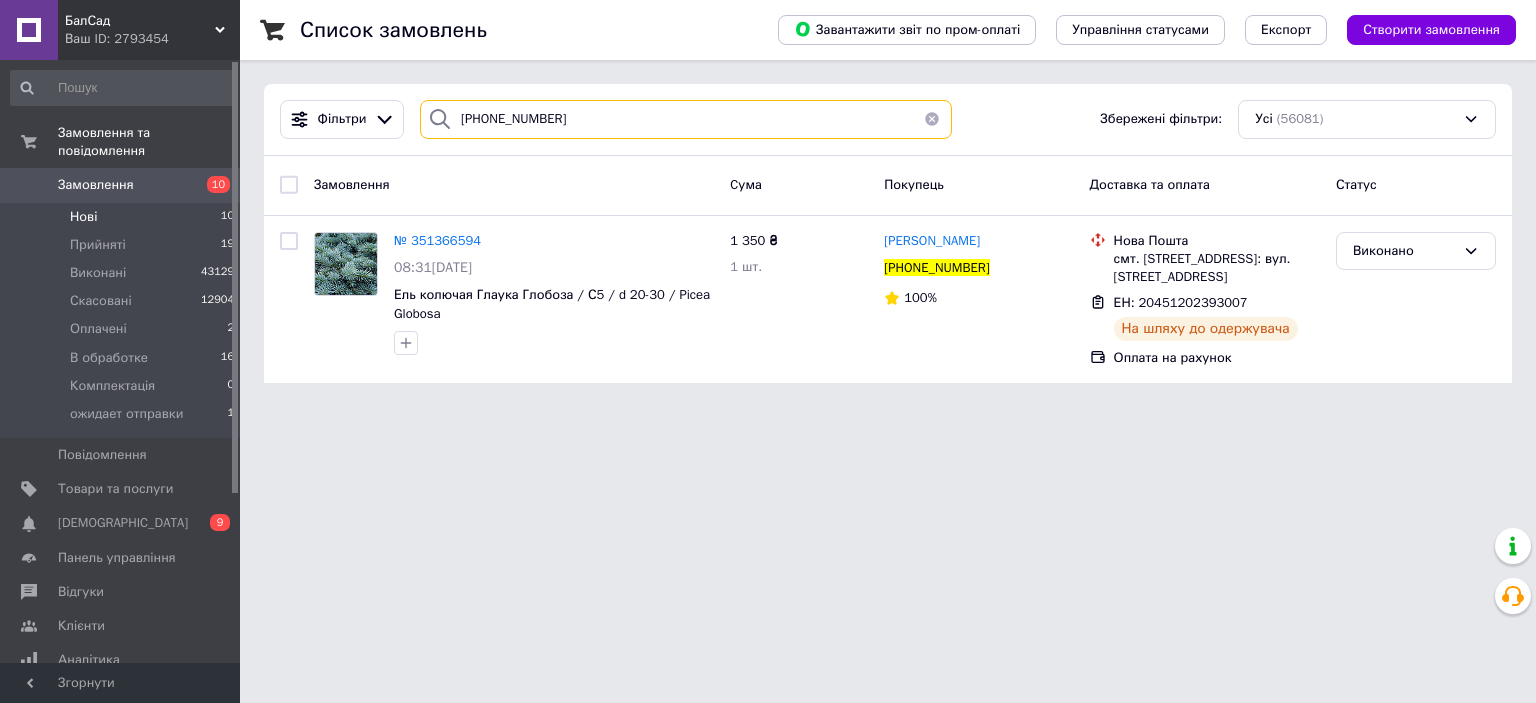 paste on "7365150" 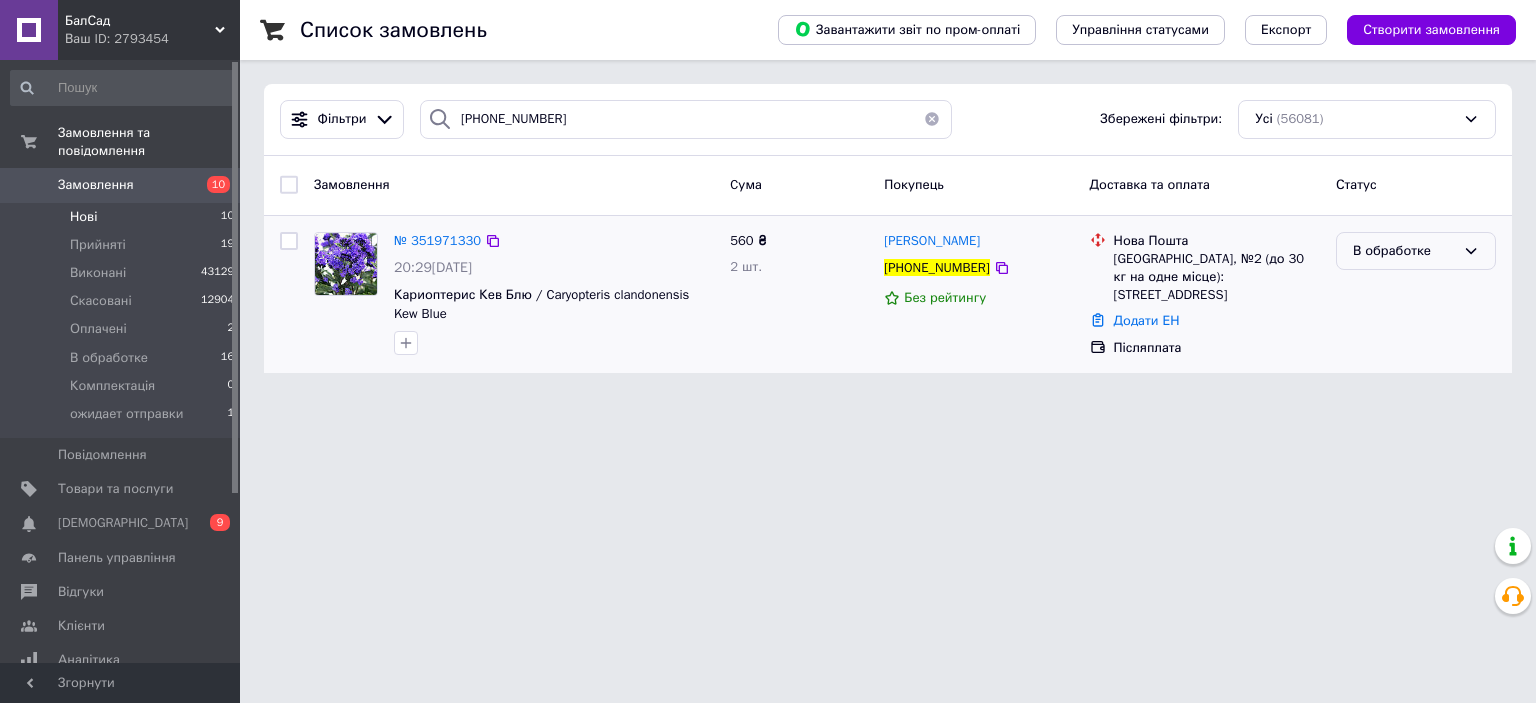 click on "В обработке" at bounding box center (1404, 251) 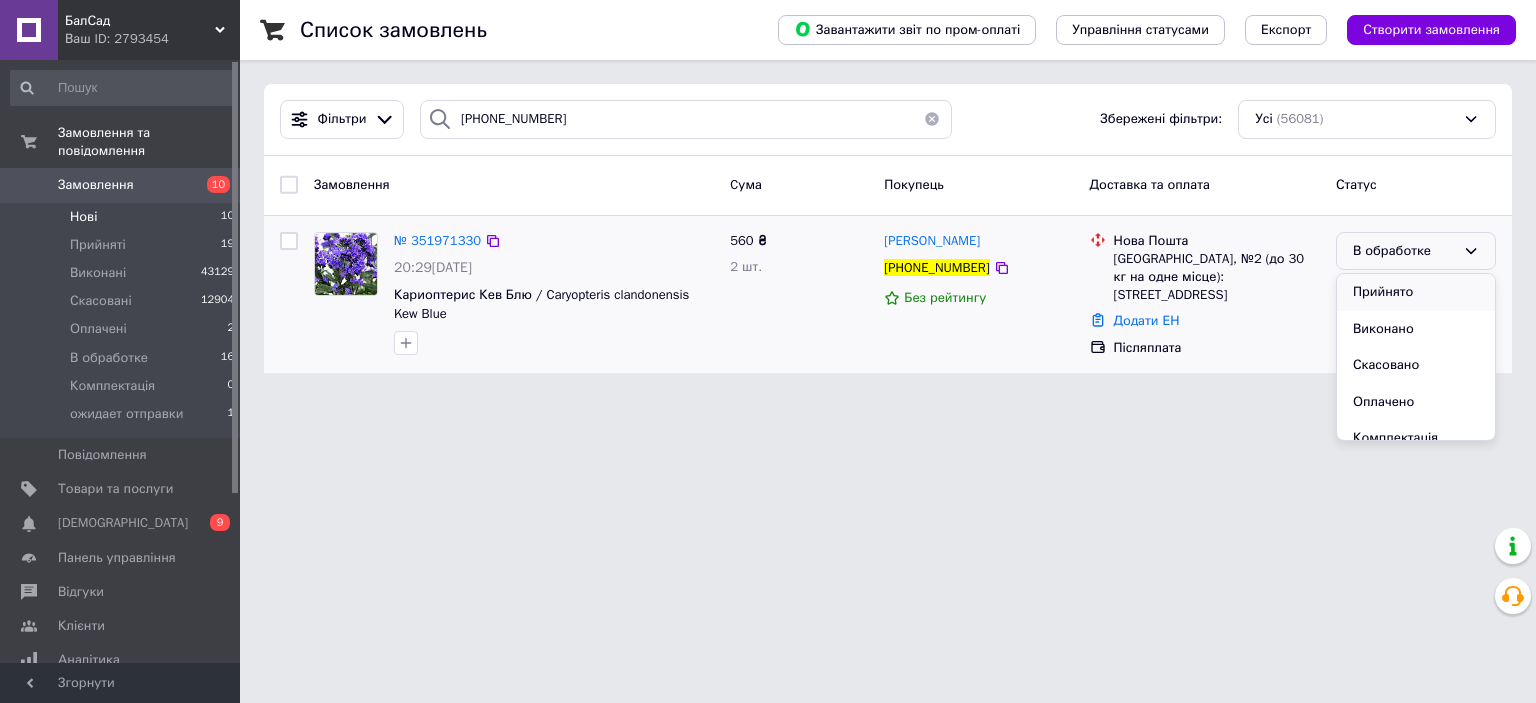 click on "Прийнято" at bounding box center [1416, 292] 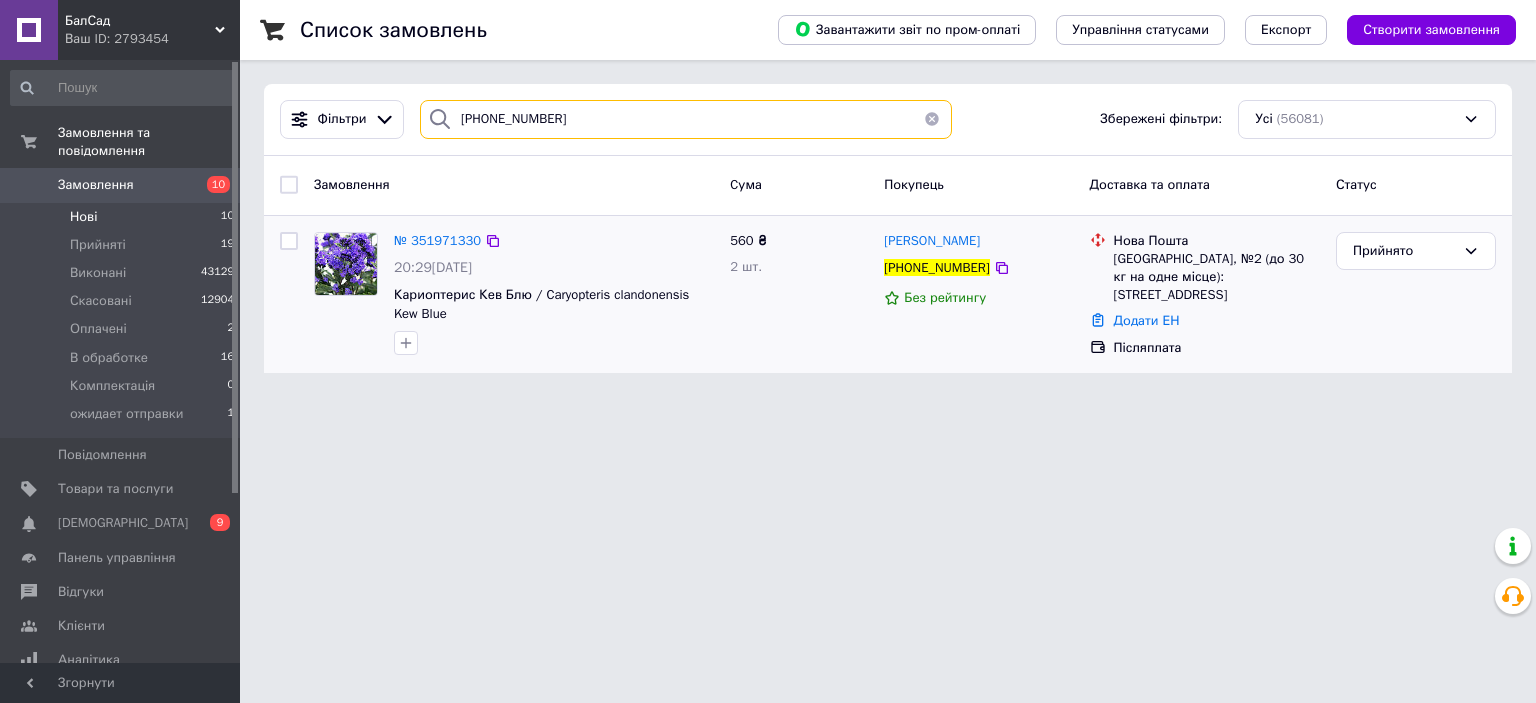 drag, startPoint x: 595, startPoint y: 107, endPoint x: 435, endPoint y: 158, distance: 167.93153 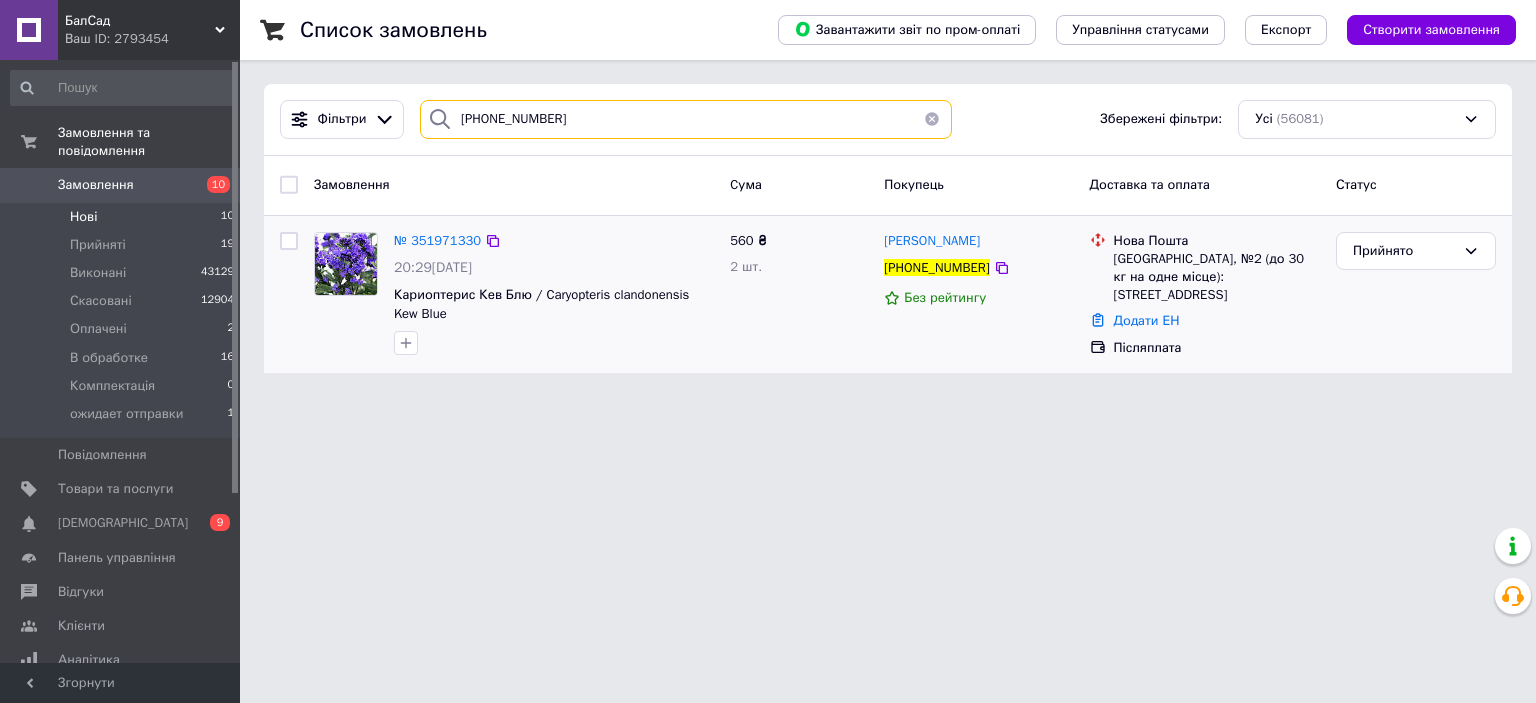 paste on "938784523" 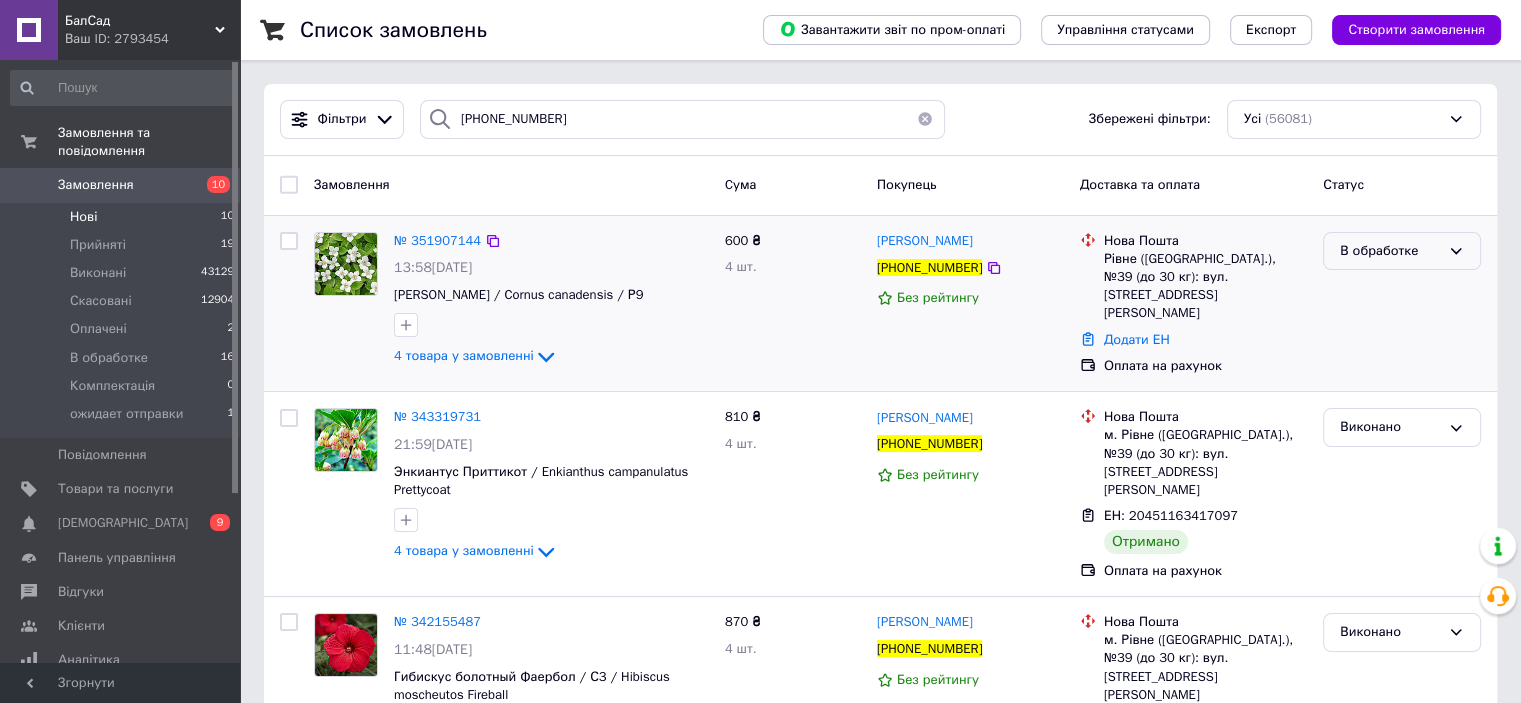click on "В обработке" at bounding box center (1390, 251) 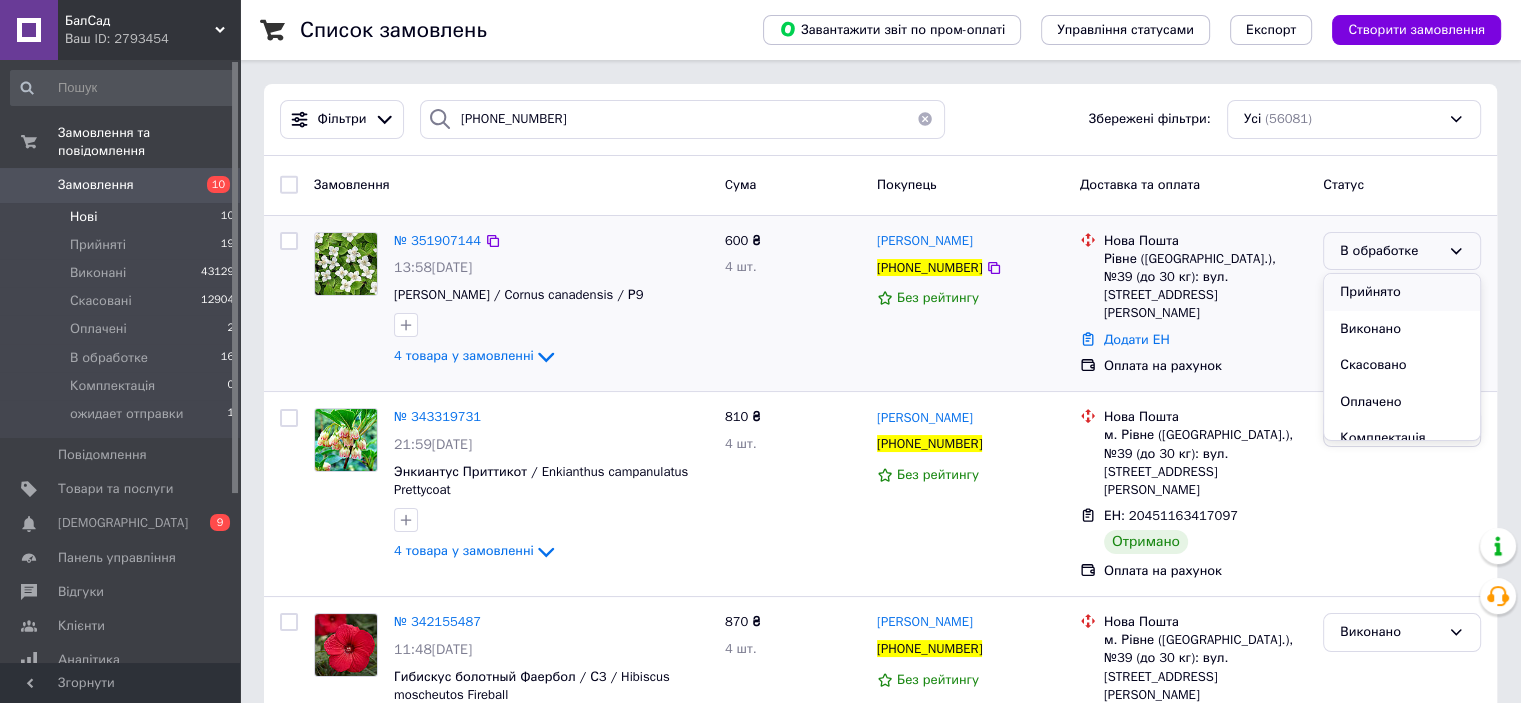 click on "Прийнято" at bounding box center [1402, 292] 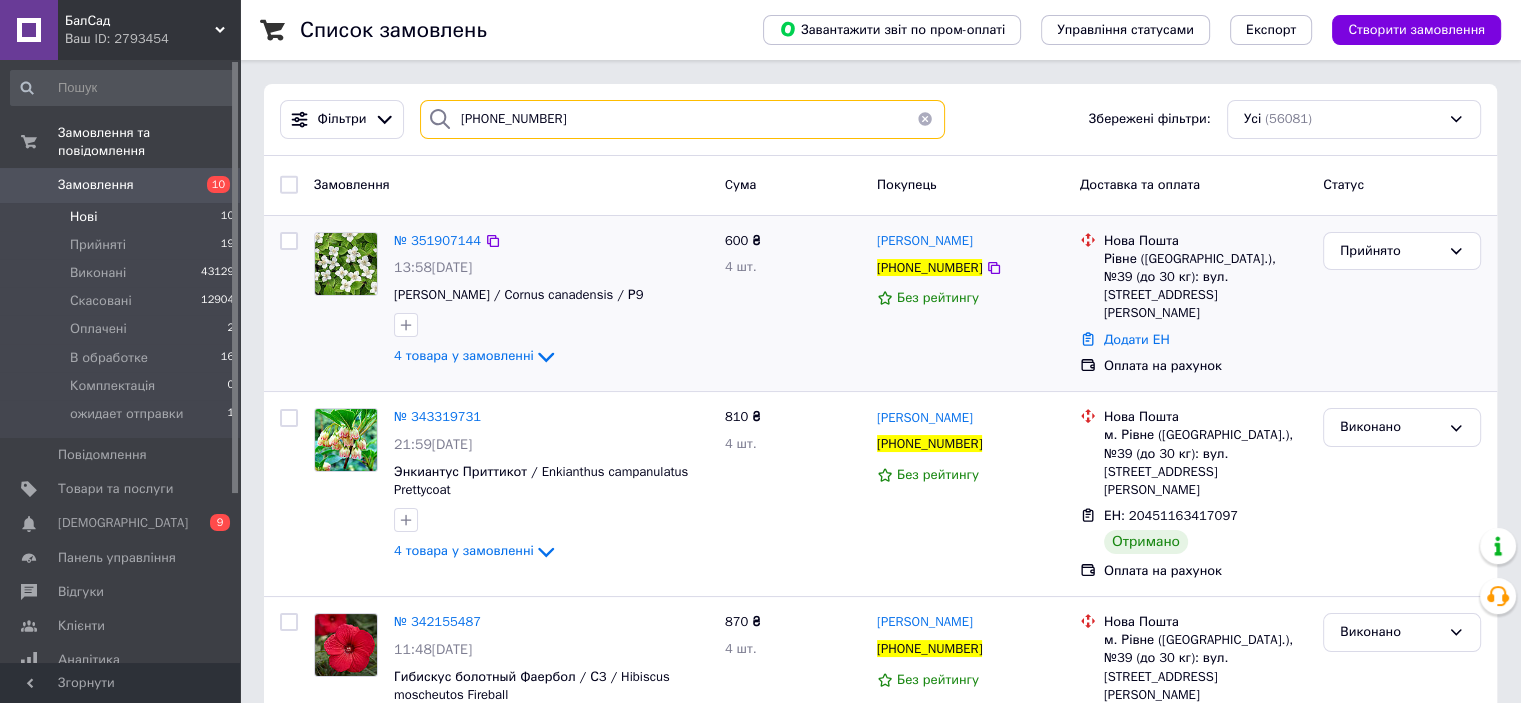 drag, startPoint x: 570, startPoint y: 123, endPoint x: 412, endPoint y: 123, distance: 158 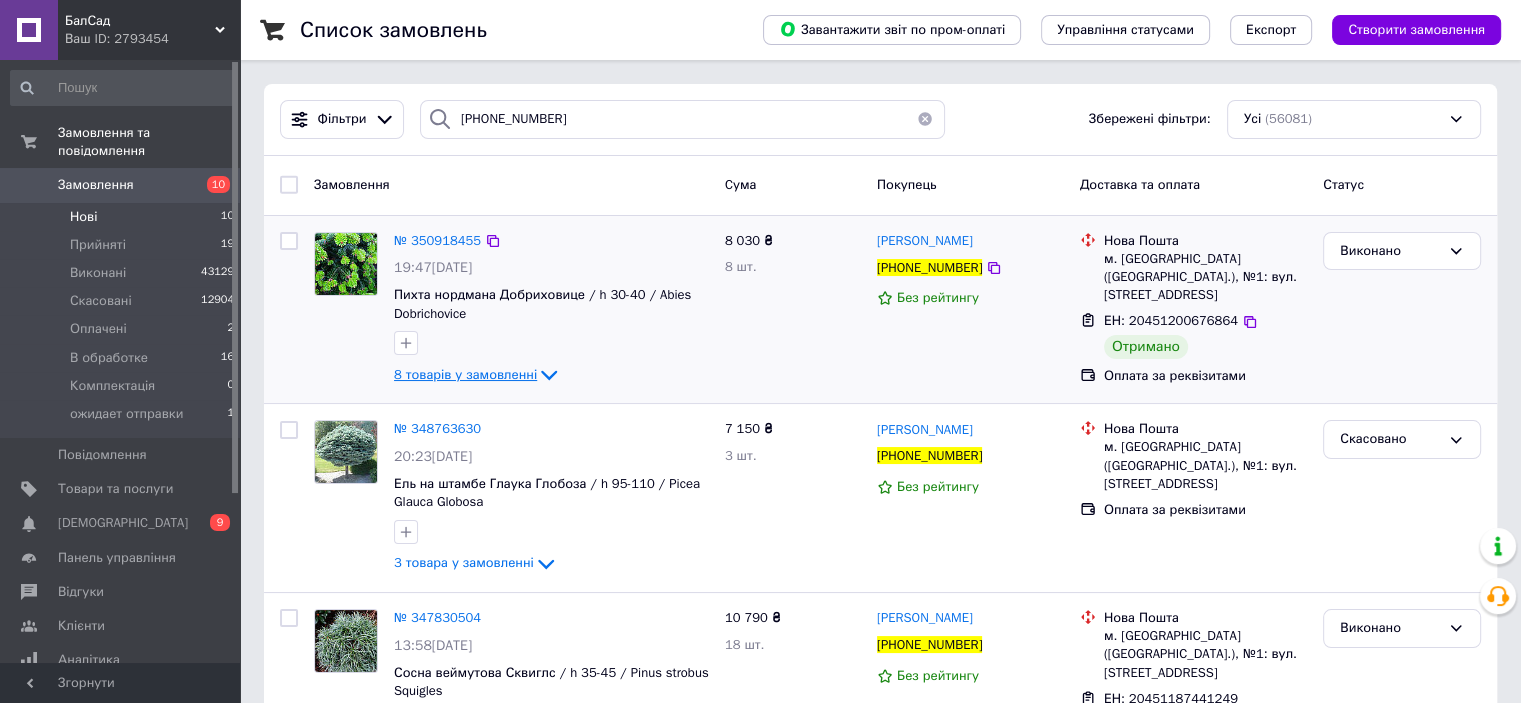 click 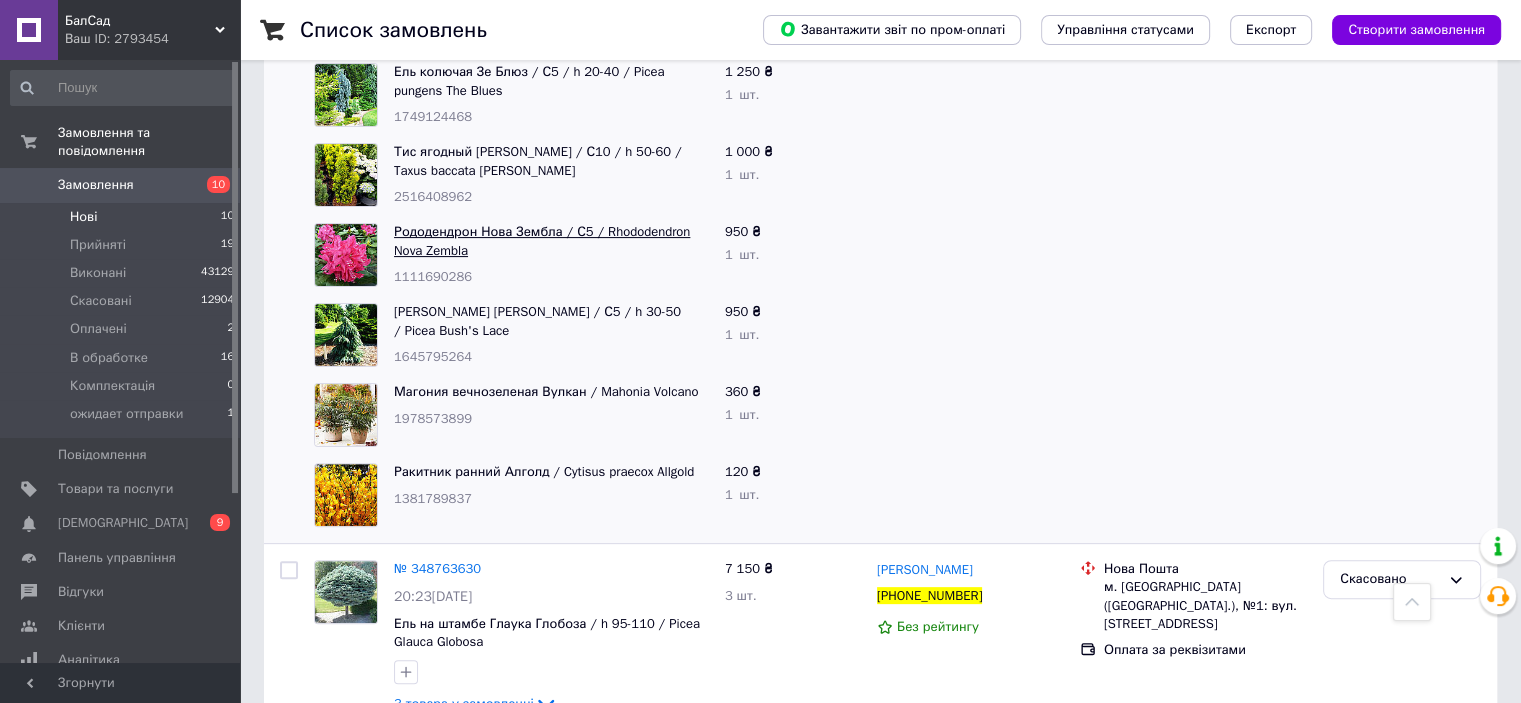 scroll, scrollTop: 0, scrollLeft: 0, axis: both 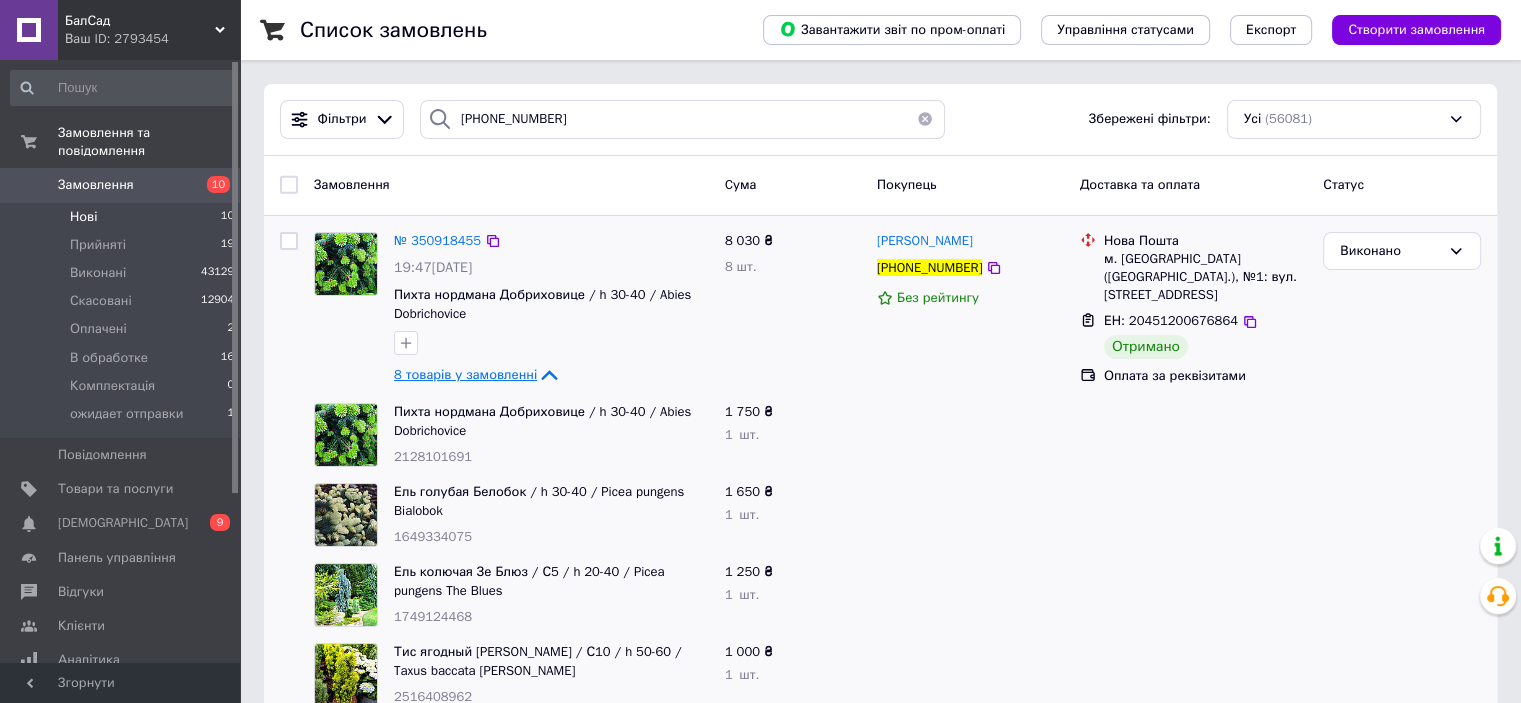 click 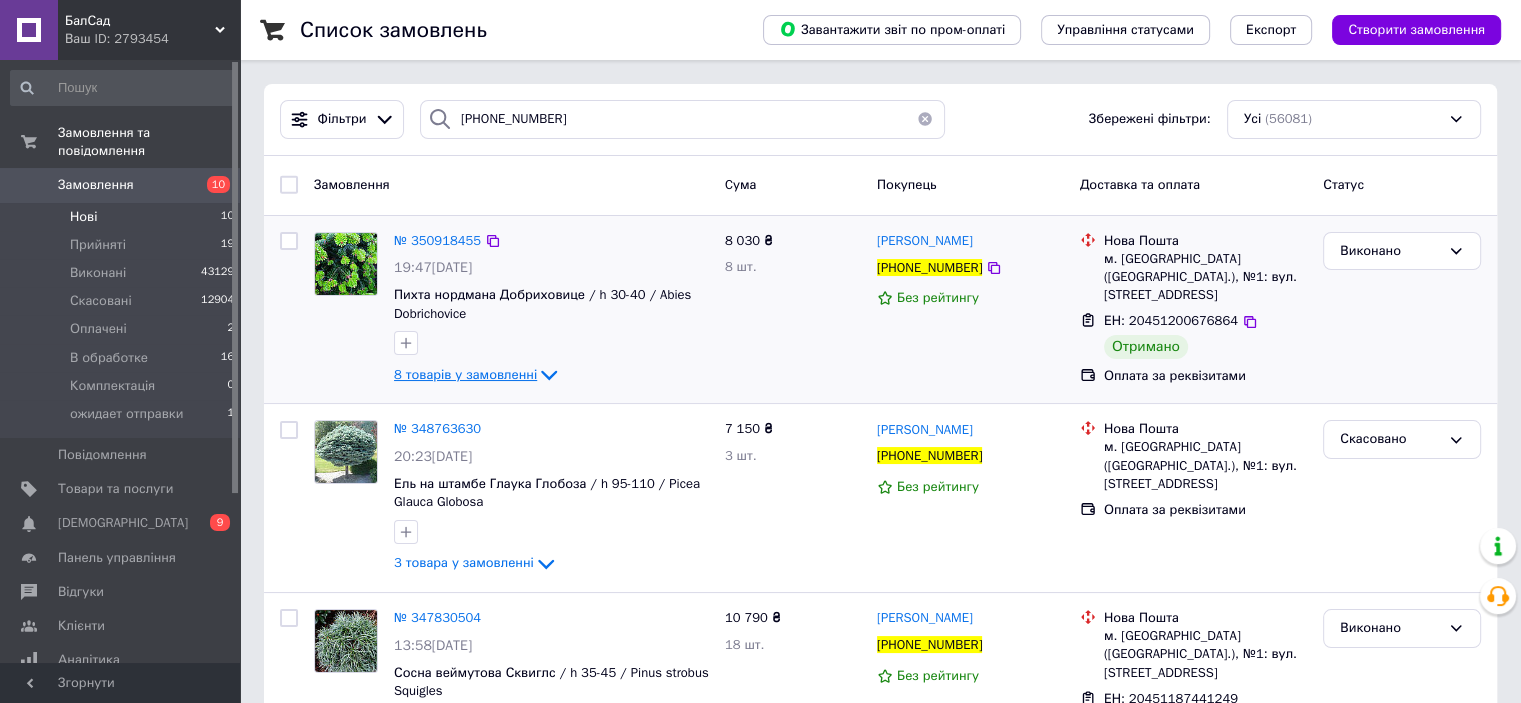 click 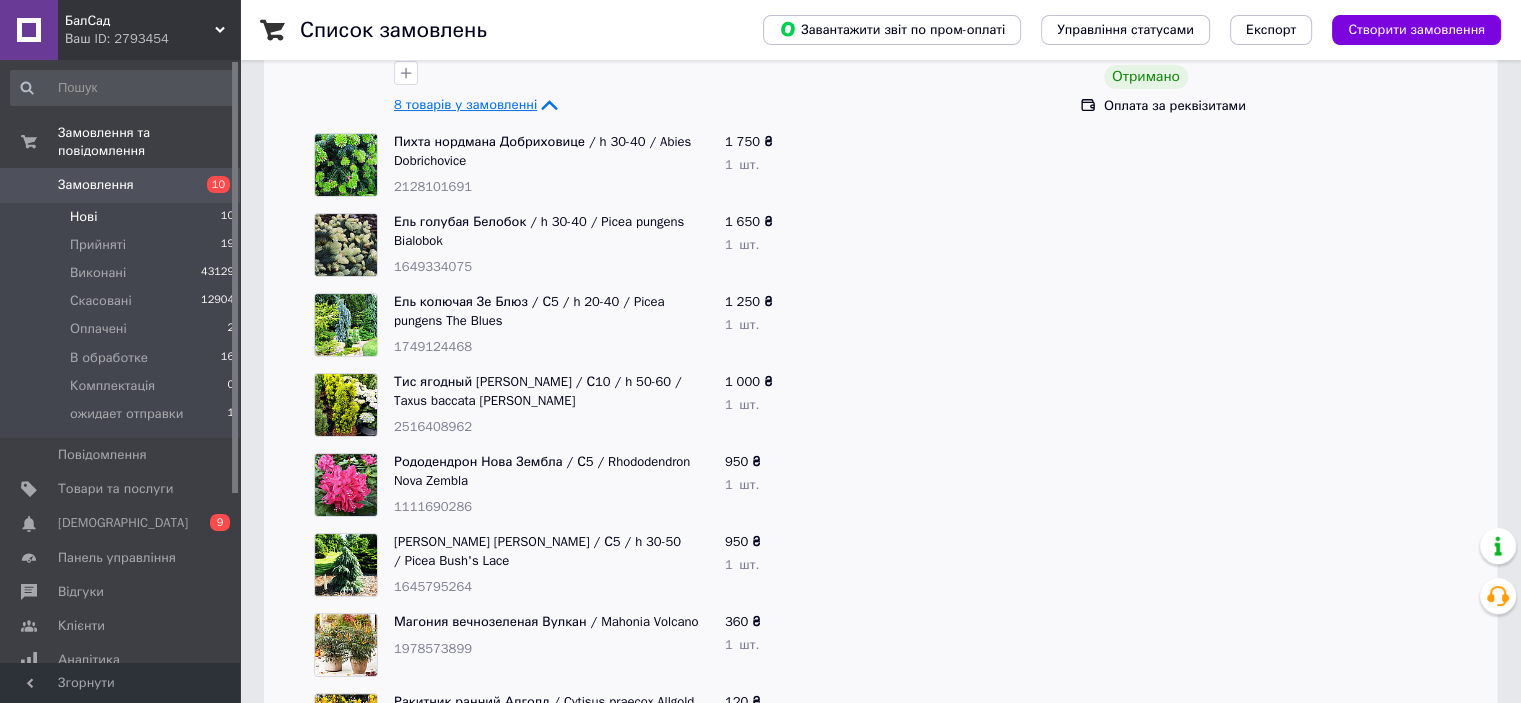 scroll, scrollTop: 100, scrollLeft: 0, axis: vertical 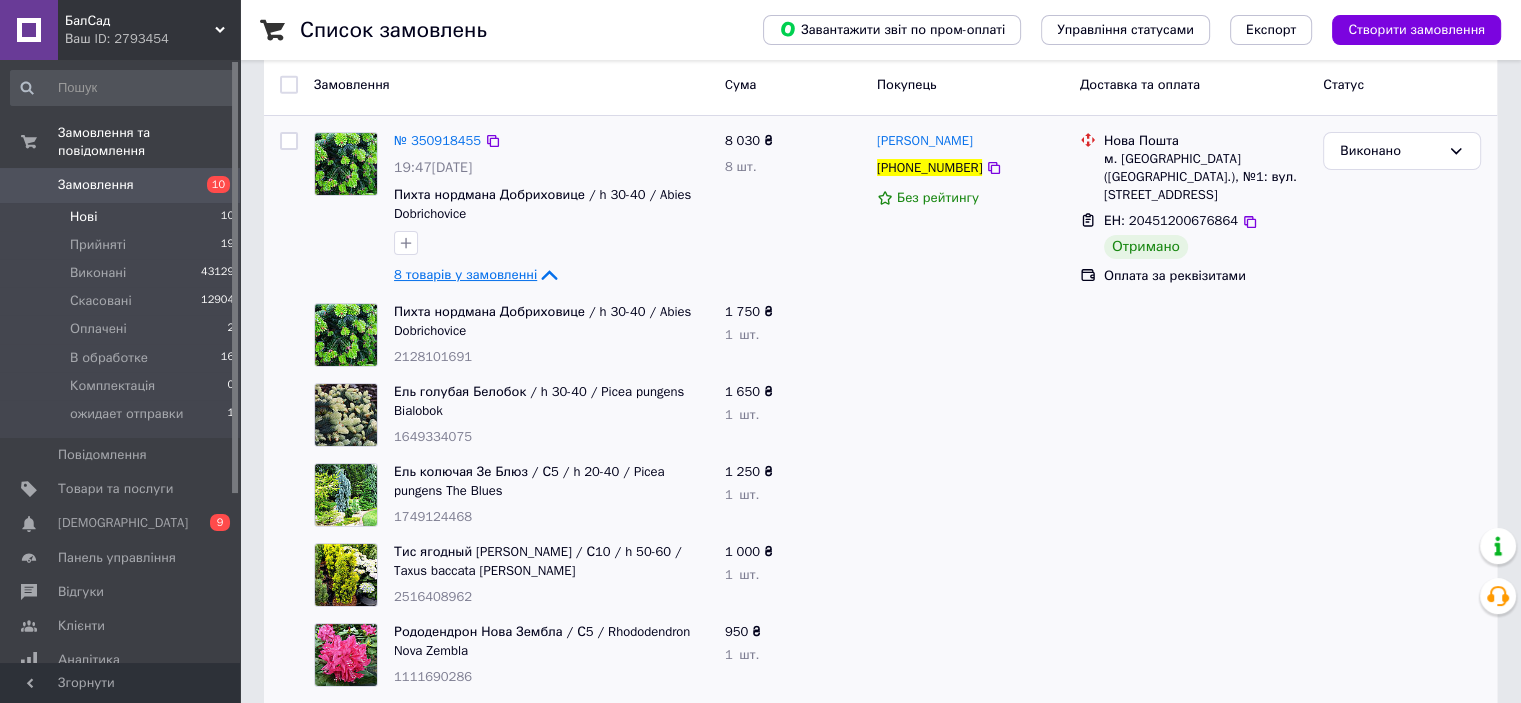 click on "8 товарів у замовленні" at bounding box center [465, 274] 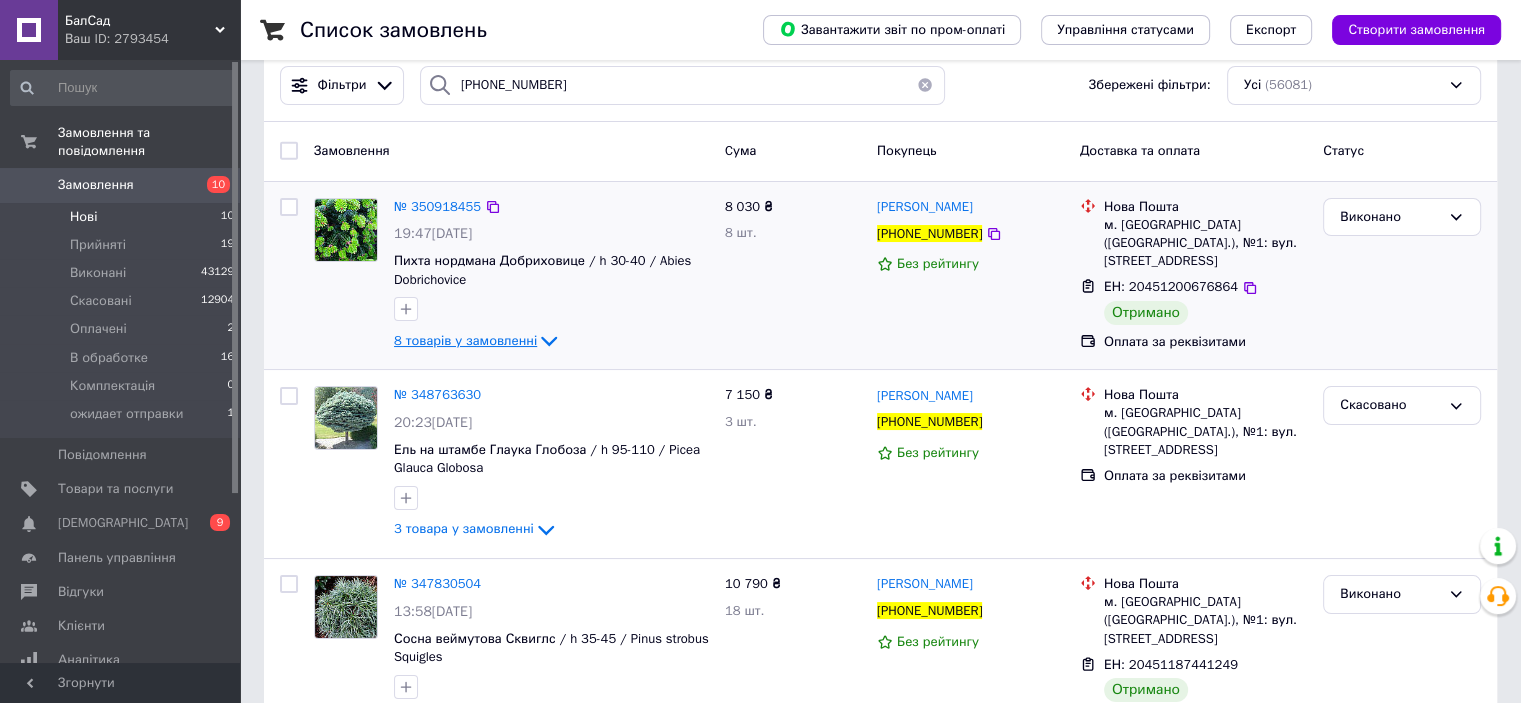 scroll, scrollTop: 0, scrollLeft: 0, axis: both 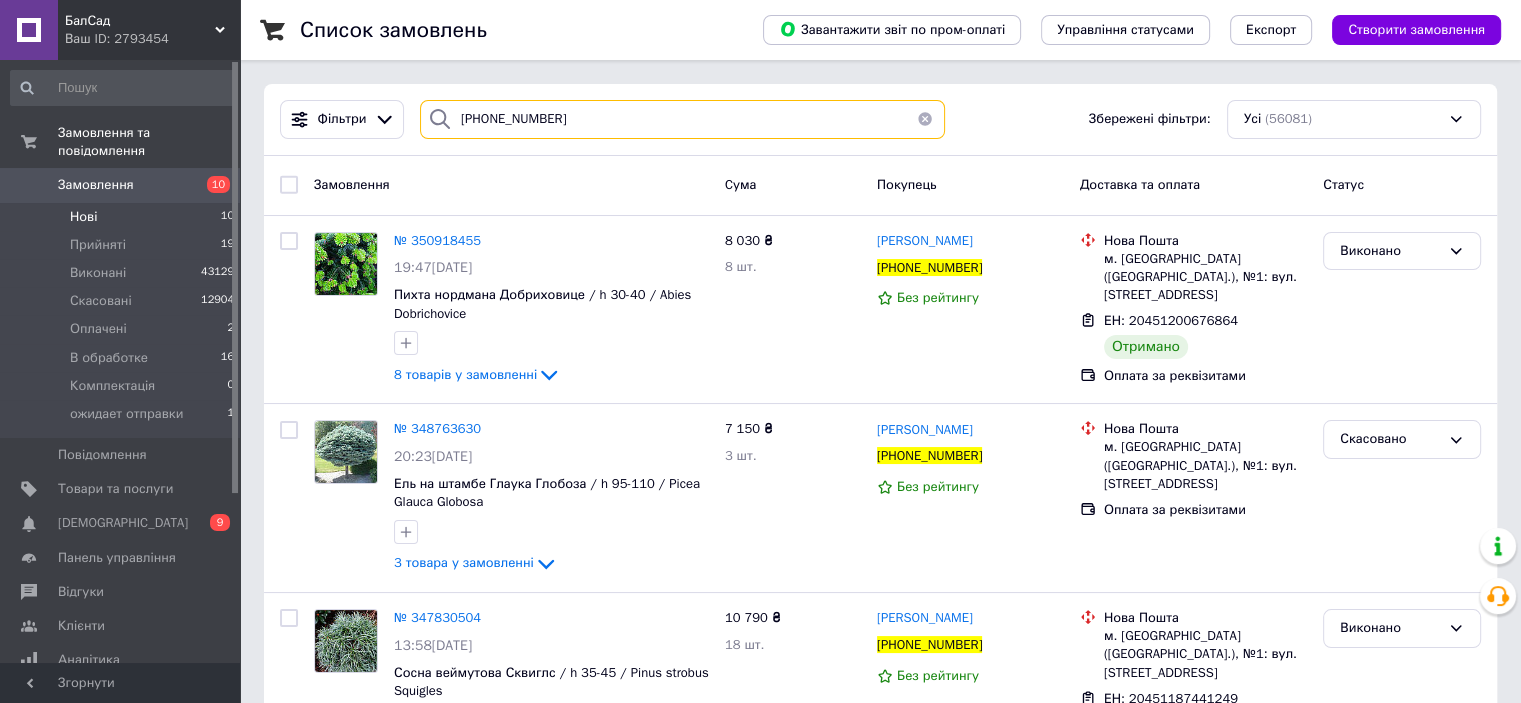 drag, startPoint x: 569, startPoint y: 134, endPoint x: 410, endPoint y: 141, distance: 159.154 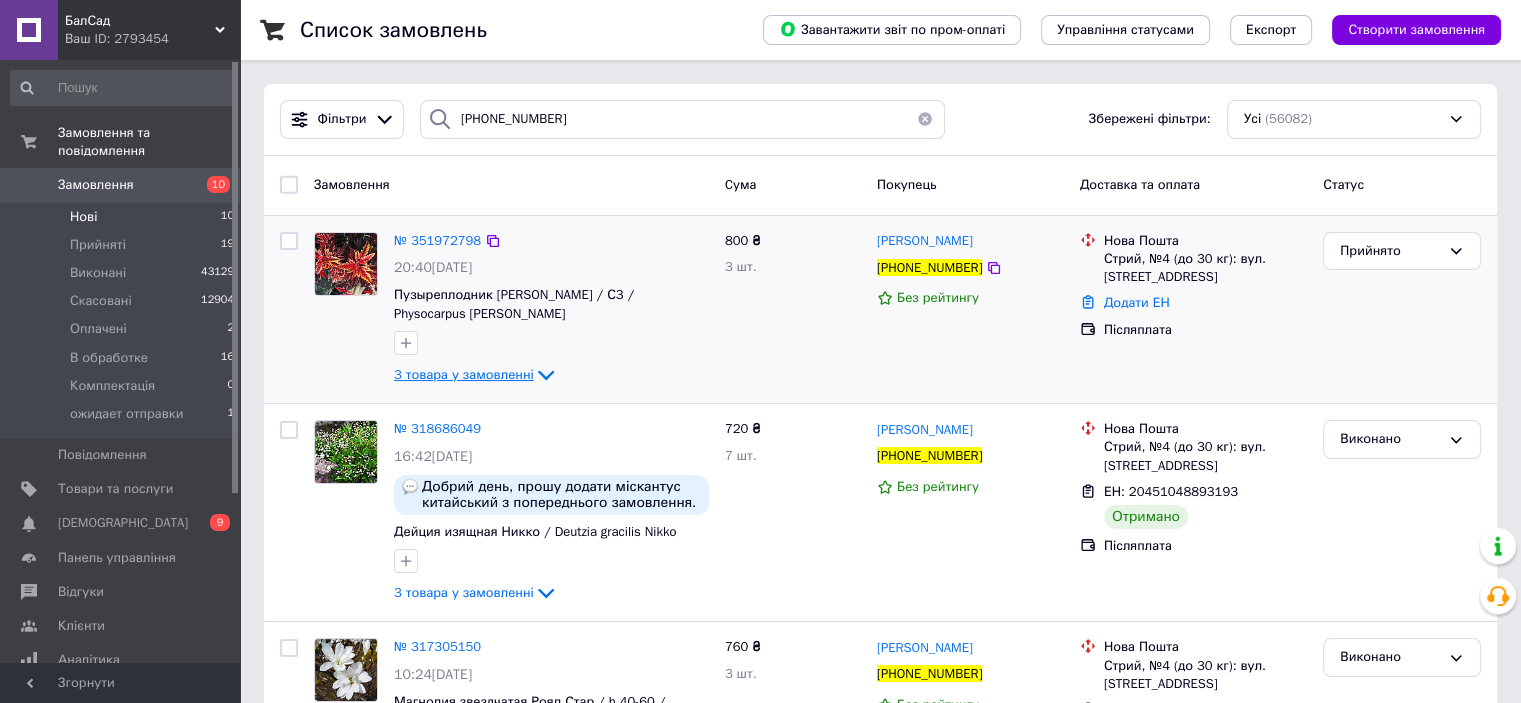 click on "3 товара у замовленні" at bounding box center (464, 374) 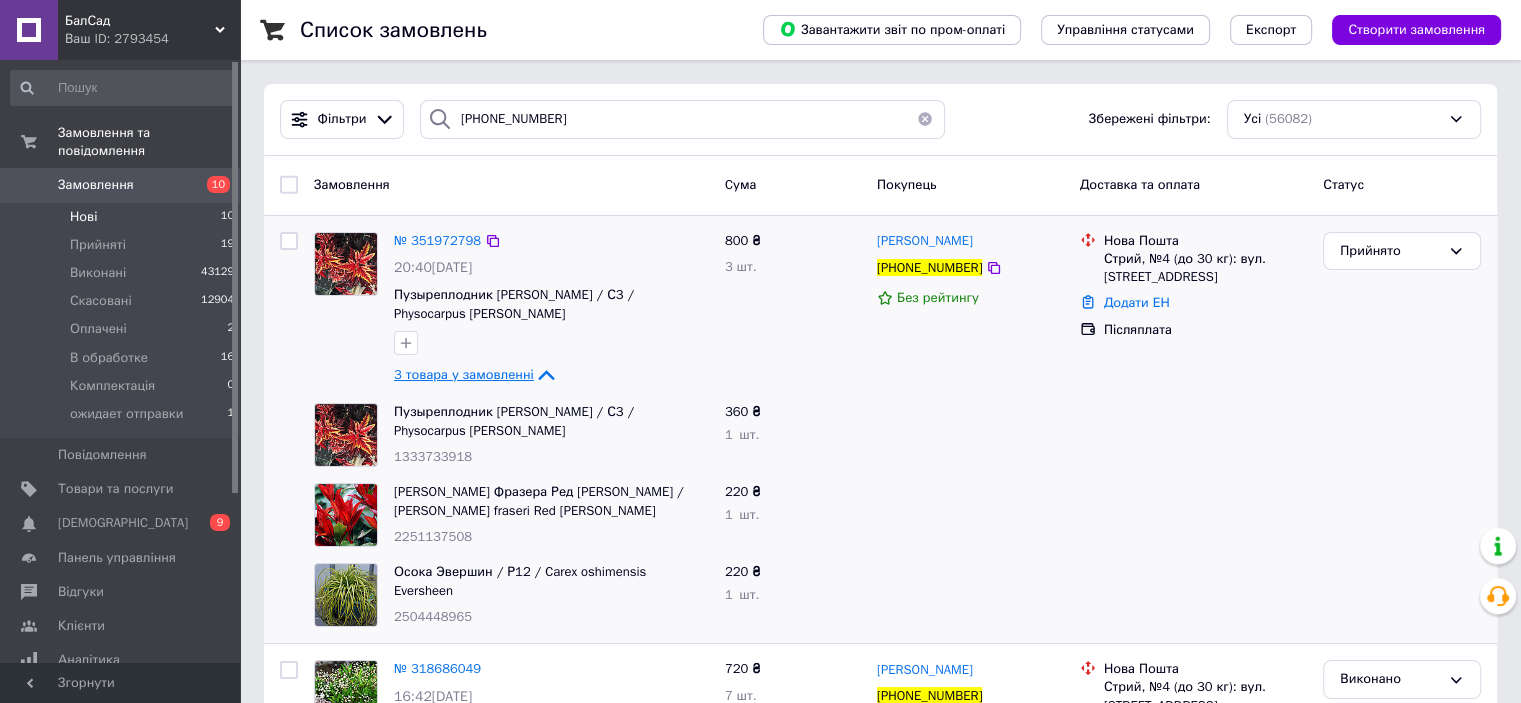 click on "3 товара у замовленні" at bounding box center [464, 374] 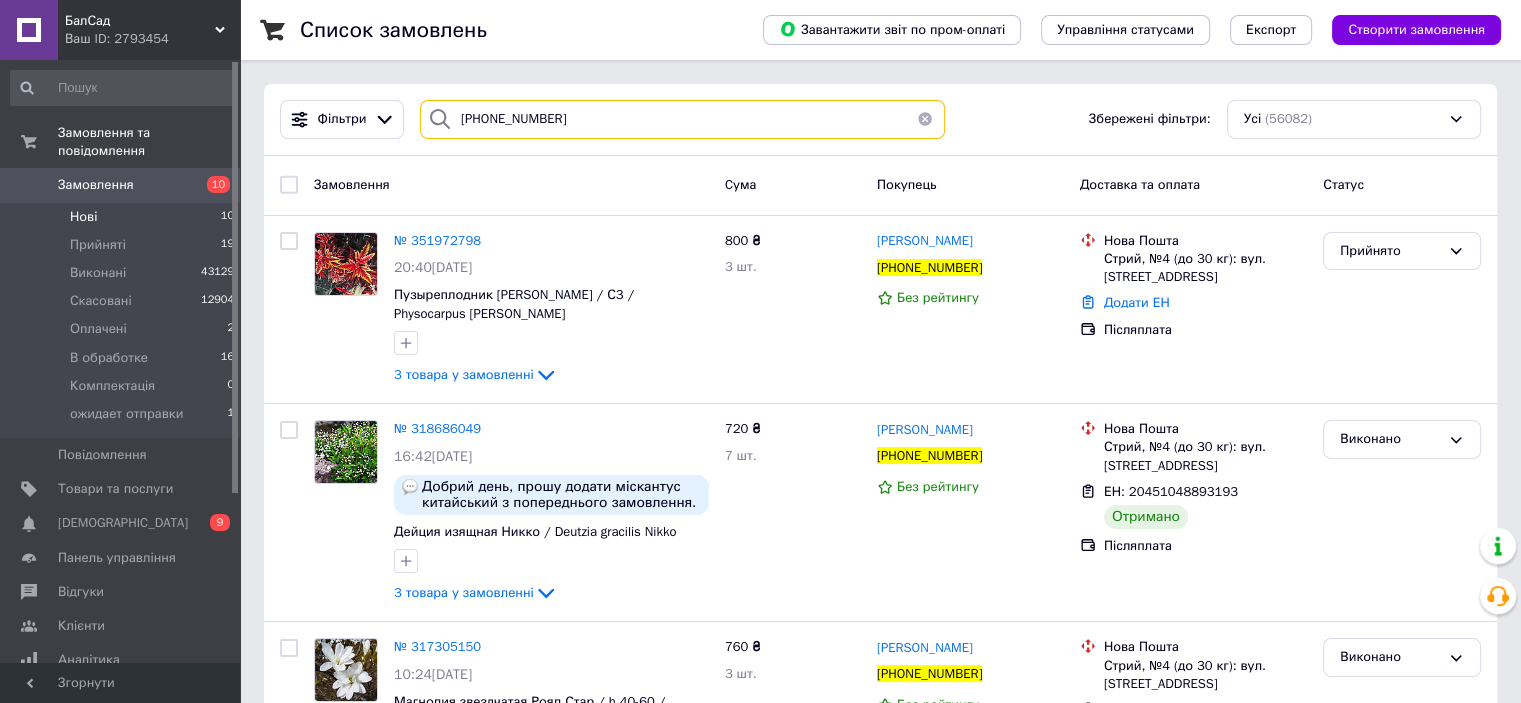 drag, startPoint x: 576, startPoint y: 130, endPoint x: 452, endPoint y: 129, distance: 124.004036 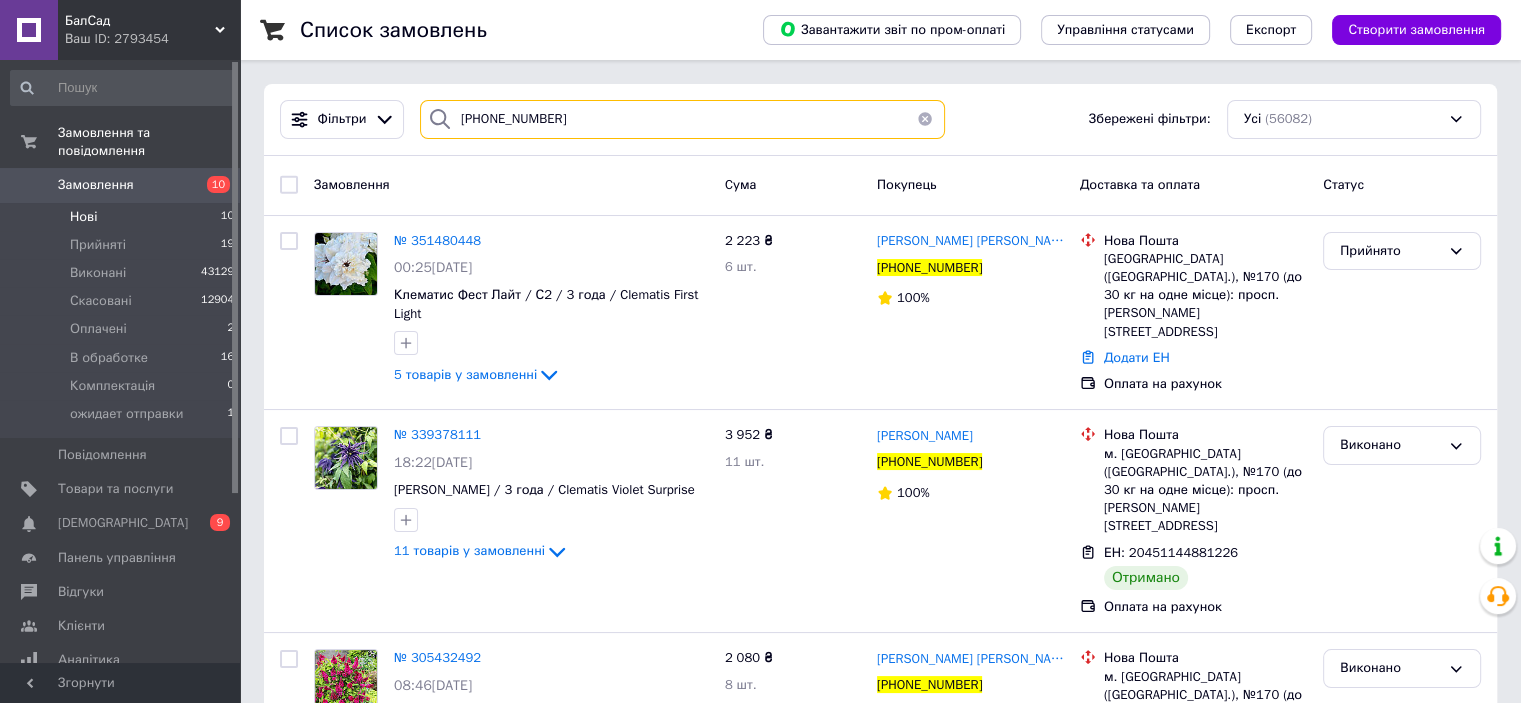 drag, startPoint x: 568, startPoint y: 128, endPoint x: 404, endPoint y: 127, distance: 164.00305 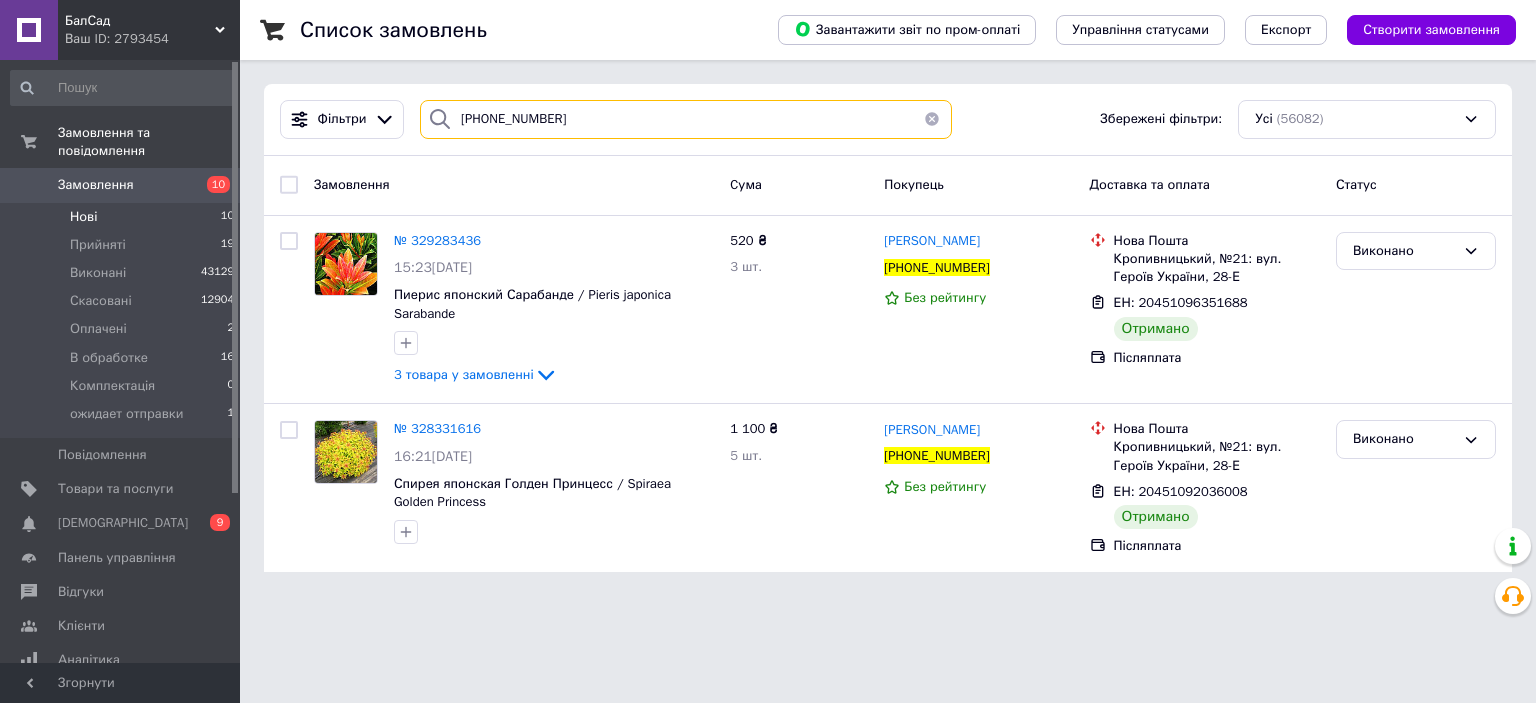 drag, startPoint x: 564, startPoint y: 128, endPoint x: 428, endPoint y: 134, distance: 136.1323 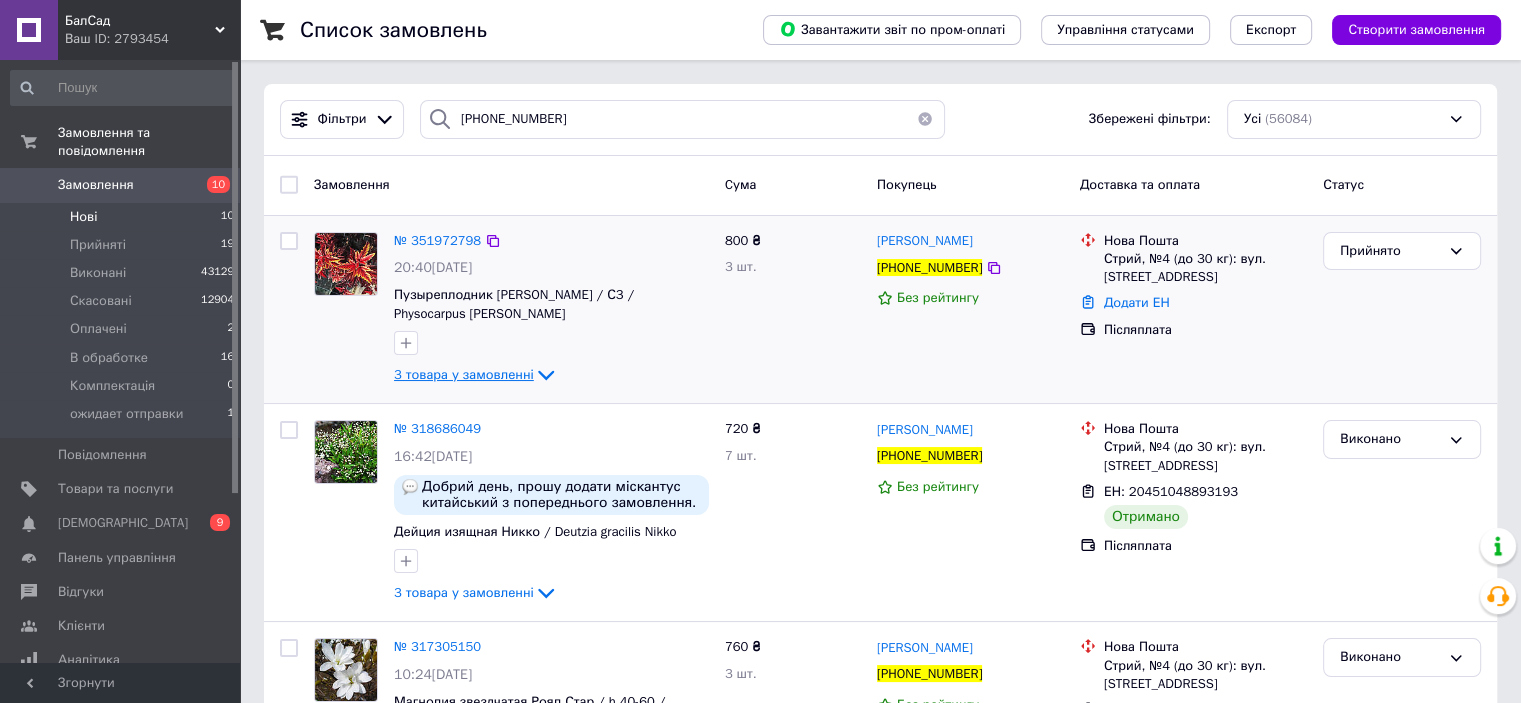 click on "3 товара у замовленні" at bounding box center (464, 374) 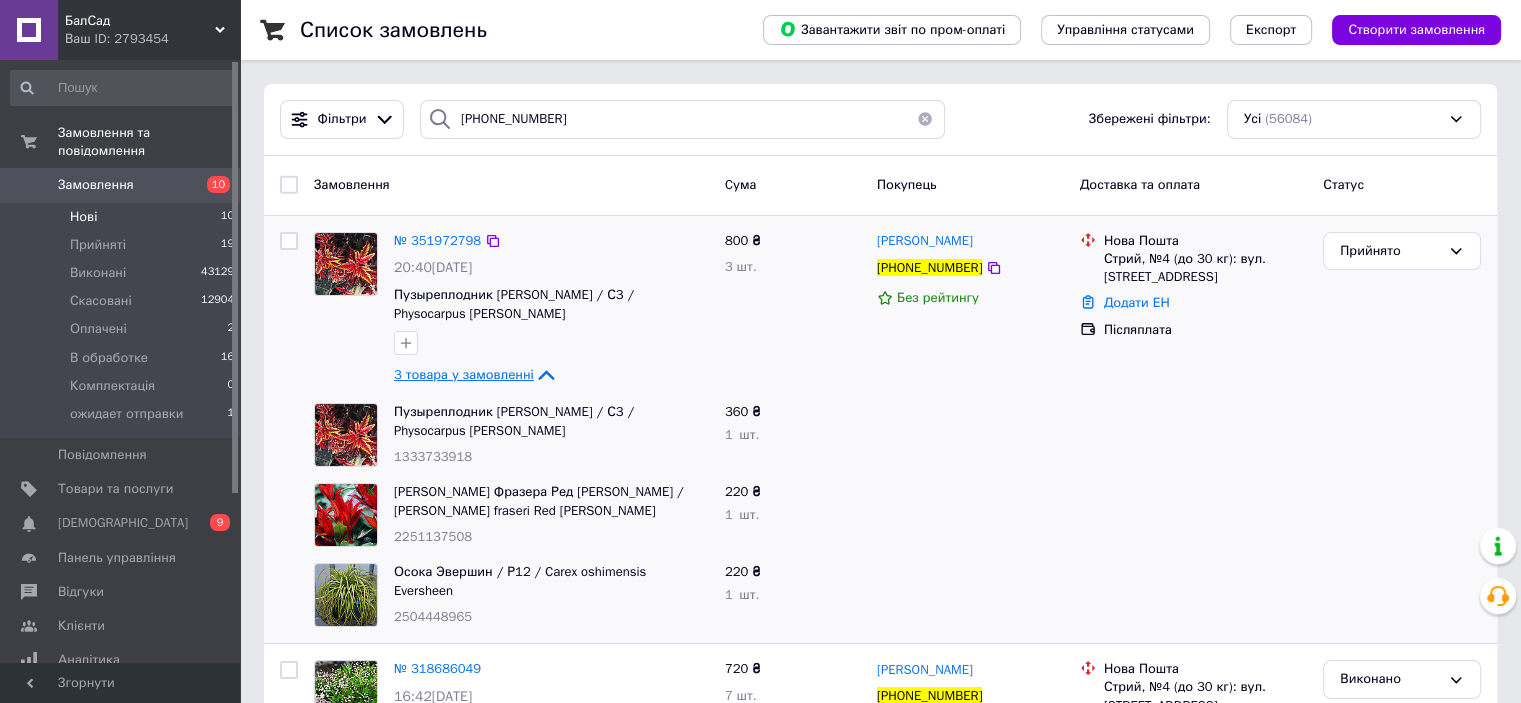 click on "3 товара у замовленні" at bounding box center (464, 374) 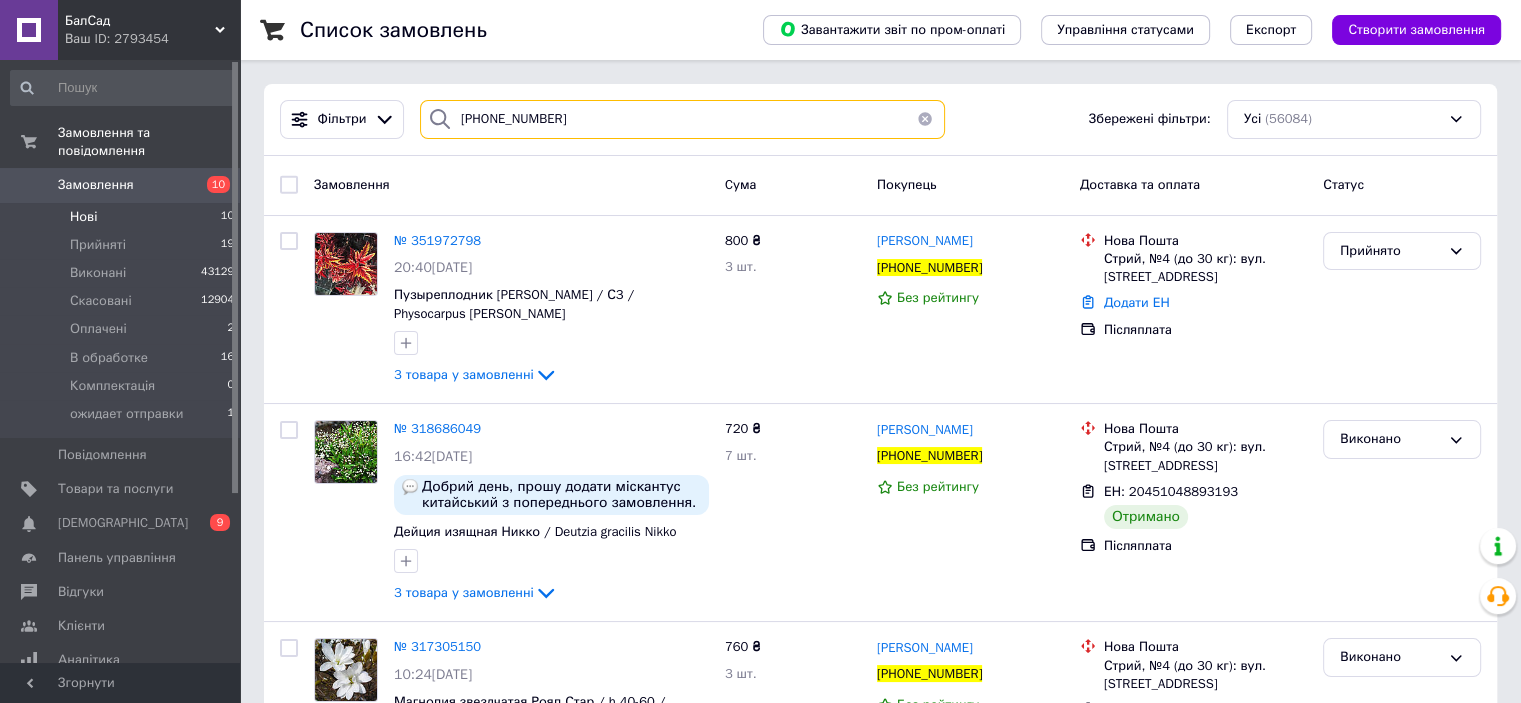 drag, startPoint x: 587, startPoint y: 112, endPoint x: 400, endPoint y: 158, distance: 192.57466 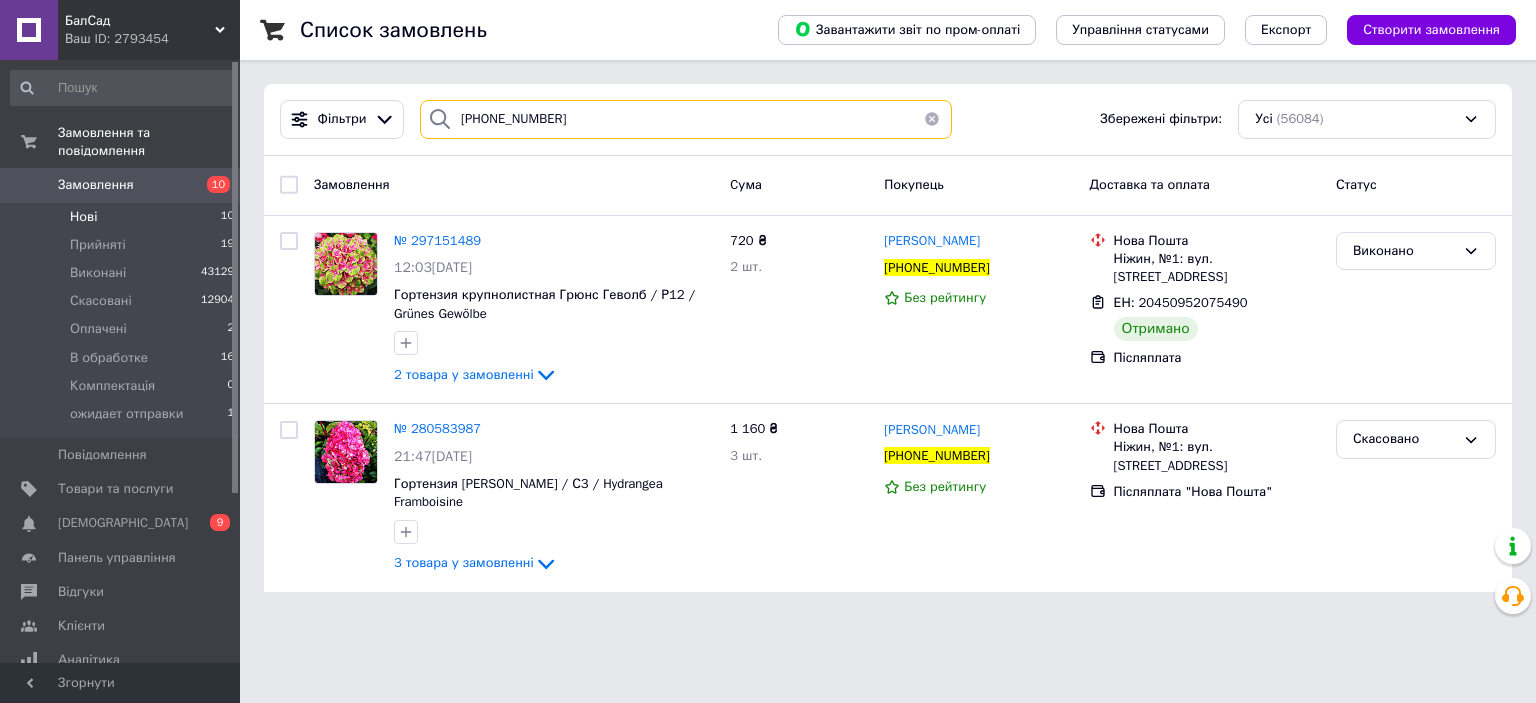 drag, startPoint x: 580, startPoint y: 134, endPoint x: 408, endPoint y: 117, distance: 172.83807 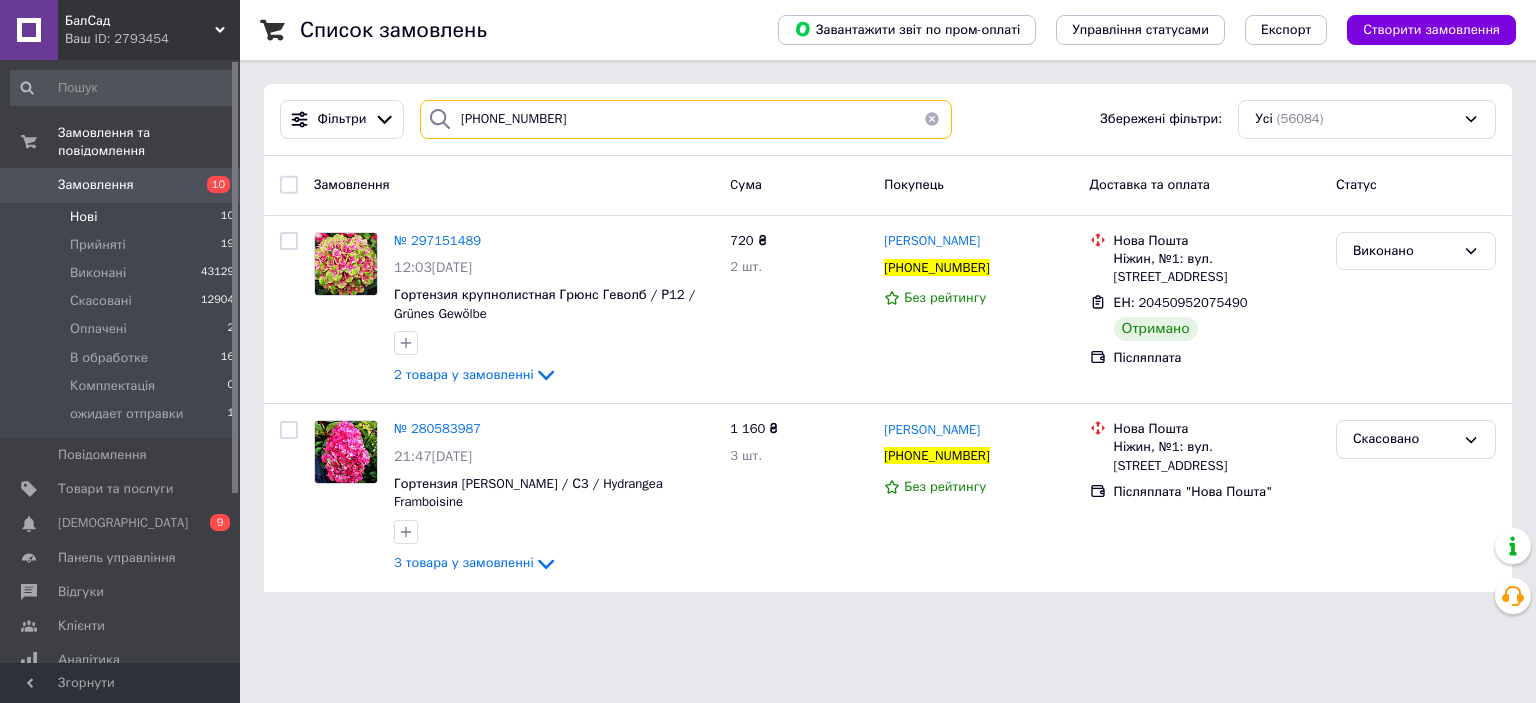 paste on "682463899" 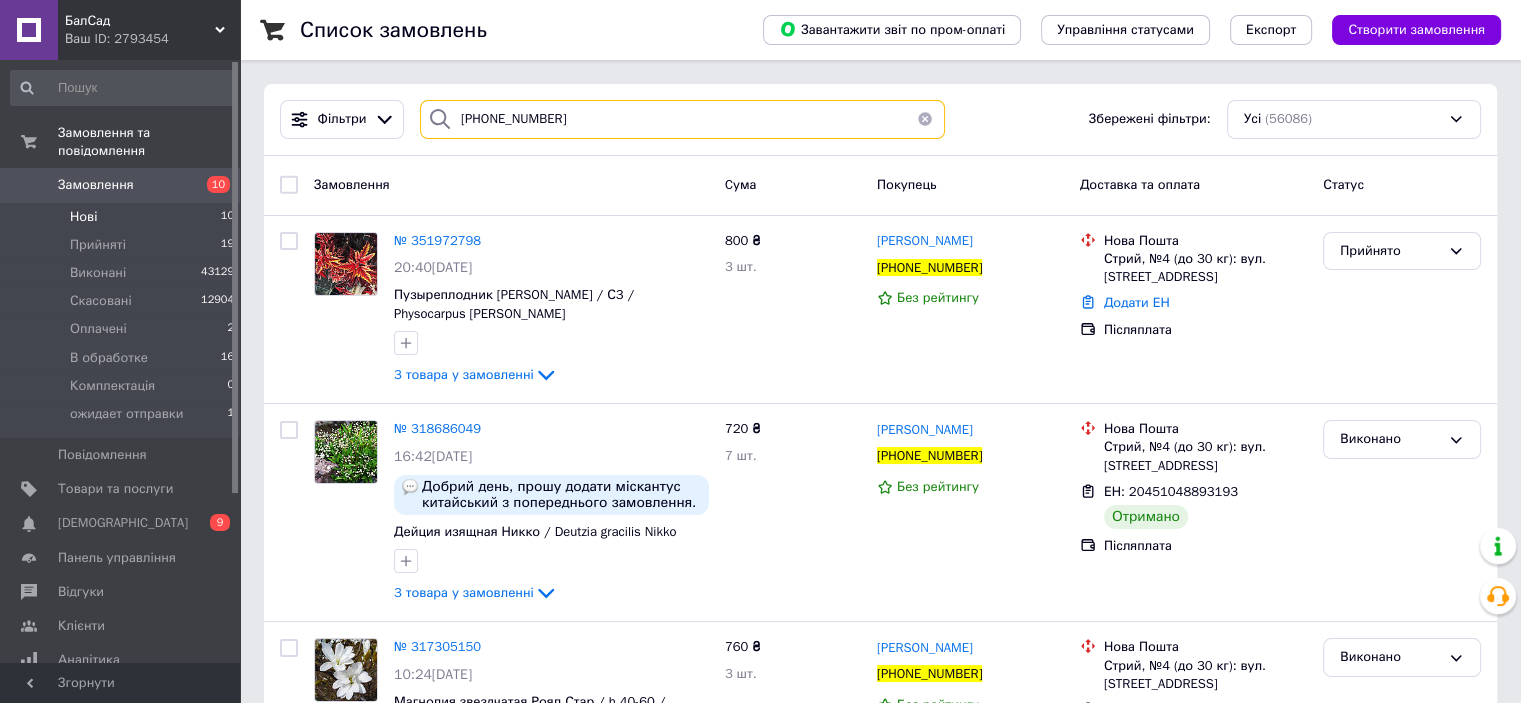 drag, startPoint x: 600, startPoint y: 121, endPoint x: 432, endPoint y: 166, distance: 173.9224 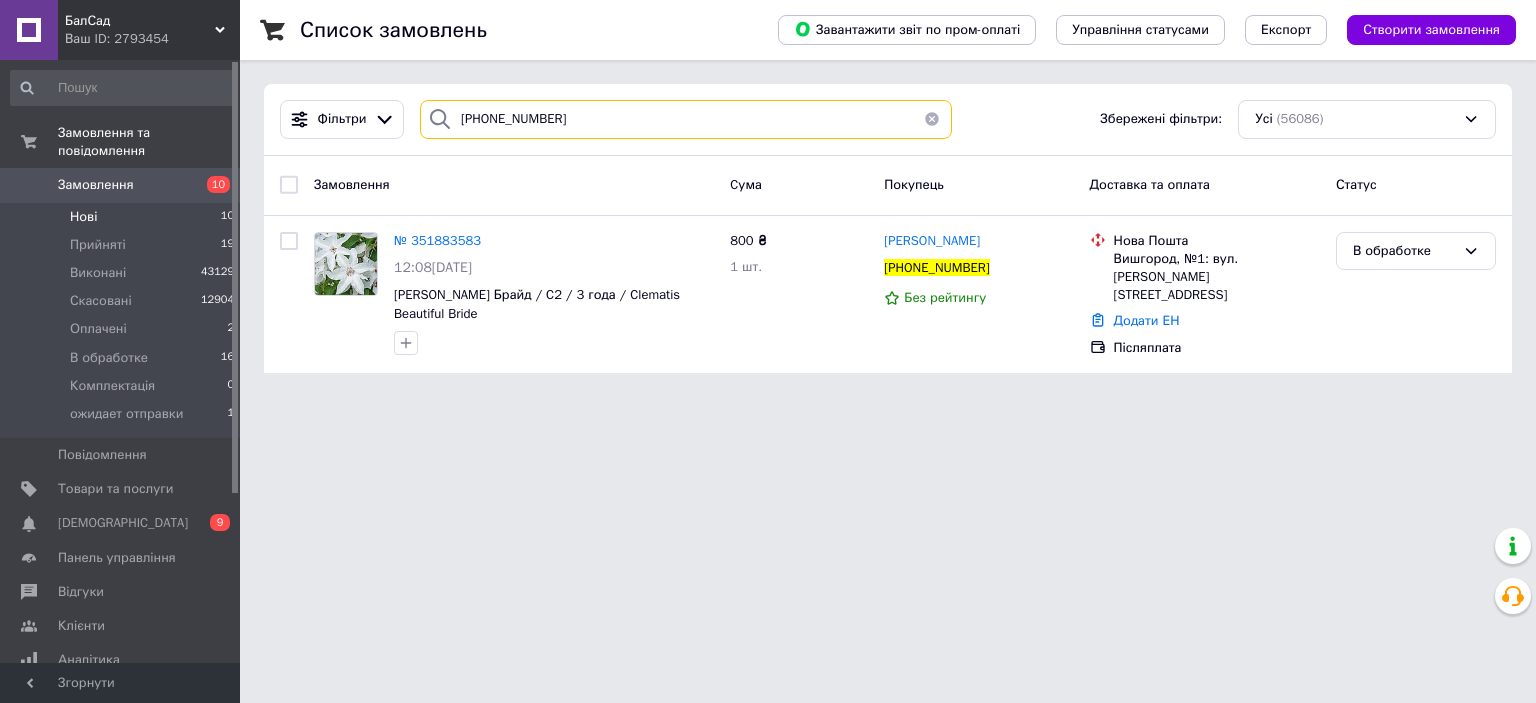 drag, startPoint x: 562, startPoint y: 116, endPoint x: 437, endPoint y: 123, distance: 125.19585 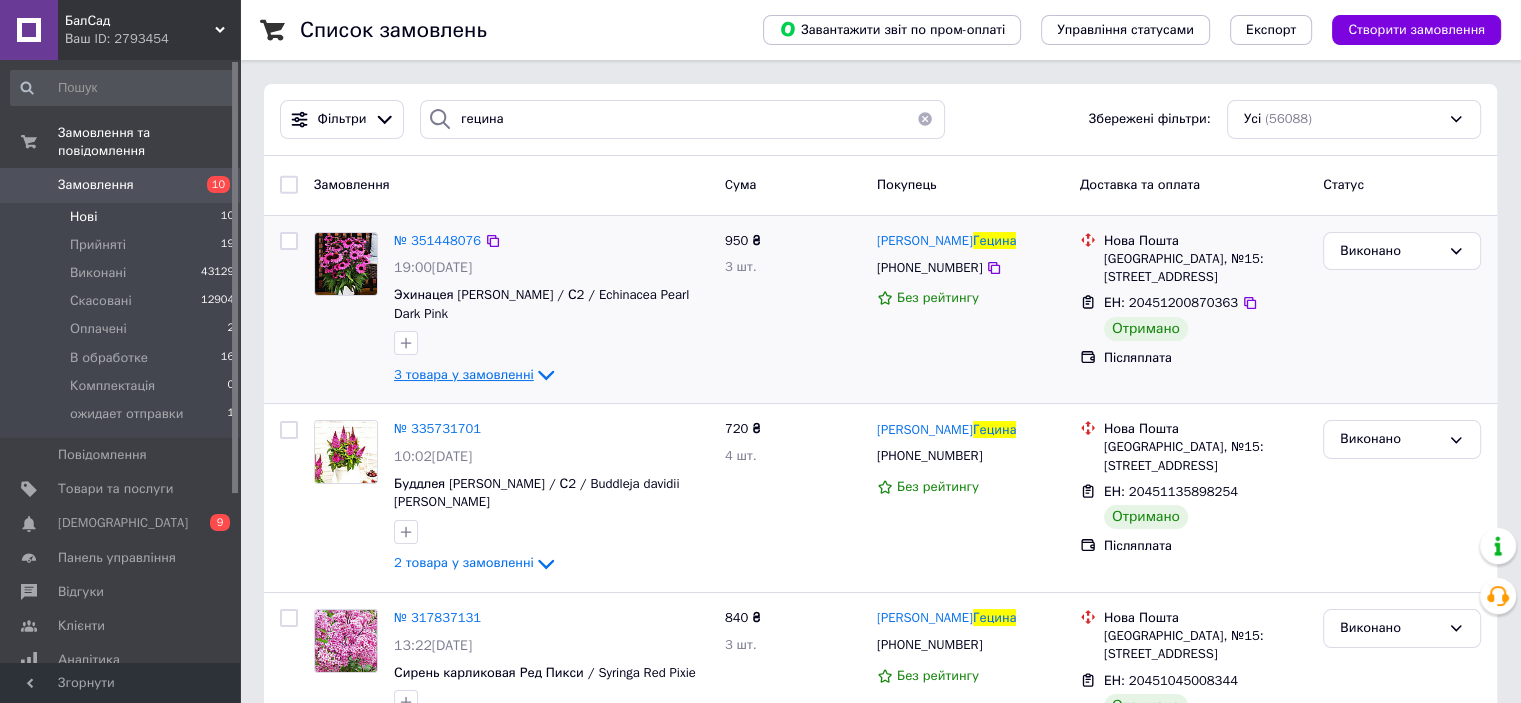 click on "3 товара у замовленні" at bounding box center [464, 374] 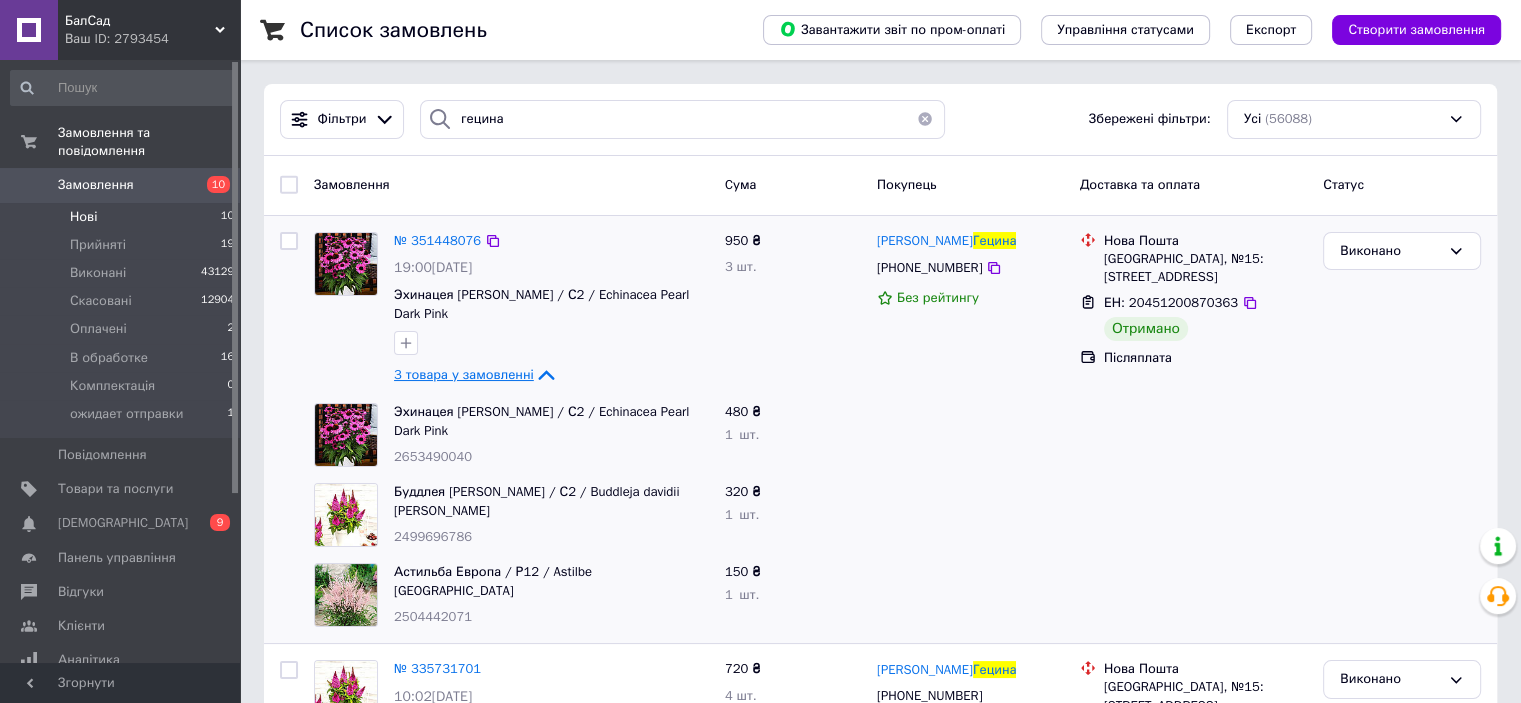 click on "3 товара у замовленні" at bounding box center (464, 374) 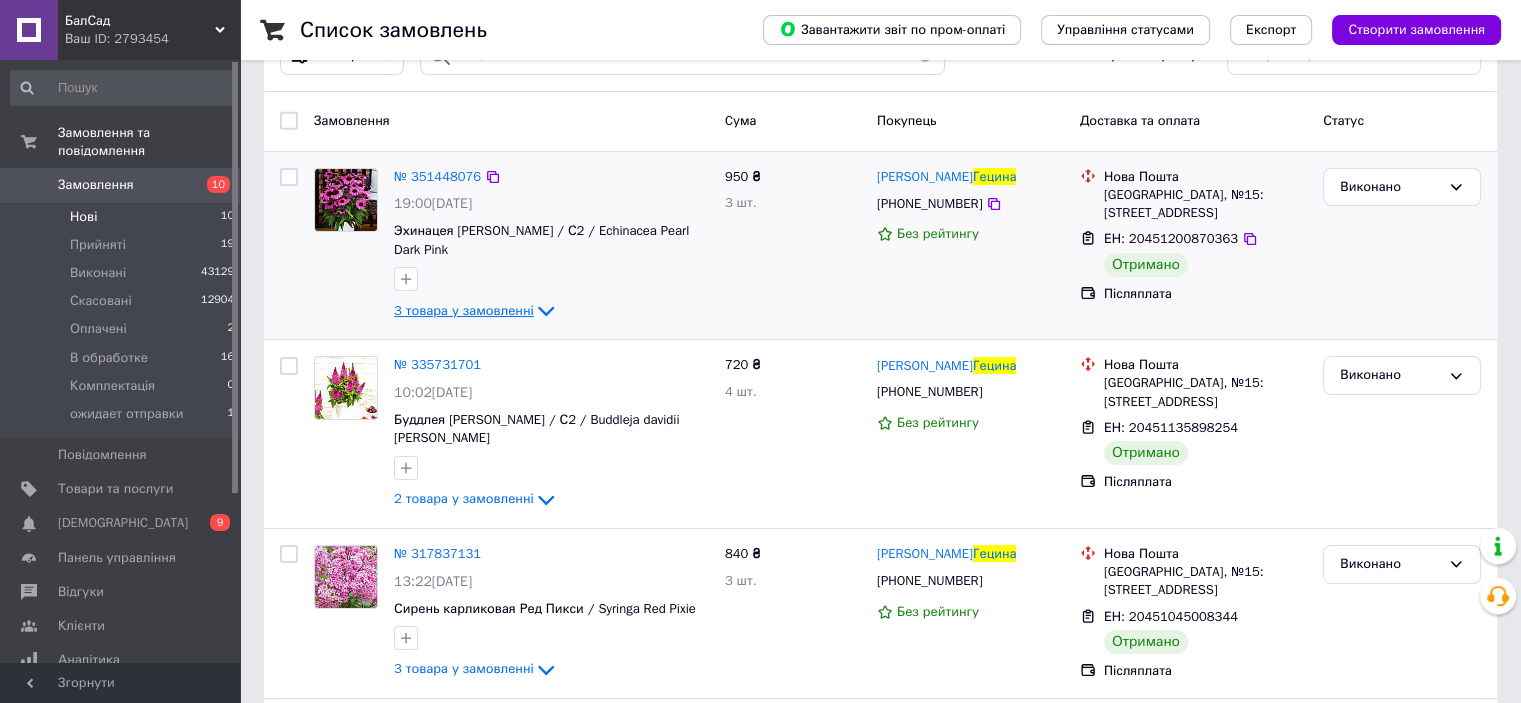 scroll, scrollTop: 100, scrollLeft: 0, axis: vertical 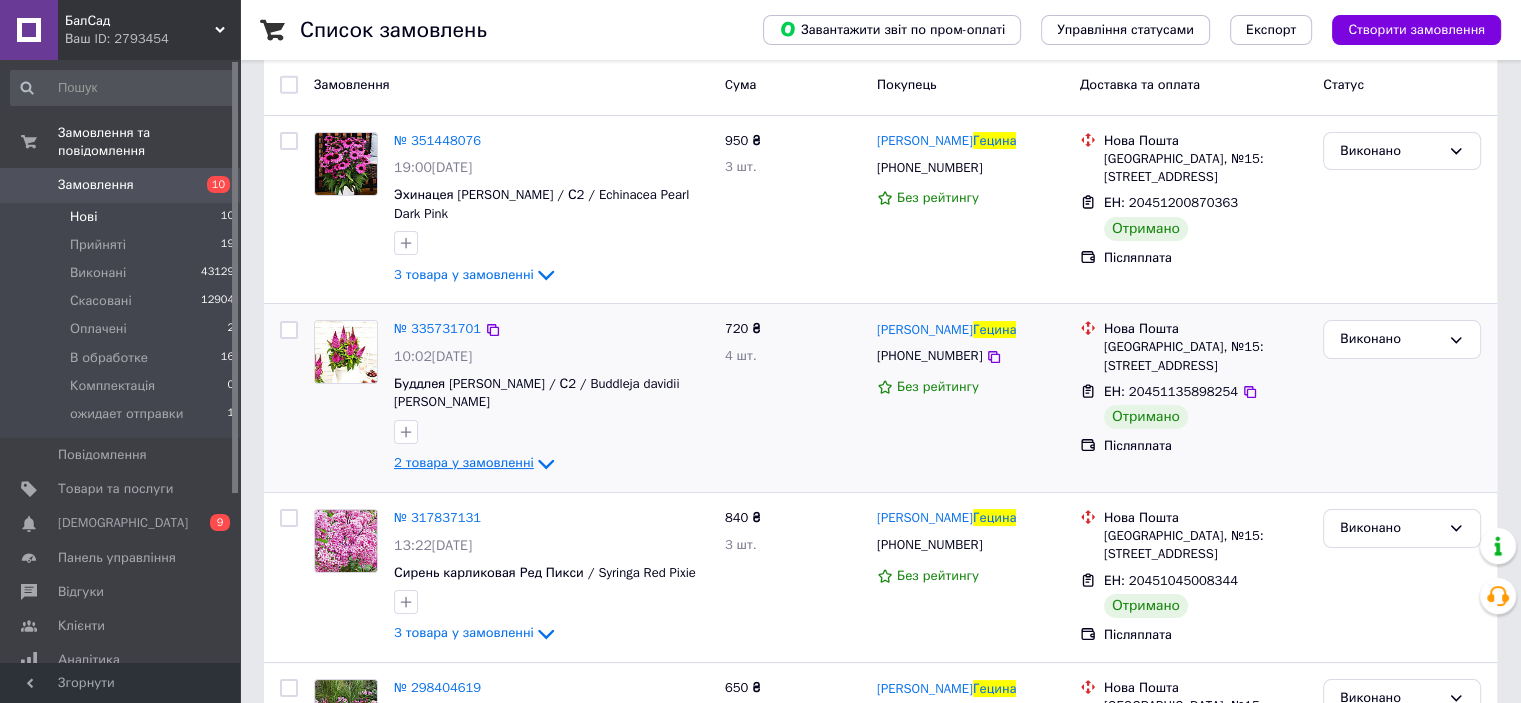 click on "2 товара у замовленні" at bounding box center [464, 463] 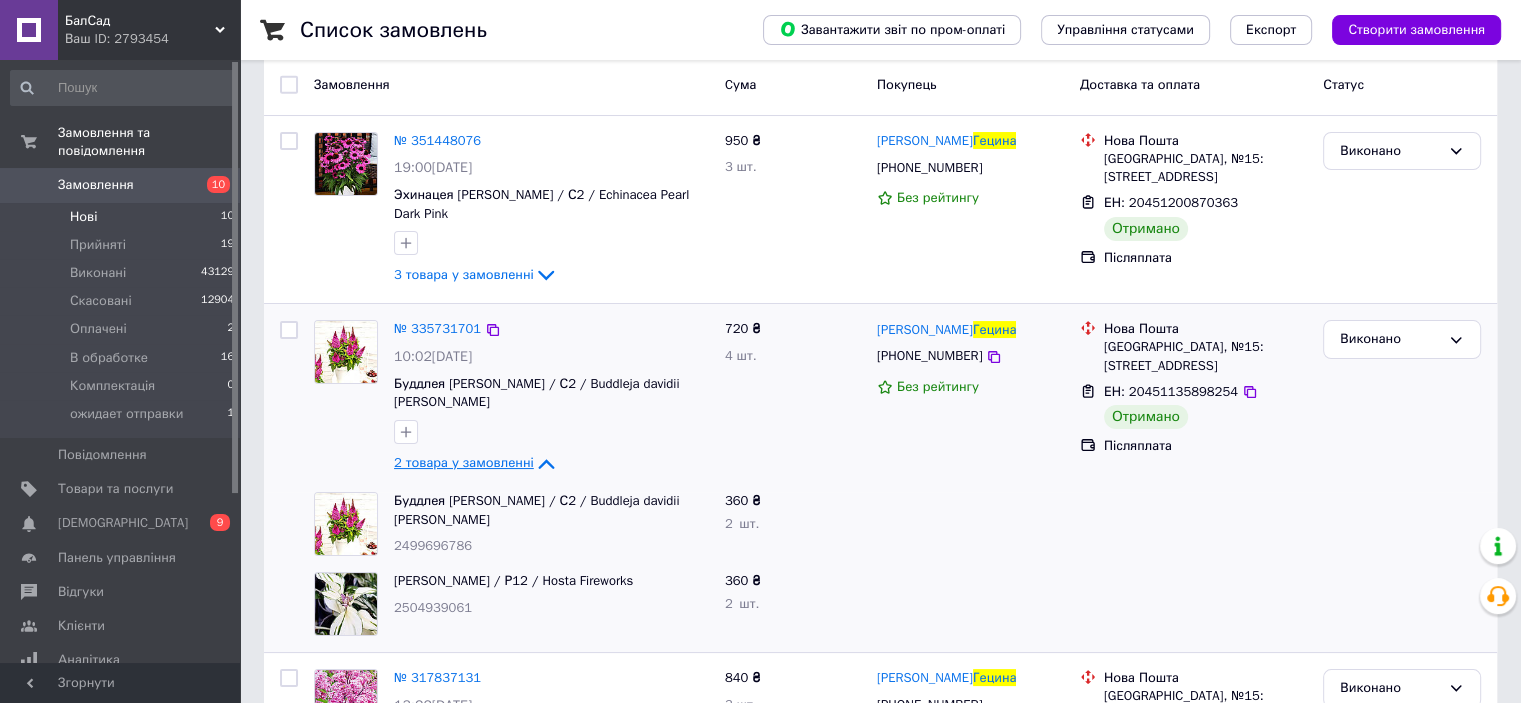 click on "2 товара у замовленні" at bounding box center [464, 463] 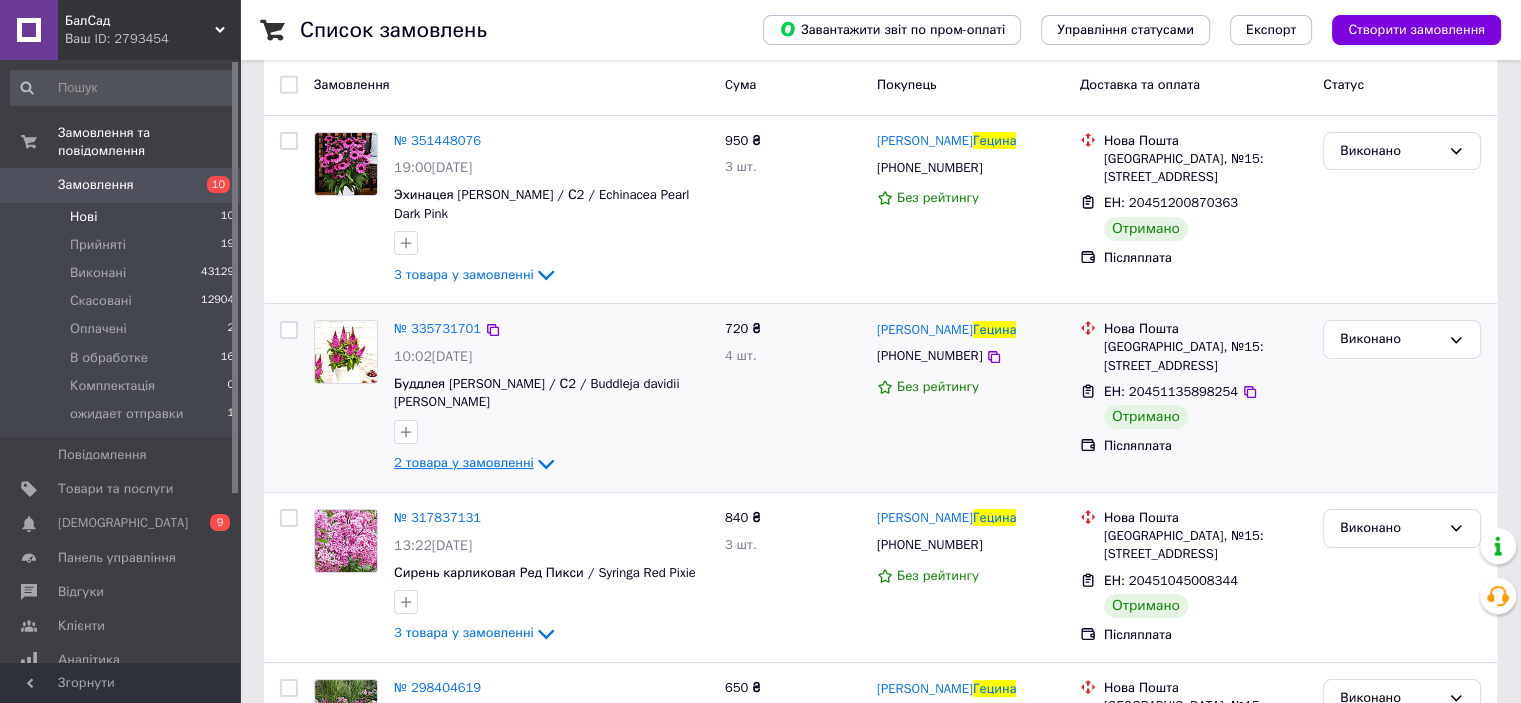 click on "2 товара у замовленні" at bounding box center [464, 463] 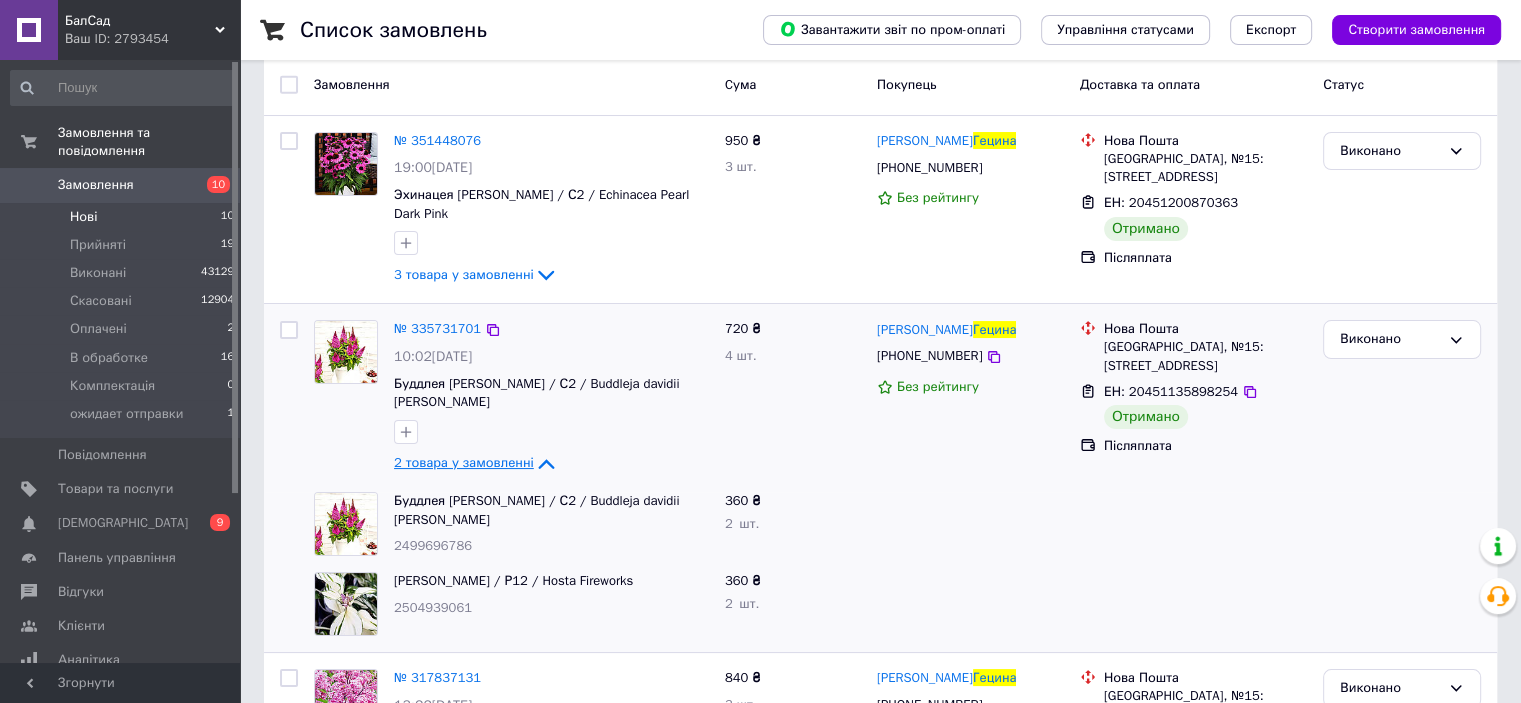 click on "2 товара у замовленні" at bounding box center (464, 463) 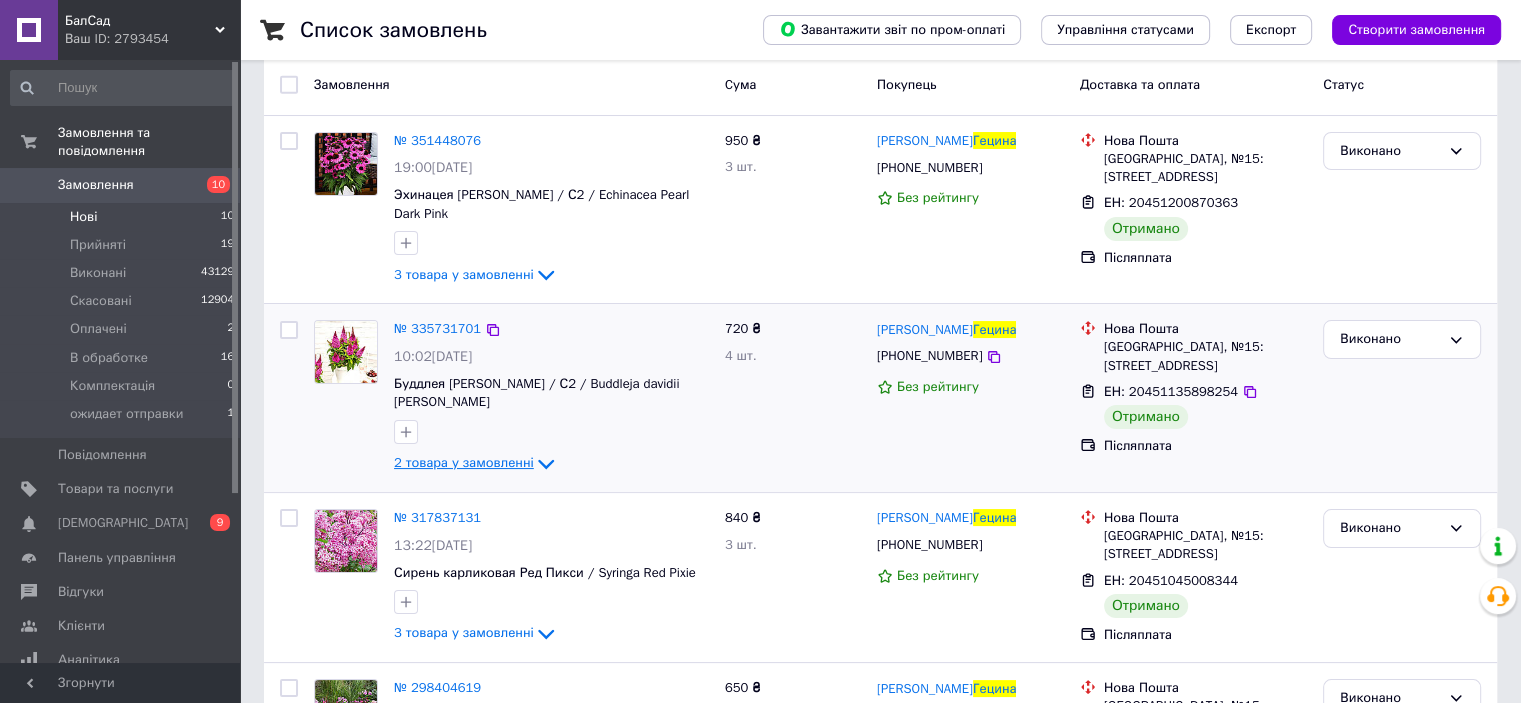 scroll, scrollTop: 0, scrollLeft: 0, axis: both 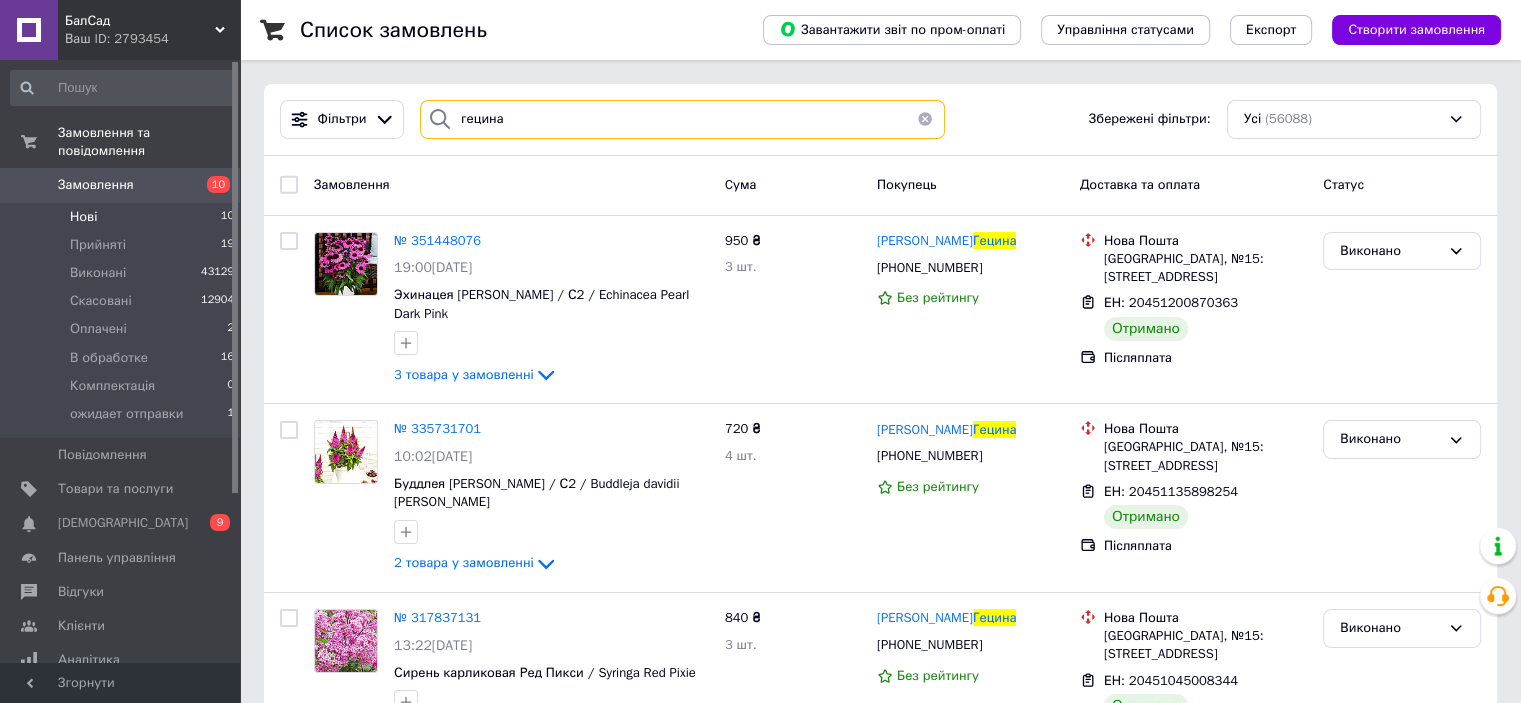 drag, startPoint x: 543, startPoint y: 127, endPoint x: 440, endPoint y: 123, distance: 103.077644 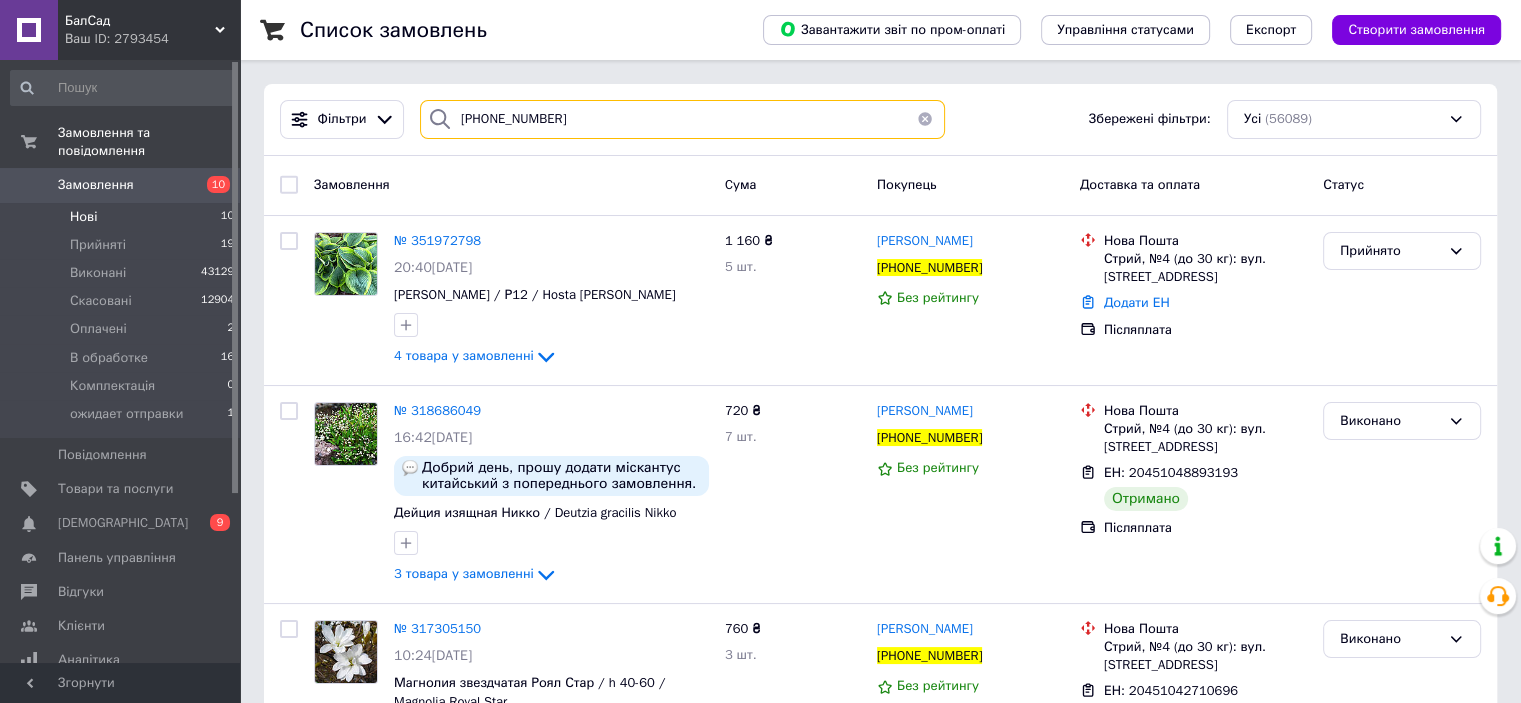 type on "+380682463899" 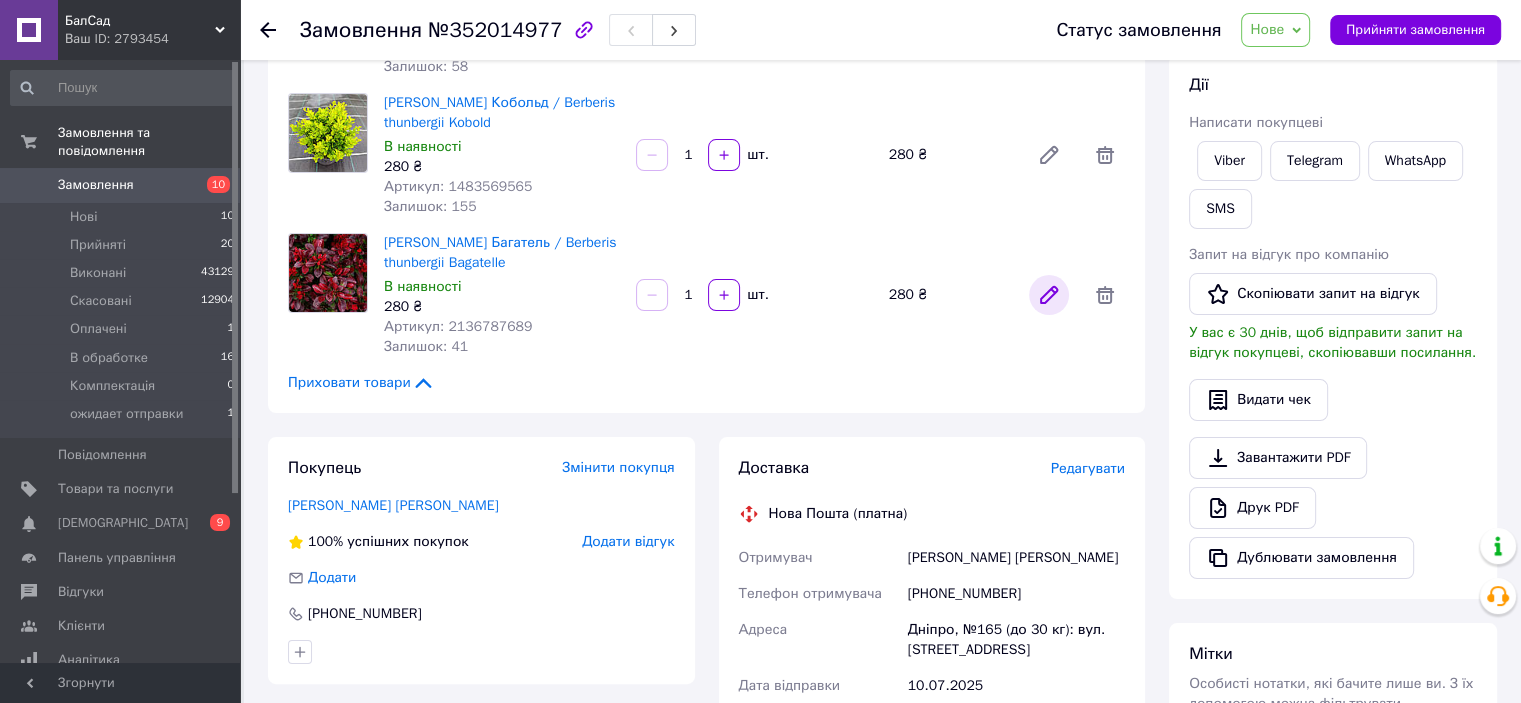 scroll, scrollTop: 0, scrollLeft: 0, axis: both 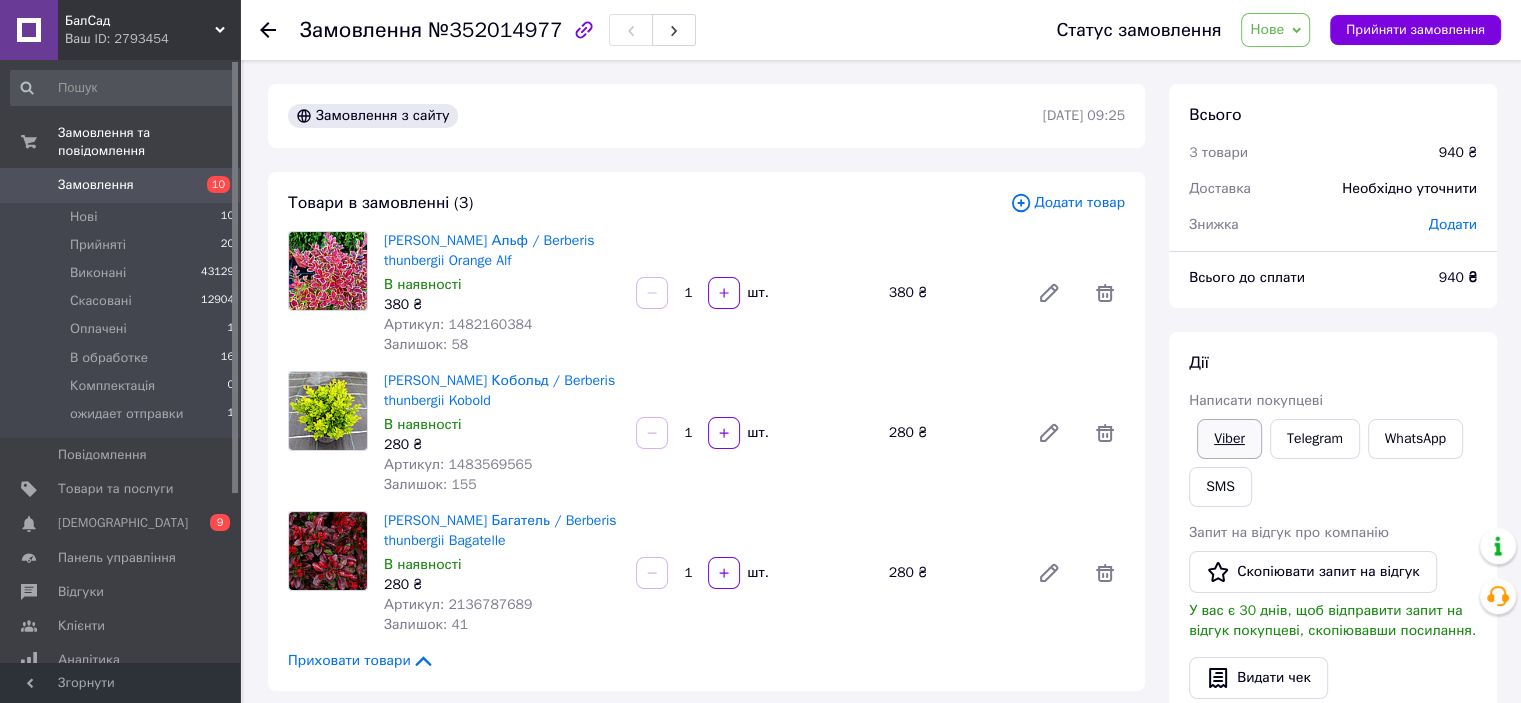 click on "Viber" at bounding box center (1229, 439) 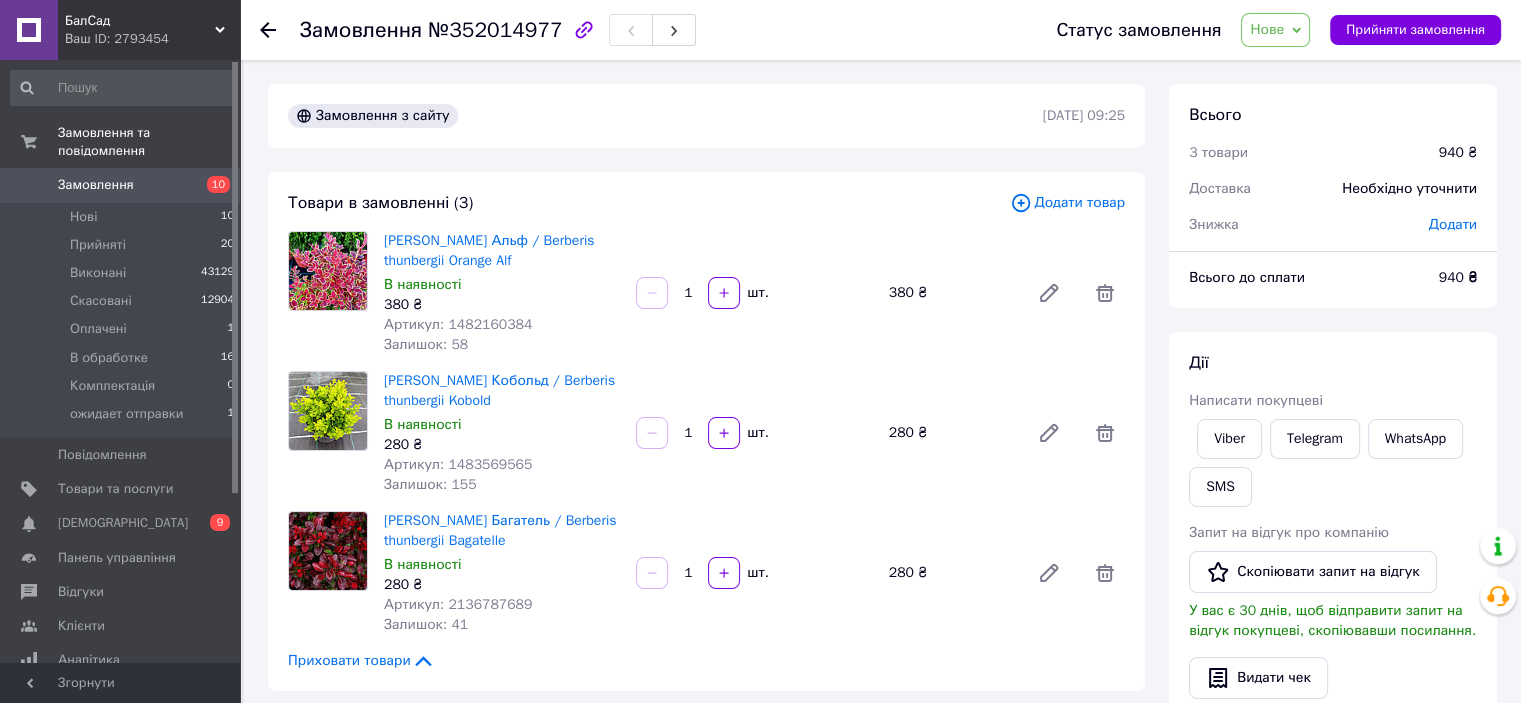 click on "Замовлення №352014977 Статус замовлення Нове Прийнято Виконано Скасовано Оплачено В обработке Комплектація ожидает отправки Прийняти замовлення Замовлення з сайту 10.07.2025 | 09:25 Товари в замовленні (3) Додати товар Барбарис Оранж Альф / Berberis thunbergii Orange Alf В наявності 380 ₴ Артикул: 1482160384 Залишок: 58 1   шт. 380 ₴ Барбарис тунберга Кобольд / Berberis thunbergii Kobold В наявності 280 ₴ Артикул: 1483569565 Залишок: 155 1   шт. 280 ₴ Барбарис тунберга Багатель / Berberis thunbergii Bagatelle В наявності 280 ₴ Артикул: 2136787689 Залишок: 41 1   шт. 280 ₴ Приховати товари Покупець Змінити покупця Дацковська Юлія 100%   940" at bounding box center (882, 811) 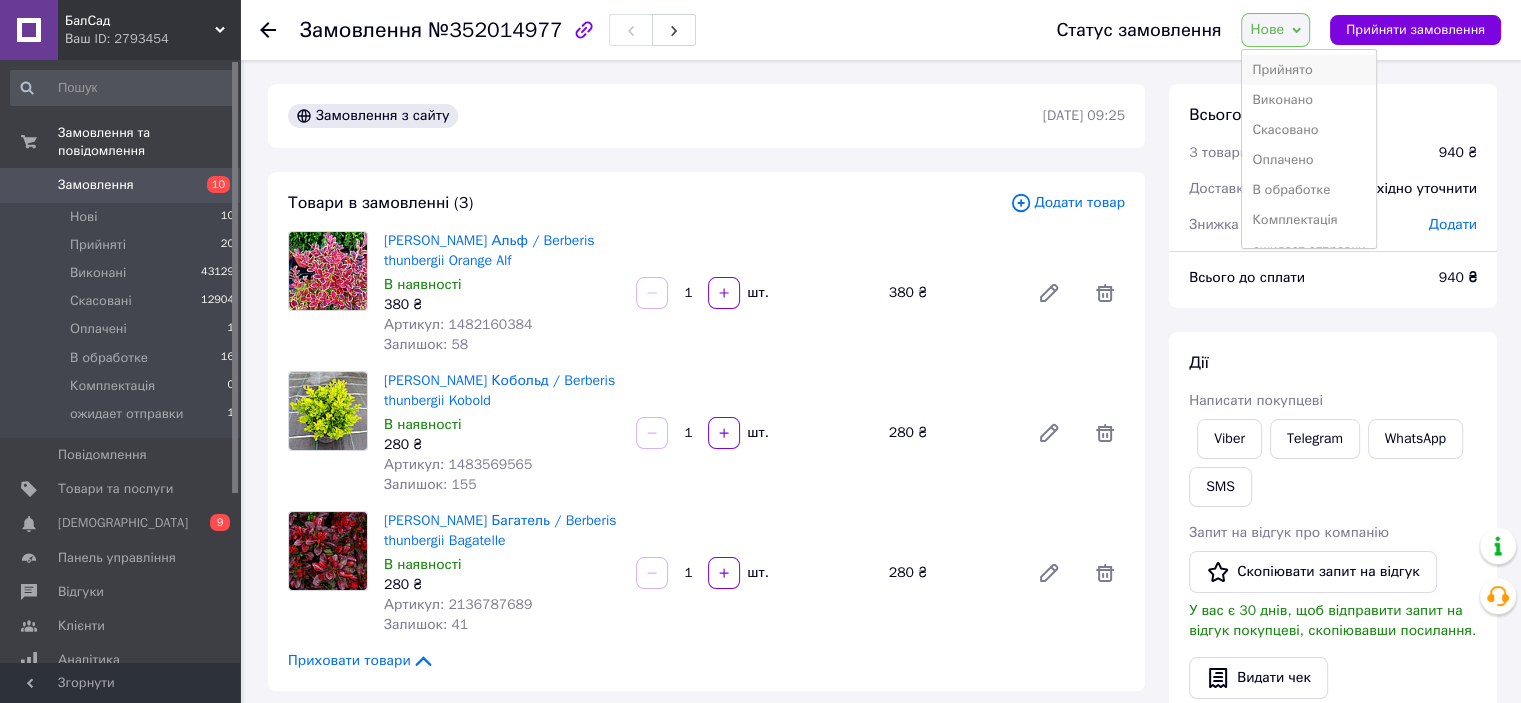 click on "Прийнято" at bounding box center (1308, 70) 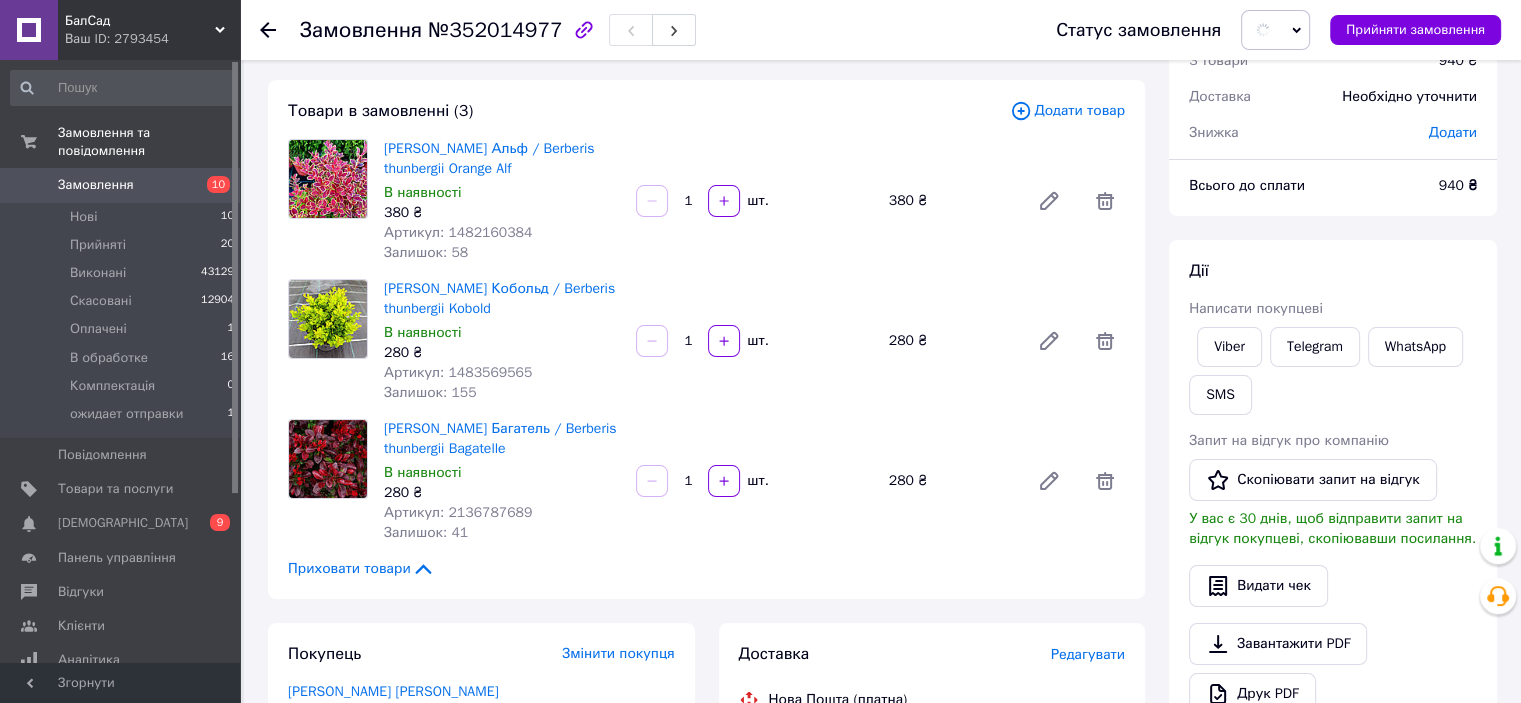 scroll, scrollTop: 300, scrollLeft: 0, axis: vertical 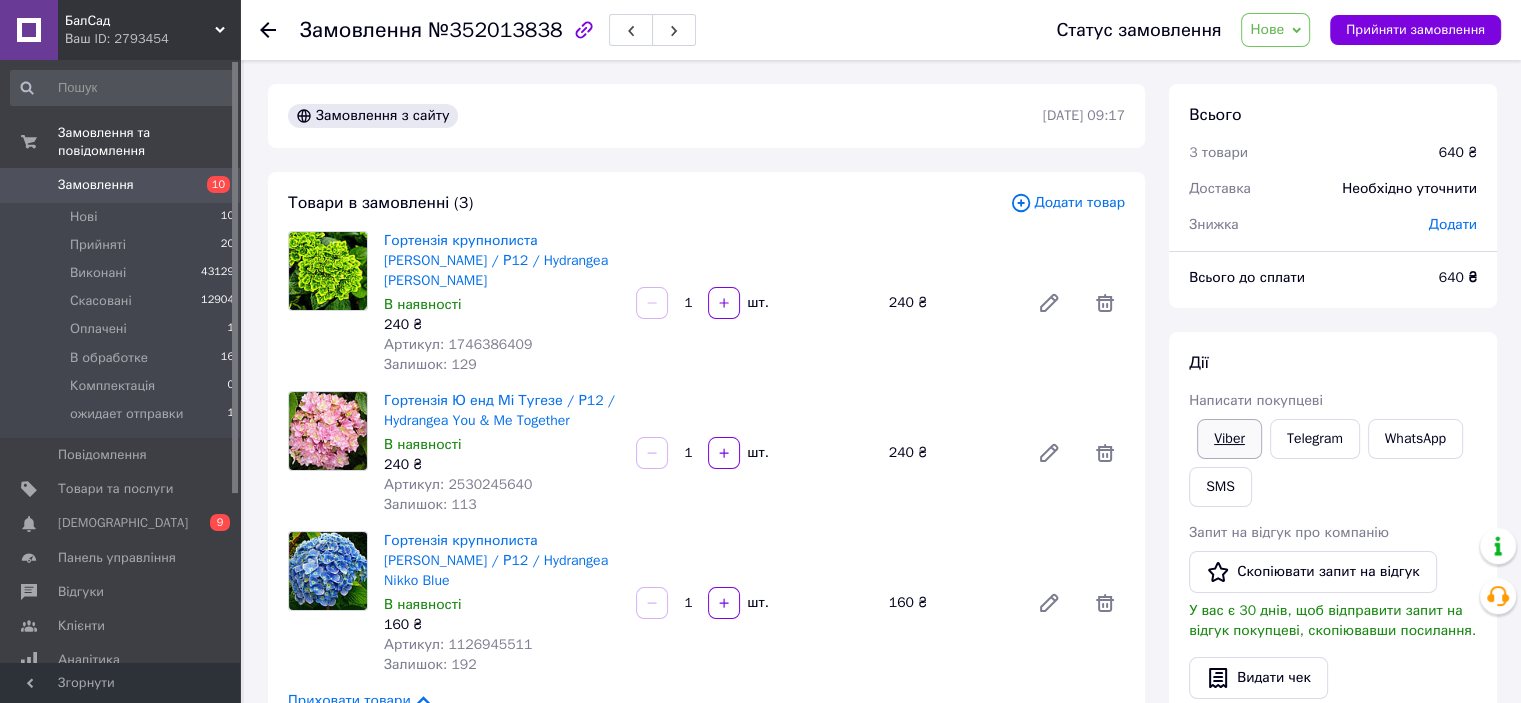 click on "Viber" at bounding box center [1229, 439] 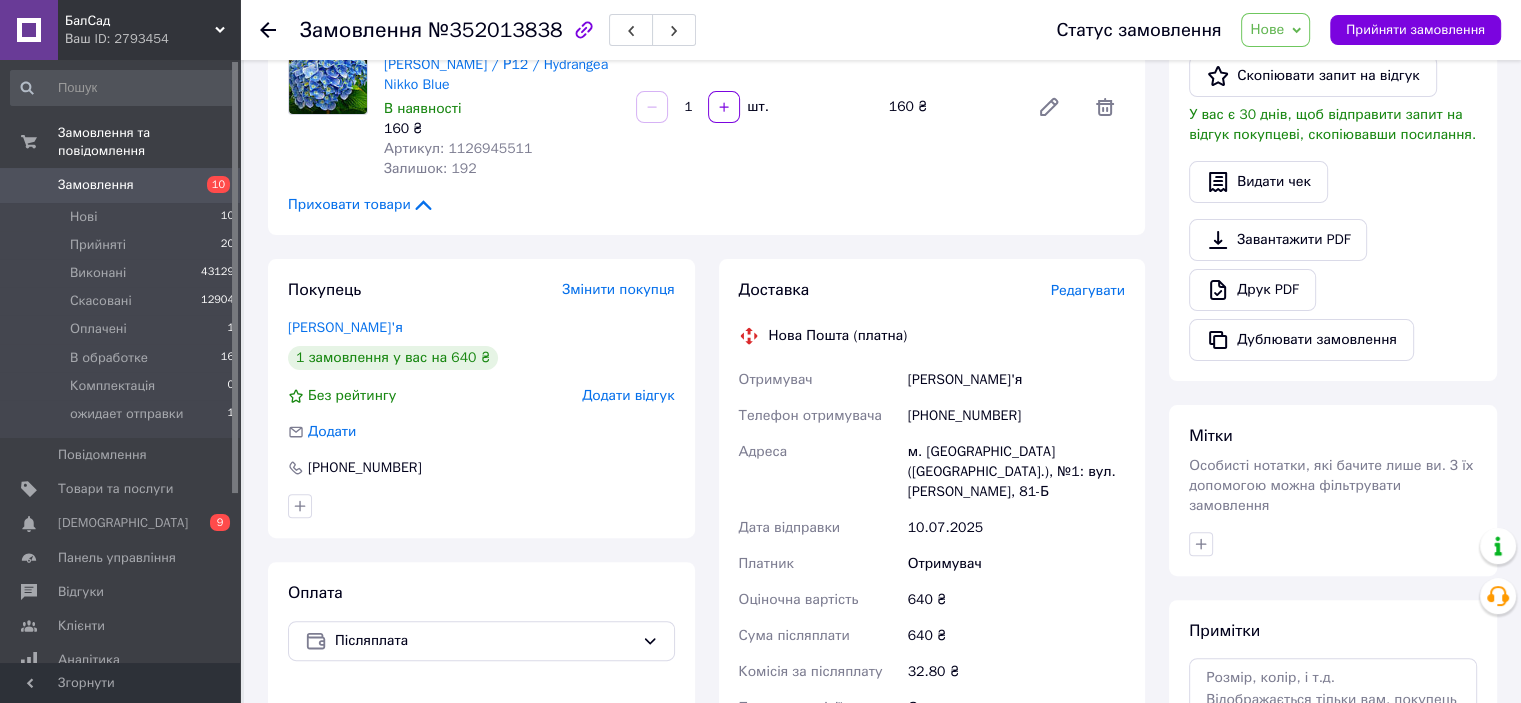 scroll, scrollTop: 600, scrollLeft: 0, axis: vertical 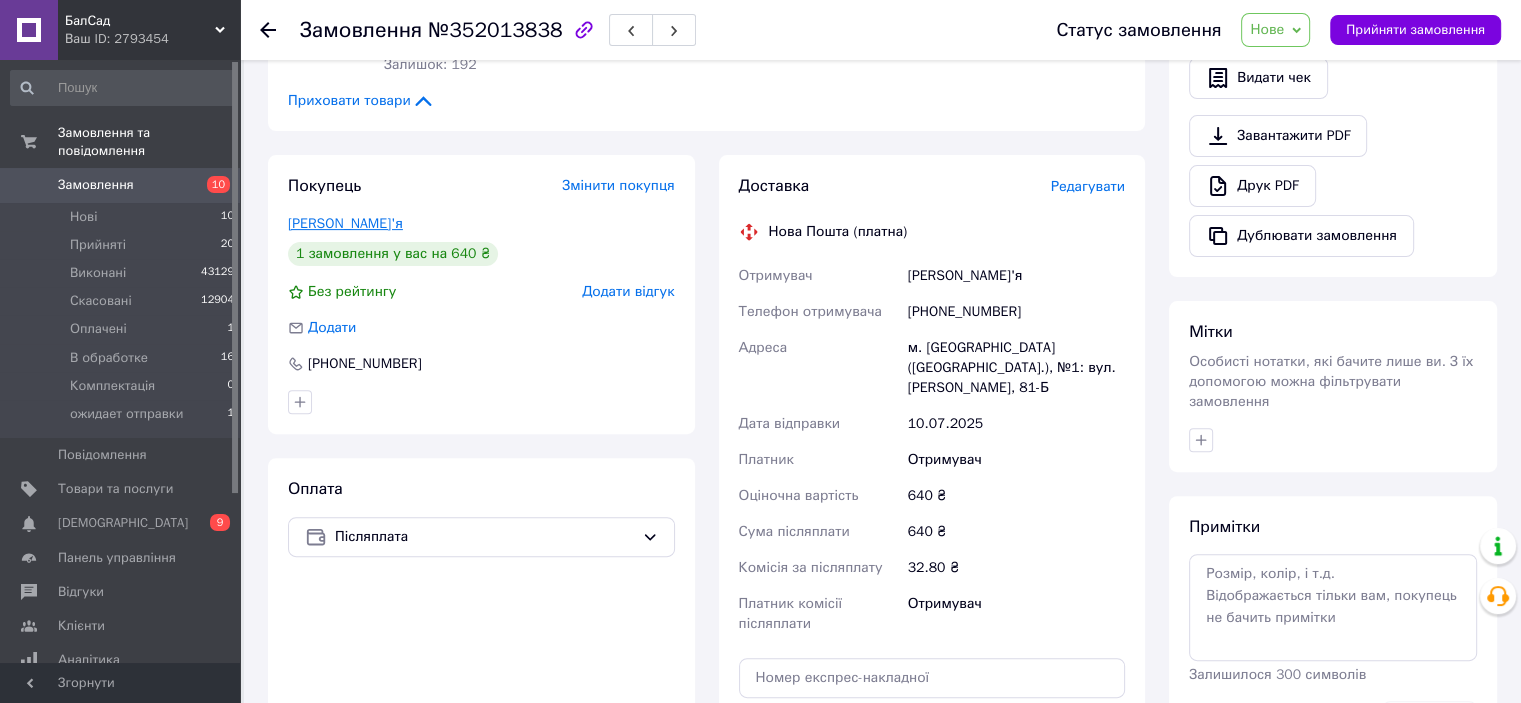 click on "Гонтюк Дар'я" at bounding box center [345, 223] 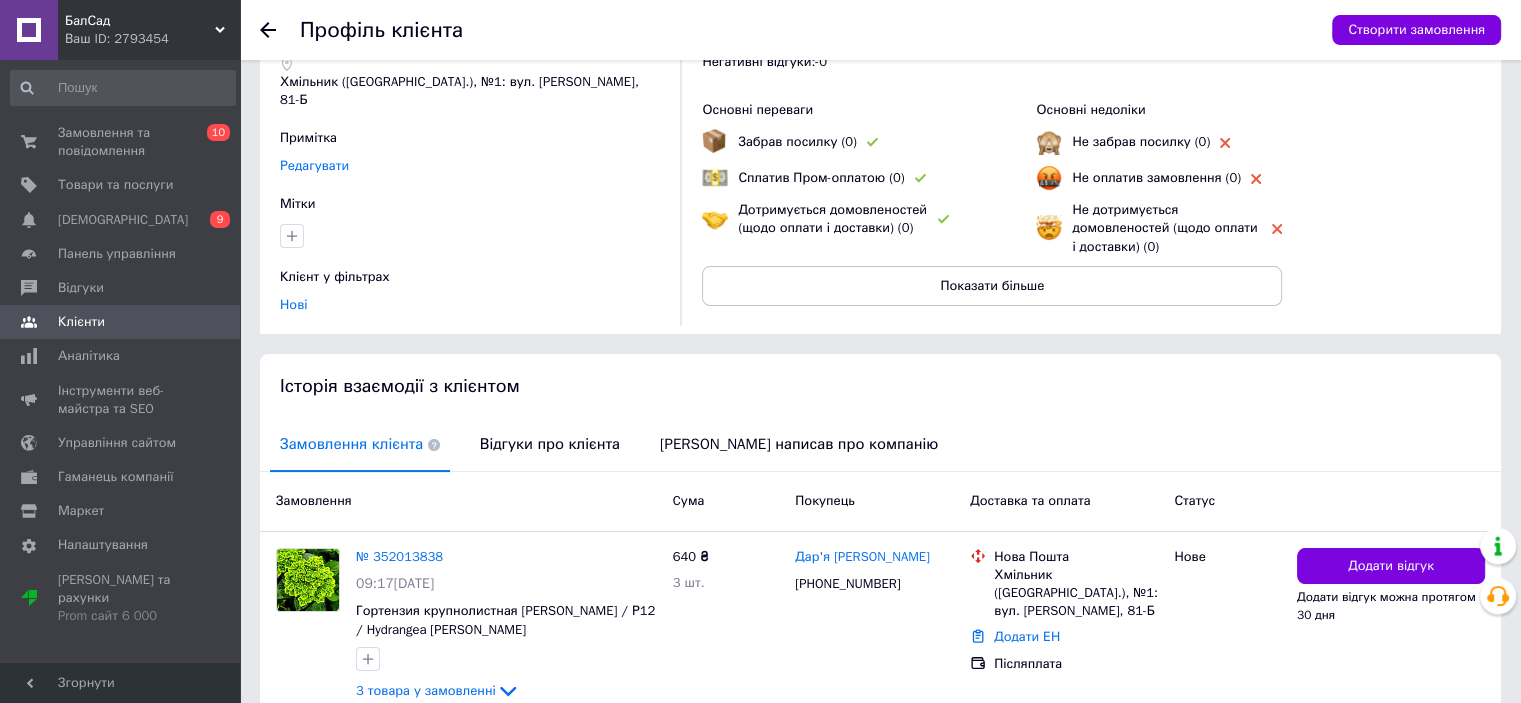 scroll, scrollTop: 196, scrollLeft: 0, axis: vertical 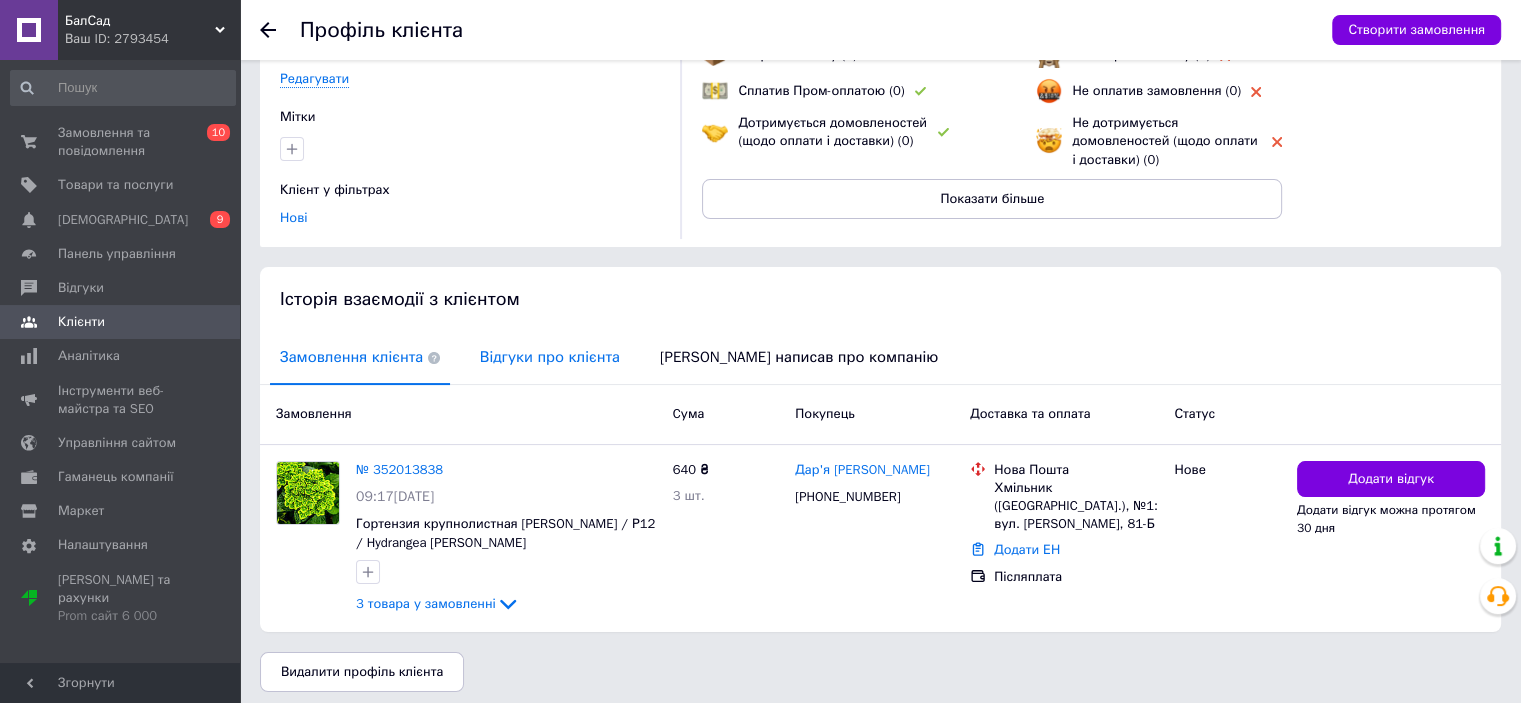 click on "Відгуки про клієнта" at bounding box center (550, 357) 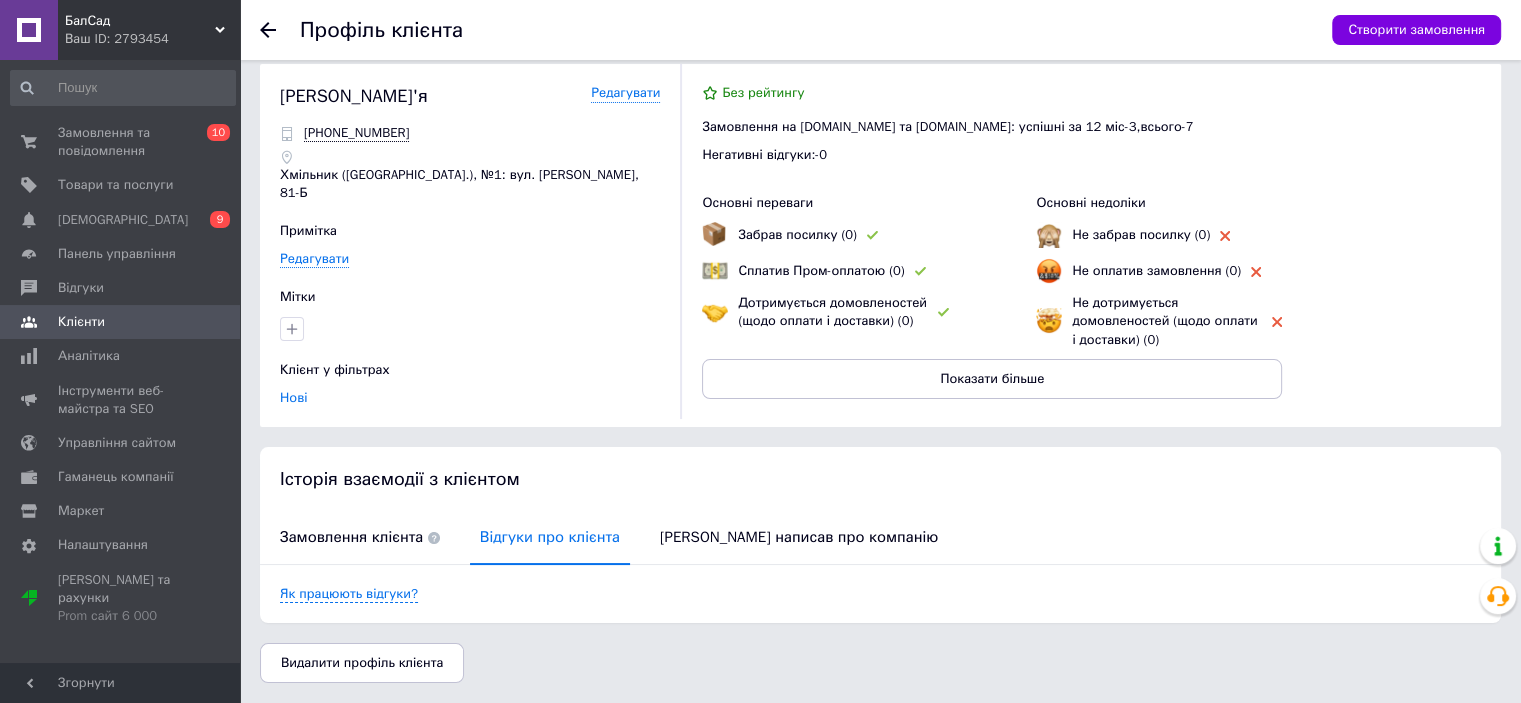scroll, scrollTop: 7, scrollLeft: 0, axis: vertical 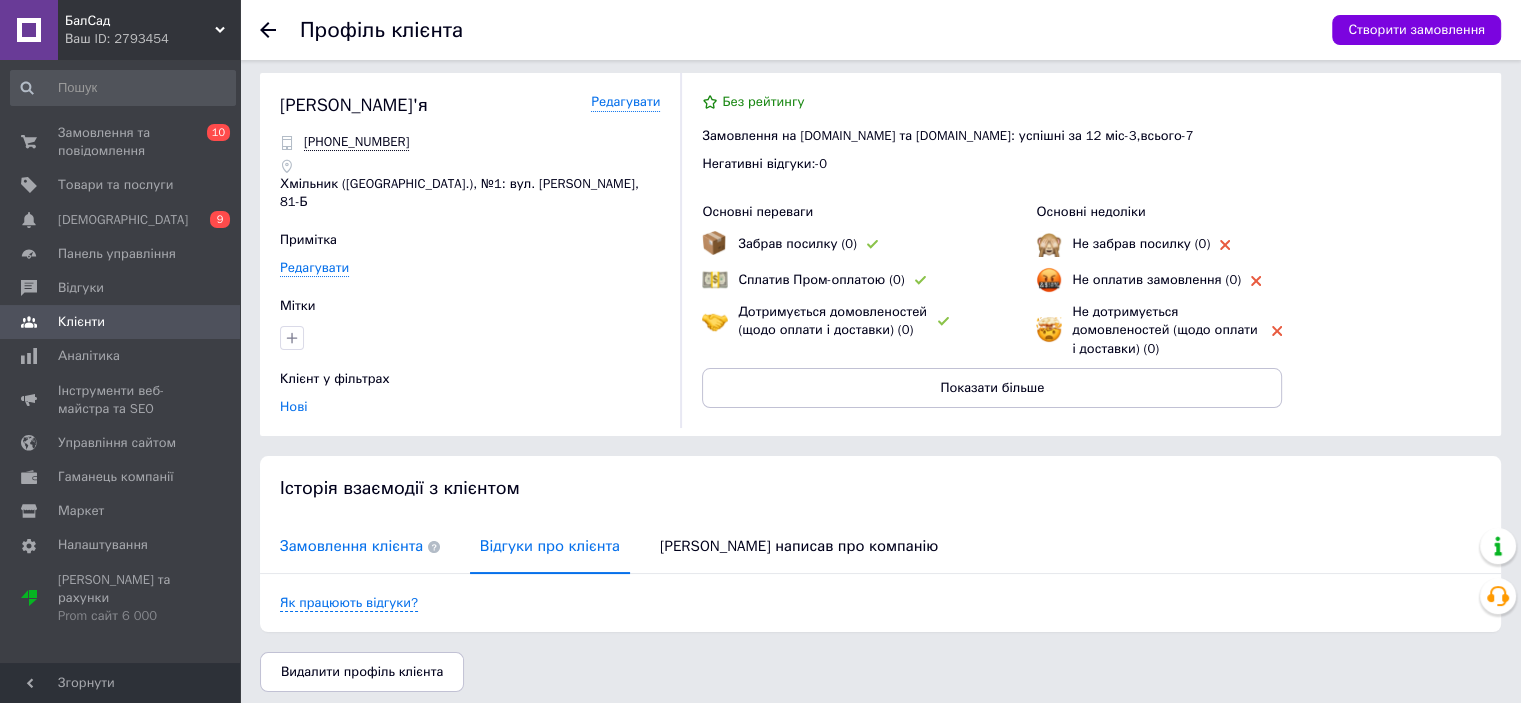 click on "Замовлення клієнта" at bounding box center [360, 546] 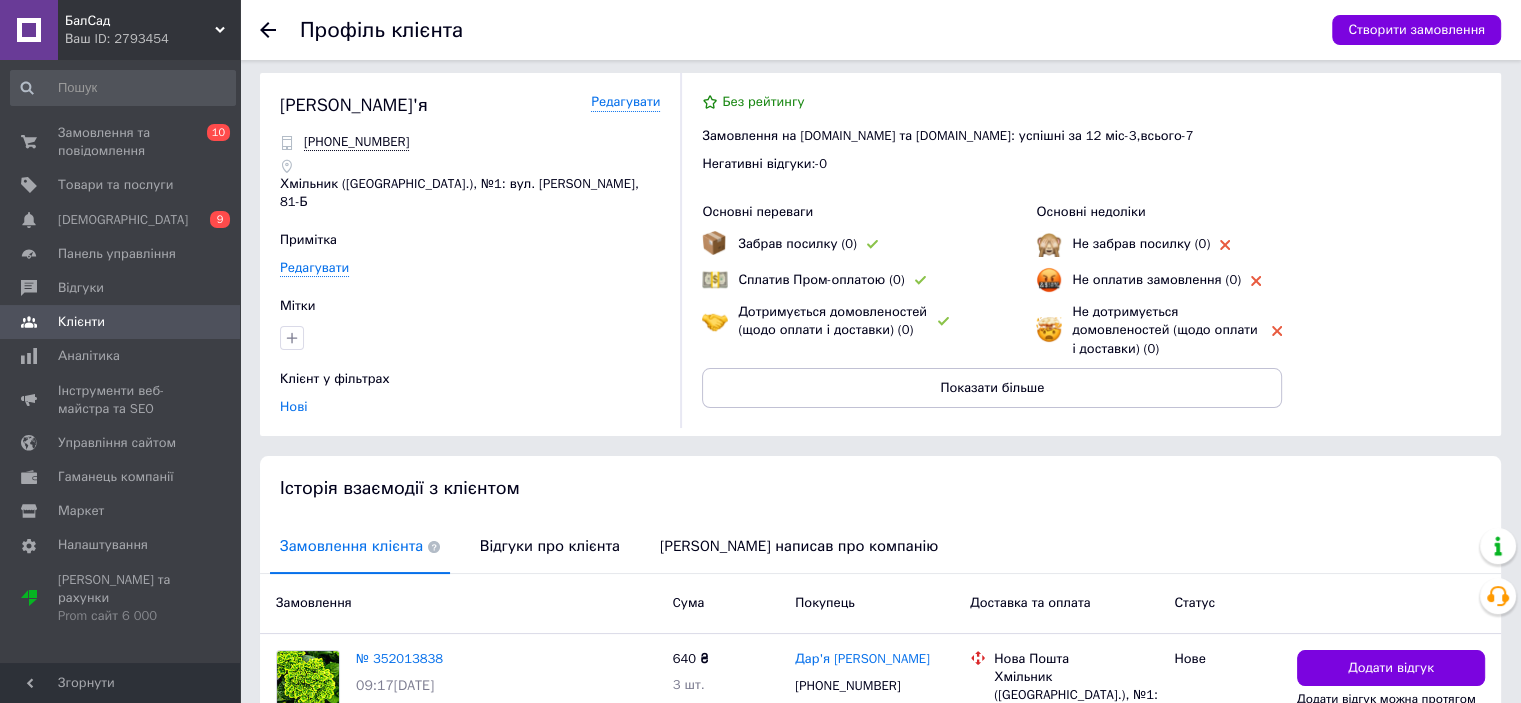 scroll, scrollTop: 196, scrollLeft: 0, axis: vertical 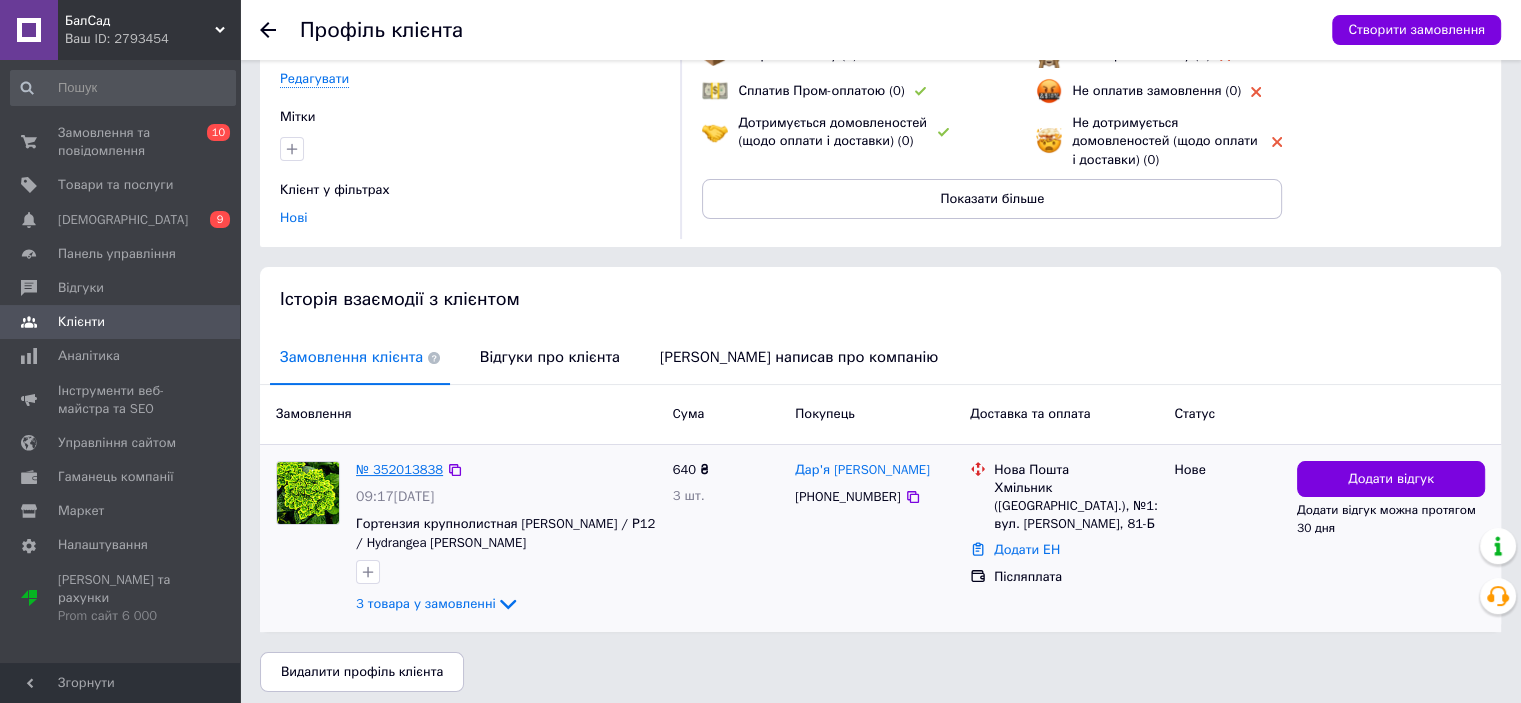 click on "№ 352013838" at bounding box center [399, 469] 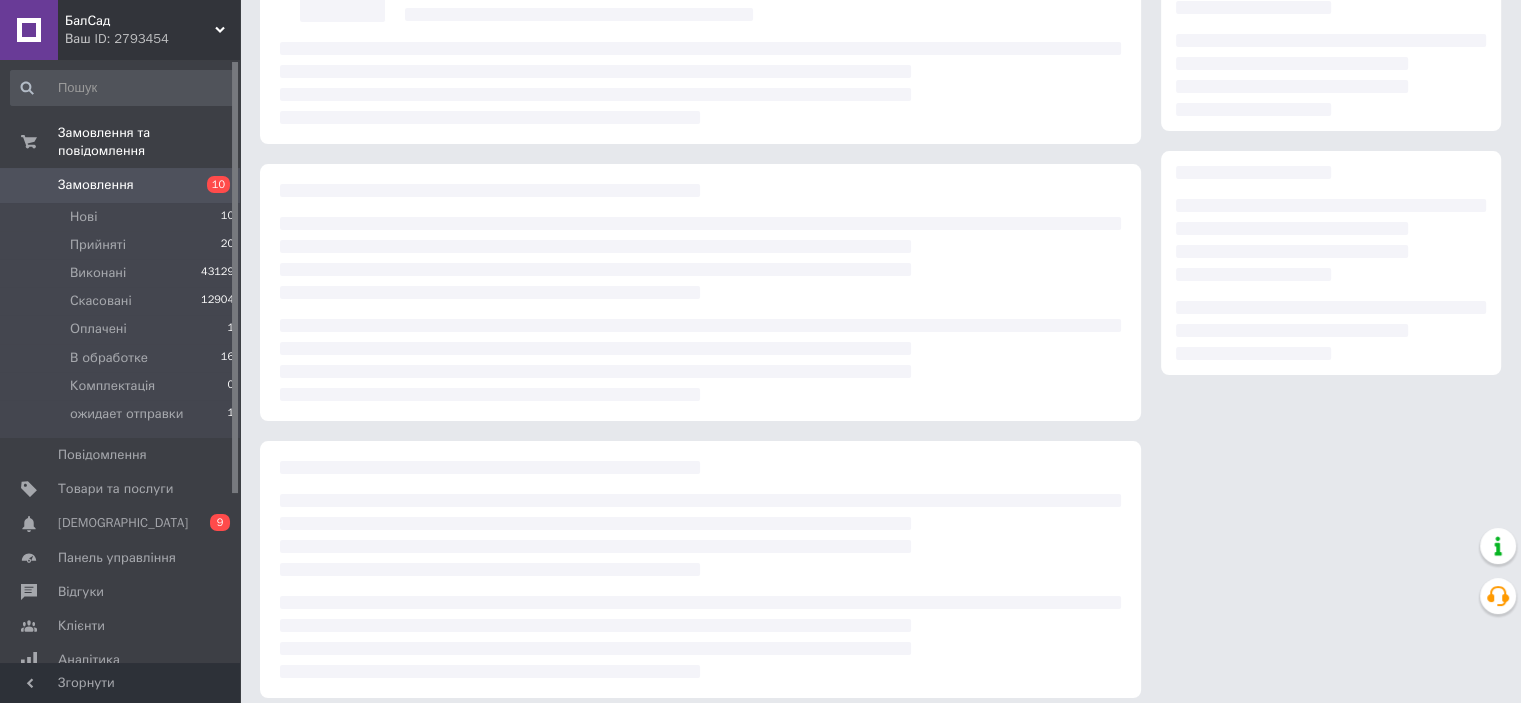scroll, scrollTop: 0, scrollLeft: 0, axis: both 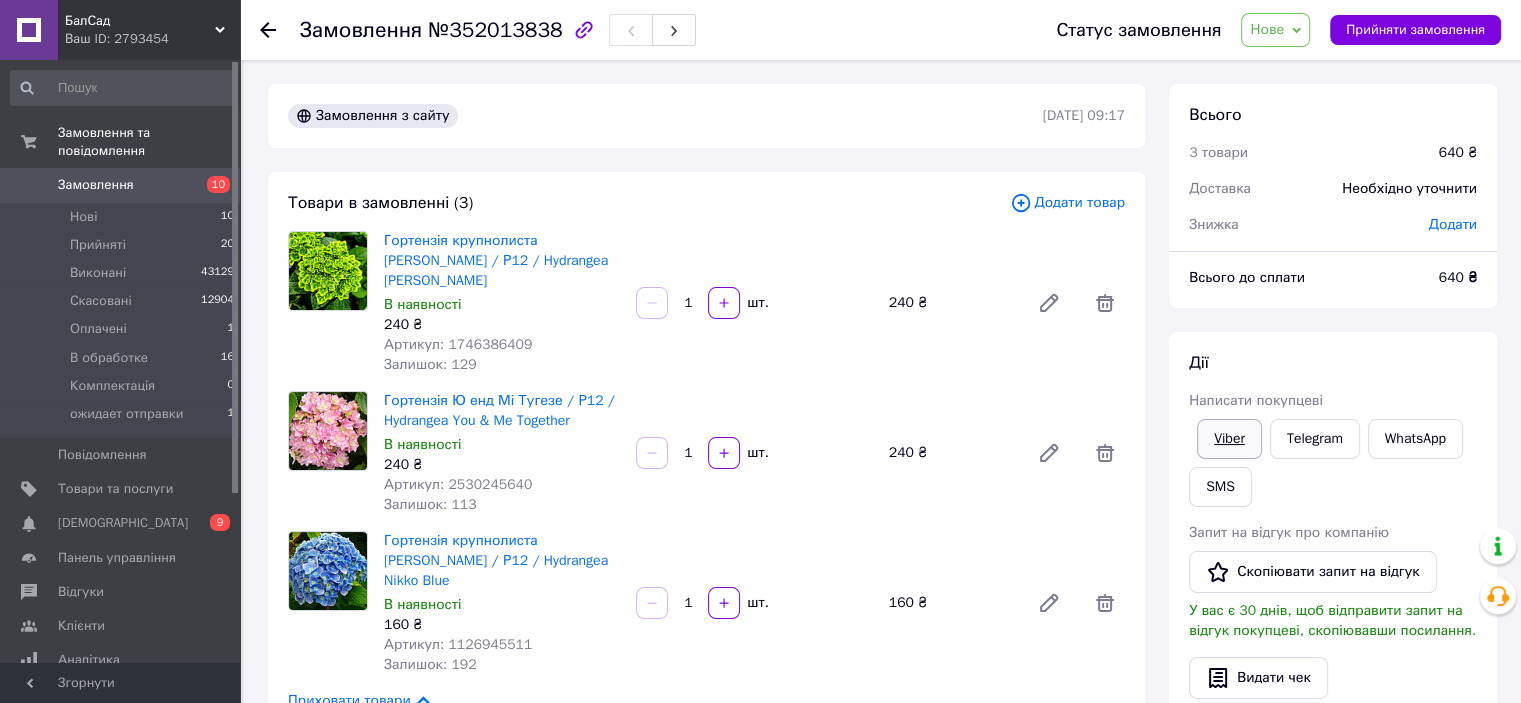 click on "Viber" at bounding box center (1229, 439) 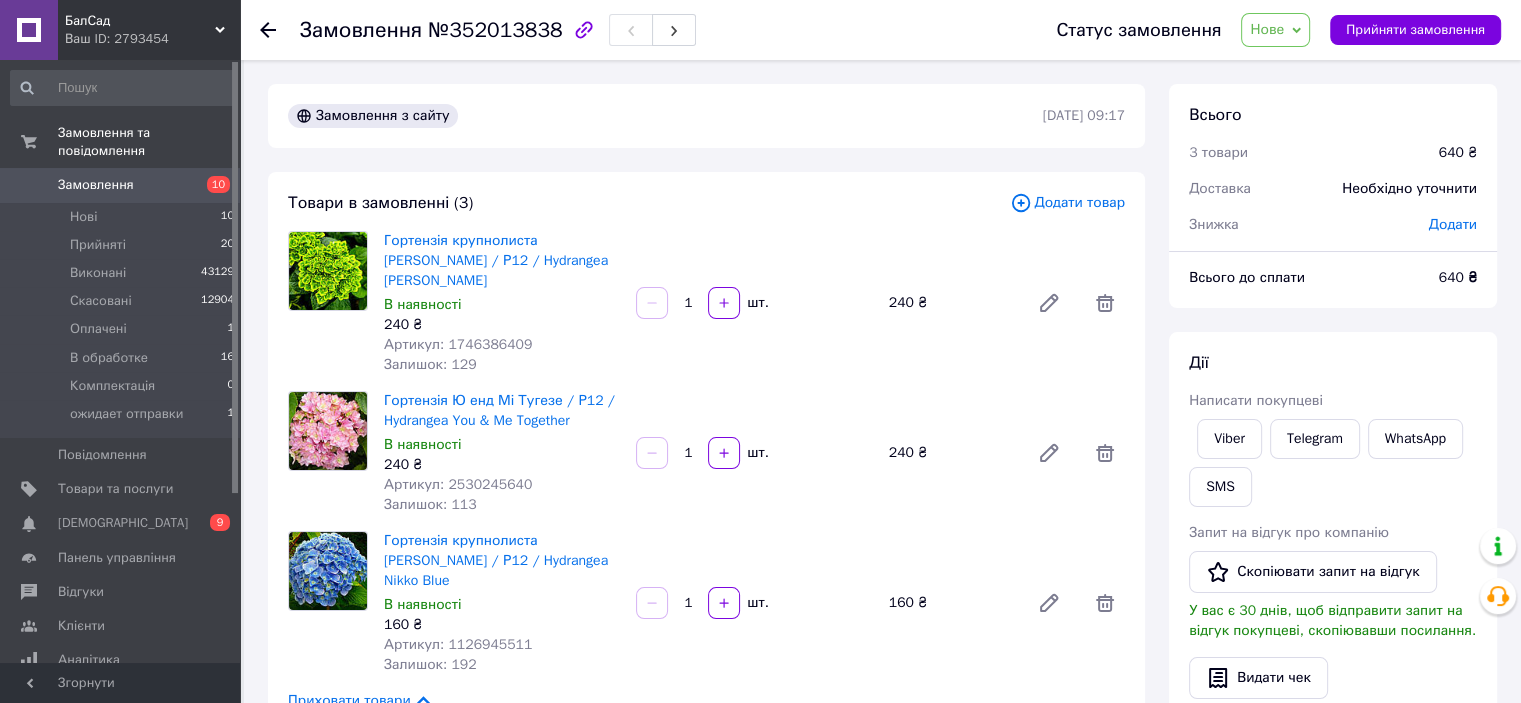 click on "Дії" at bounding box center (1333, 363) 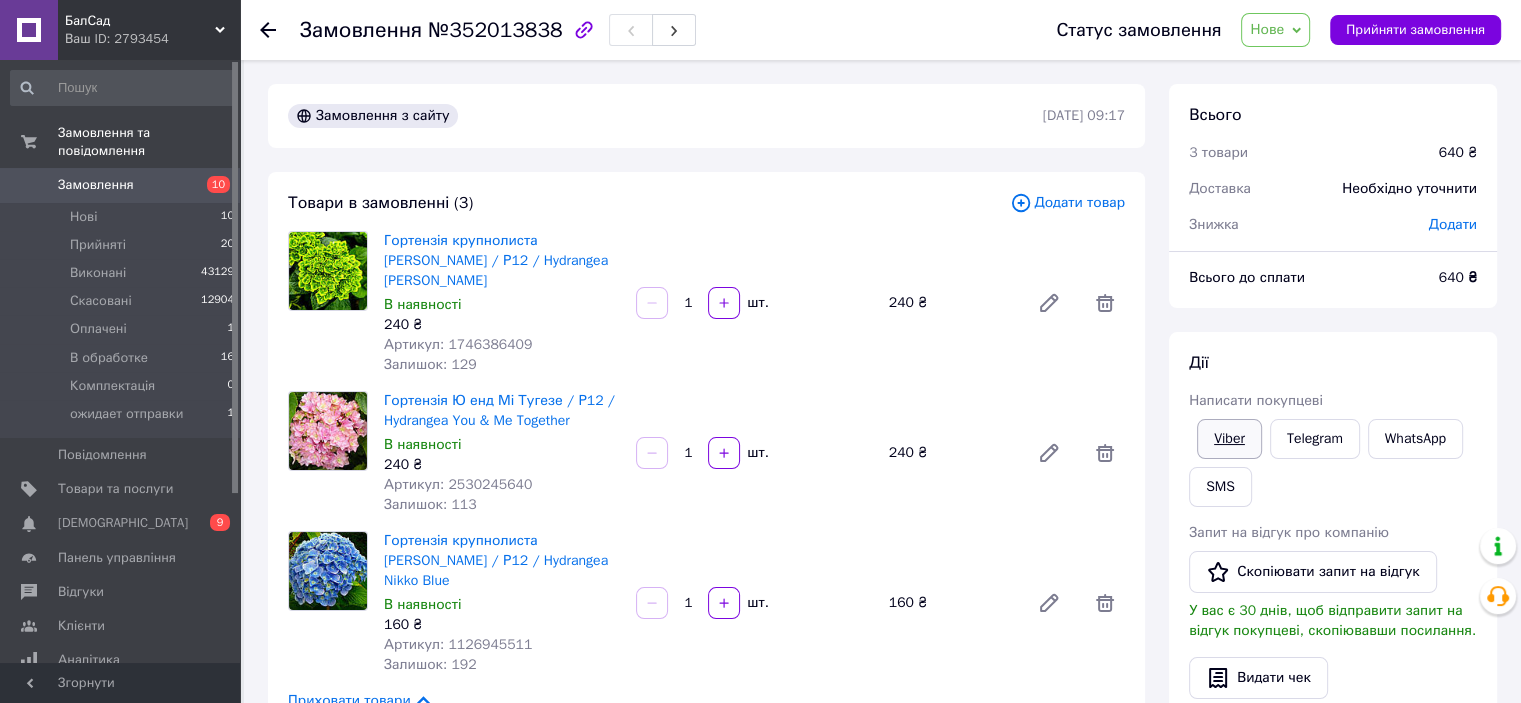 click on "Viber" at bounding box center [1229, 439] 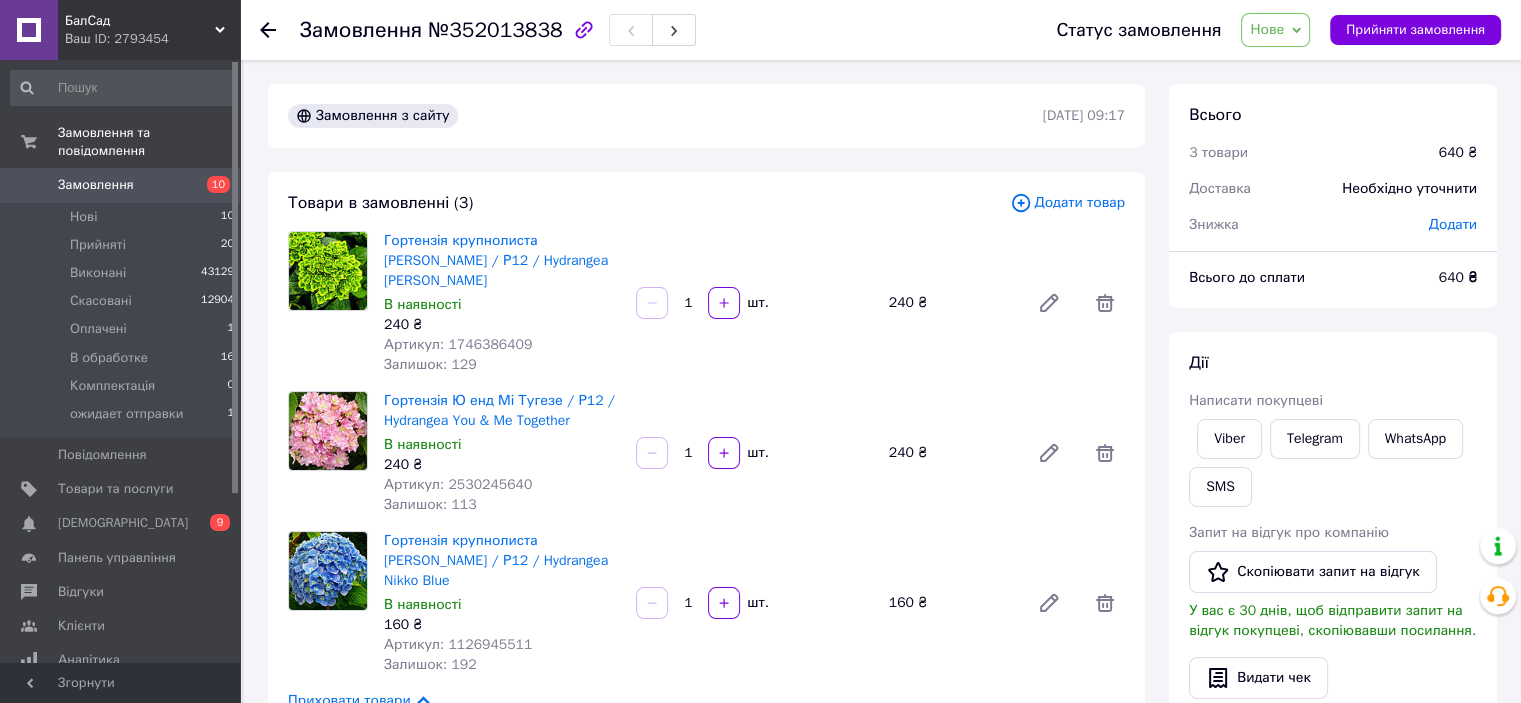 click on "Дії Написати покупцеві Viber Telegram WhatsApp SMS Запит на відгук про компанію   Скопіювати запит на відгук У вас є 30 днів, щоб відправити запит на відгук покупцеві, скопіювавши посилання.   Видати чек   Завантажити PDF   Друк PDF   Дублювати замовлення" at bounding box center (1333, 604) 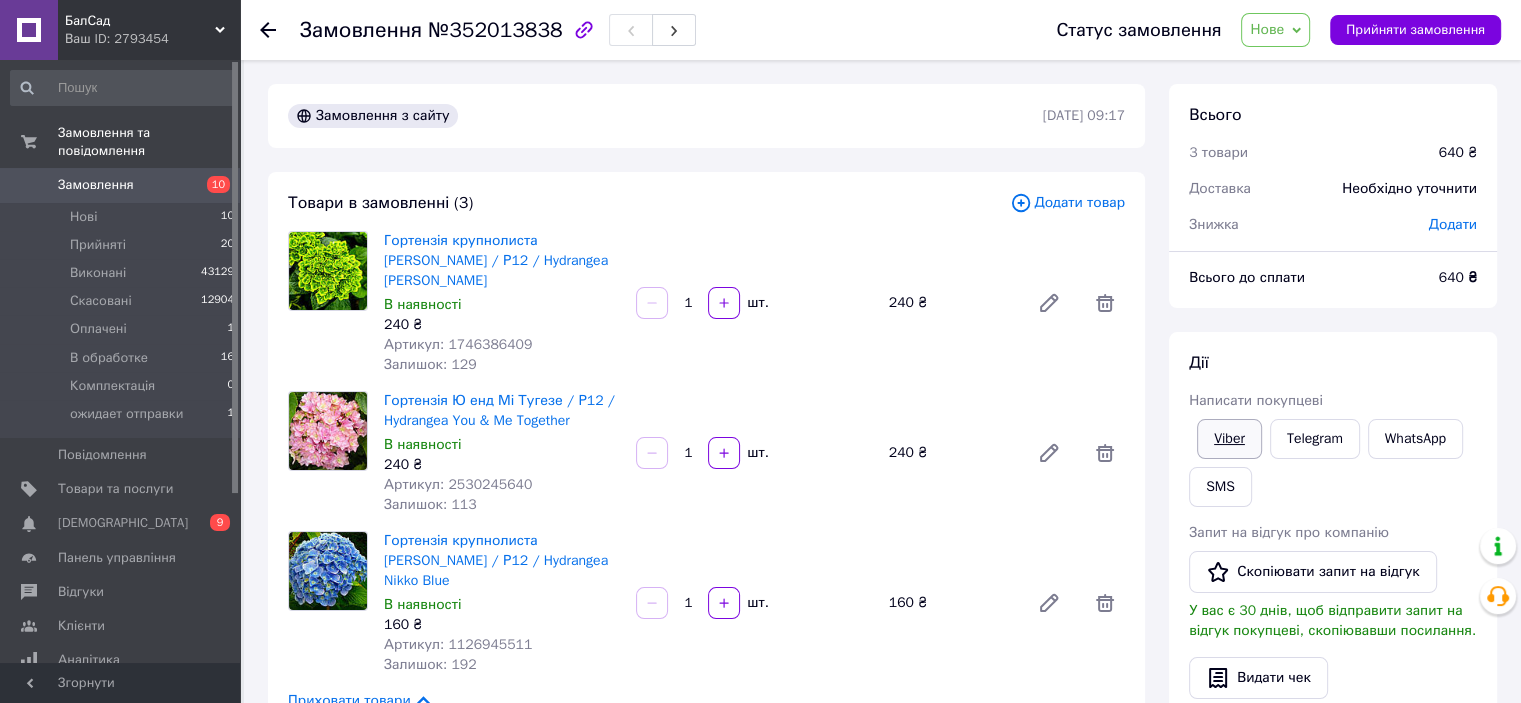 click on "Viber" at bounding box center [1229, 439] 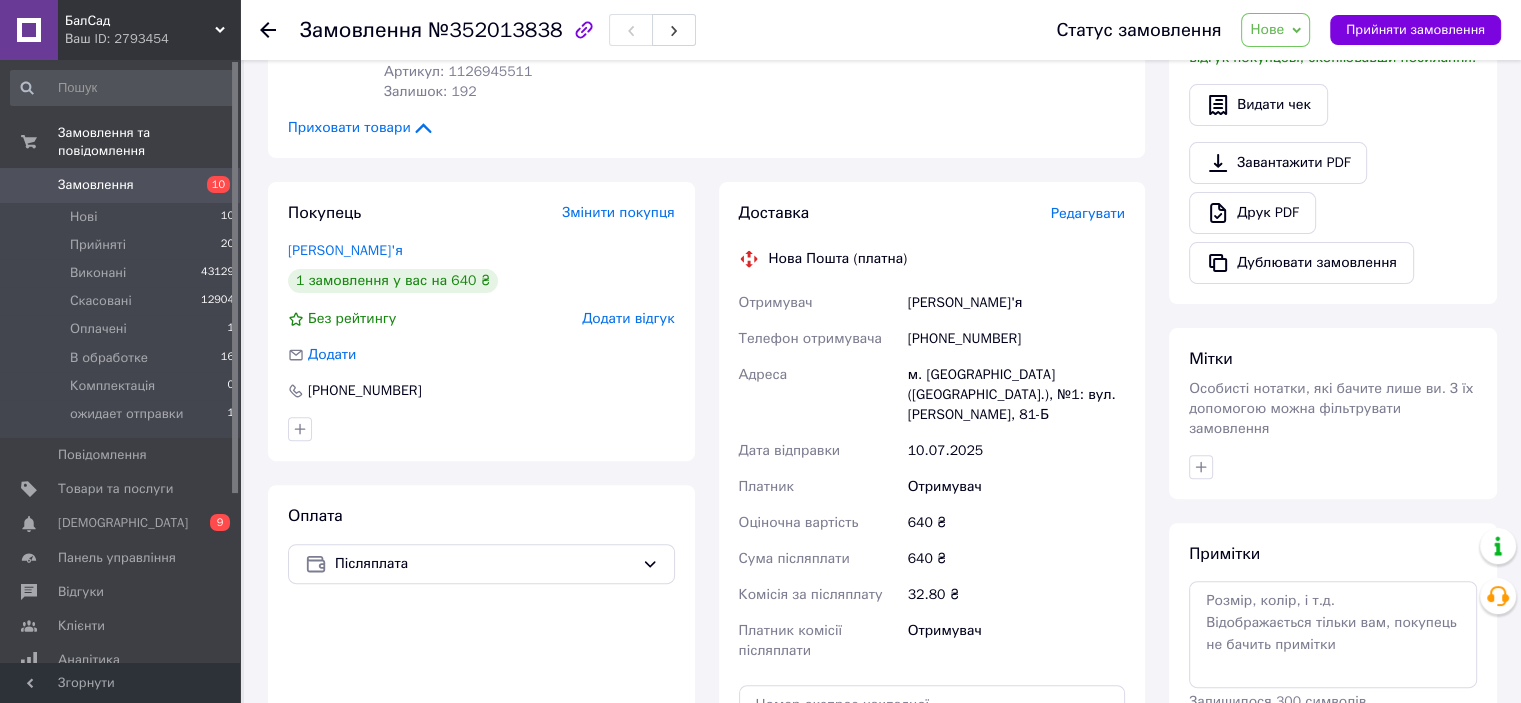 scroll, scrollTop: 600, scrollLeft: 0, axis: vertical 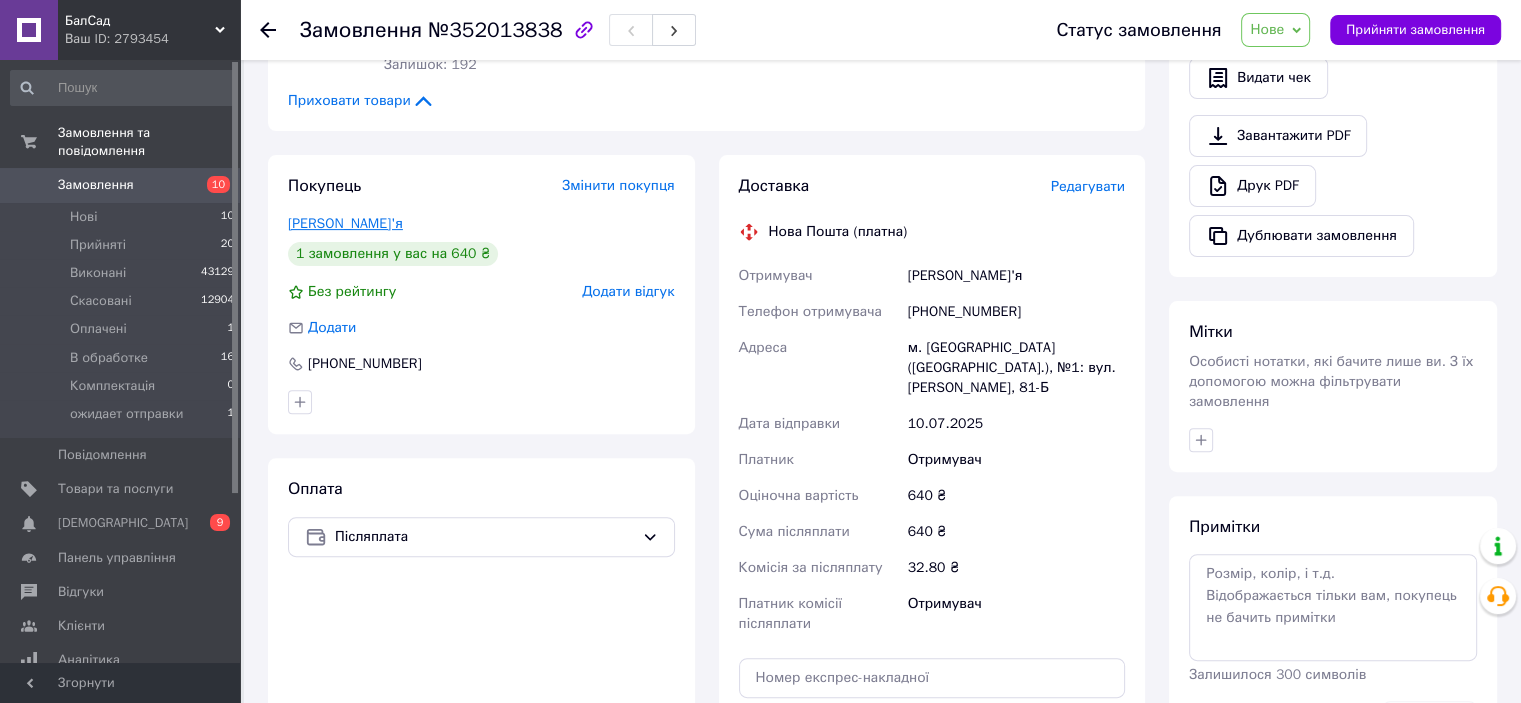 click on "Гонтюк Дар'я" at bounding box center [345, 223] 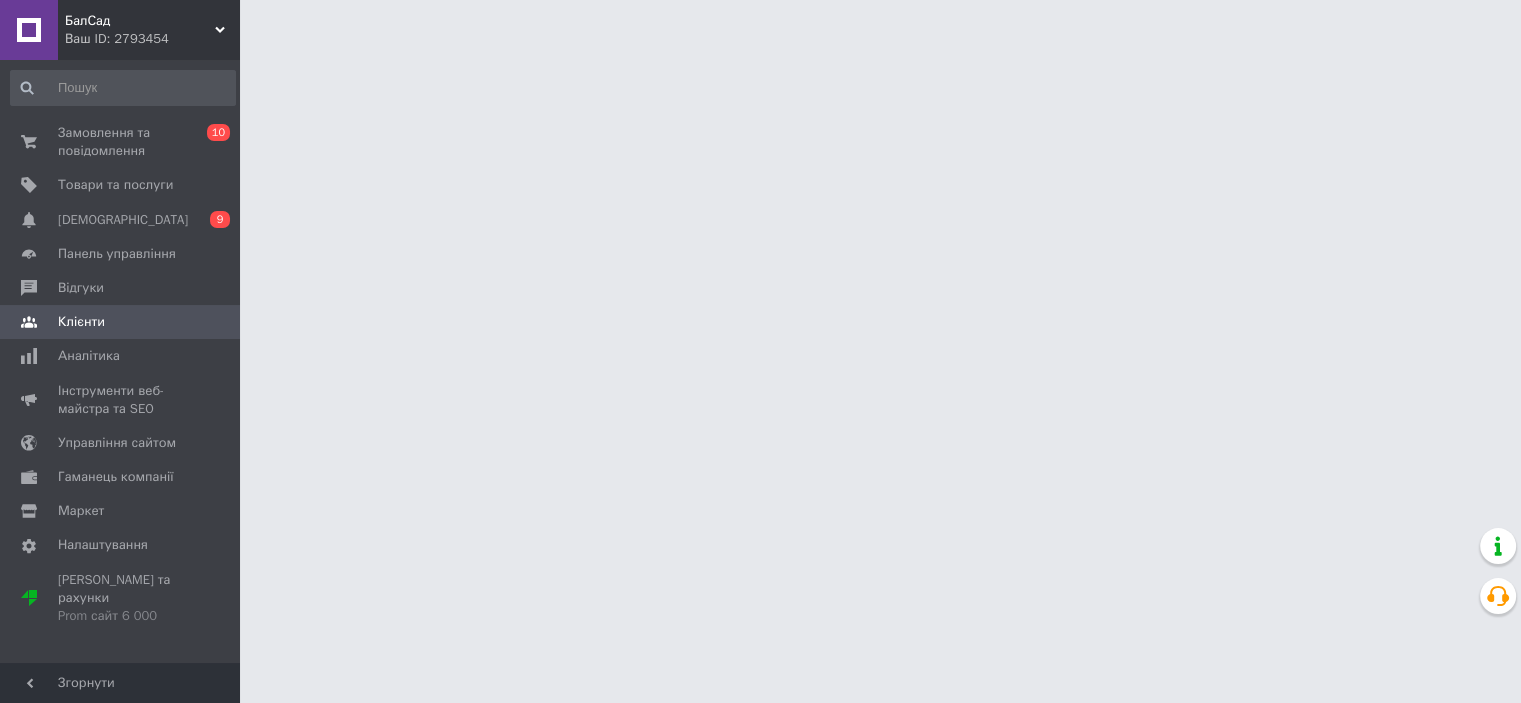 scroll, scrollTop: 0, scrollLeft: 0, axis: both 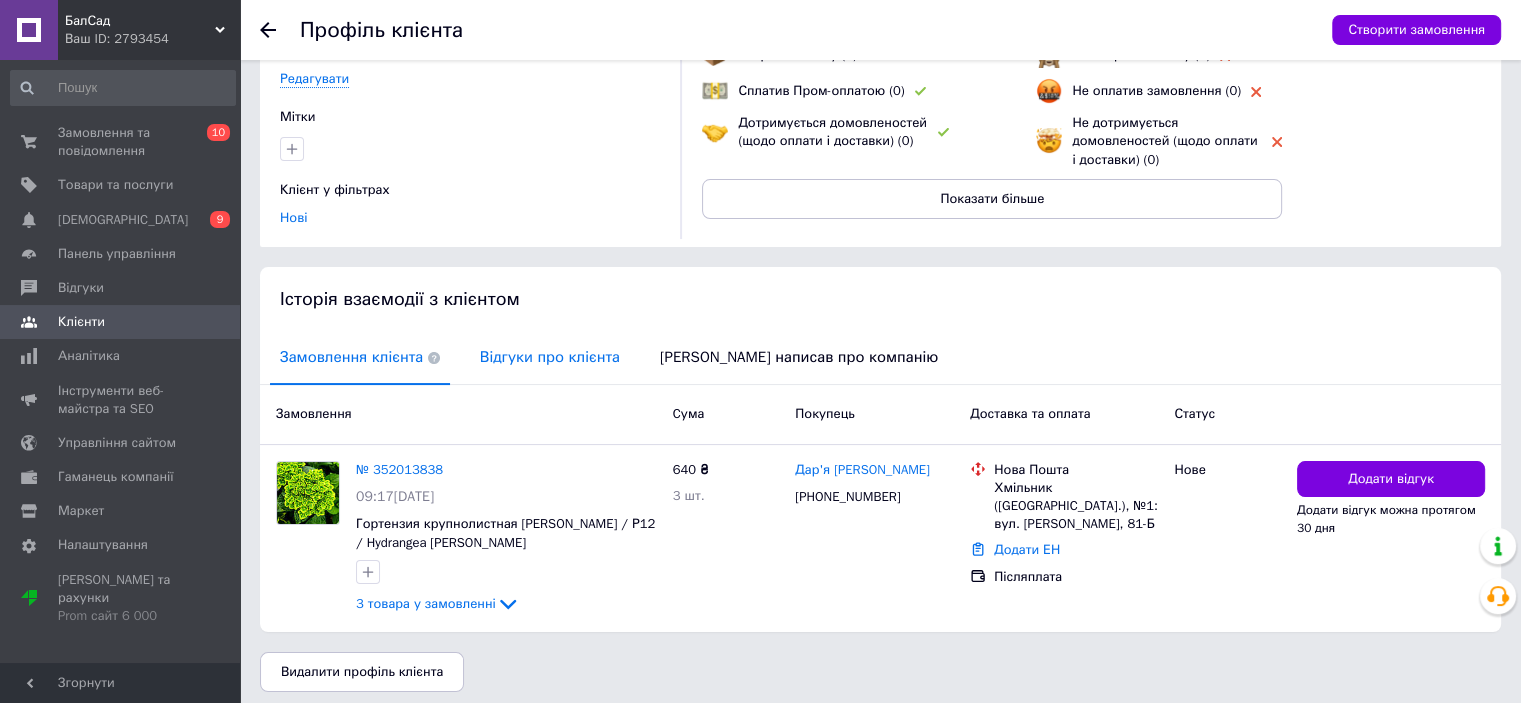 click on "Відгуки про клієнта" at bounding box center [550, 357] 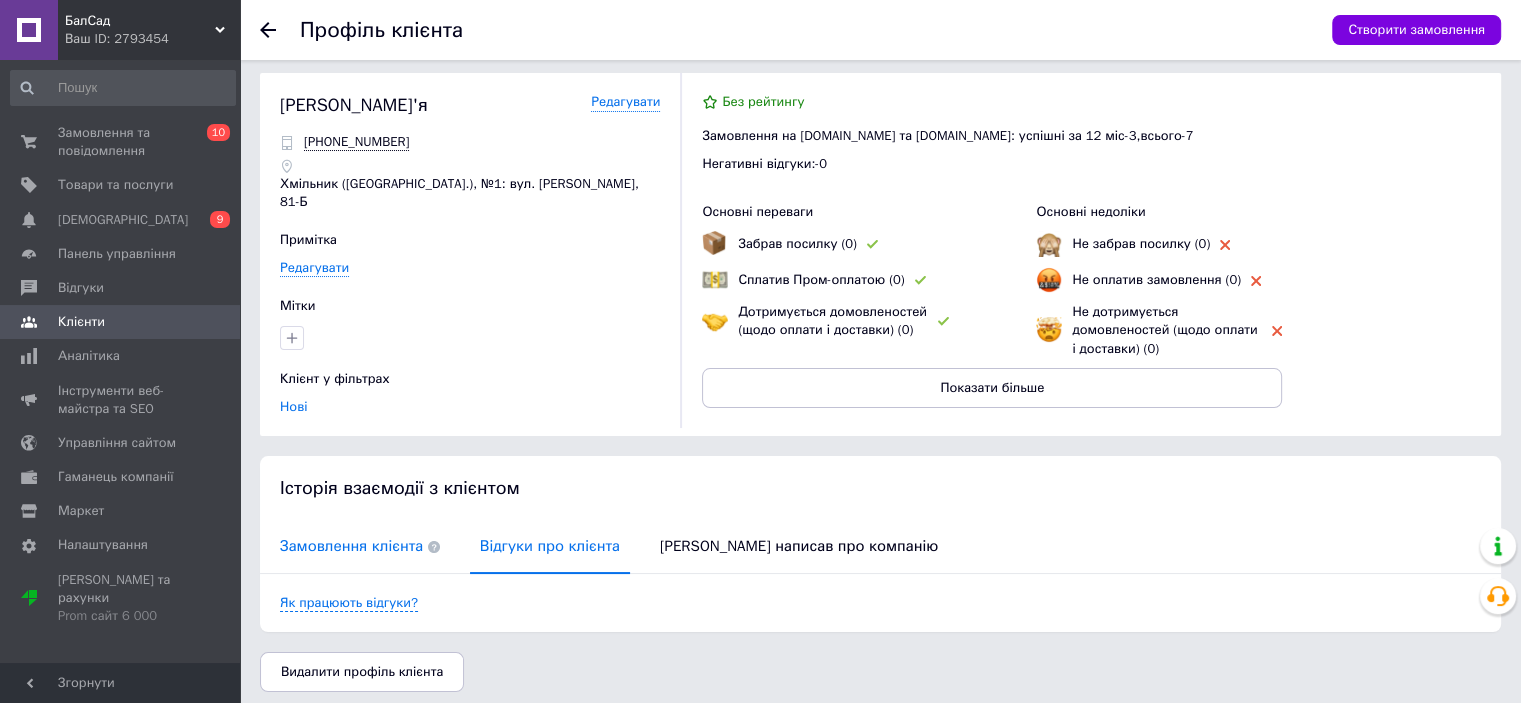 click on "Замовлення клієнта" at bounding box center (360, 546) 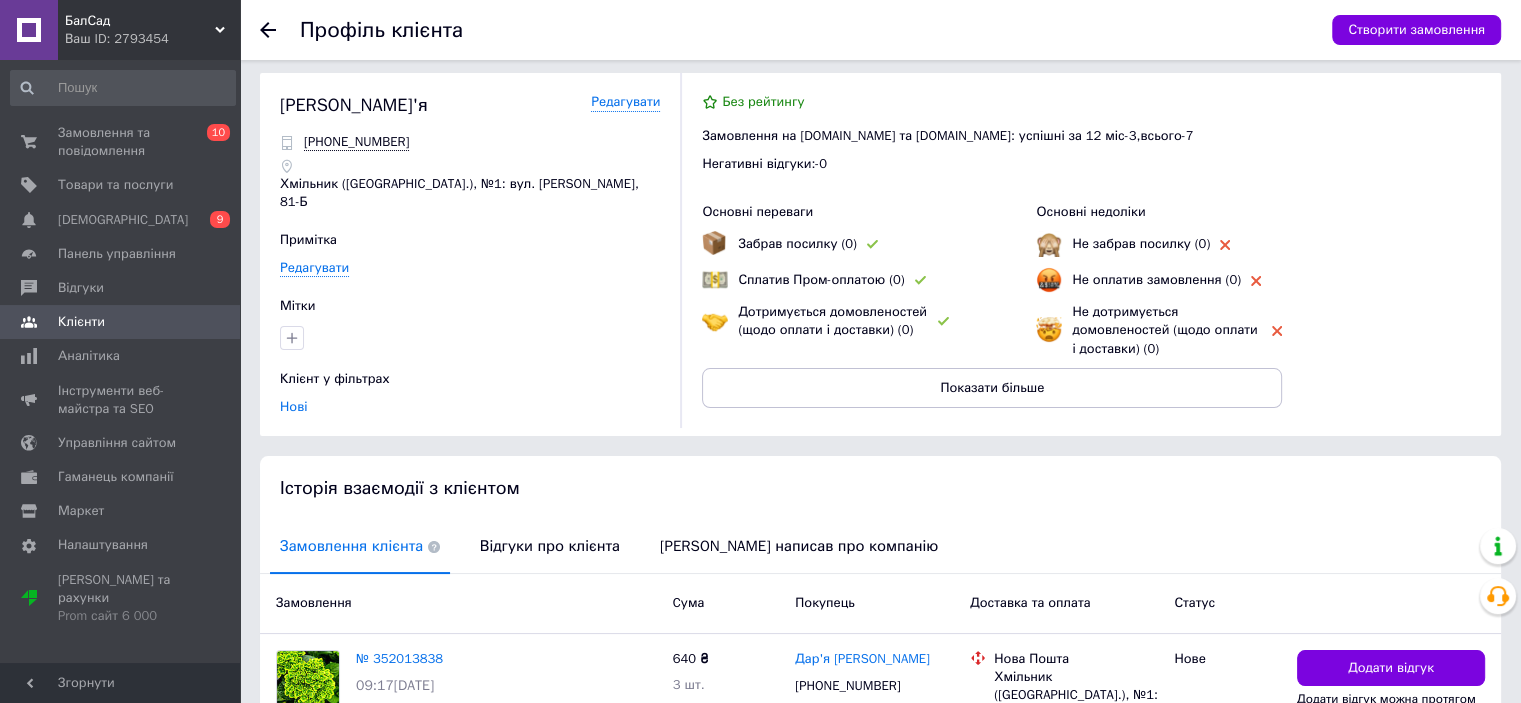 scroll, scrollTop: 196, scrollLeft: 0, axis: vertical 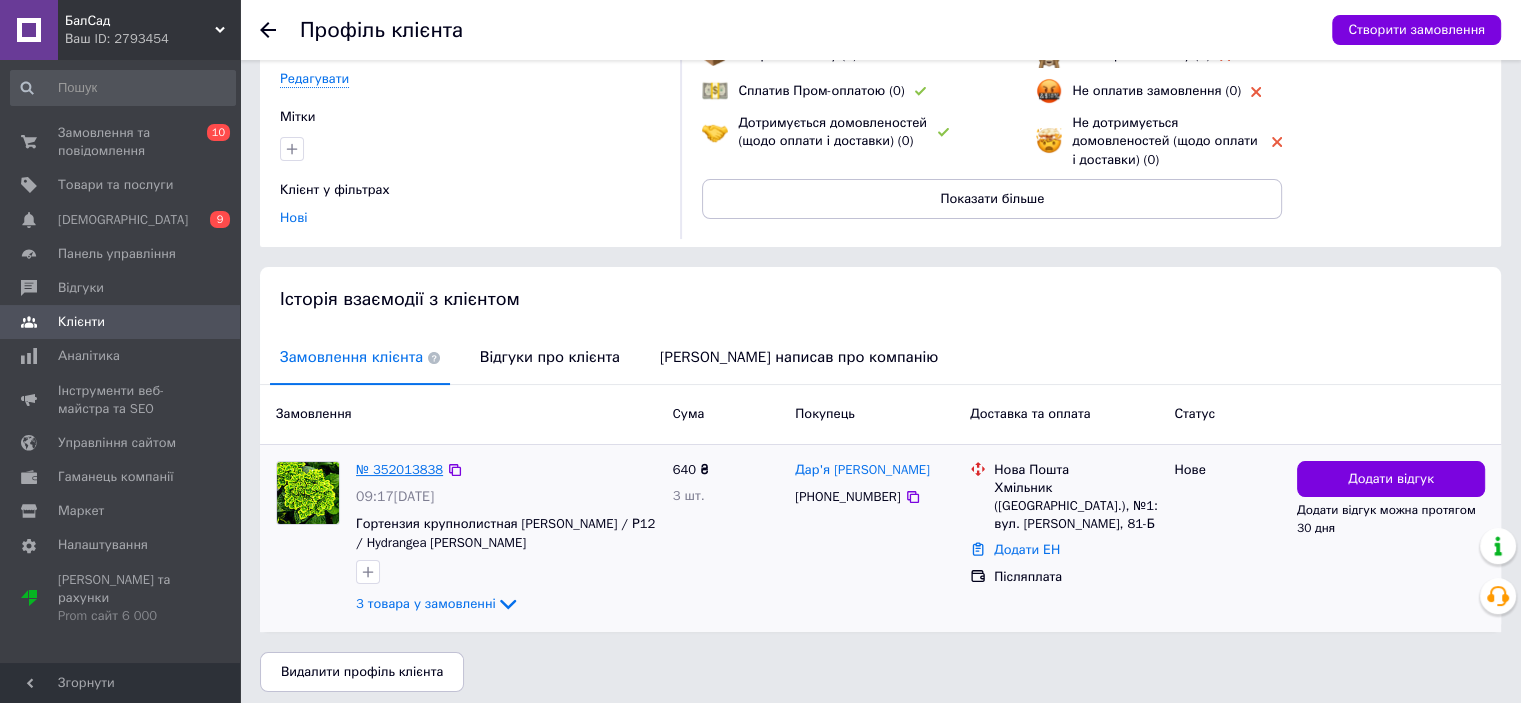 click on "№ 352013838" at bounding box center [399, 469] 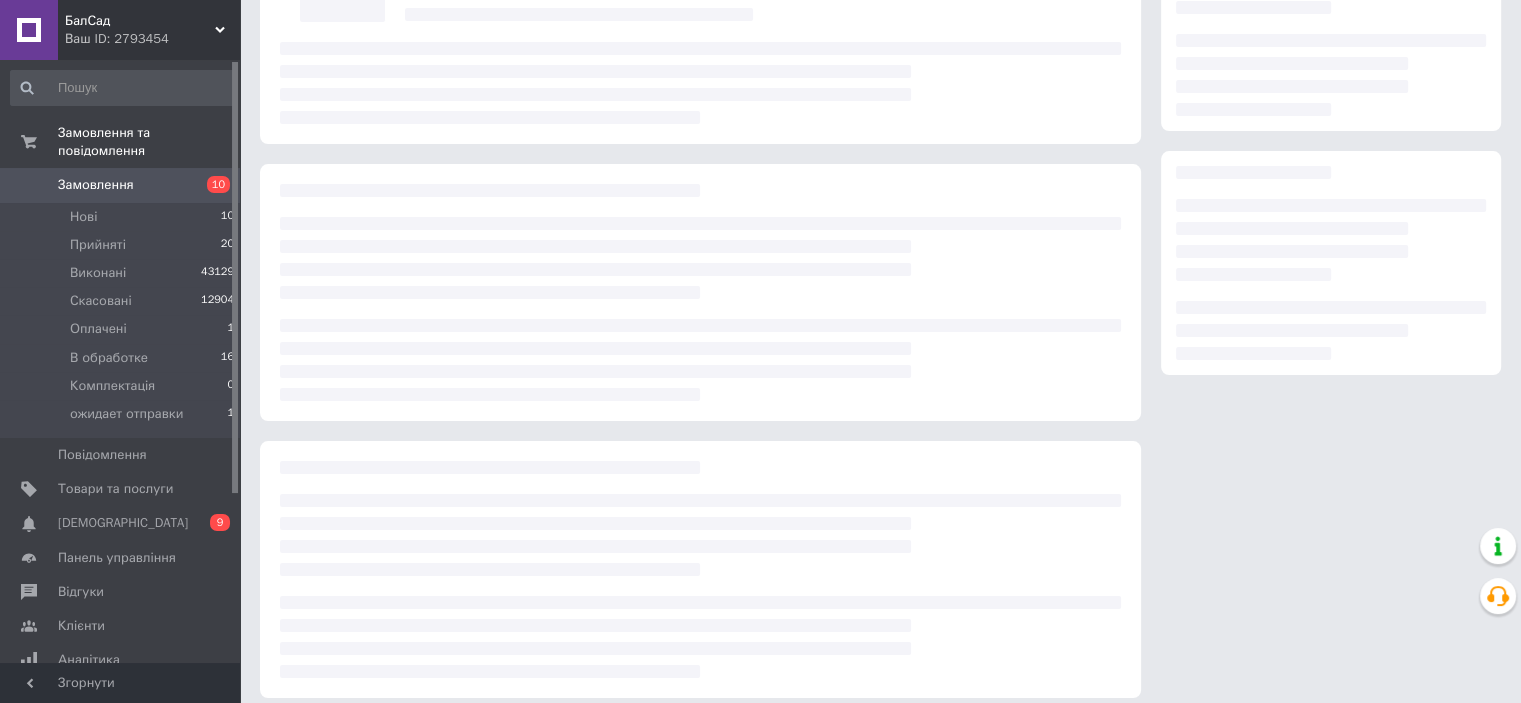 scroll, scrollTop: 0, scrollLeft: 0, axis: both 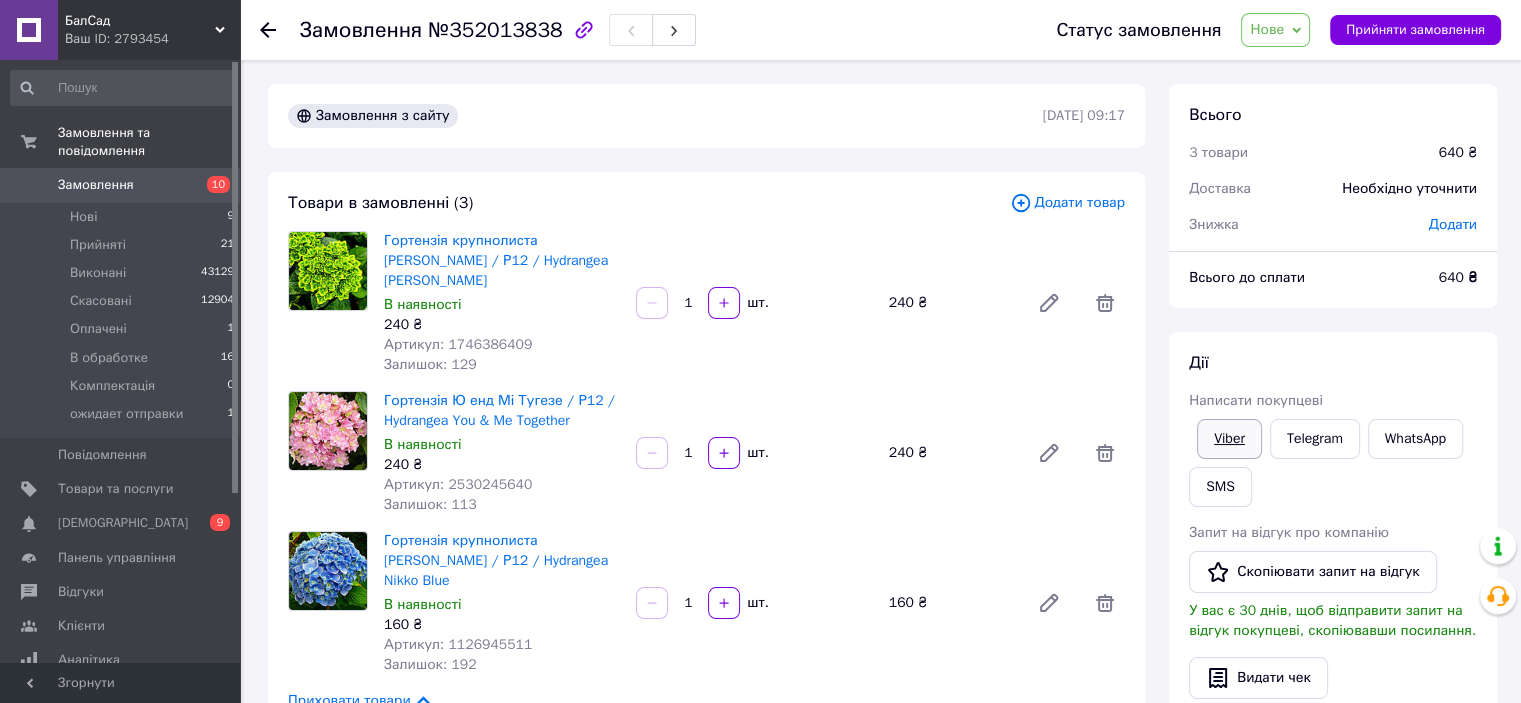click on "Viber" at bounding box center [1229, 439] 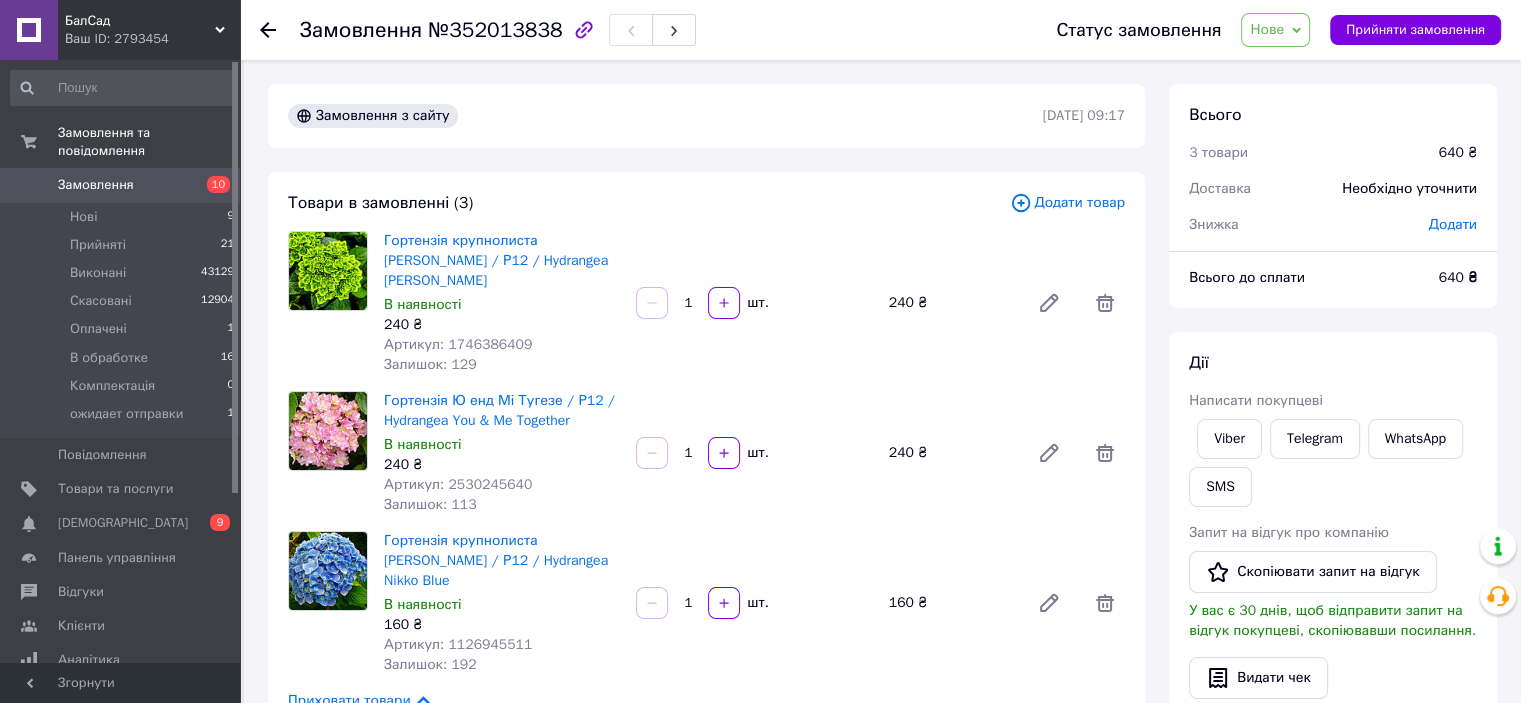 scroll, scrollTop: 300, scrollLeft: 0, axis: vertical 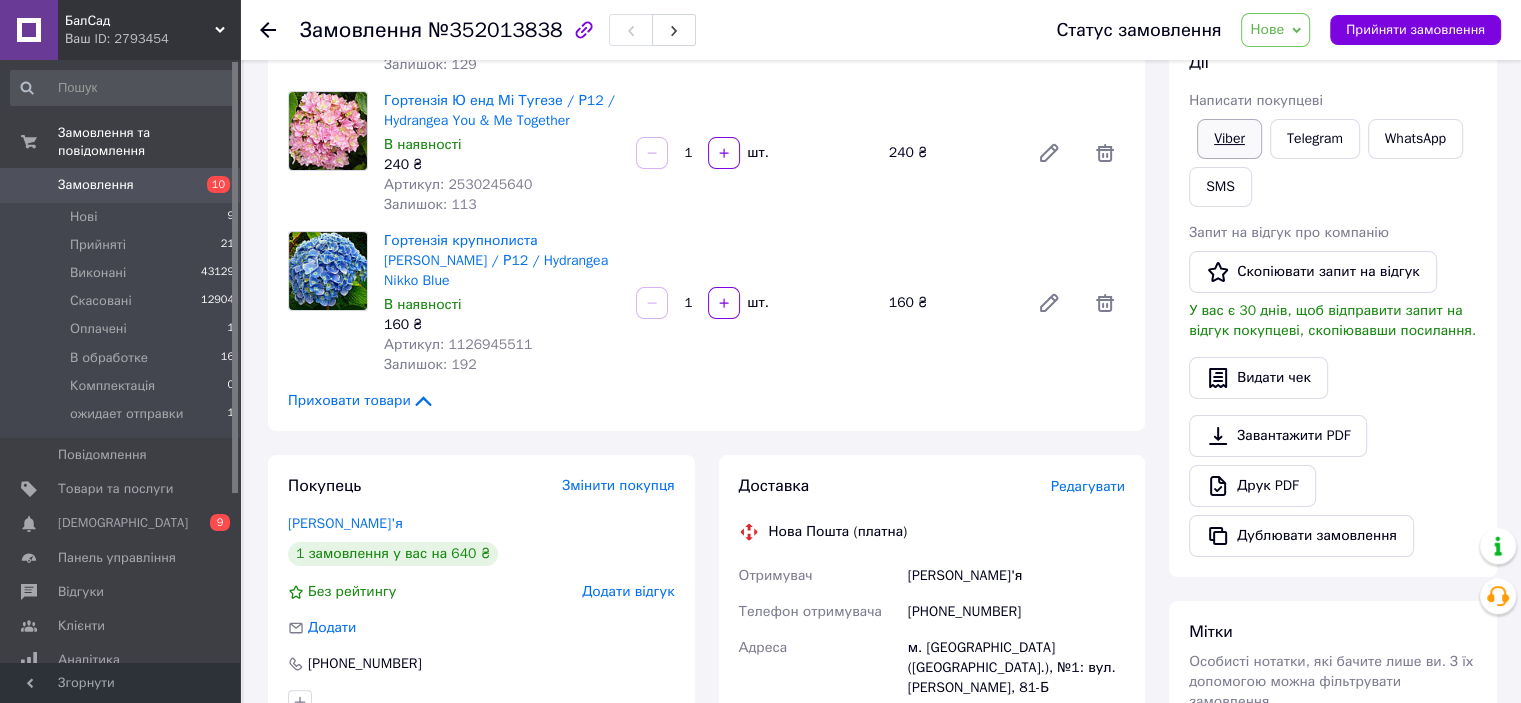 click on "Viber" at bounding box center (1229, 139) 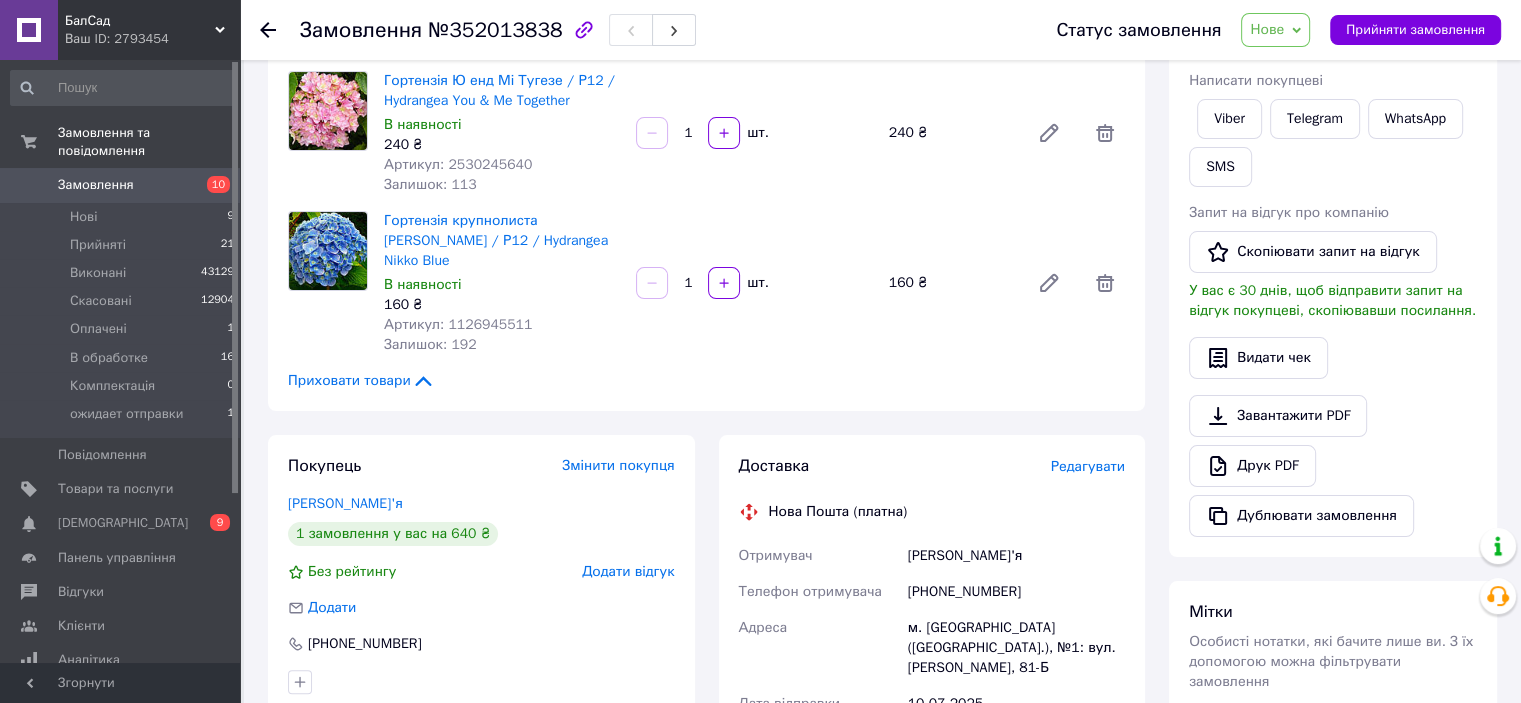 scroll, scrollTop: 100, scrollLeft: 0, axis: vertical 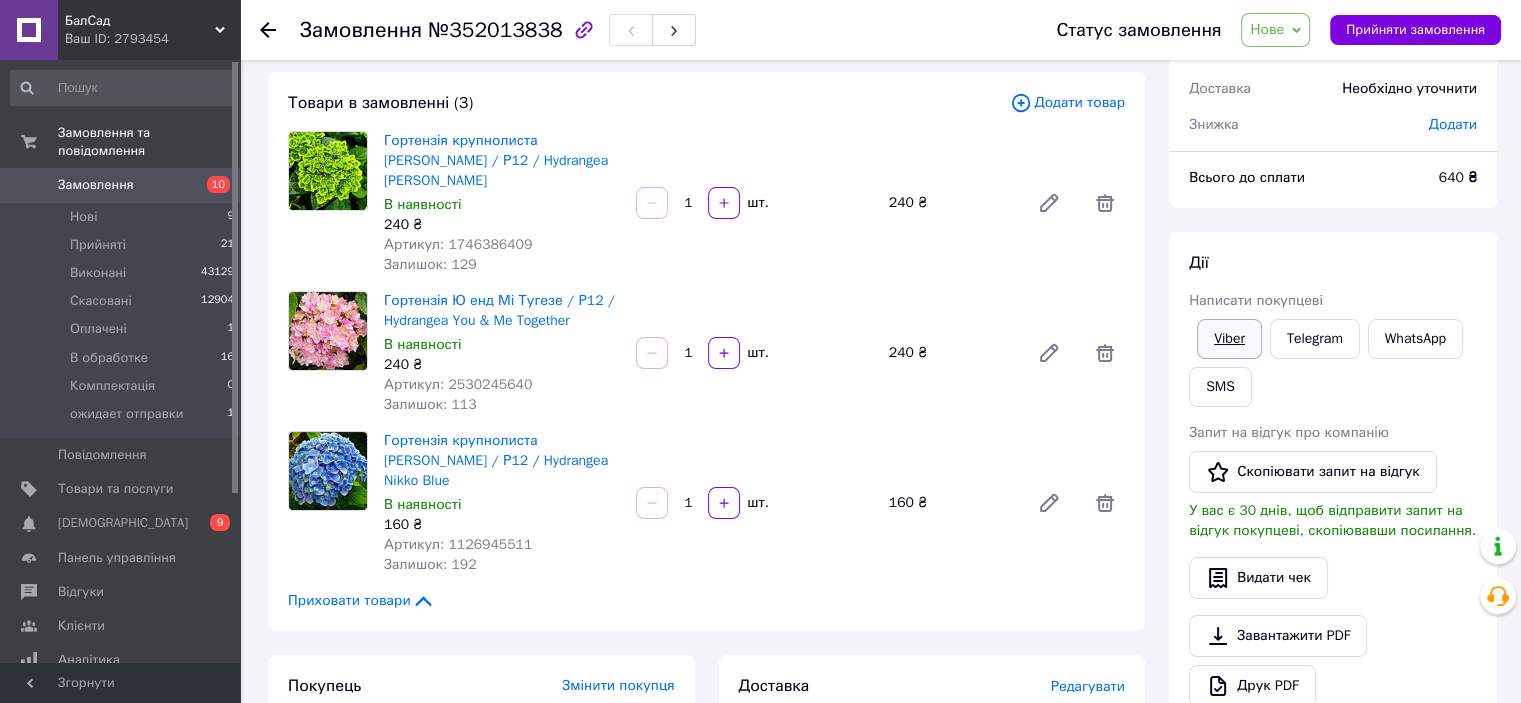 click on "Viber" at bounding box center (1229, 339) 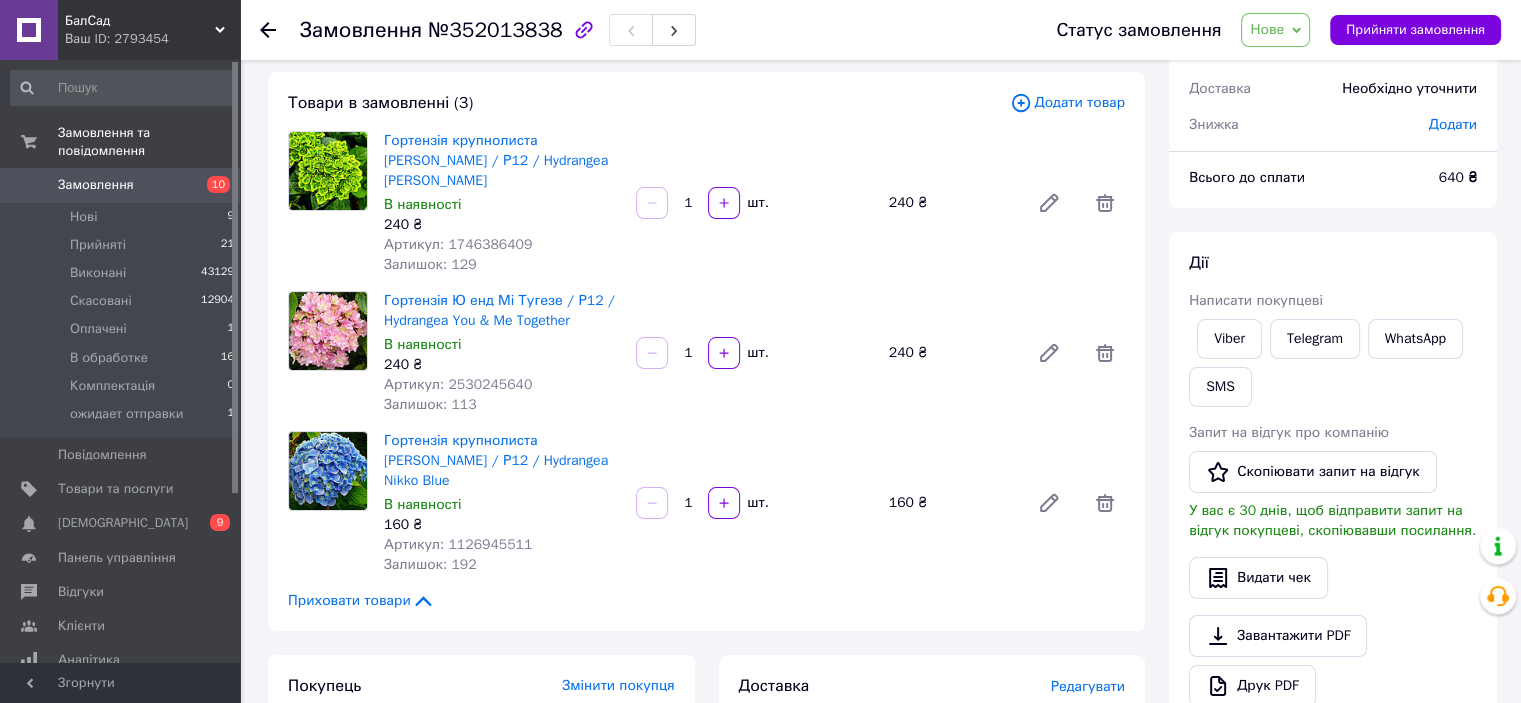 click on "Всього 3 товари 640 ₴ Доставка Необхідно уточнити Знижка Додати Всього до сплати 640 ₴ Дії Написати покупцеві Viber Telegram WhatsApp SMS Запит на відгук про компанію   Скопіювати запит на відгук У вас є 30 днів, щоб відправити запит на відгук покупцеві, скопіювавши посилання.   Видати чек   Завантажити PDF   Друк PDF   Дублювати замовлення Мітки Особисті нотатки, які бачите лише ви. З їх допомогою можна фільтрувати замовлення Примітки Залишилося 300 символів Очистити Зберегти" at bounding box center (1333, 622) 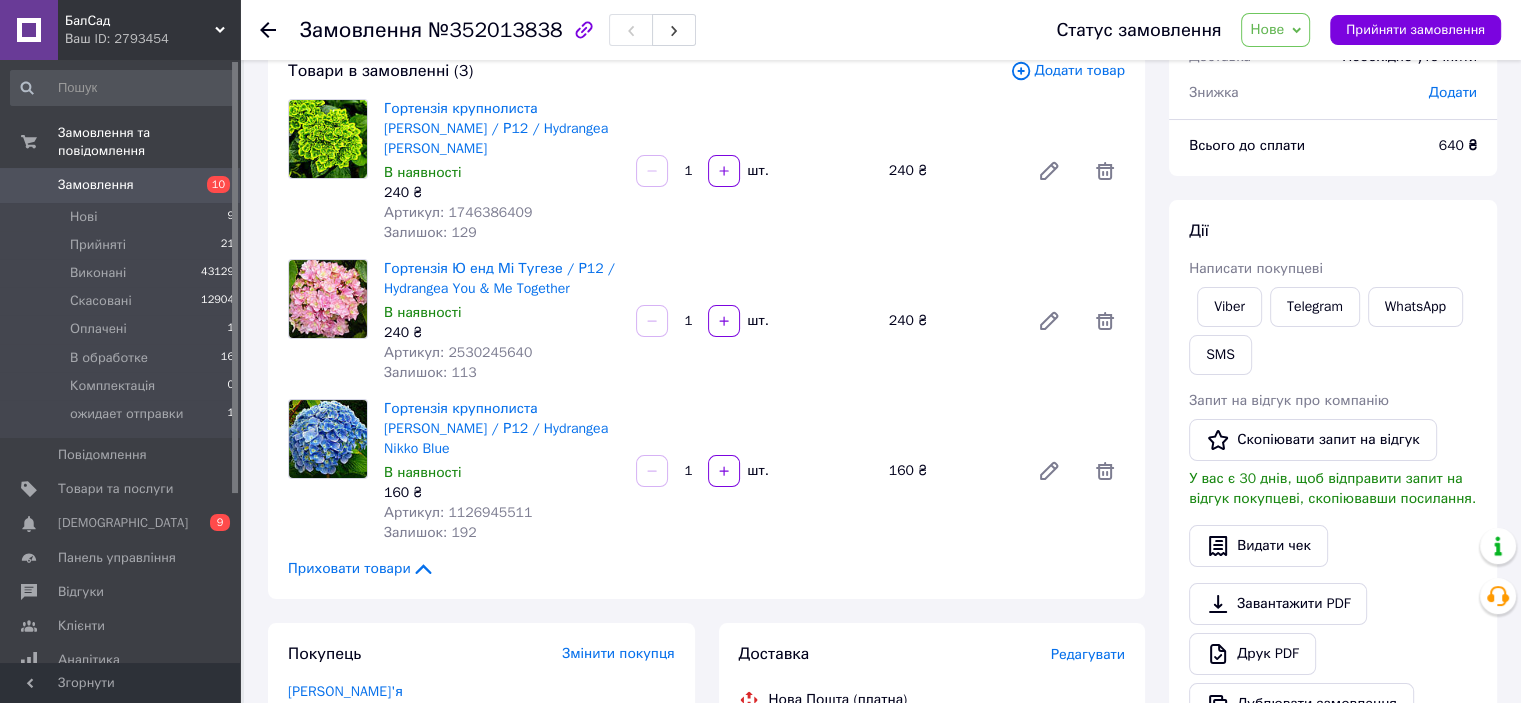 scroll, scrollTop: 100, scrollLeft: 0, axis: vertical 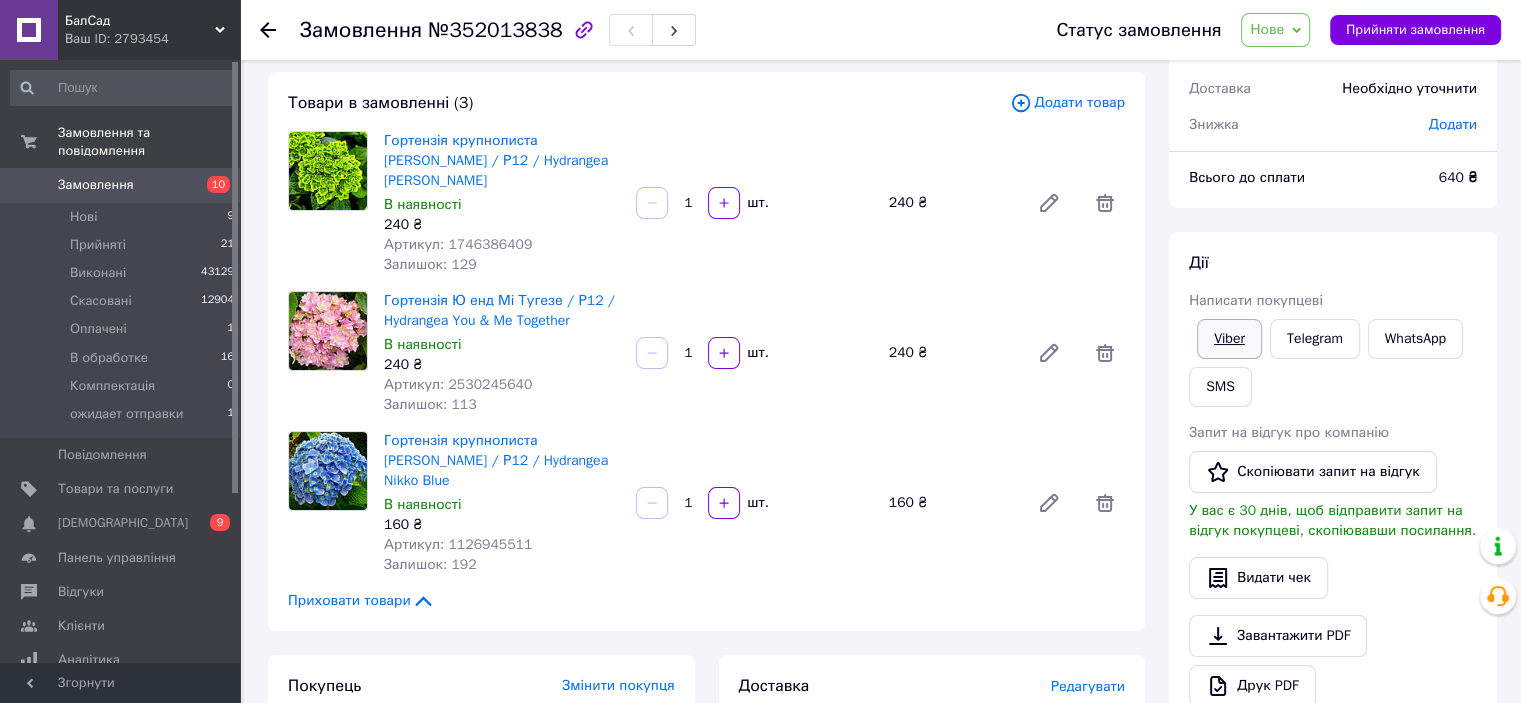 click on "Viber" at bounding box center [1229, 339] 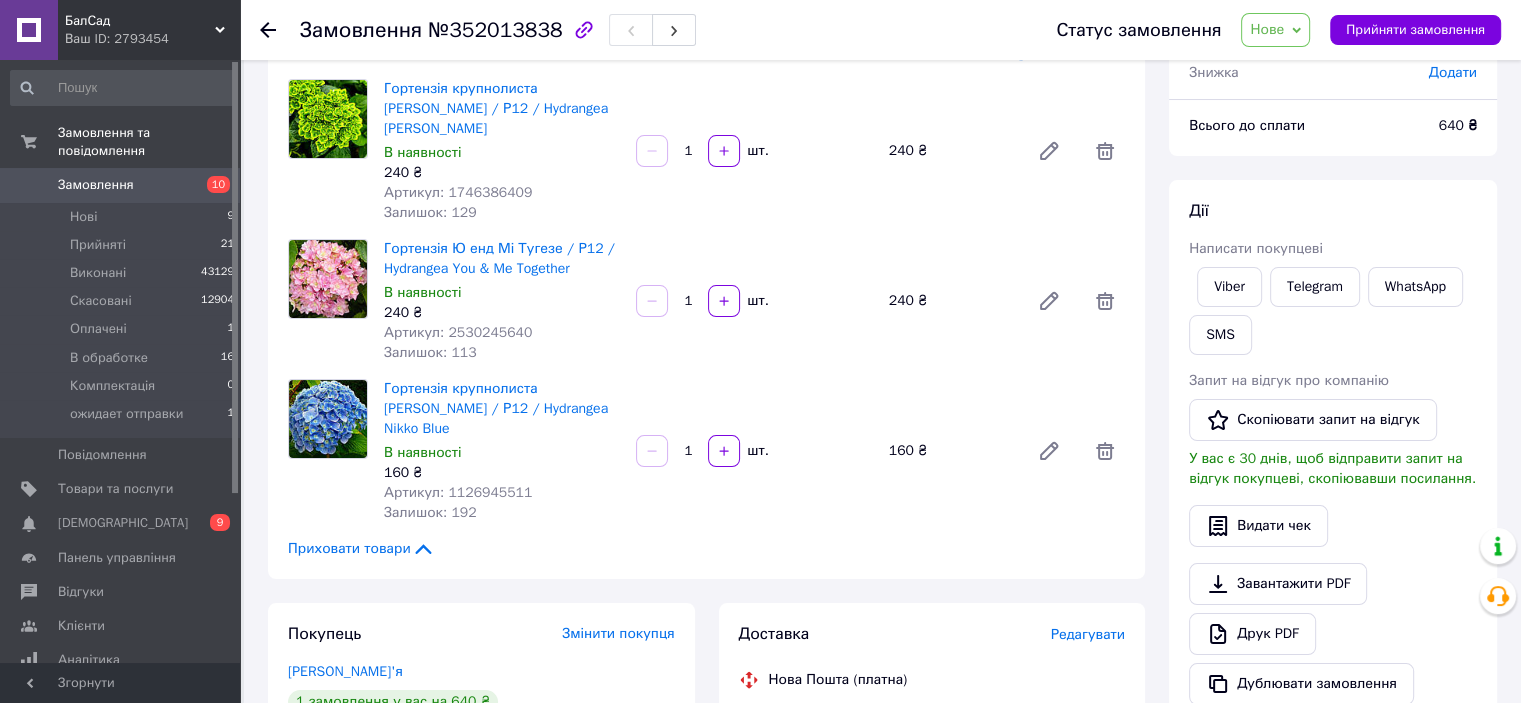 scroll, scrollTop: 0, scrollLeft: 0, axis: both 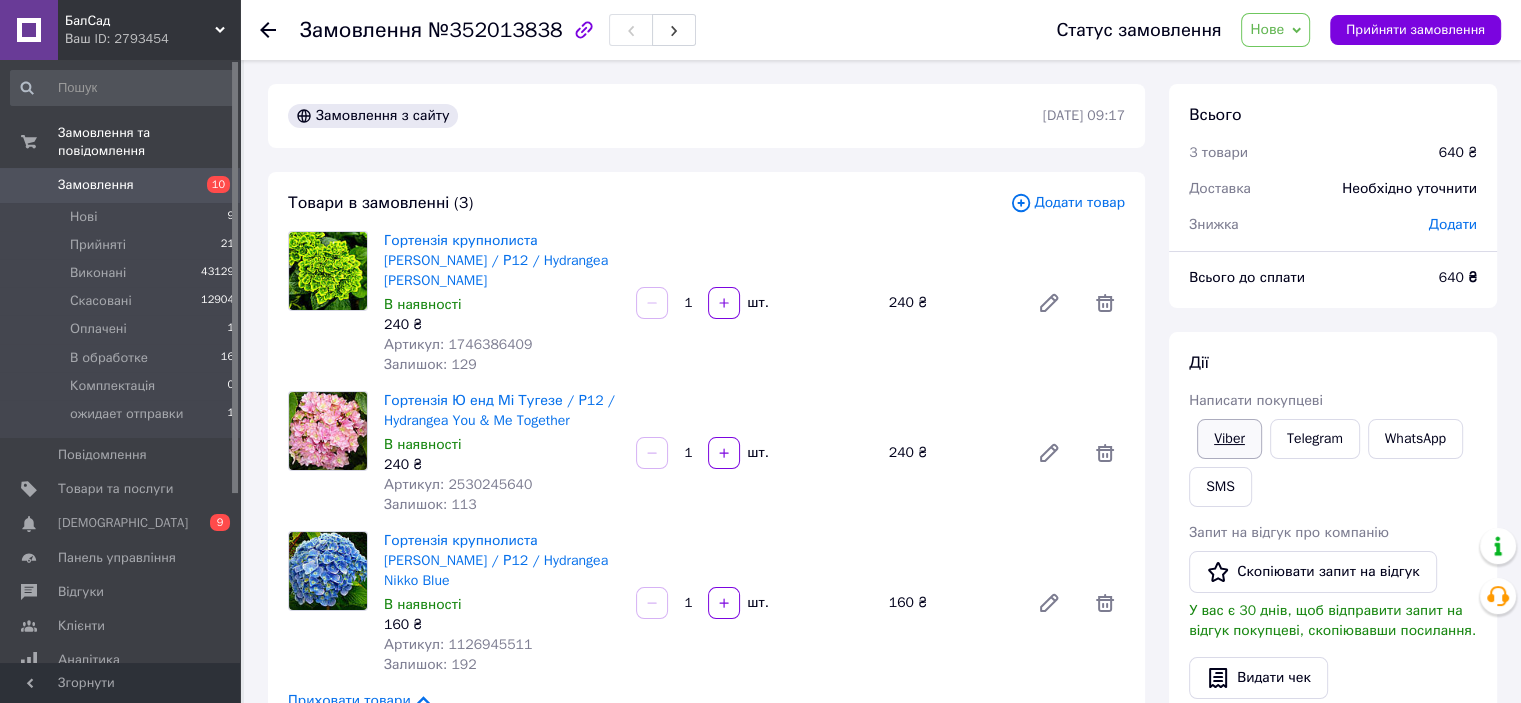 click on "Viber" at bounding box center [1229, 439] 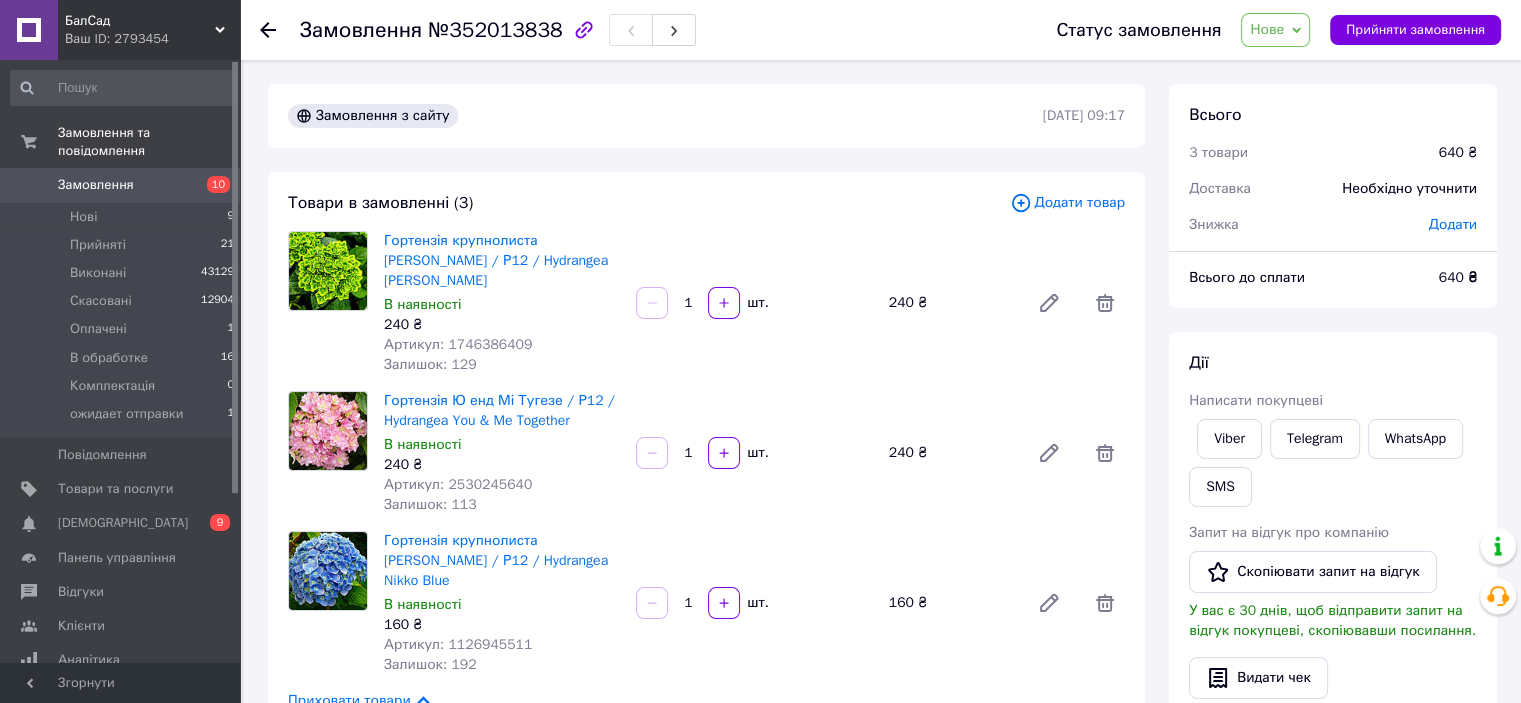 click on "Дії" at bounding box center (1333, 363) 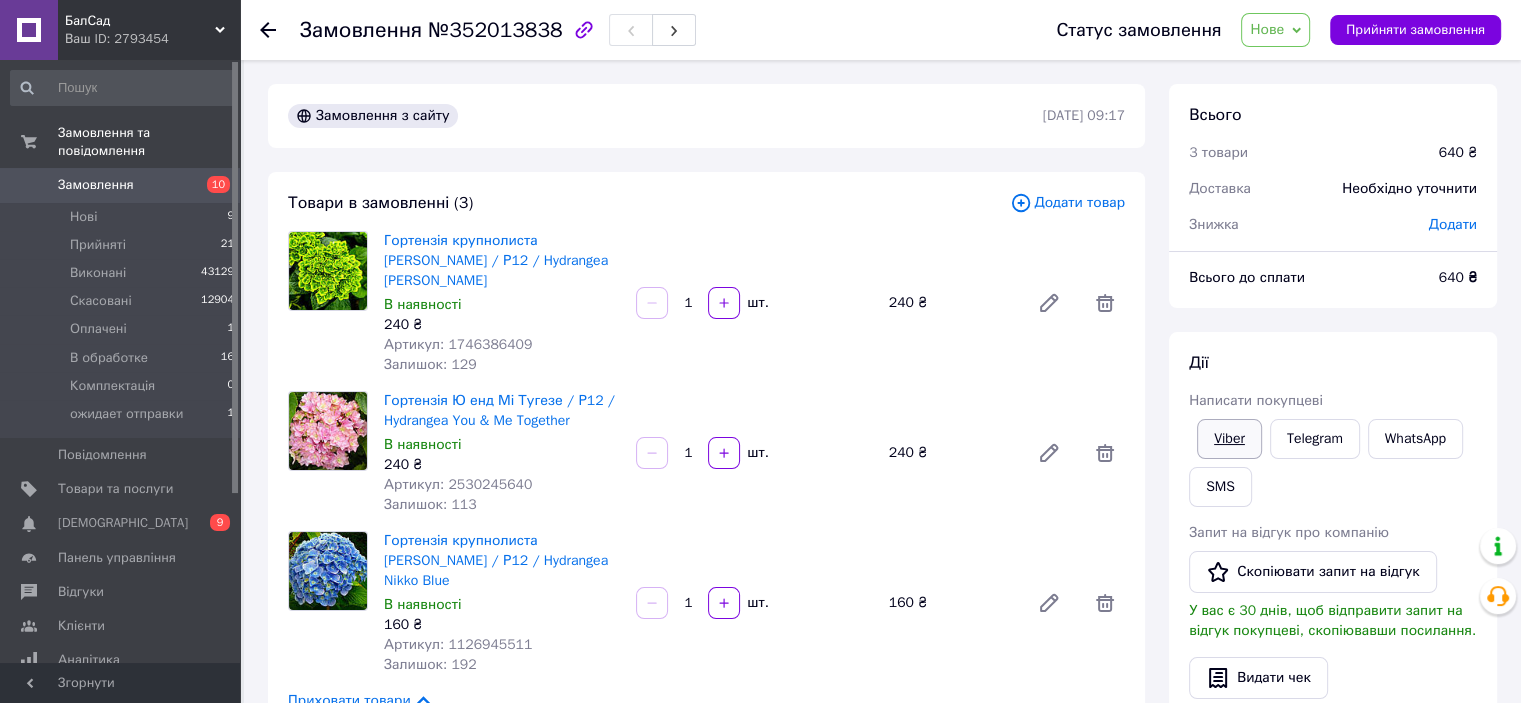 click on "Viber" at bounding box center (1229, 439) 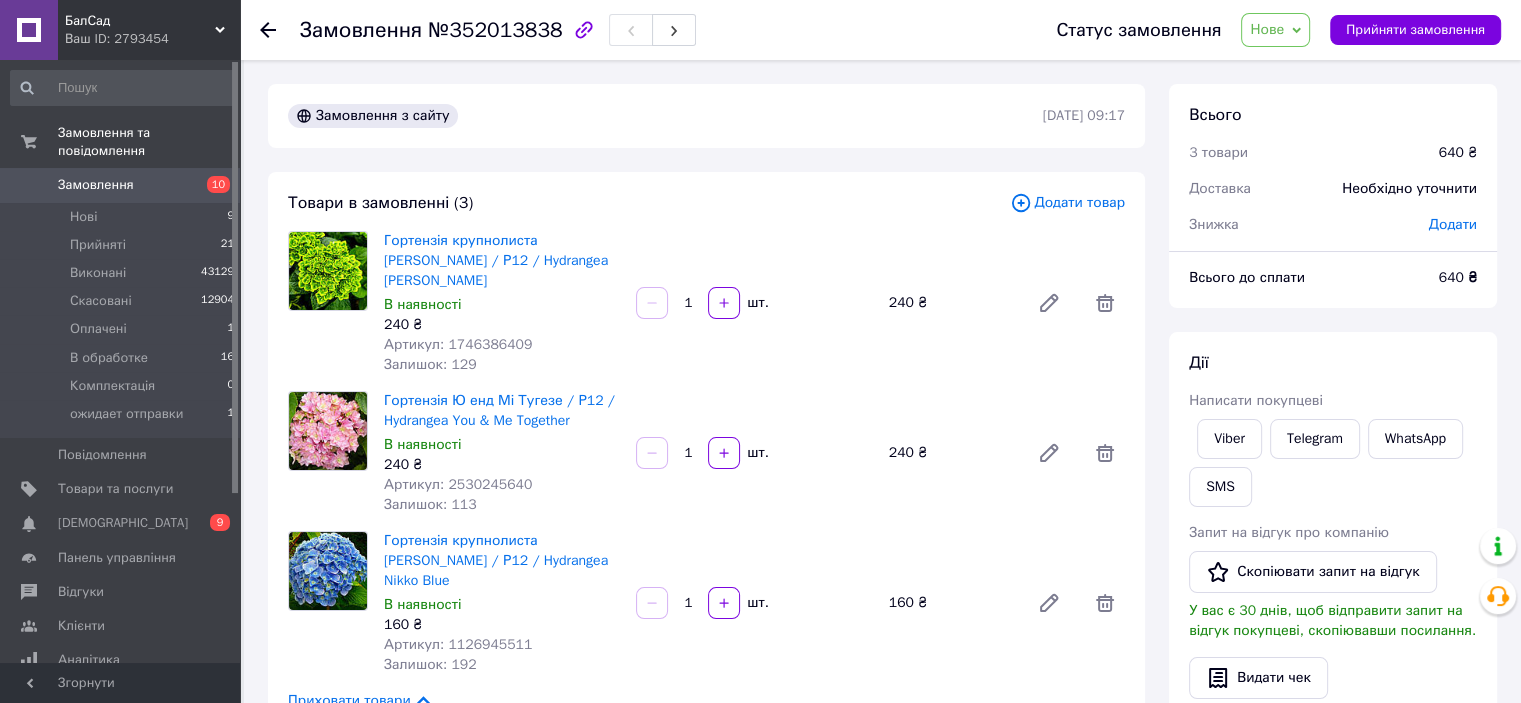 click on "Дії Написати покупцеві Viber Telegram WhatsApp SMS Запит на відгук про компанію   Скопіювати запит на відгук У вас є 30 днів, щоб відправити запит на відгук покупцеві, скопіювавши посилання.   Видати чек   Завантажити PDF   Друк PDF   Дублювати замовлення" at bounding box center (1333, 604) 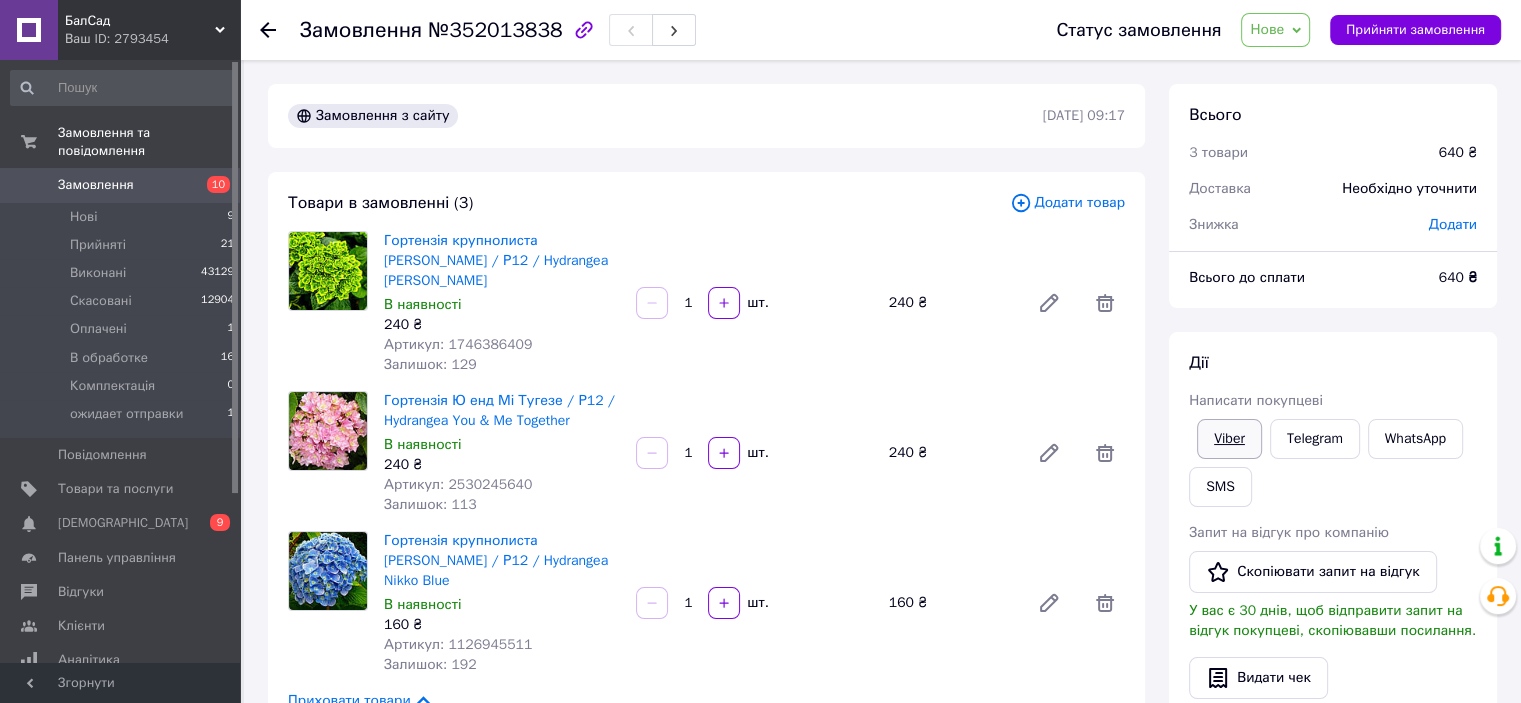 click on "Viber" at bounding box center (1229, 439) 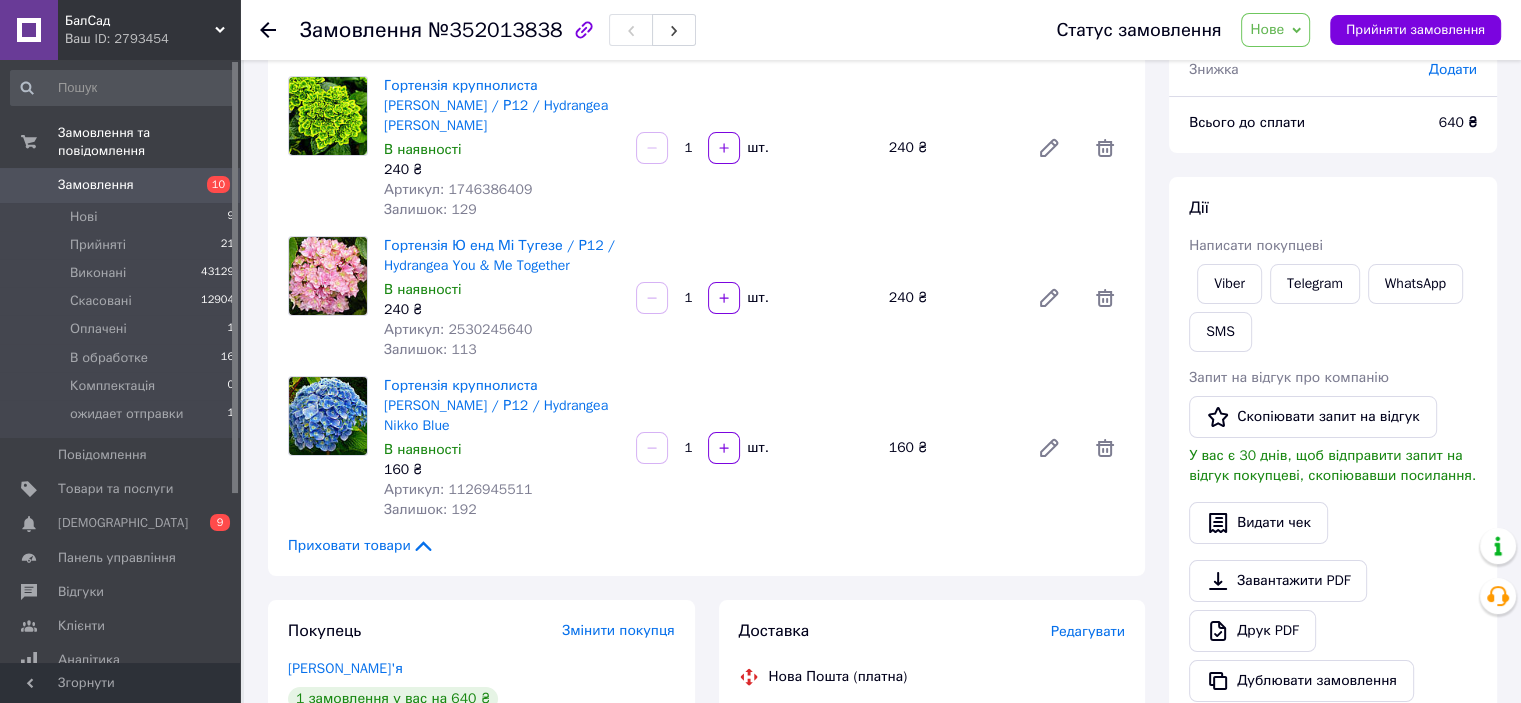 scroll, scrollTop: 600, scrollLeft: 0, axis: vertical 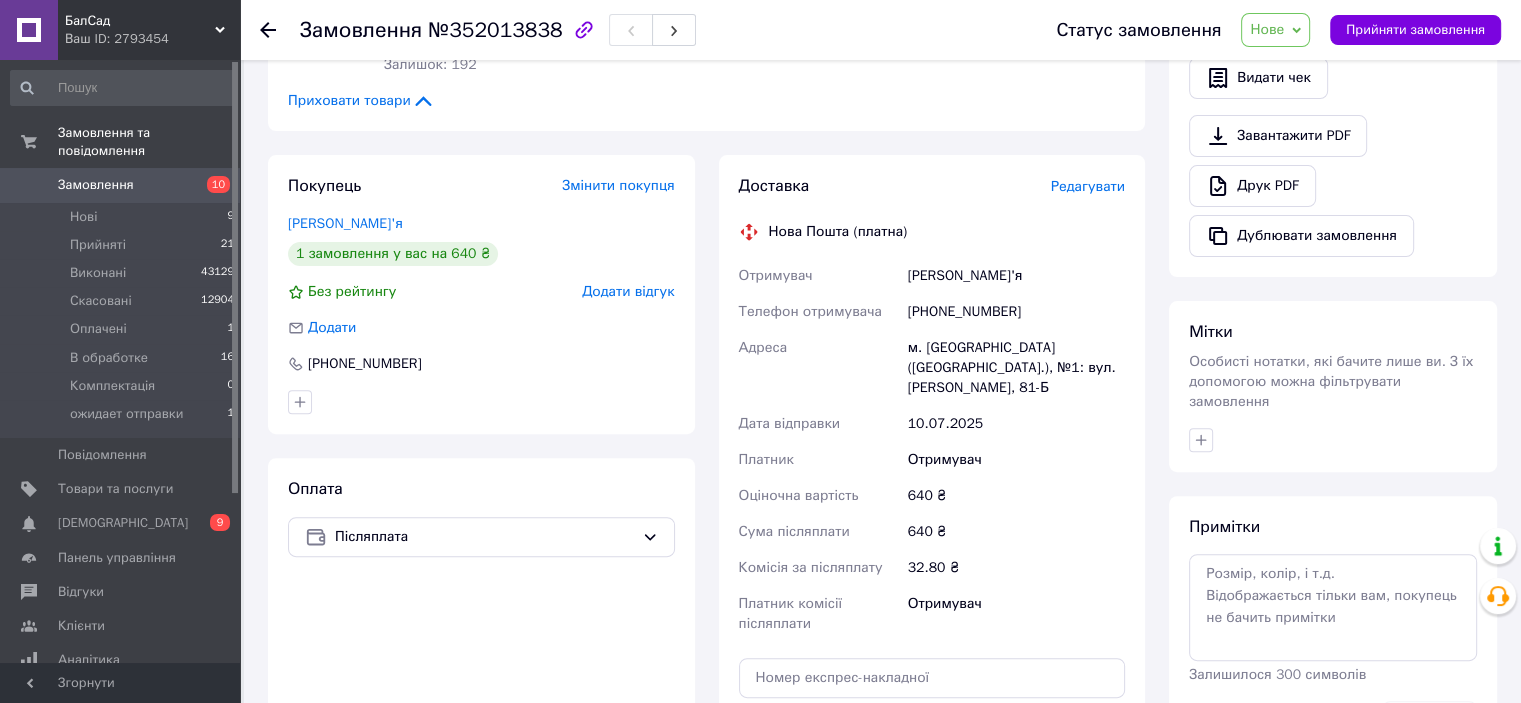 click on "Нове" at bounding box center (1275, 30) 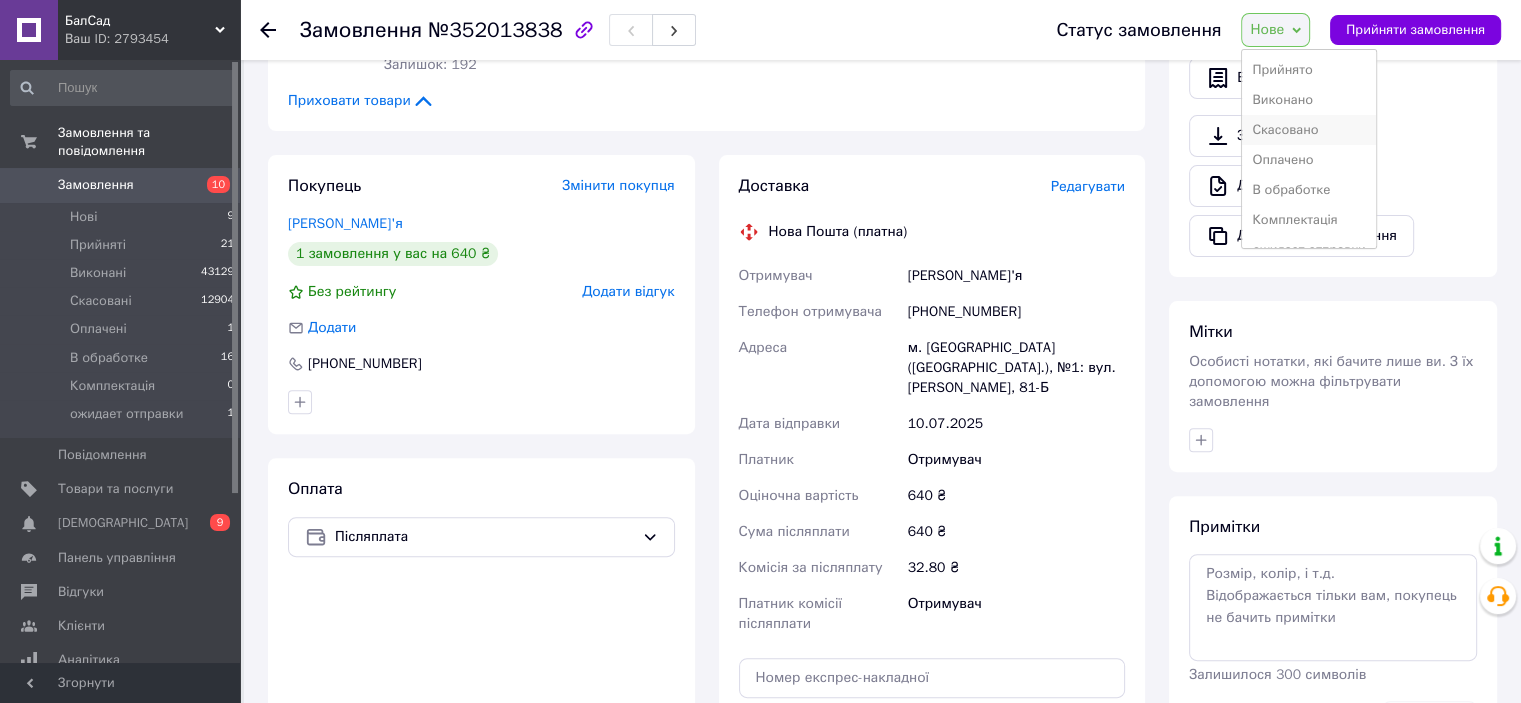 click on "Скасовано" at bounding box center (1308, 130) 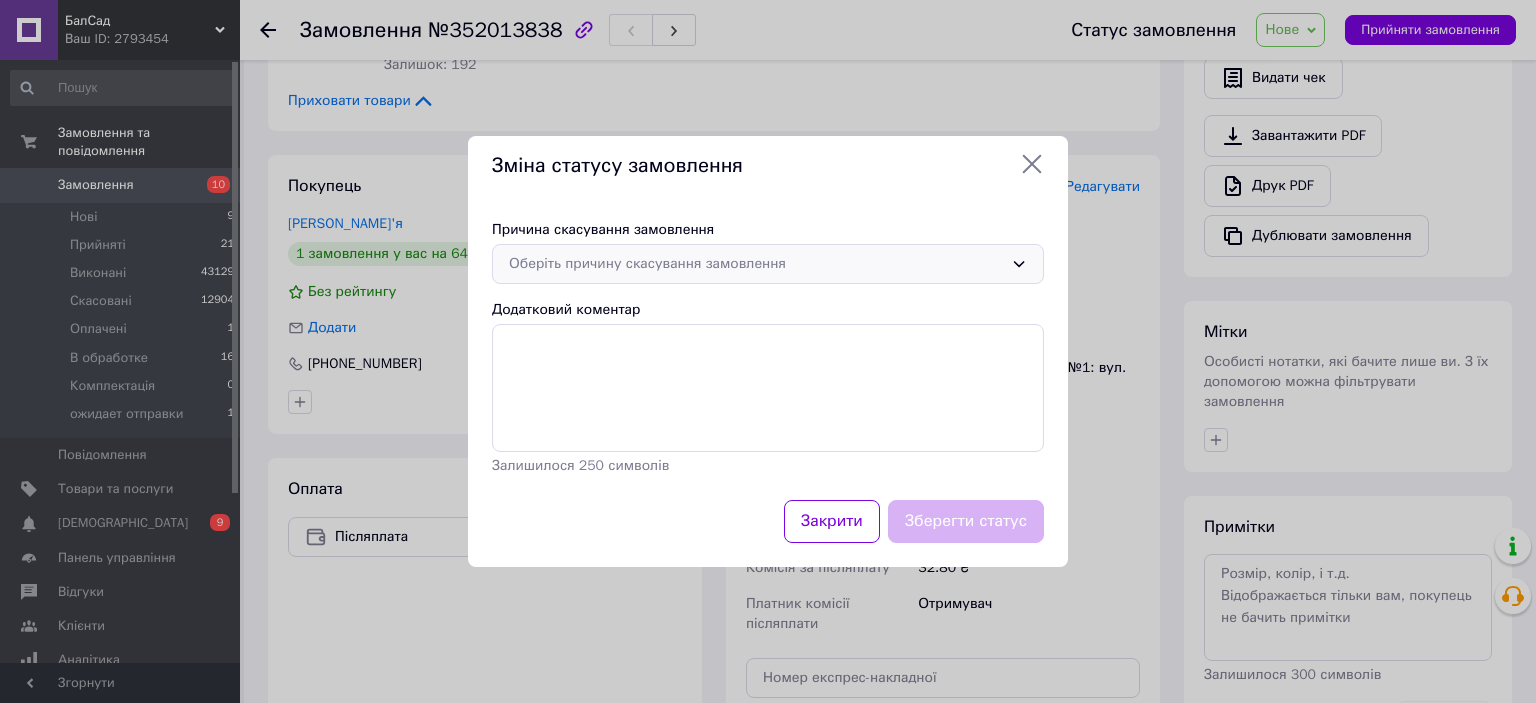 click on "Оберіть причину скасування замовлення" at bounding box center [768, 264] 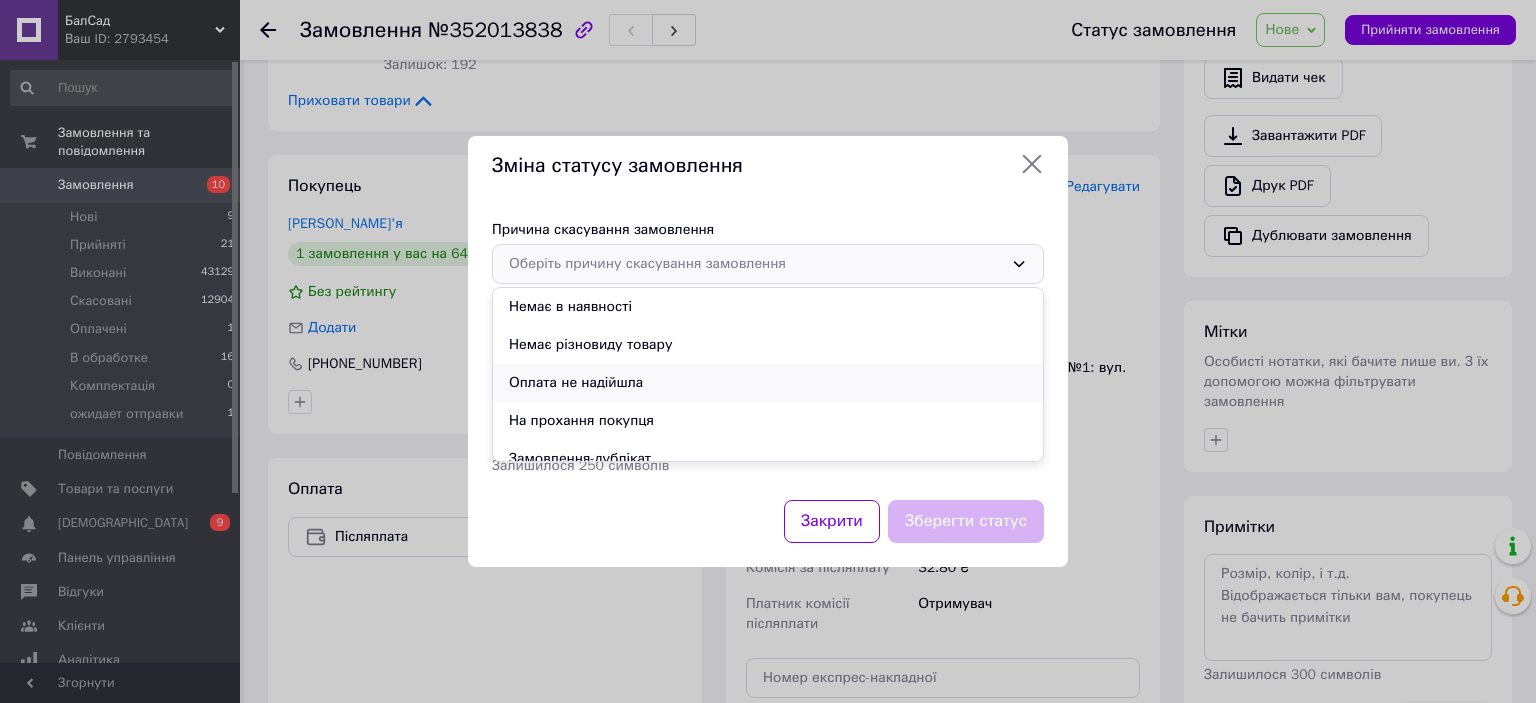 click on "Оплата не надійшла" at bounding box center (768, 383) 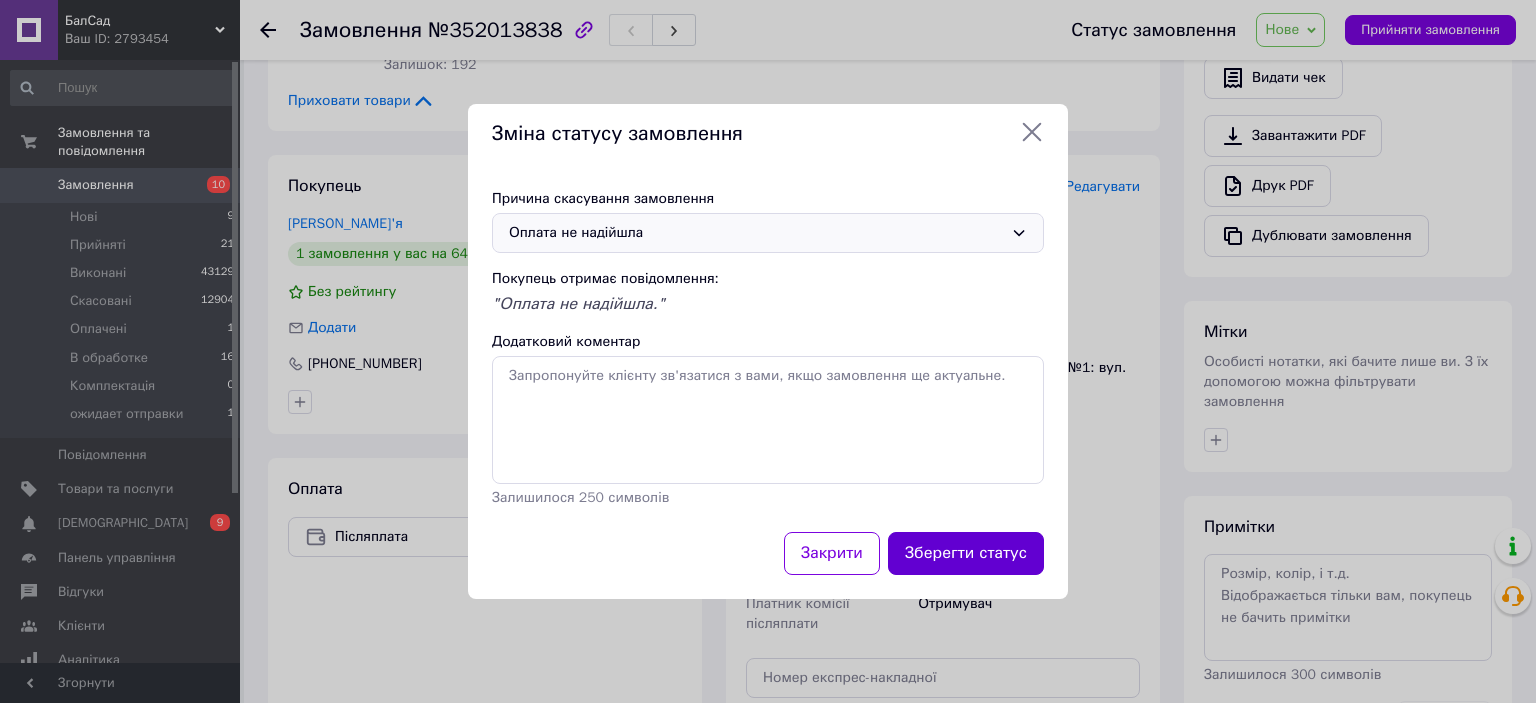 click on "Зберегти статус" at bounding box center (966, 553) 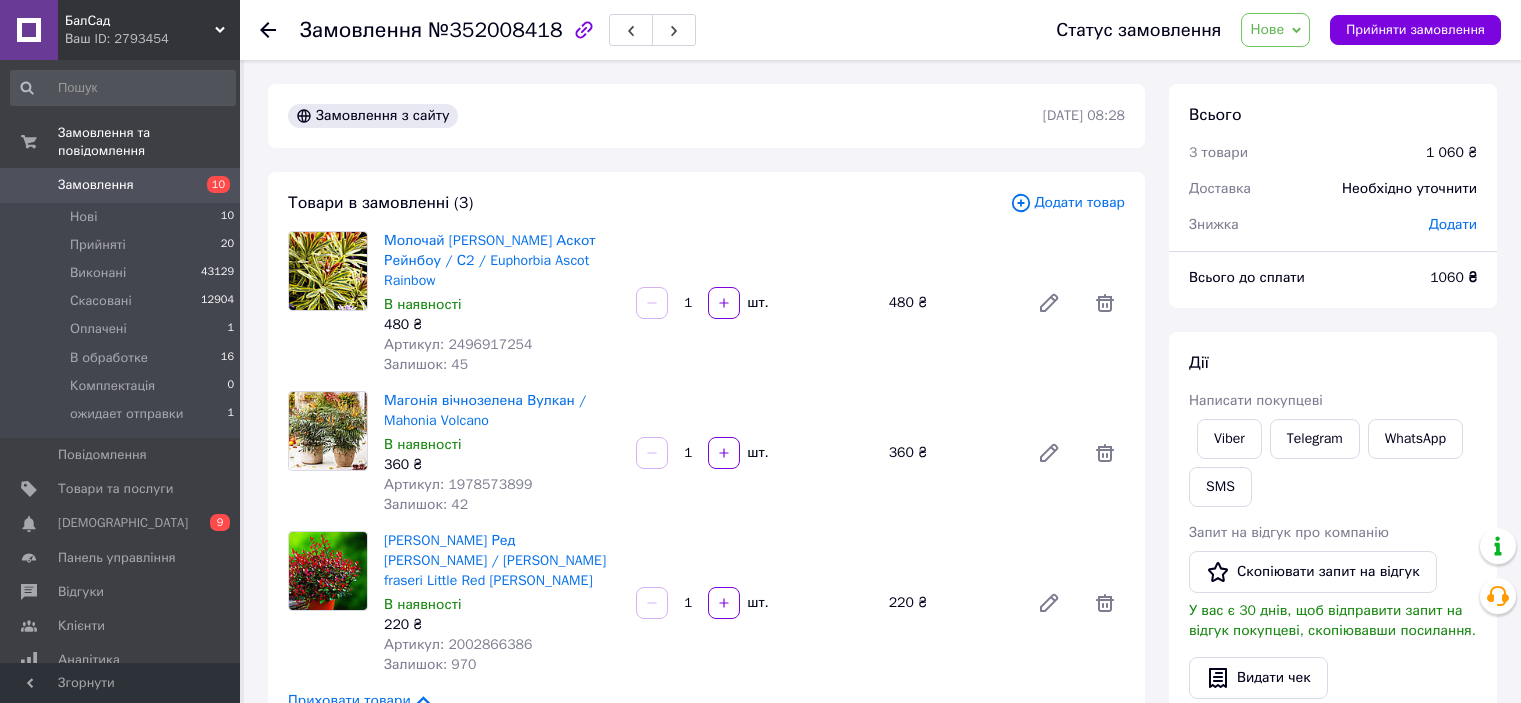 scroll, scrollTop: 0, scrollLeft: 0, axis: both 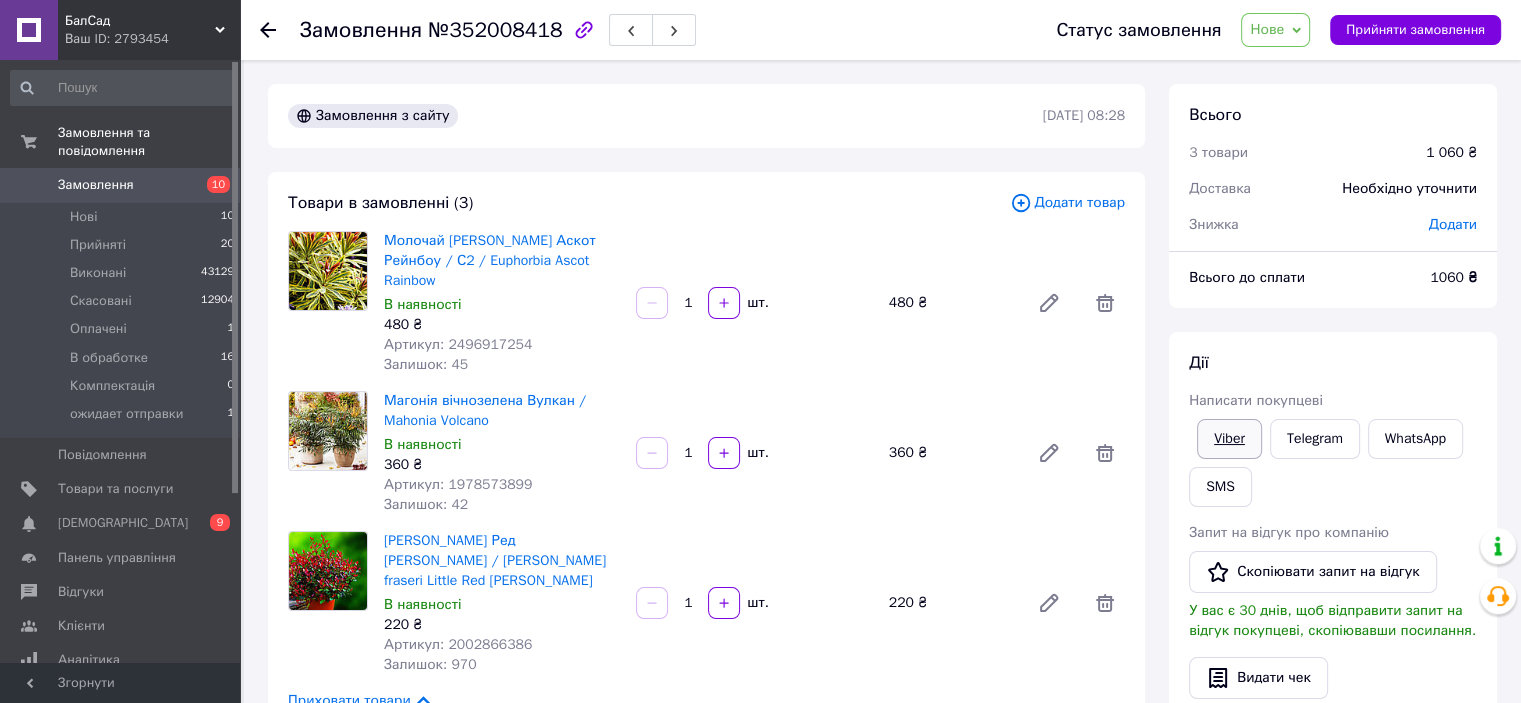 click on "Viber" at bounding box center [1229, 439] 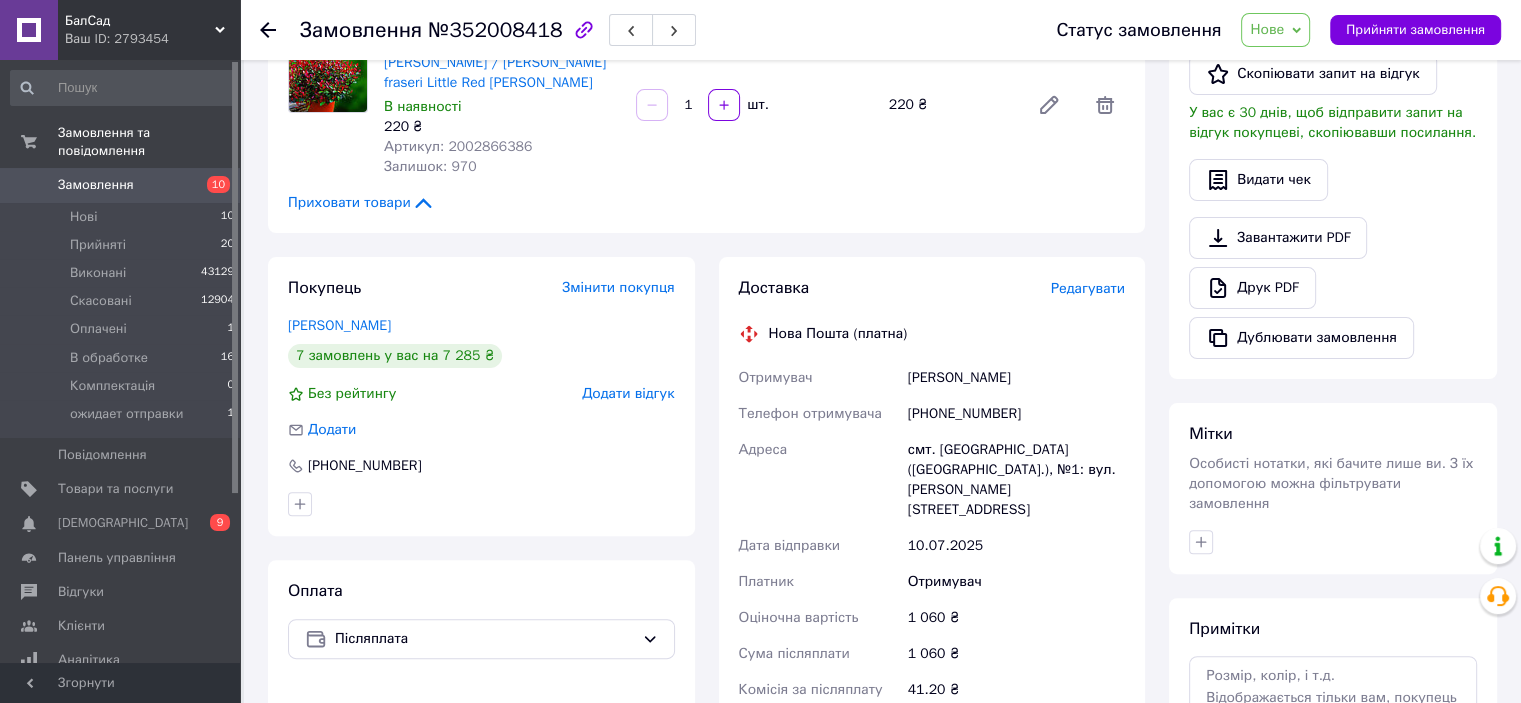 scroll, scrollTop: 500, scrollLeft: 0, axis: vertical 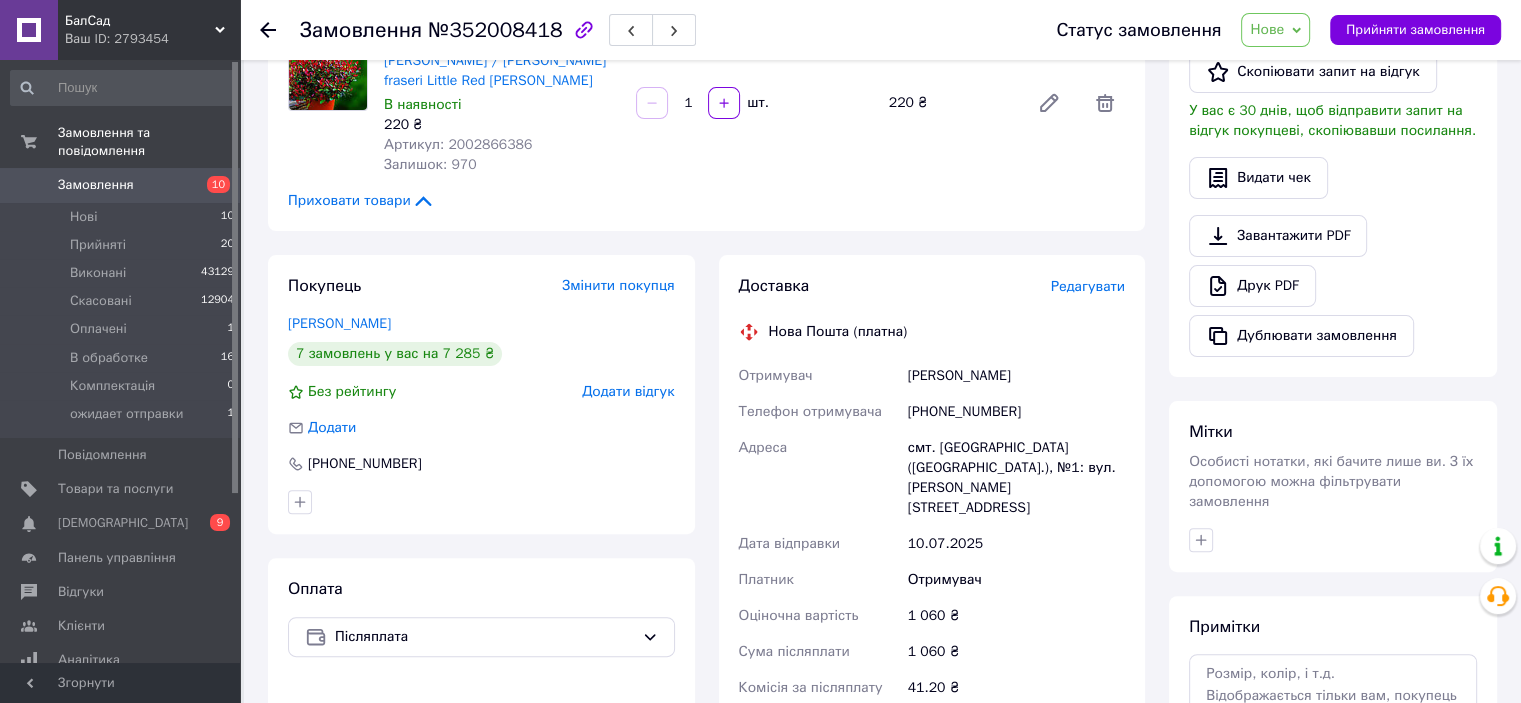 click on "Завантажити PDF   Друк PDF   Дублювати замовлення" at bounding box center (1333, 286) 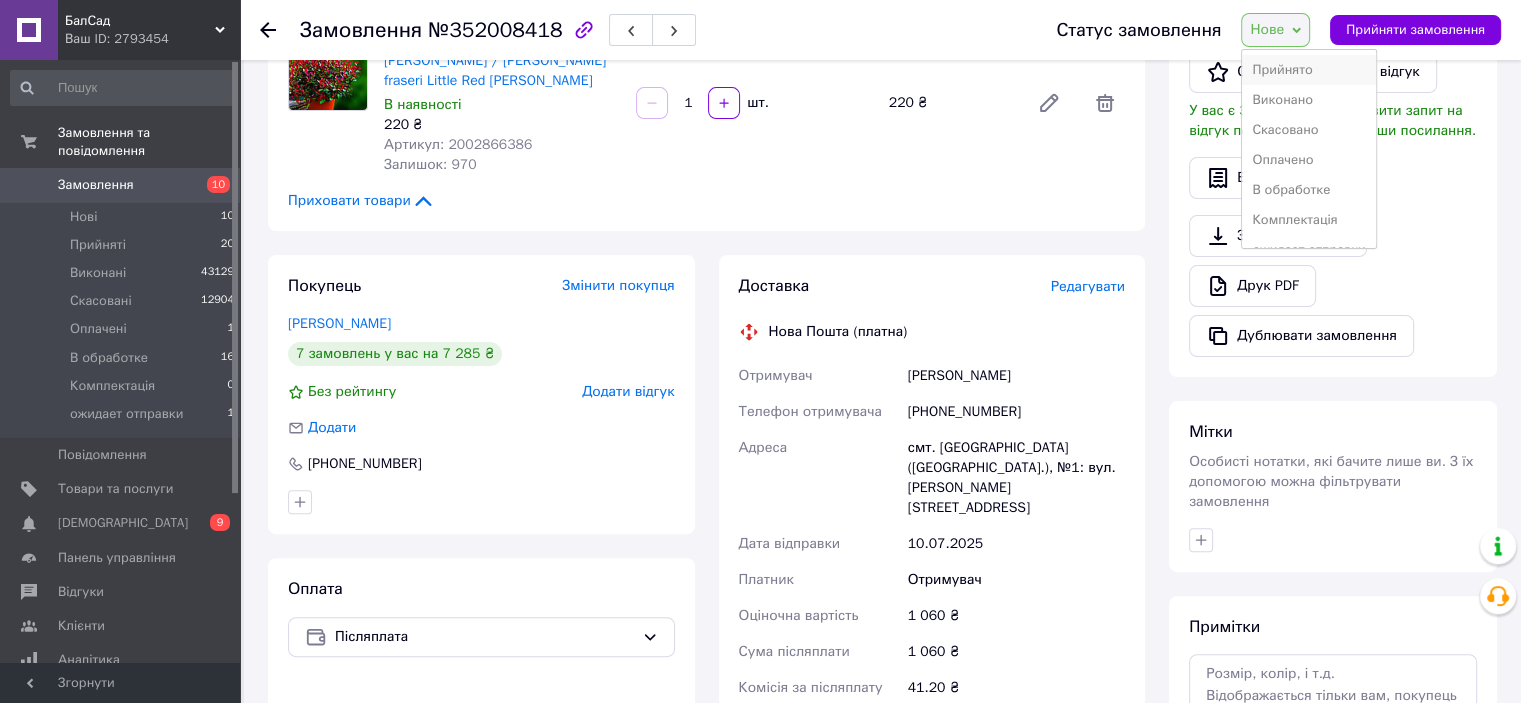click on "Прийнято" at bounding box center [1308, 70] 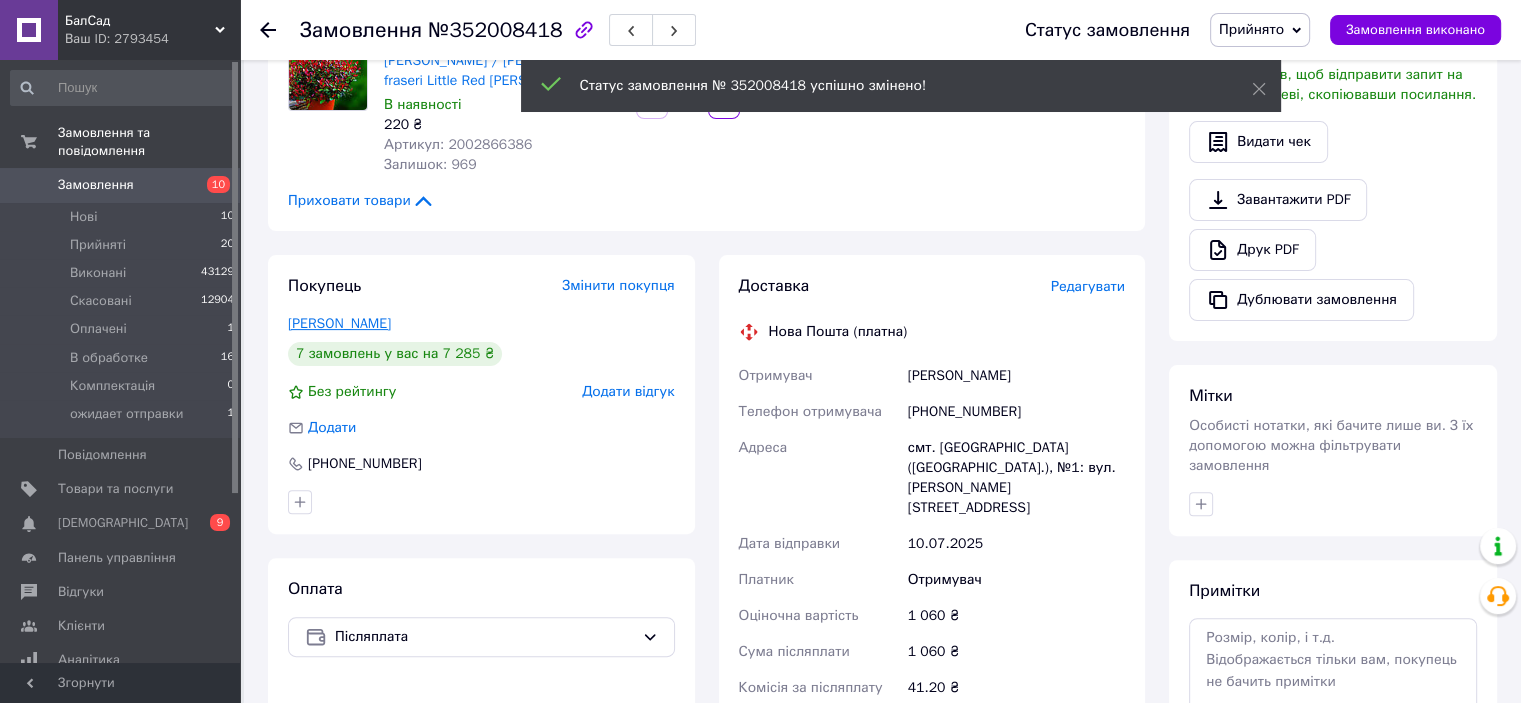 click on "Польова Лариса" at bounding box center [339, 323] 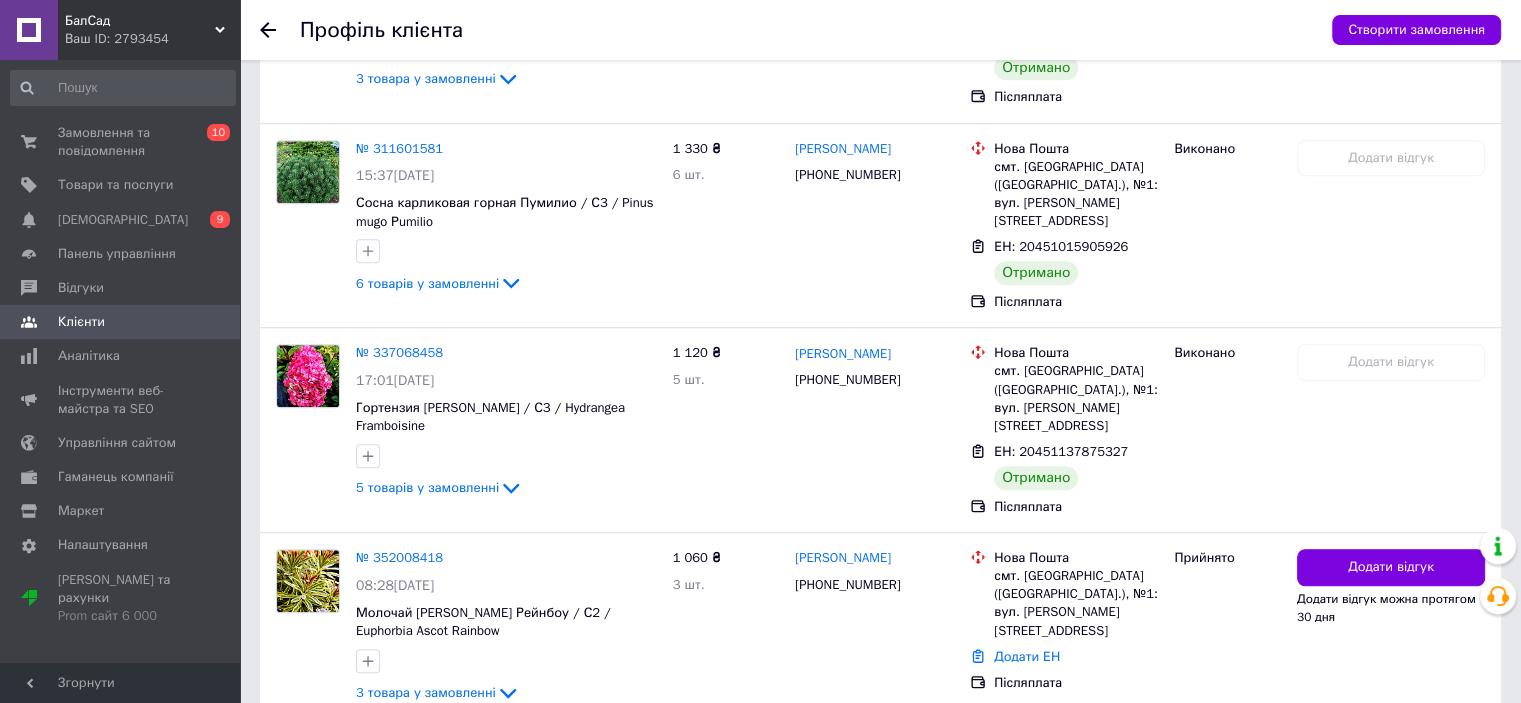 scroll, scrollTop: 1327, scrollLeft: 0, axis: vertical 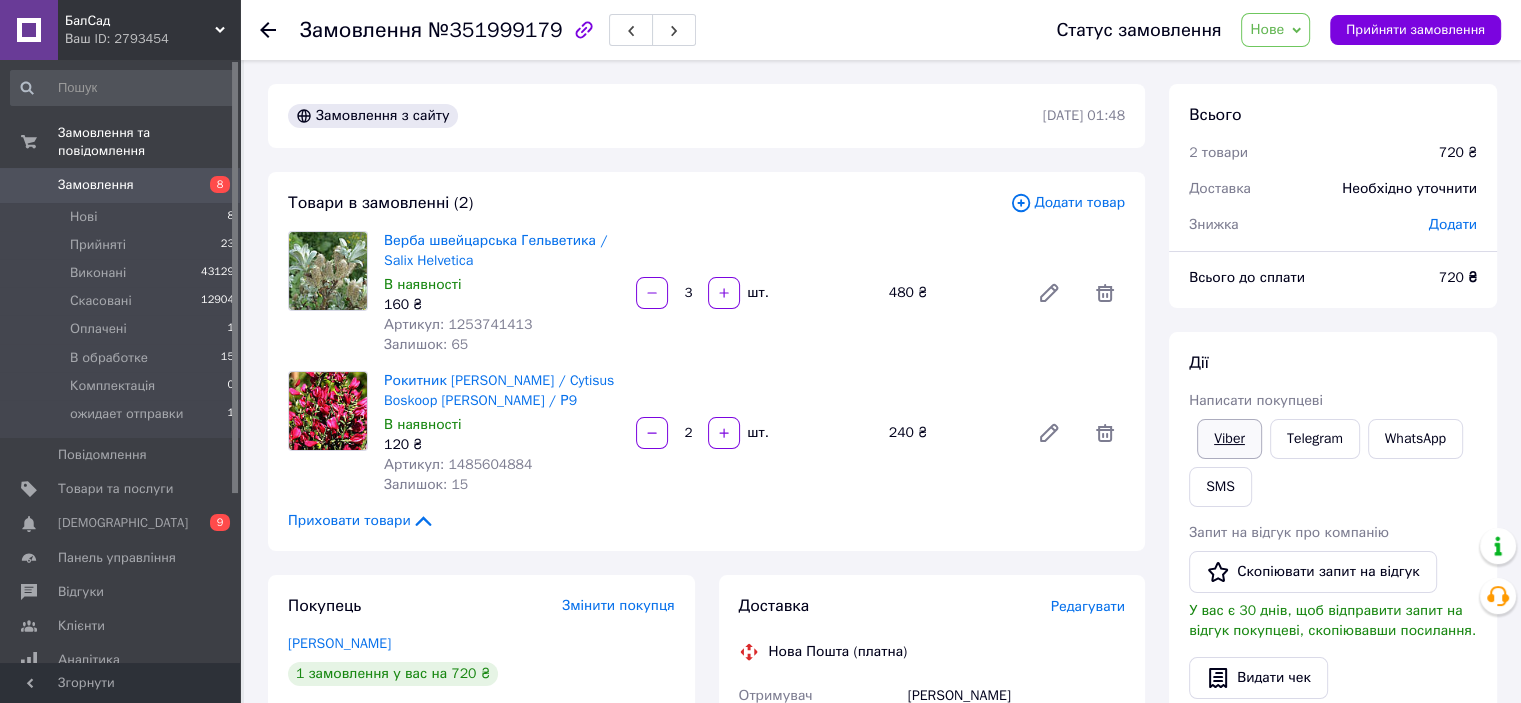 click on "Viber" at bounding box center (1229, 439) 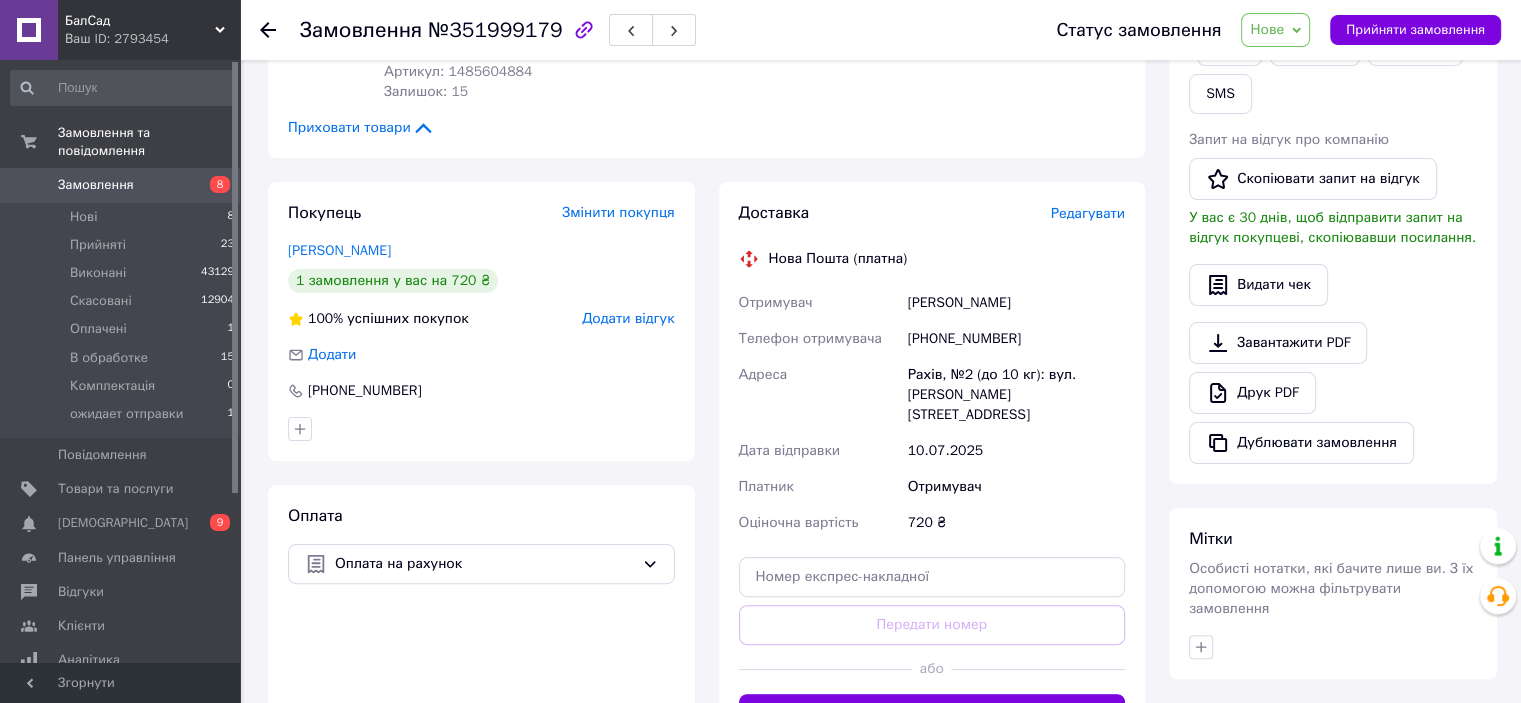 scroll, scrollTop: 300, scrollLeft: 0, axis: vertical 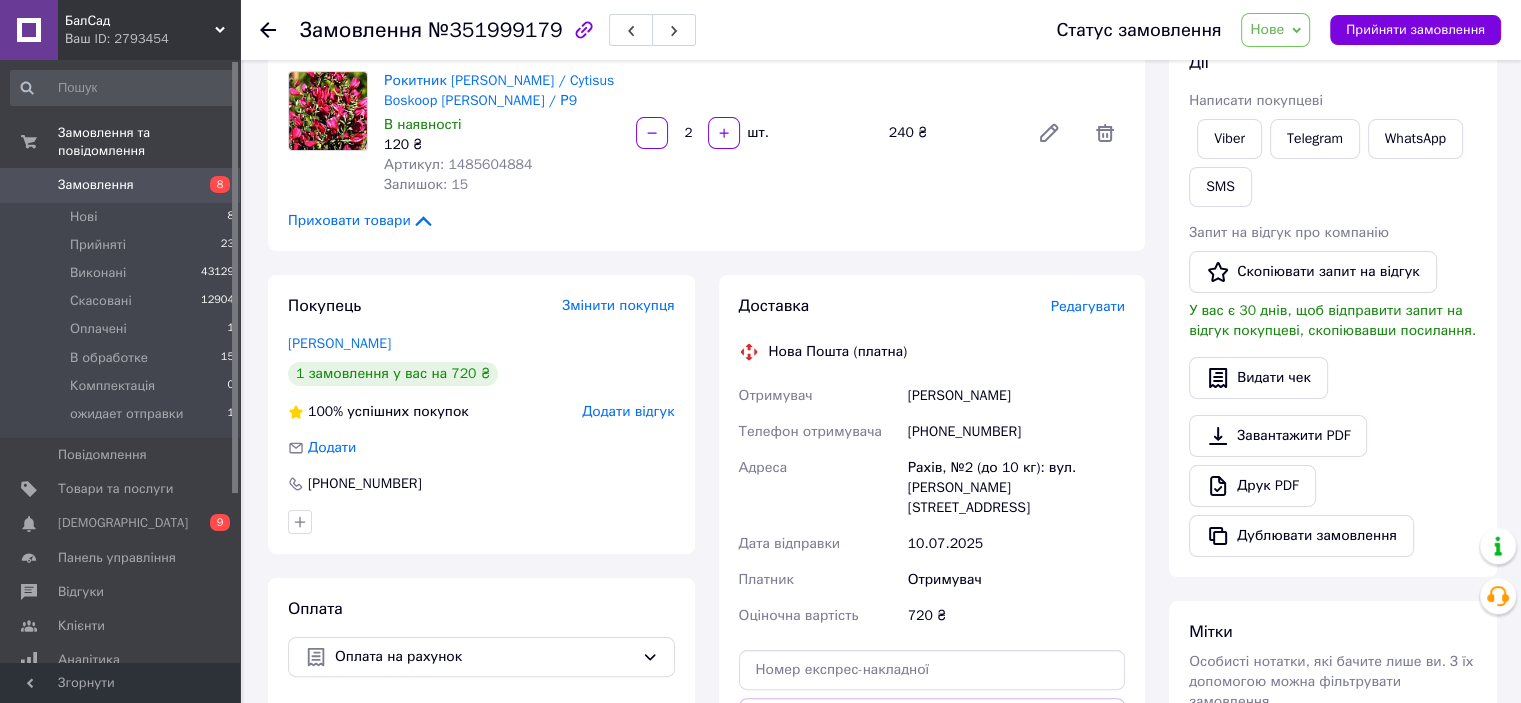click on "Нове" at bounding box center (1275, 30) 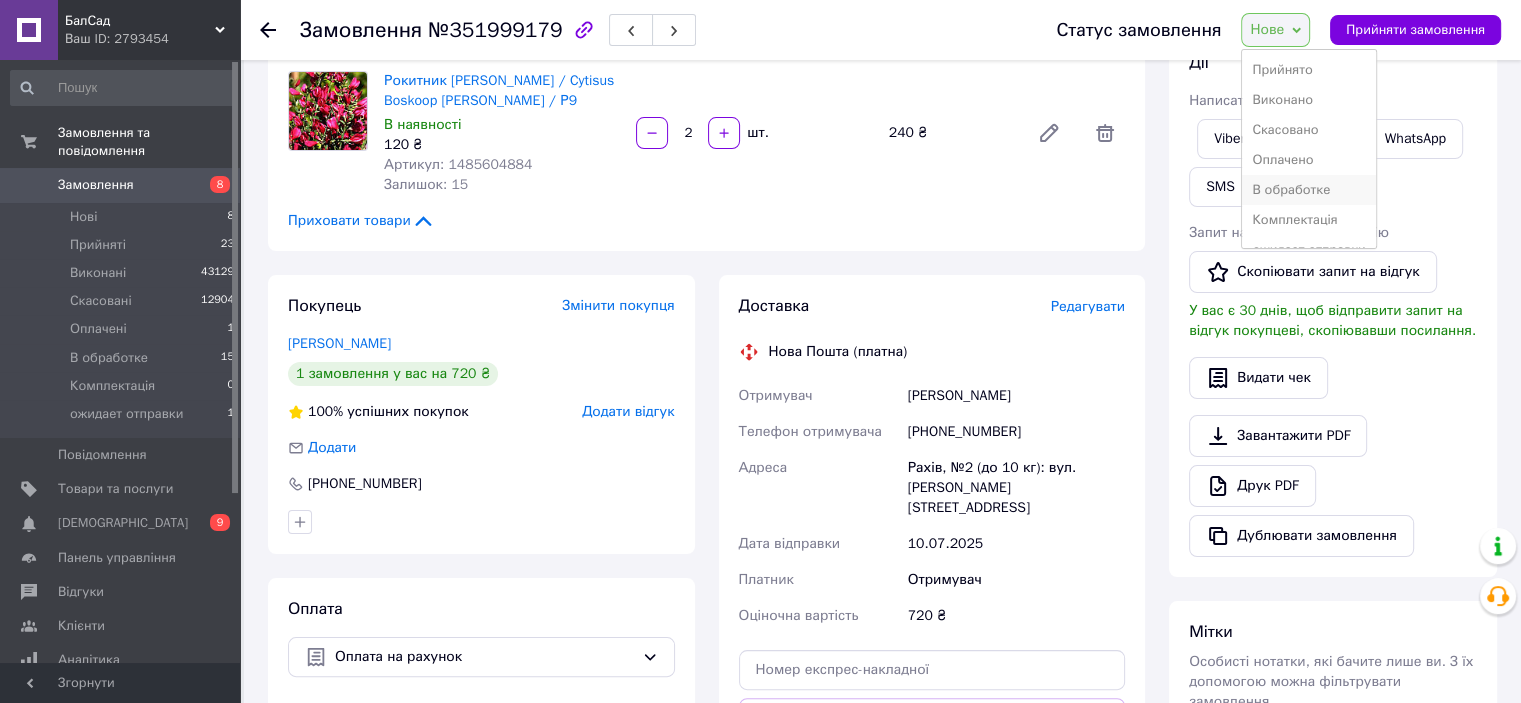 click on "В обработке" at bounding box center (1308, 190) 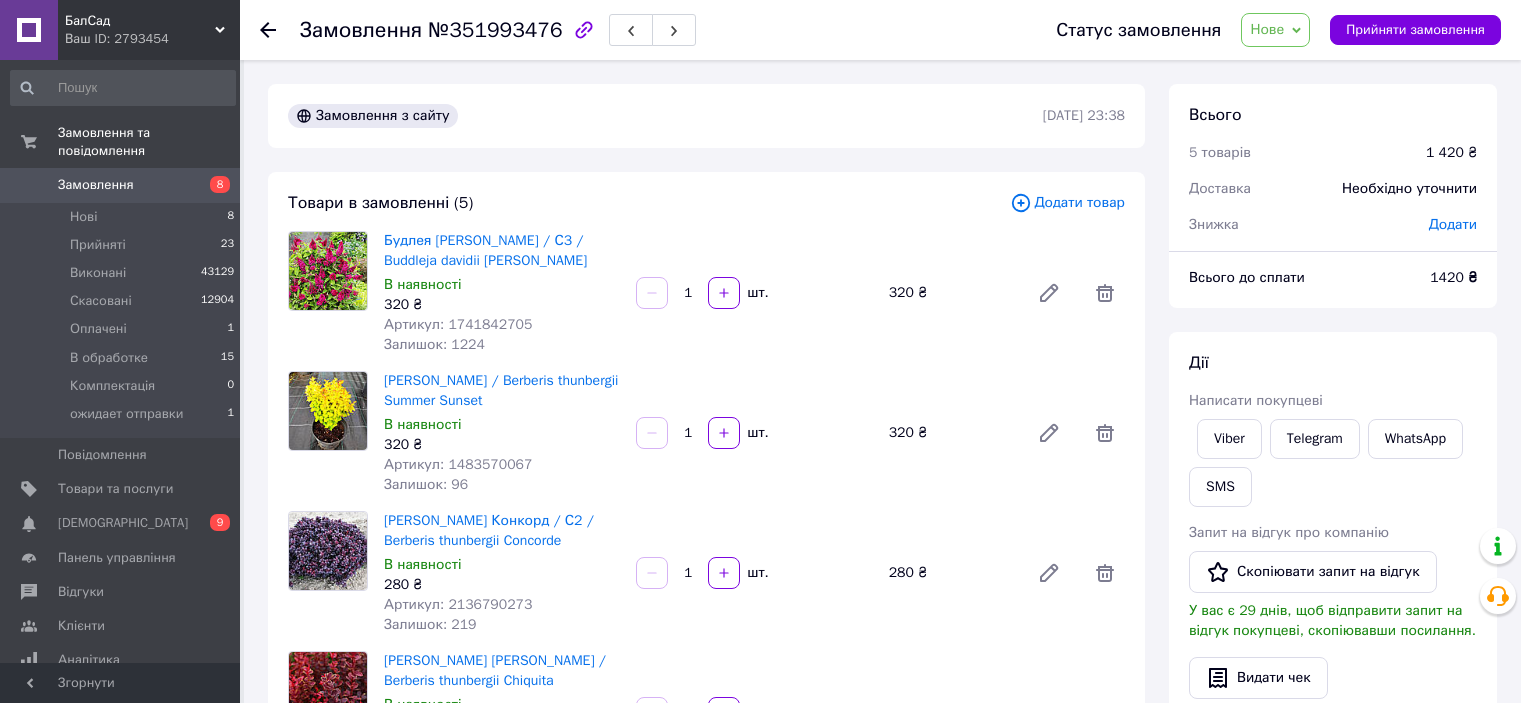 scroll, scrollTop: 0, scrollLeft: 0, axis: both 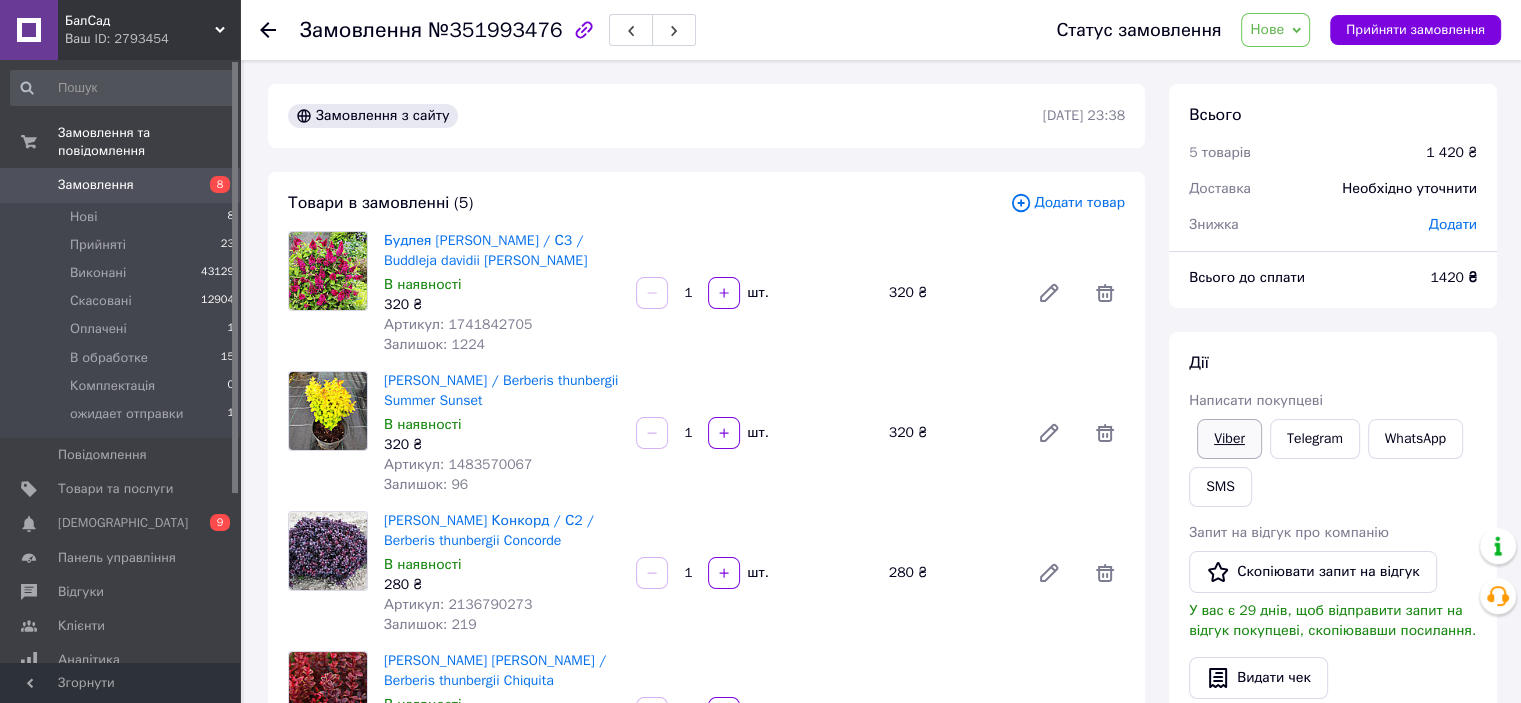 click on "Viber" at bounding box center (1229, 439) 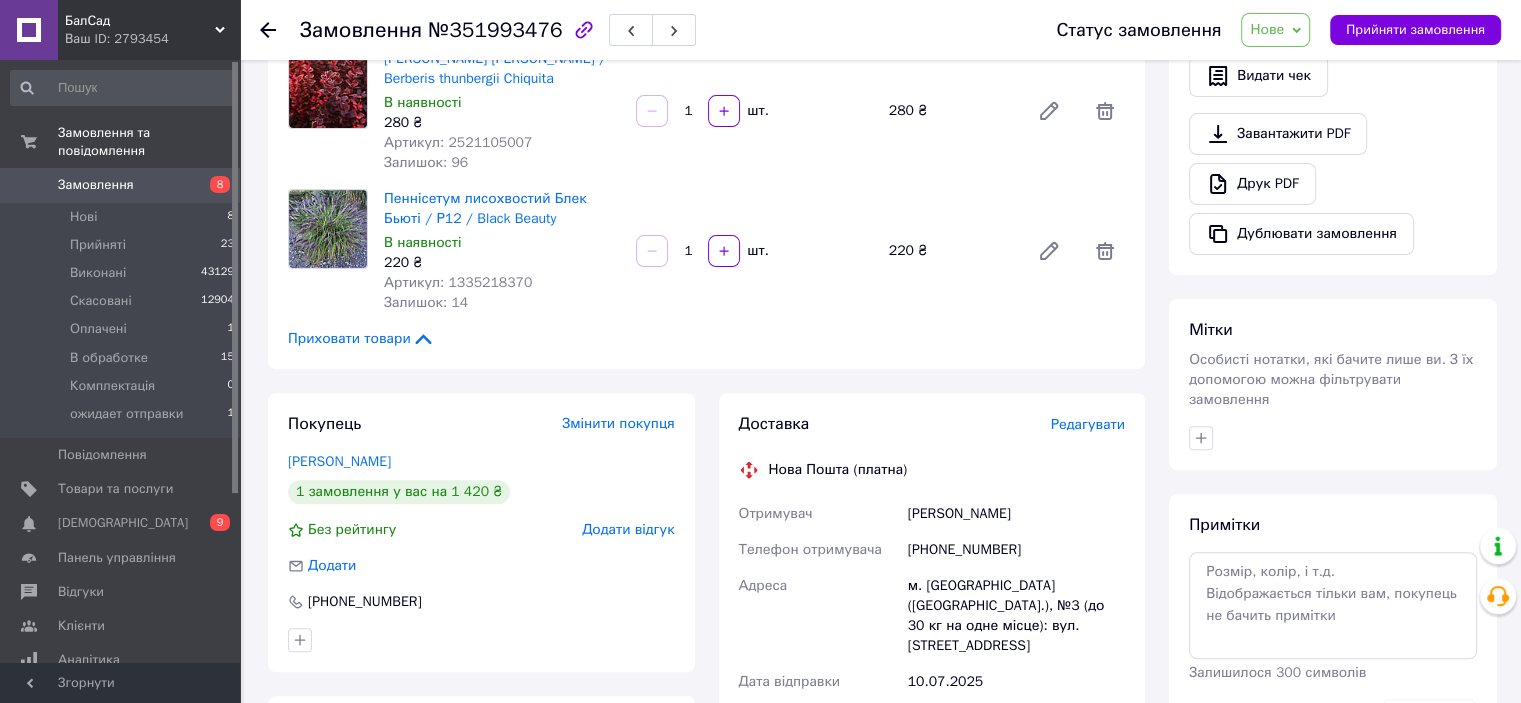 scroll, scrollTop: 700, scrollLeft: 0, axis: vertical 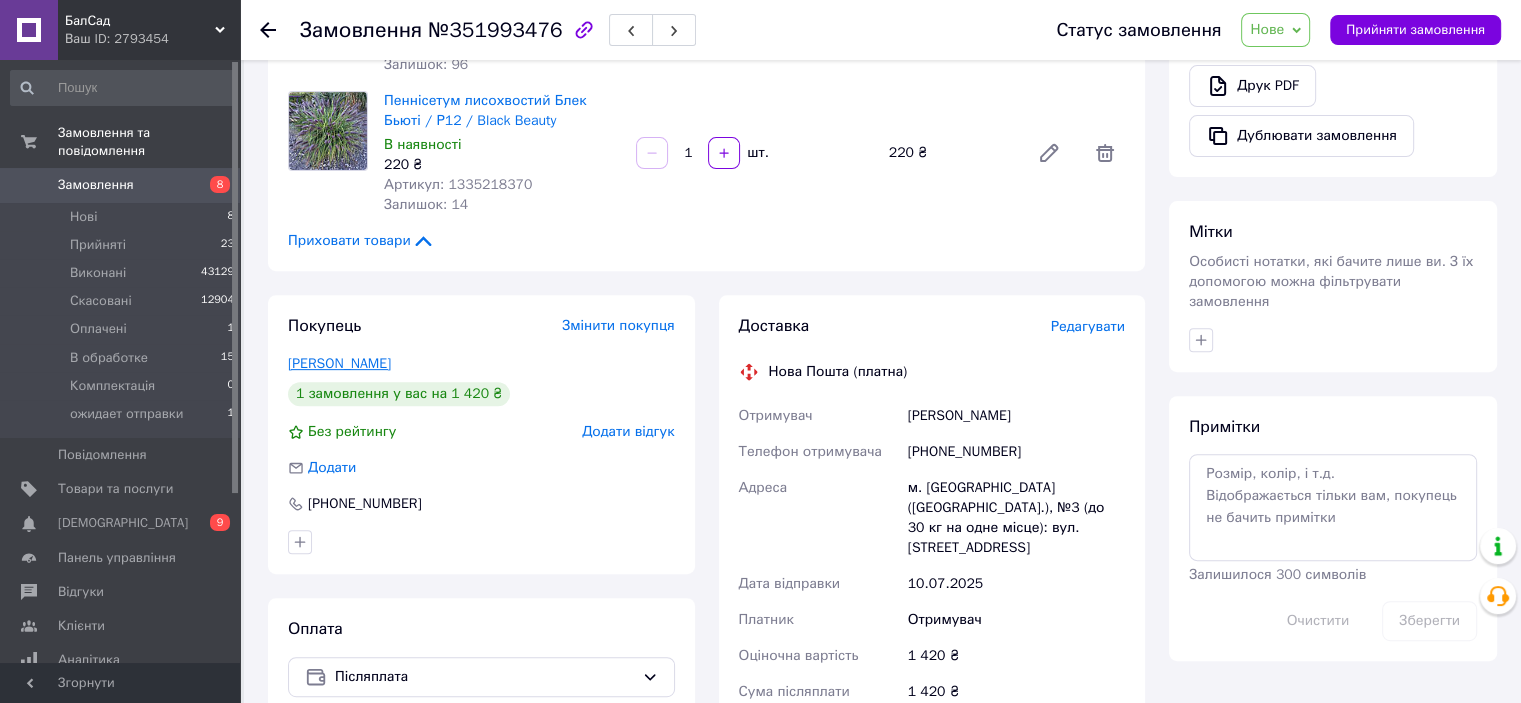 click on "[PERSON_NAME]" at bounding box center (339, 363) 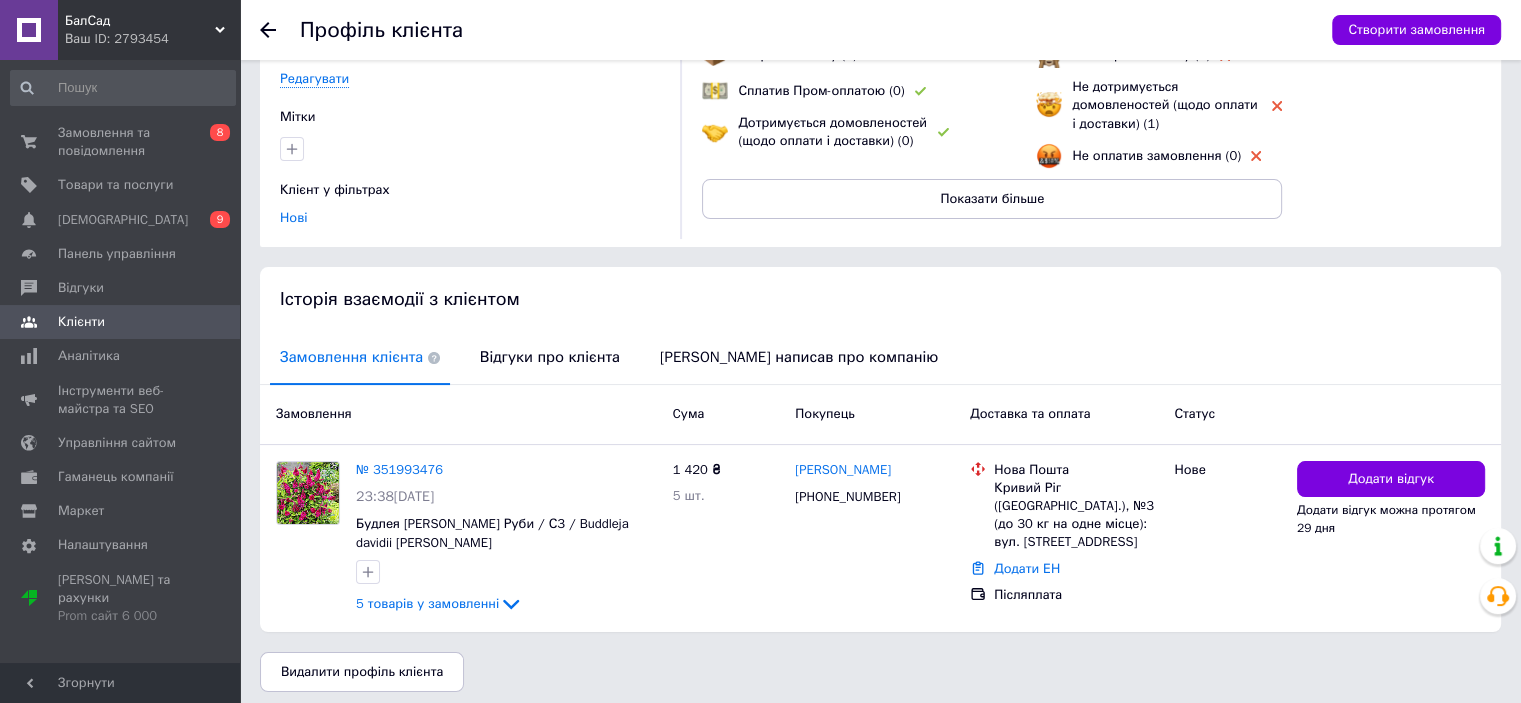 scroll, scrollTop: 210, scrollLeft: 0, axis: vertical 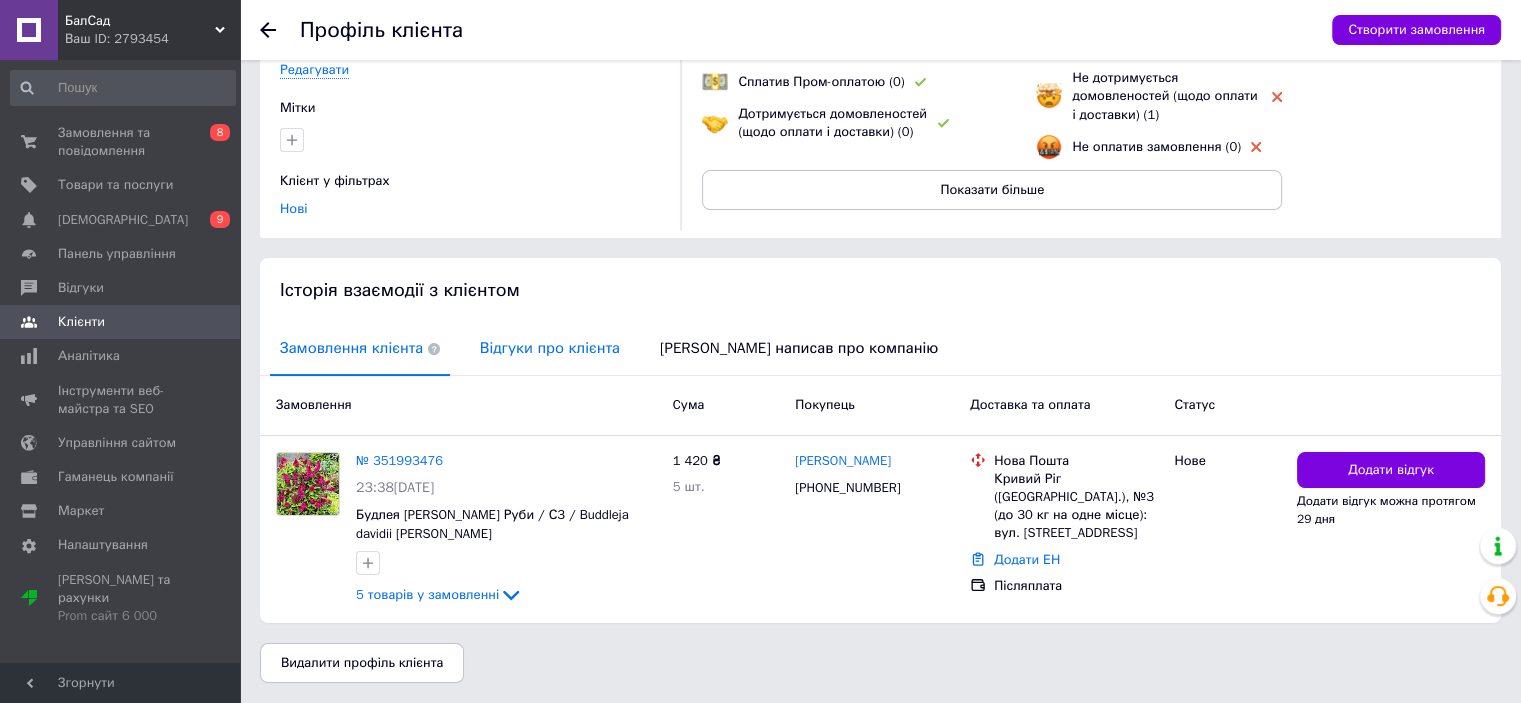 click on "Відгуки про клієнта" at bounding box center [550, 348] 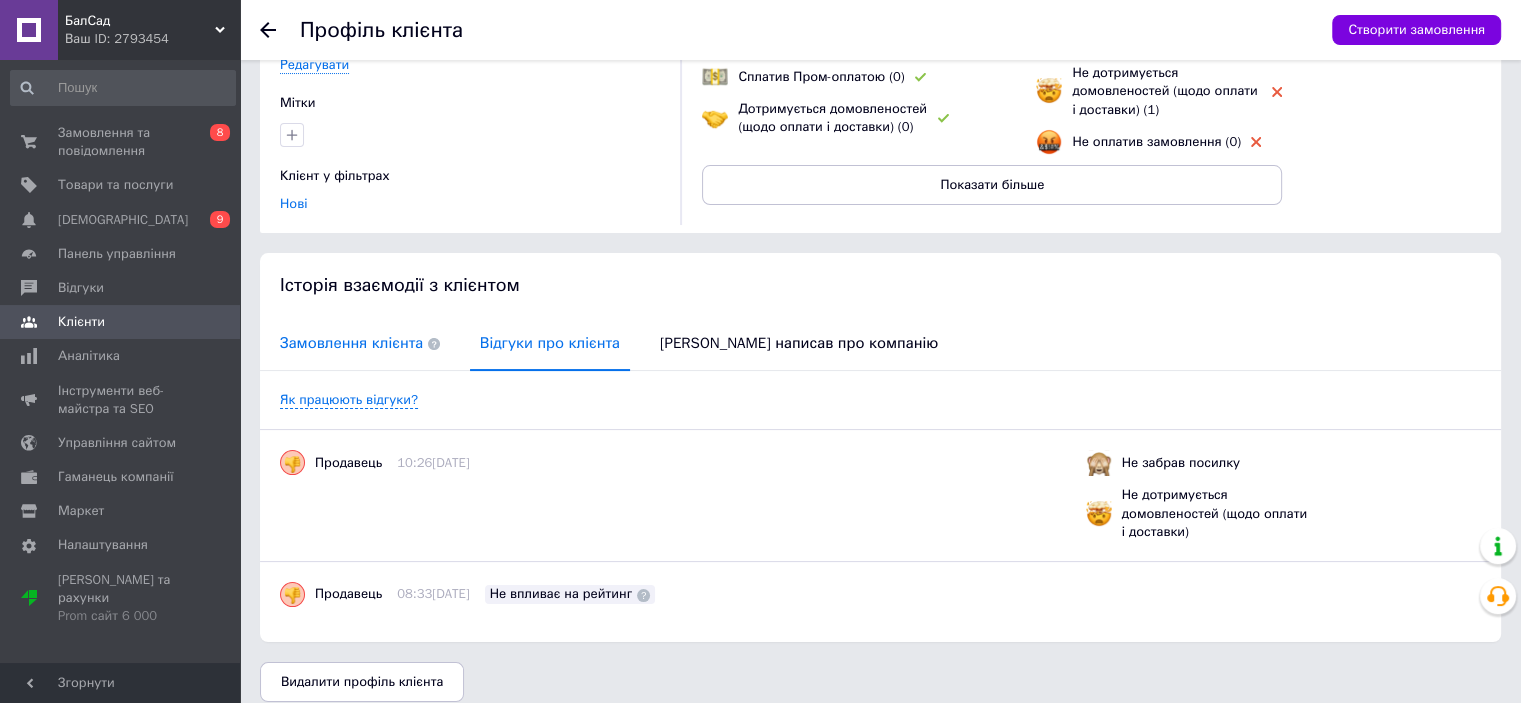 click on "Замовлення клієнта" at bounding box center [360, 343] 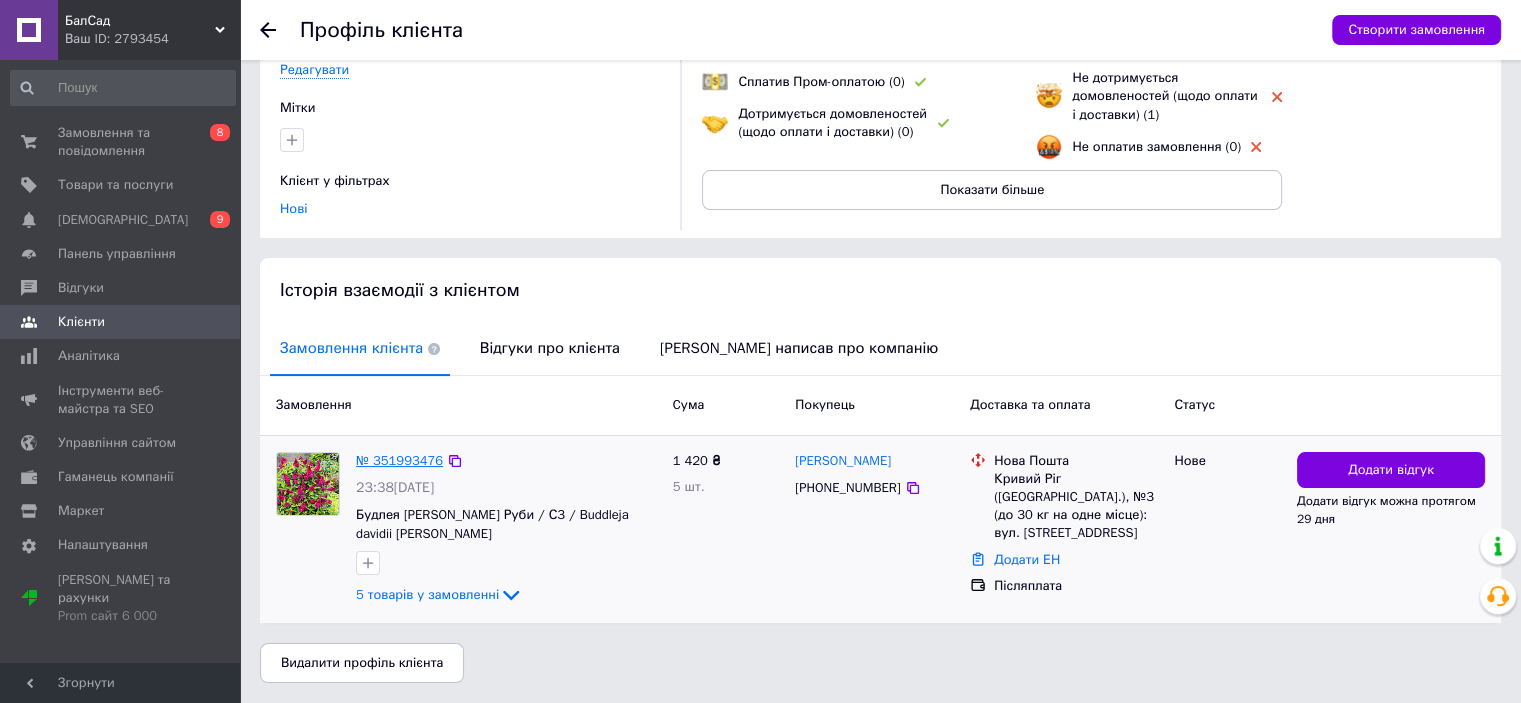 click on "№ 351993476" at bounding box center (399, 460) 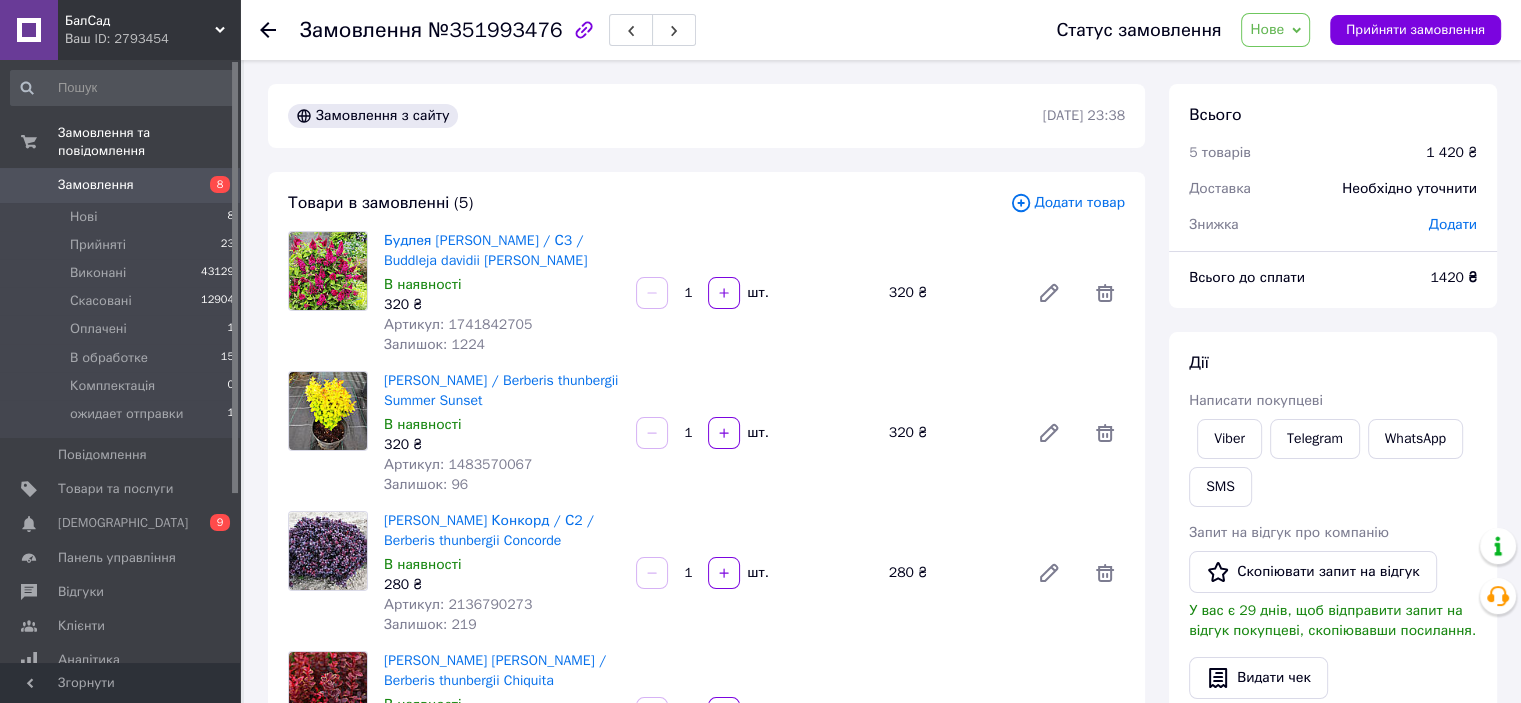 click on "Дії" at bounding box center [1333, 363] 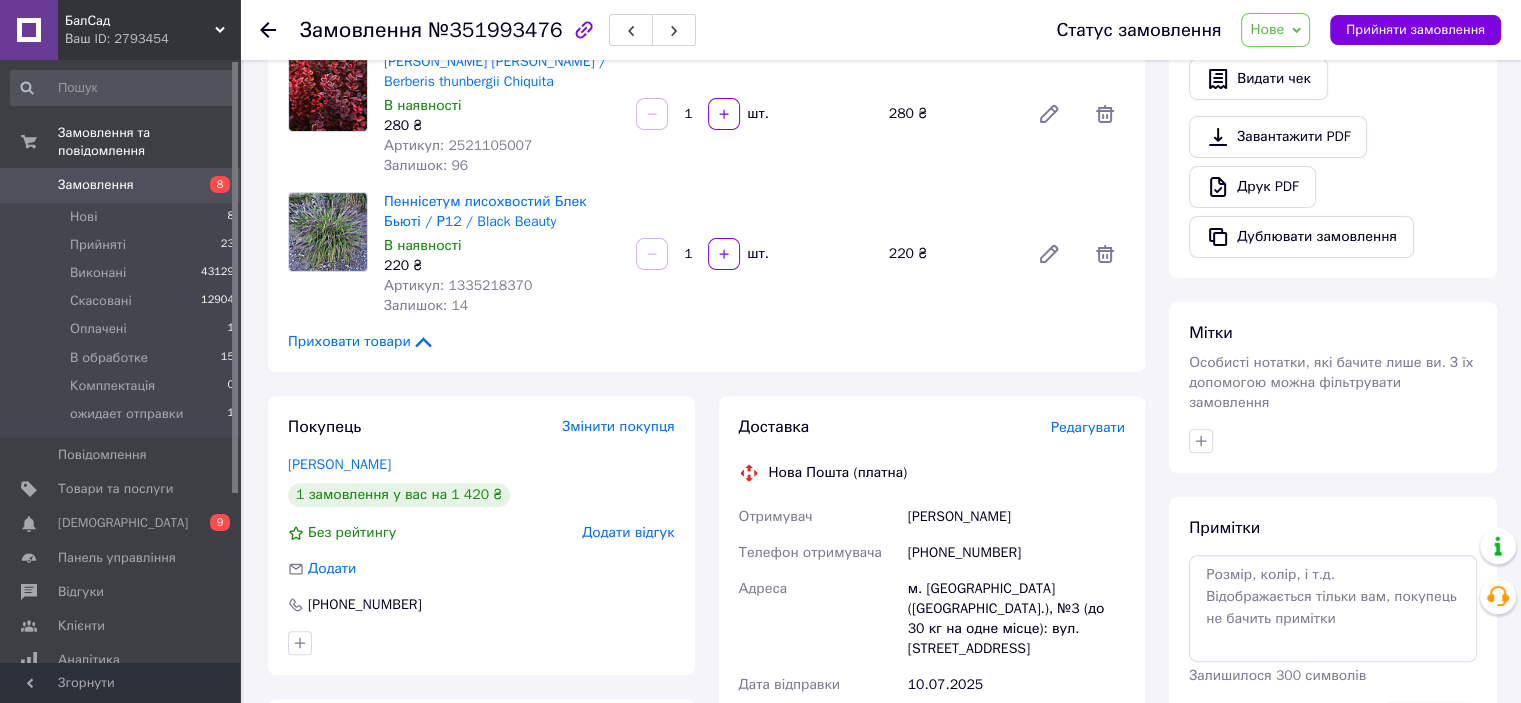scroll, scrollTop: 600, scrollLeft: 0, axis: vertical 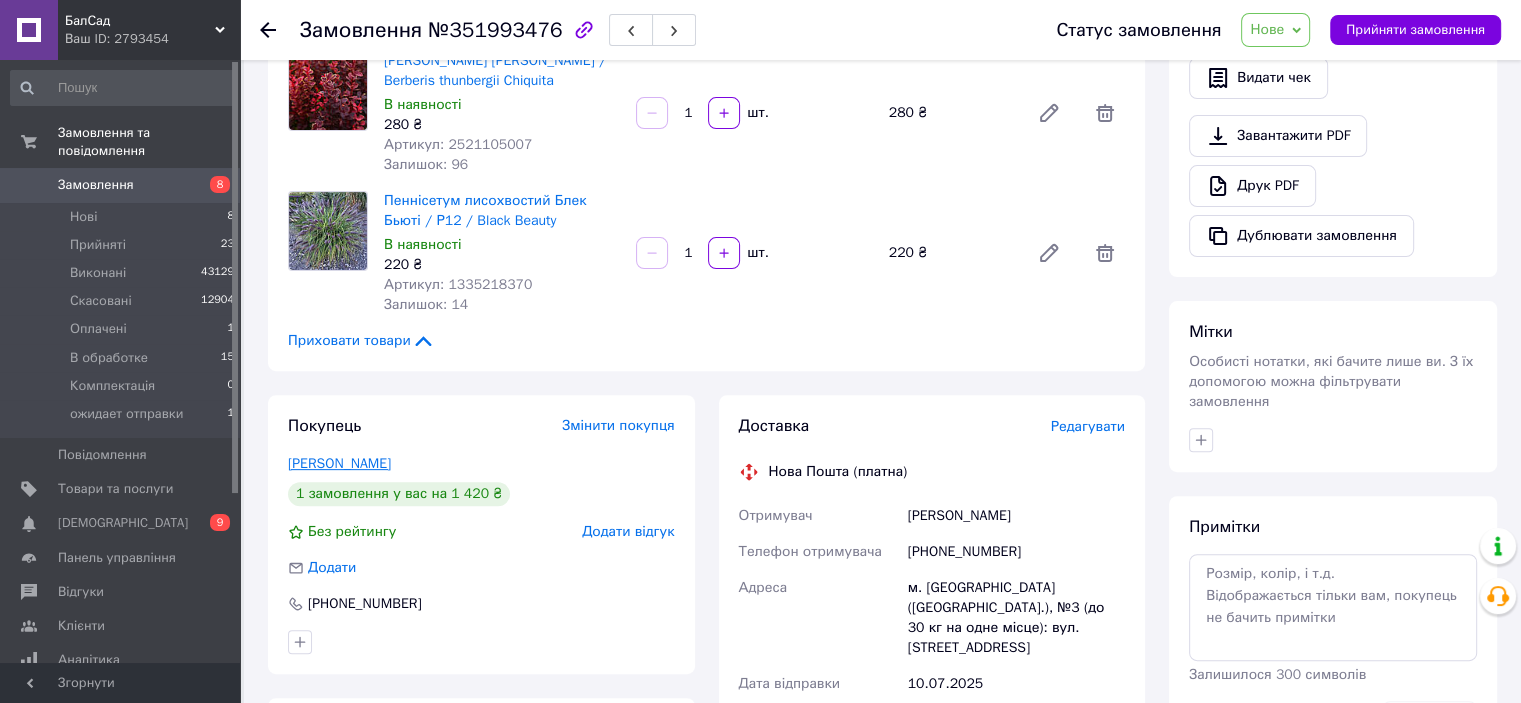 click on "Кириченко  Яна" at bounding box center [339, 463] 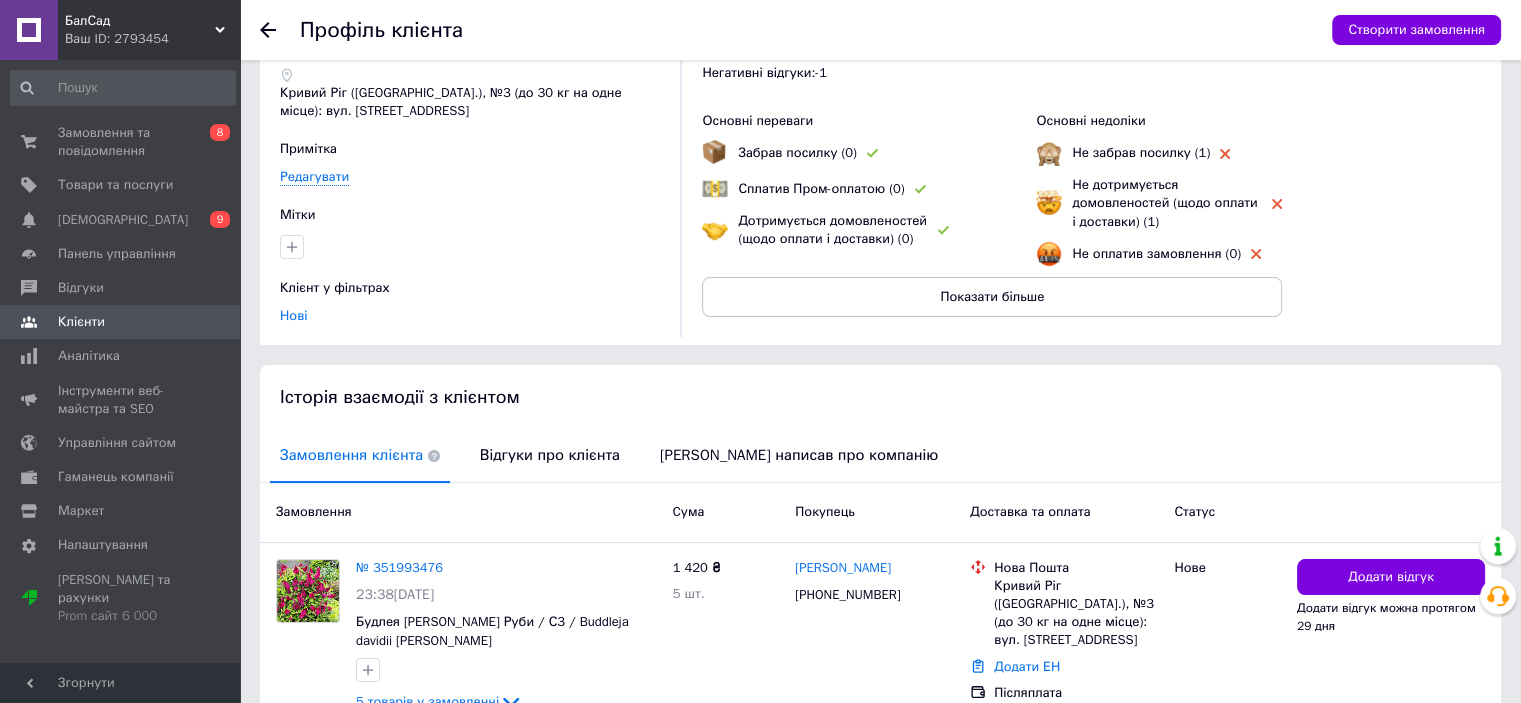 scroll, scrollTop: 210, scrollLeft: 0, axis: vertical 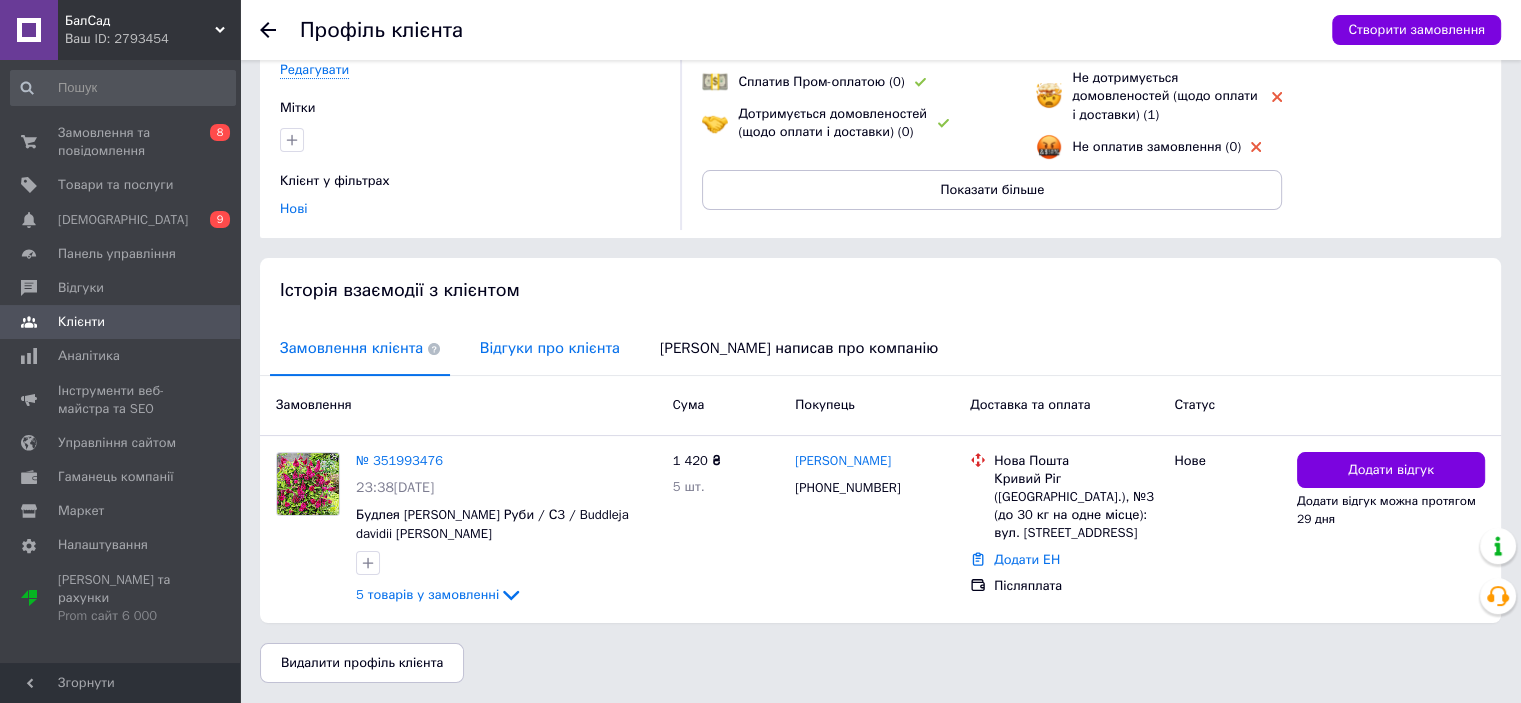 click on "Відгуки про клієнта" at bounding box center [550, 348] 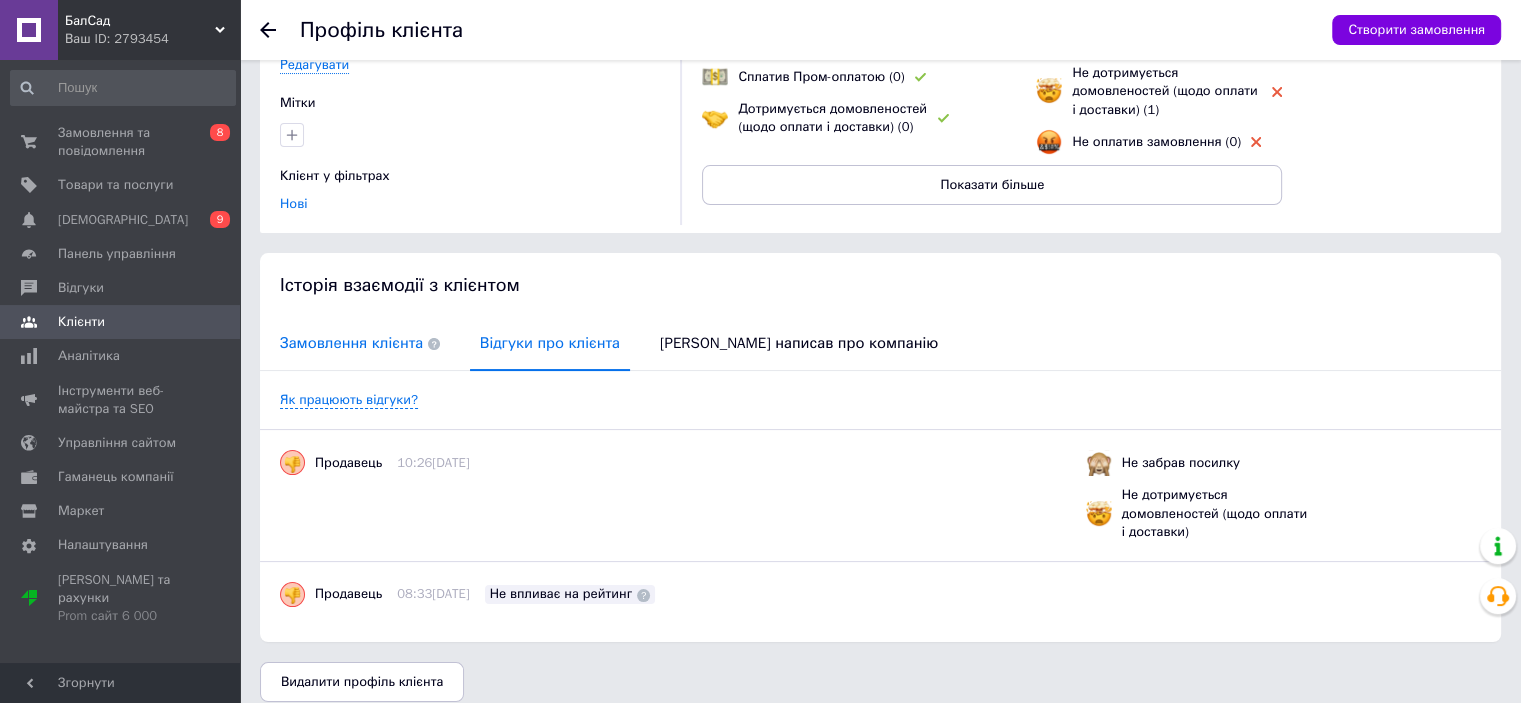 click on "Замовлення клієнта" at bounding box center (360, 343) 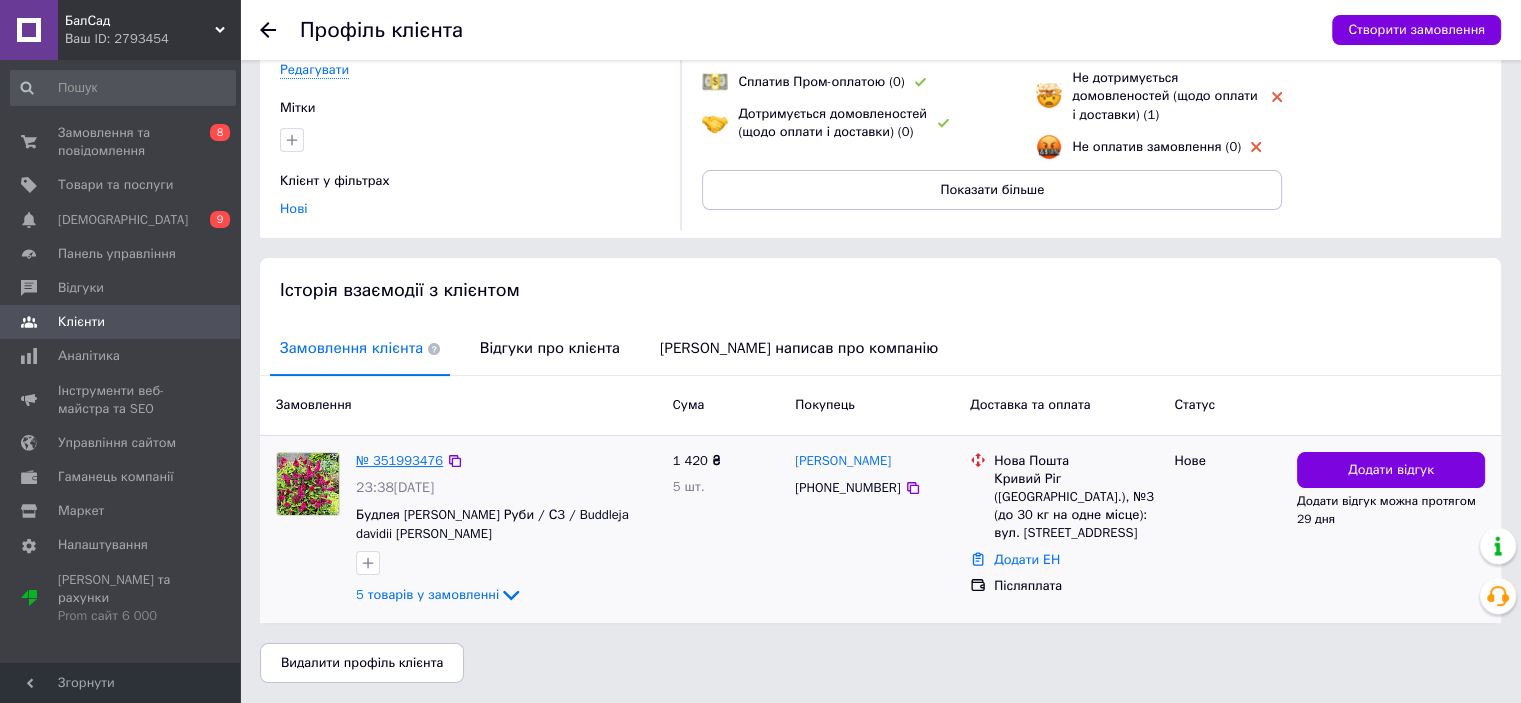 click on "№ 351993476" at bounding box center (399, 460) 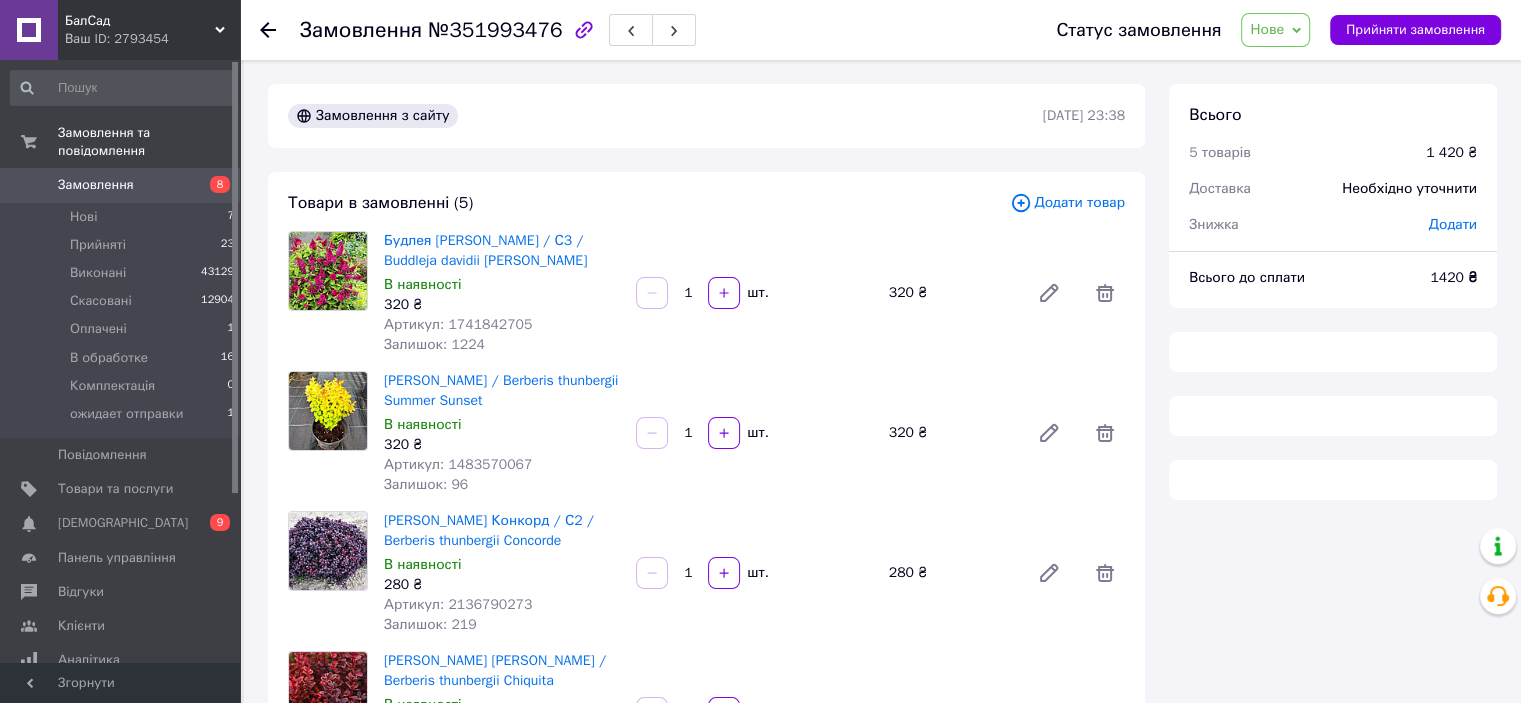 click on "Нове" at bounding box center [1267, 29] 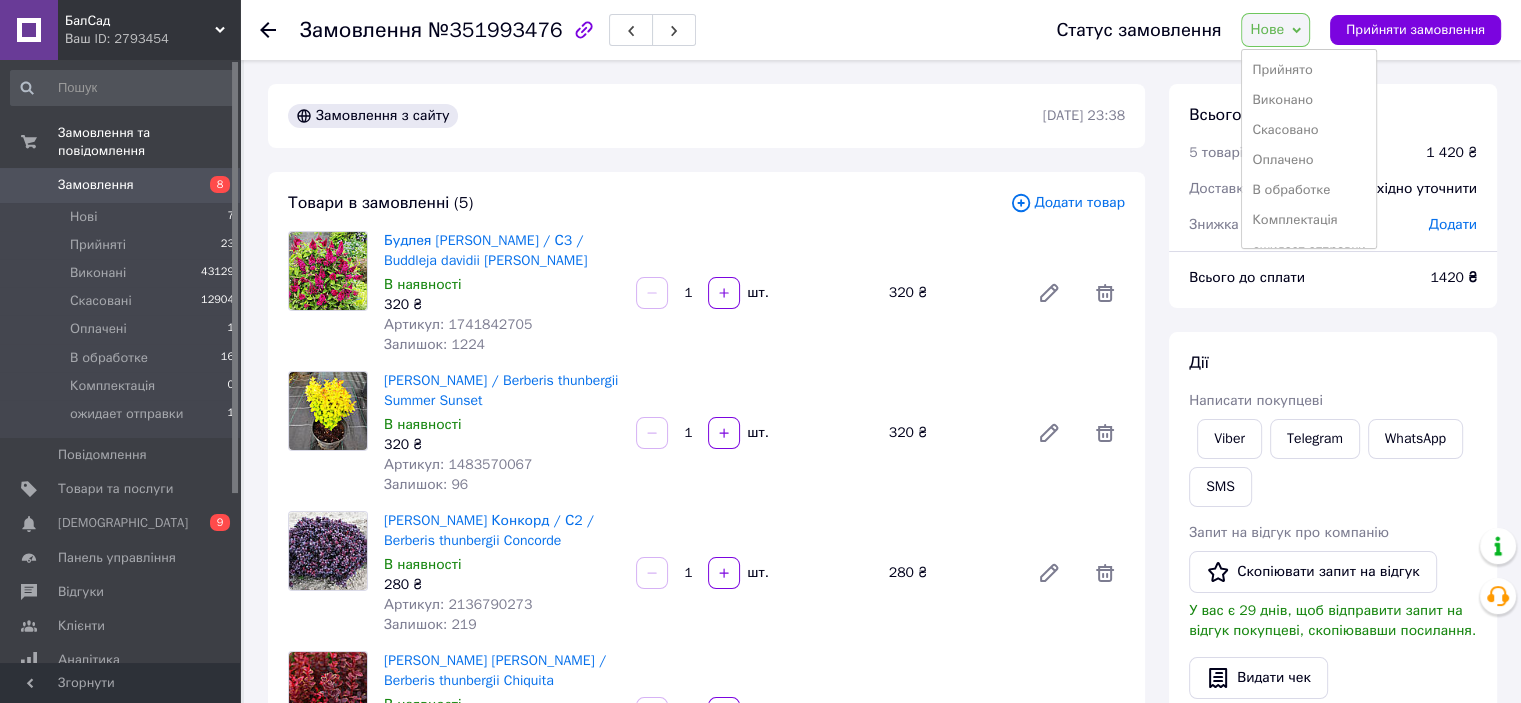 click on "Замовлення з сайту" at bounding box center [663, 116] 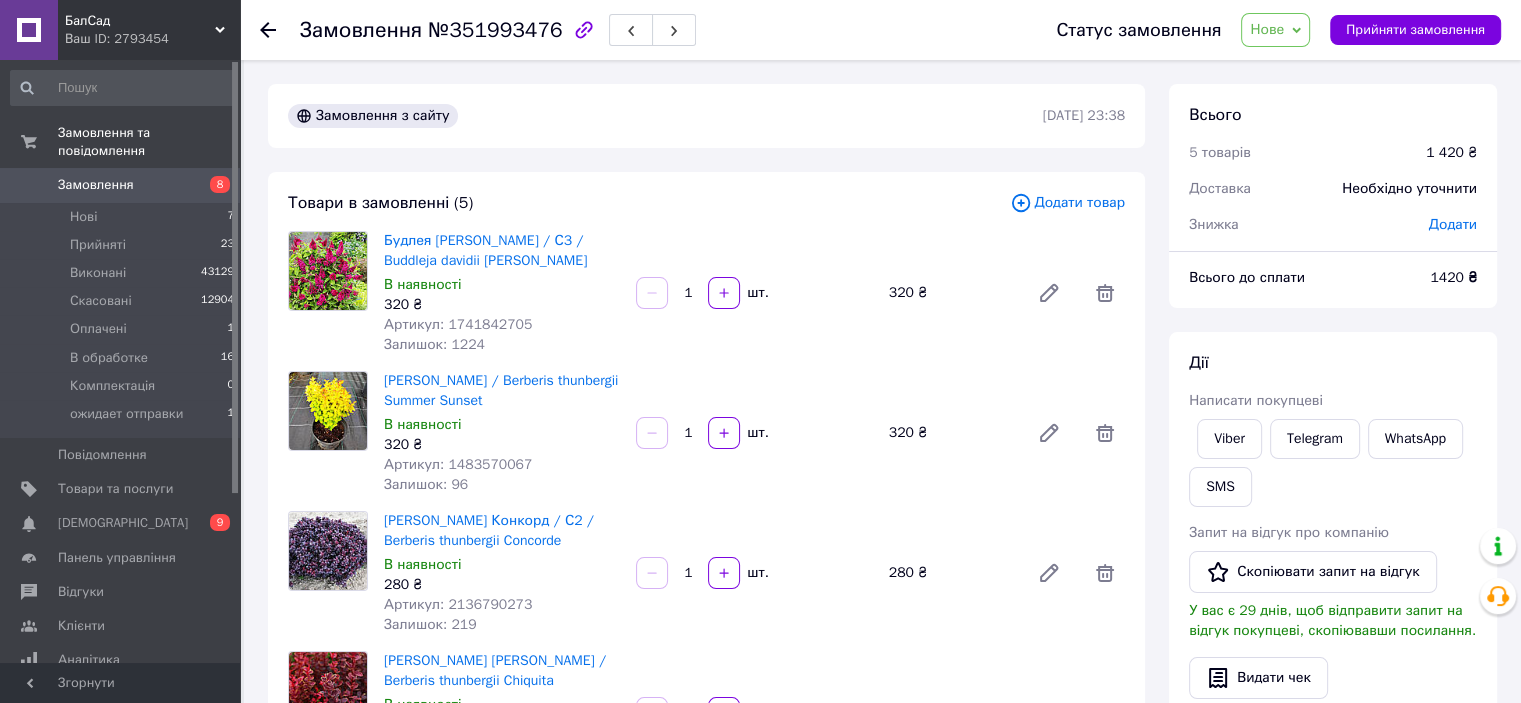 drag, startPoint x: 1433, startPoint y: 94, endPoint x: 1423, endPoint y: 85, distance: 13.453624 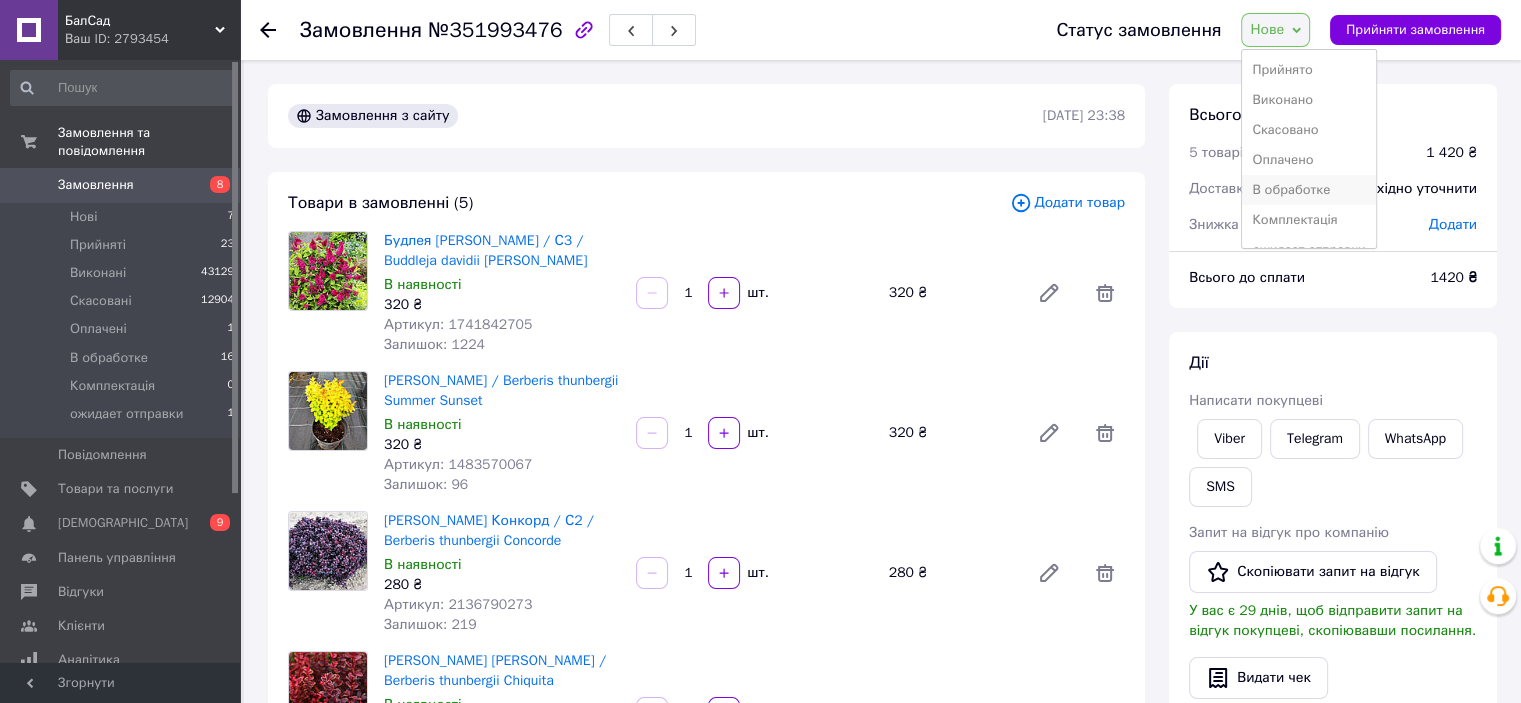 click on "В обработке" at bounding box center [1308, 190] 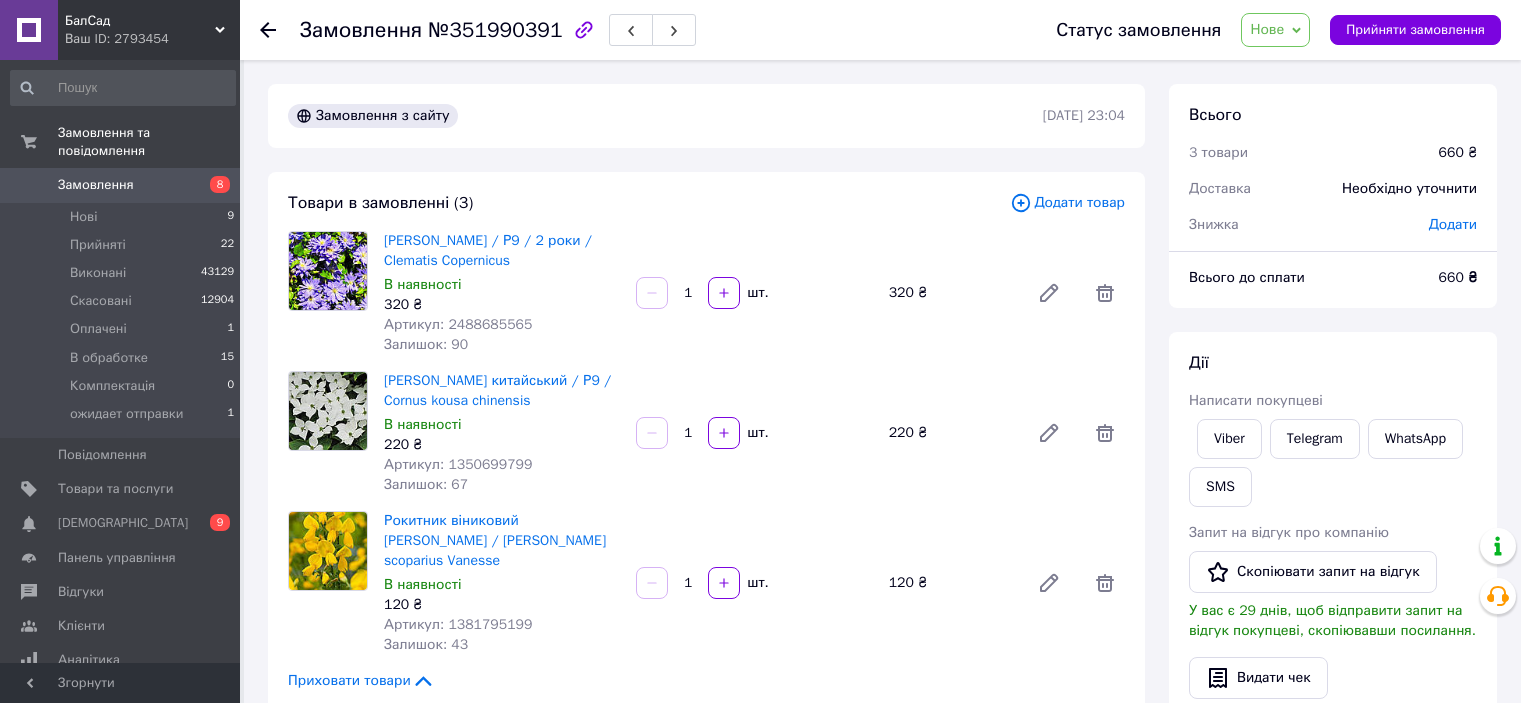 scroll, scrollTop: 0, scrollLeft: 0, axis: both 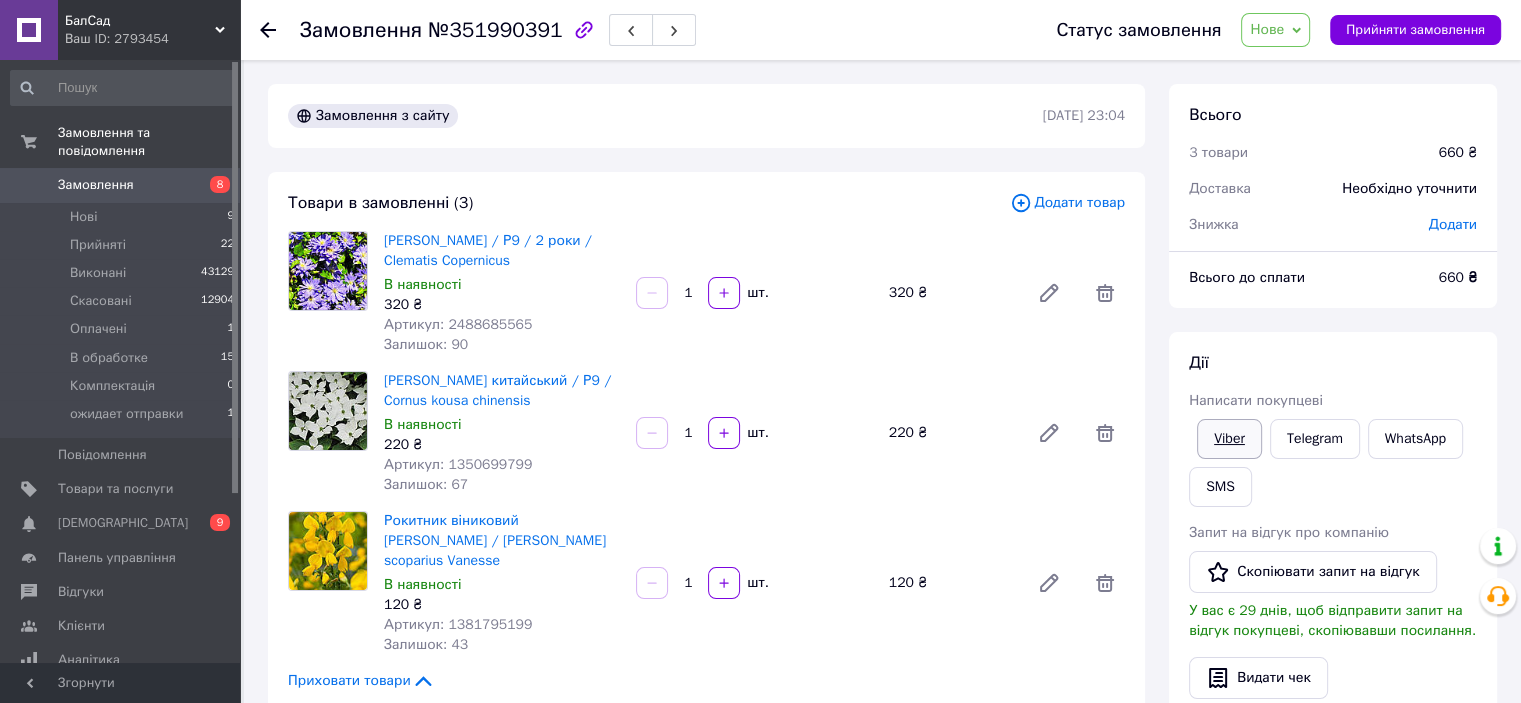 click on "Viber" at bounding box center (1229, 439) 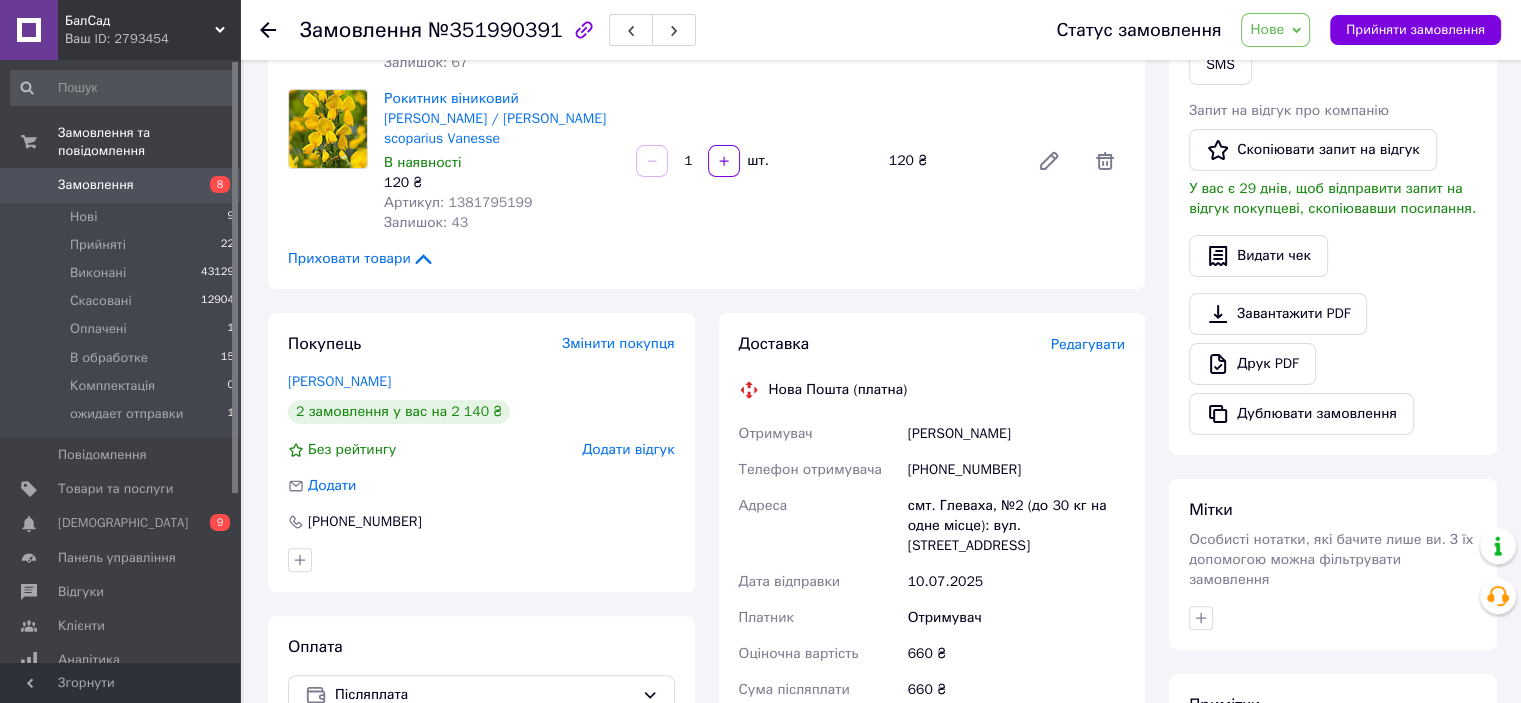 scroll, scrollTop: 600, scrollLeft: 0, axis: vertical 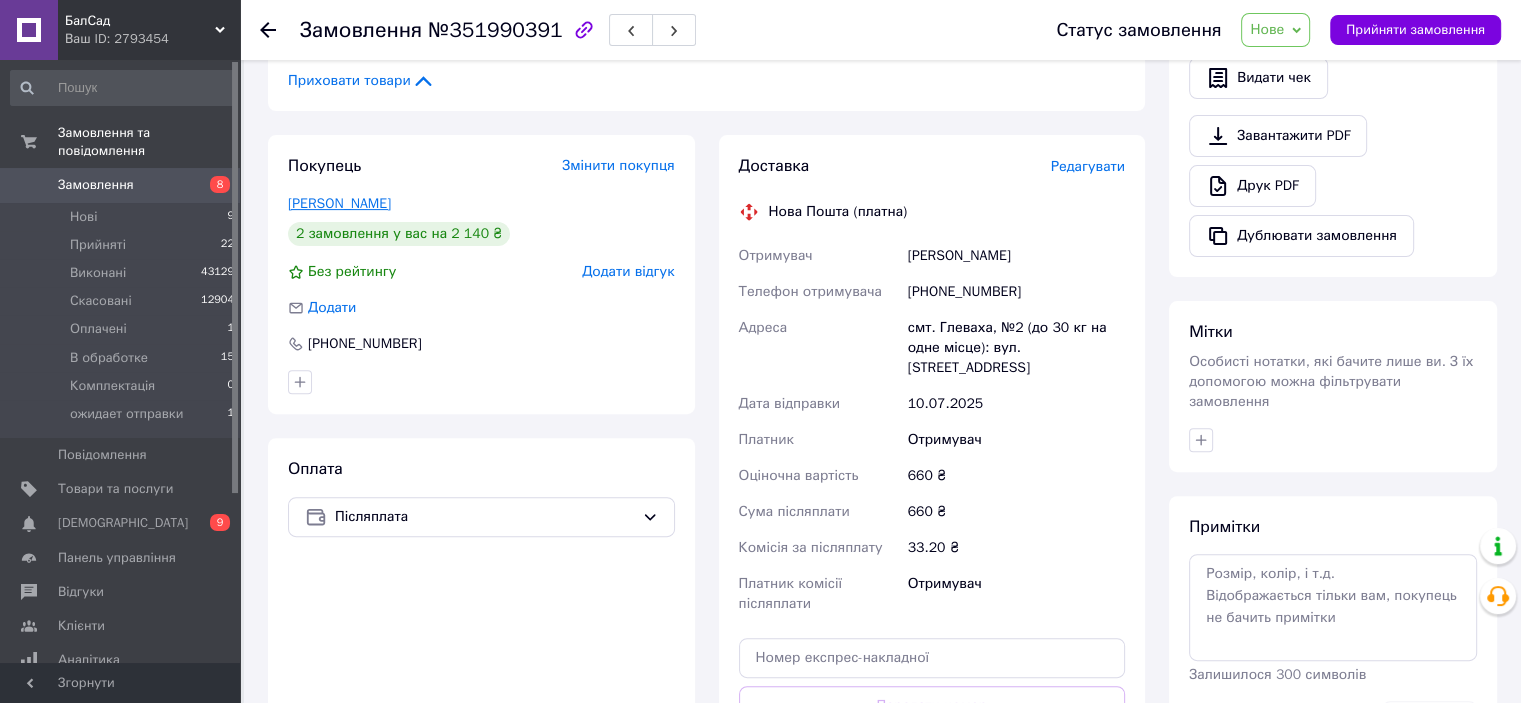 click on "[PERSON_NAME]" at bounding box center (339, 203) 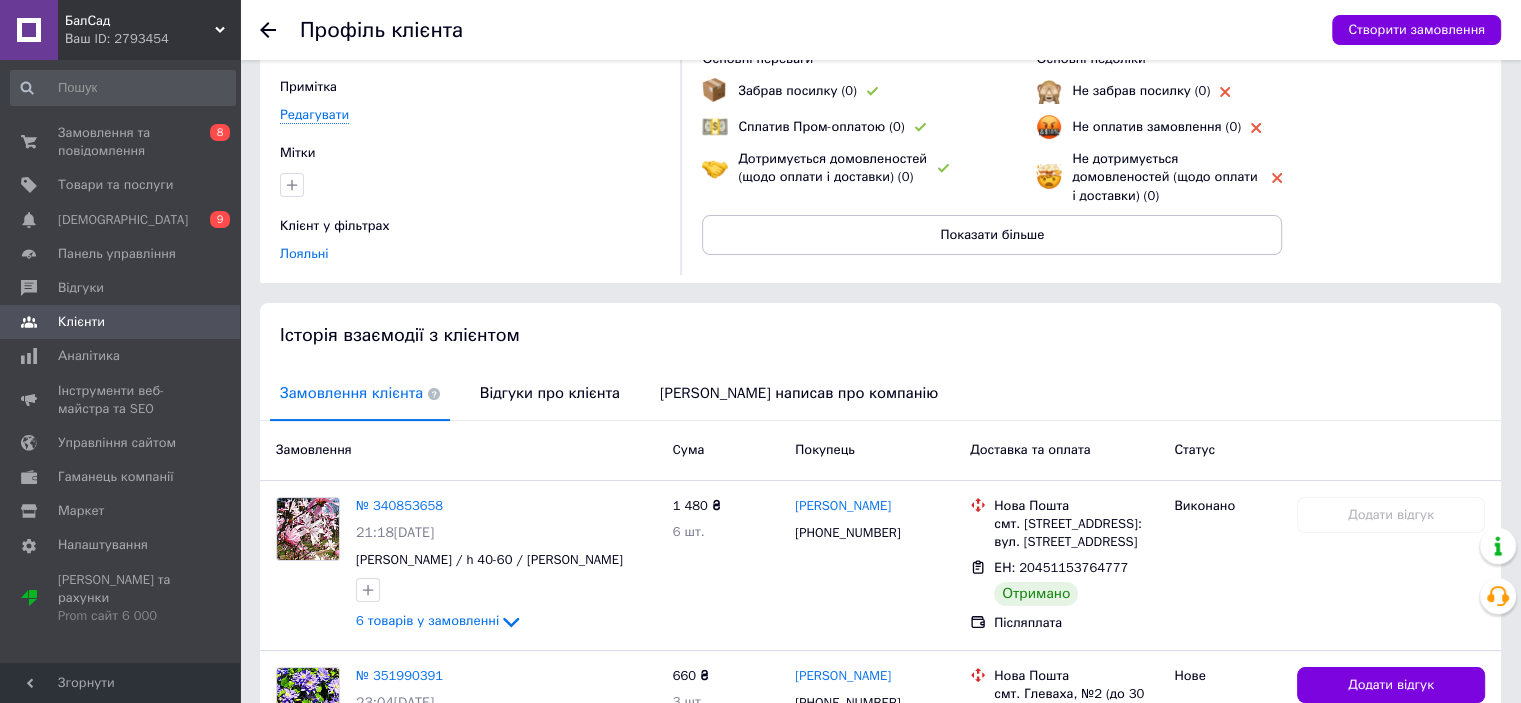 scroll, scrollTop: 384, scrollLeft: 0, axis: vertical 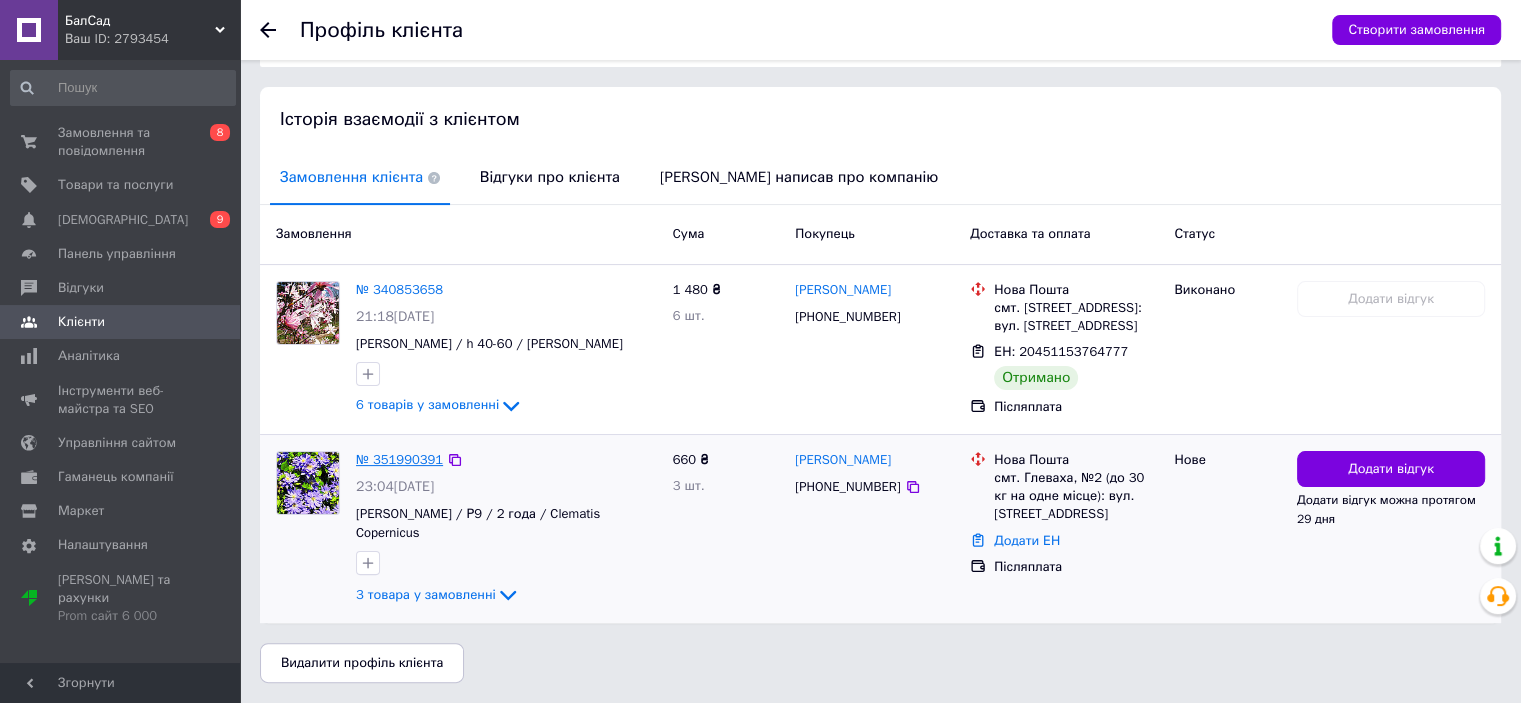click on "№ 351990391" at bounding box center (399, 459) 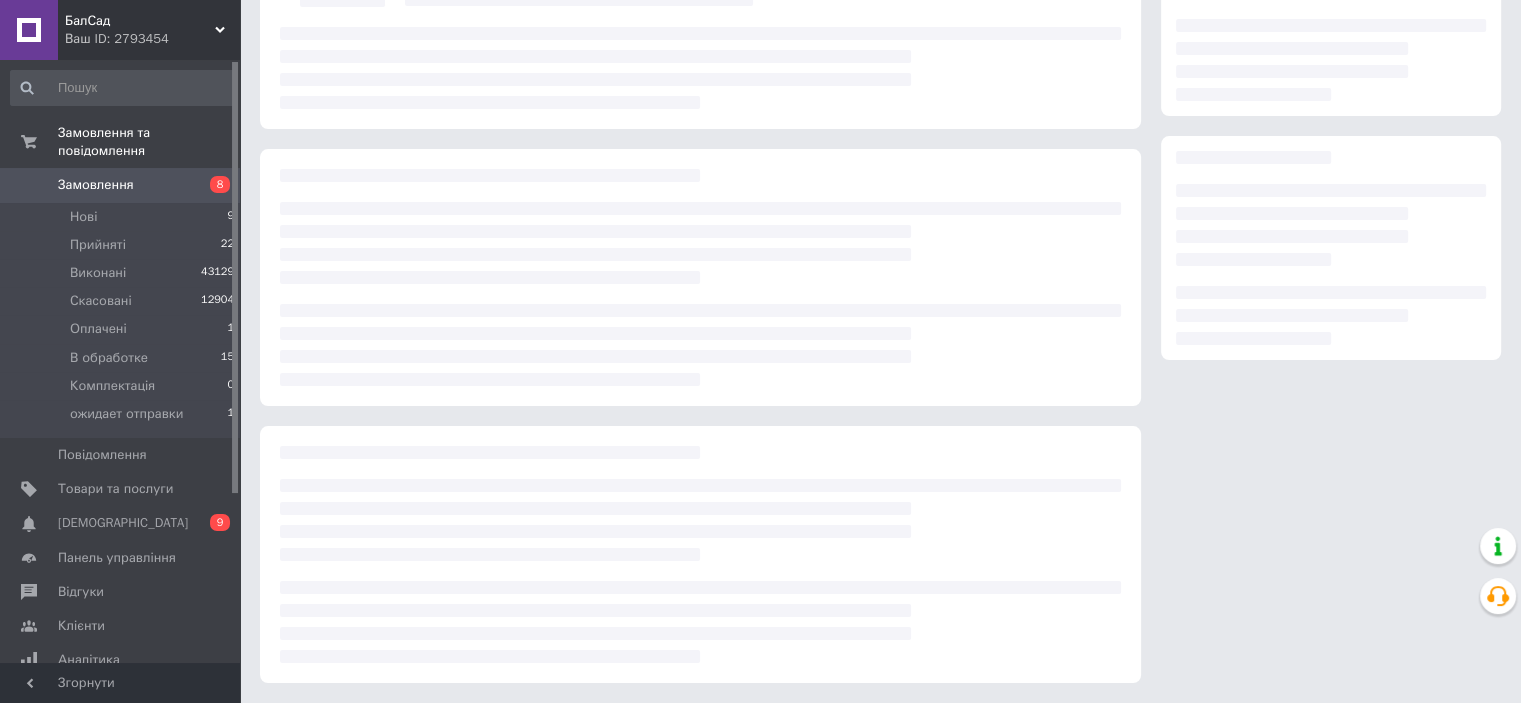 scroll, scrollTop: 0, scrollLeft: 0, axis: both 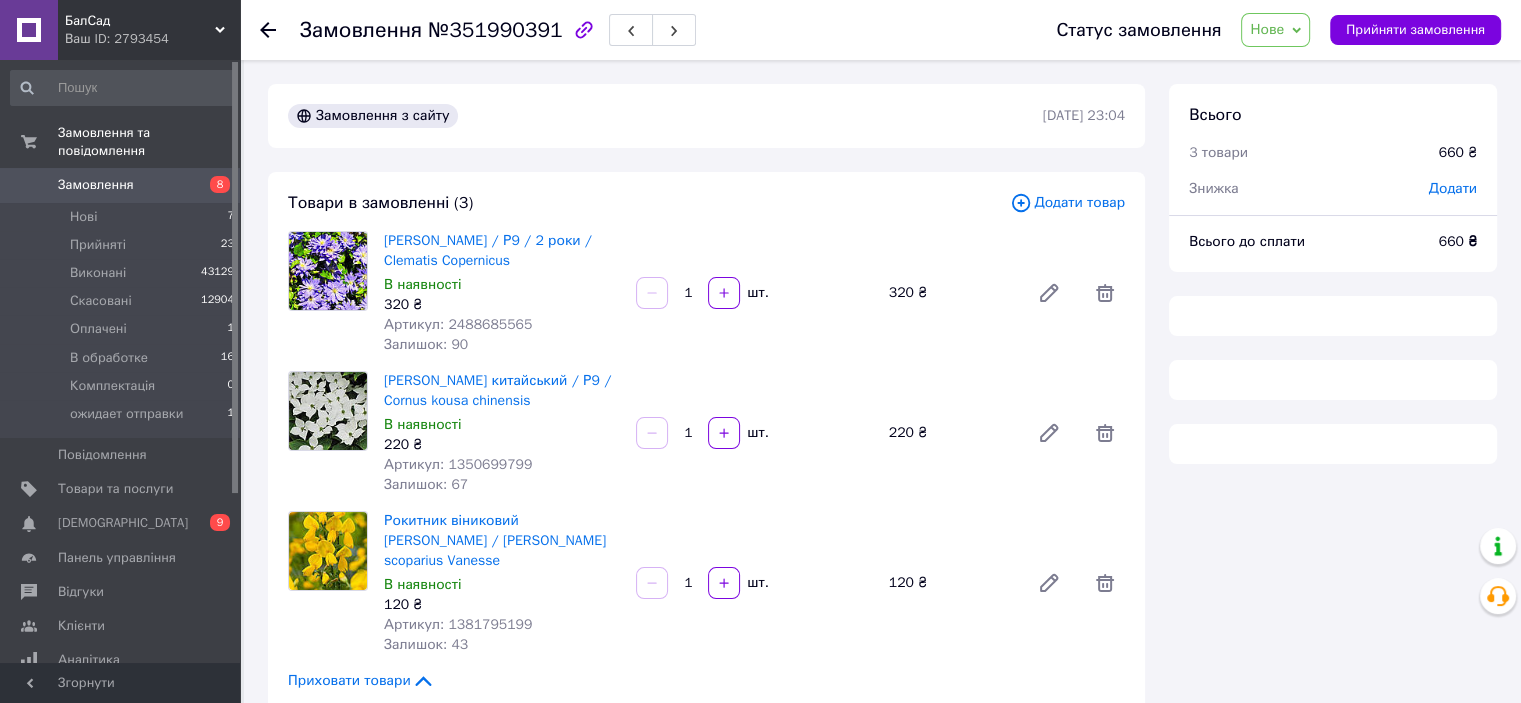 click 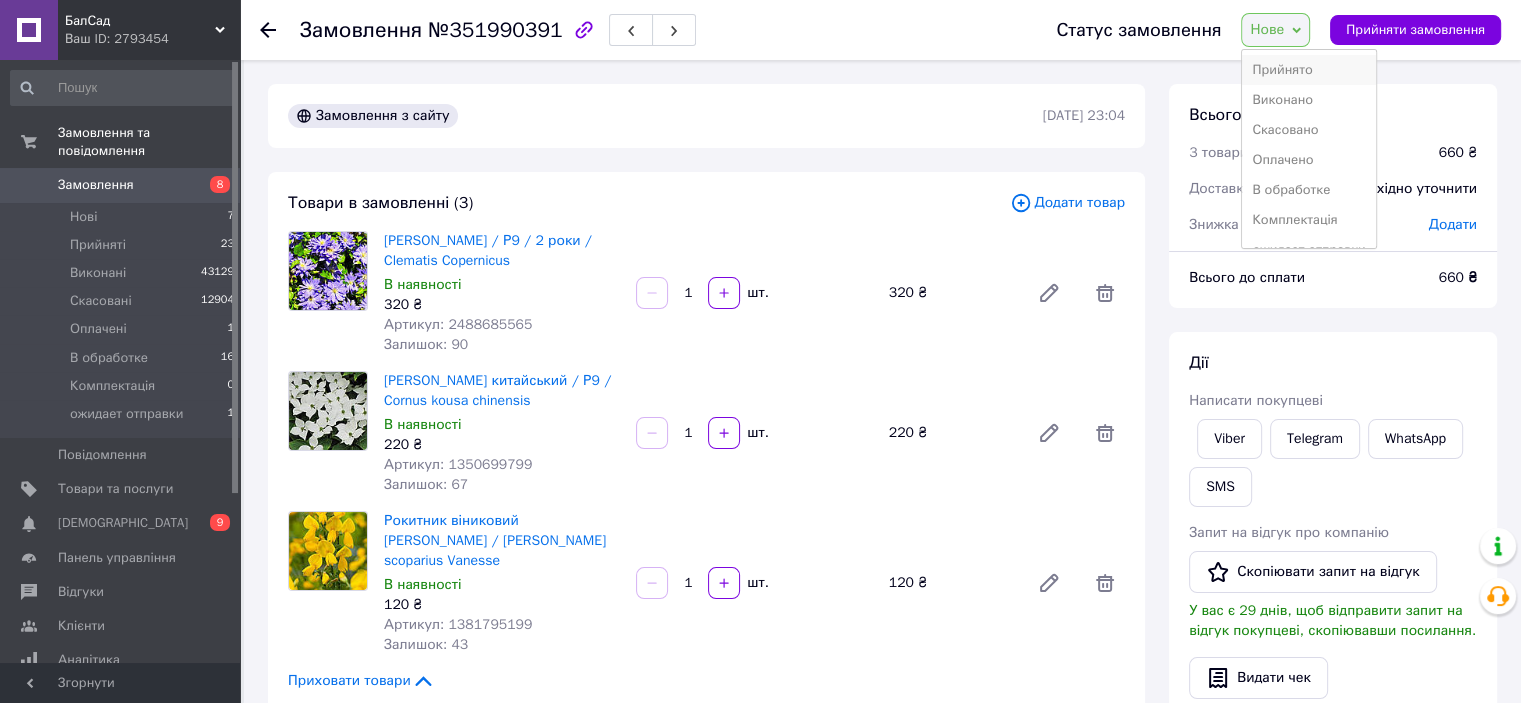 click on "Прийнято" at bounding box center [1308, 70] 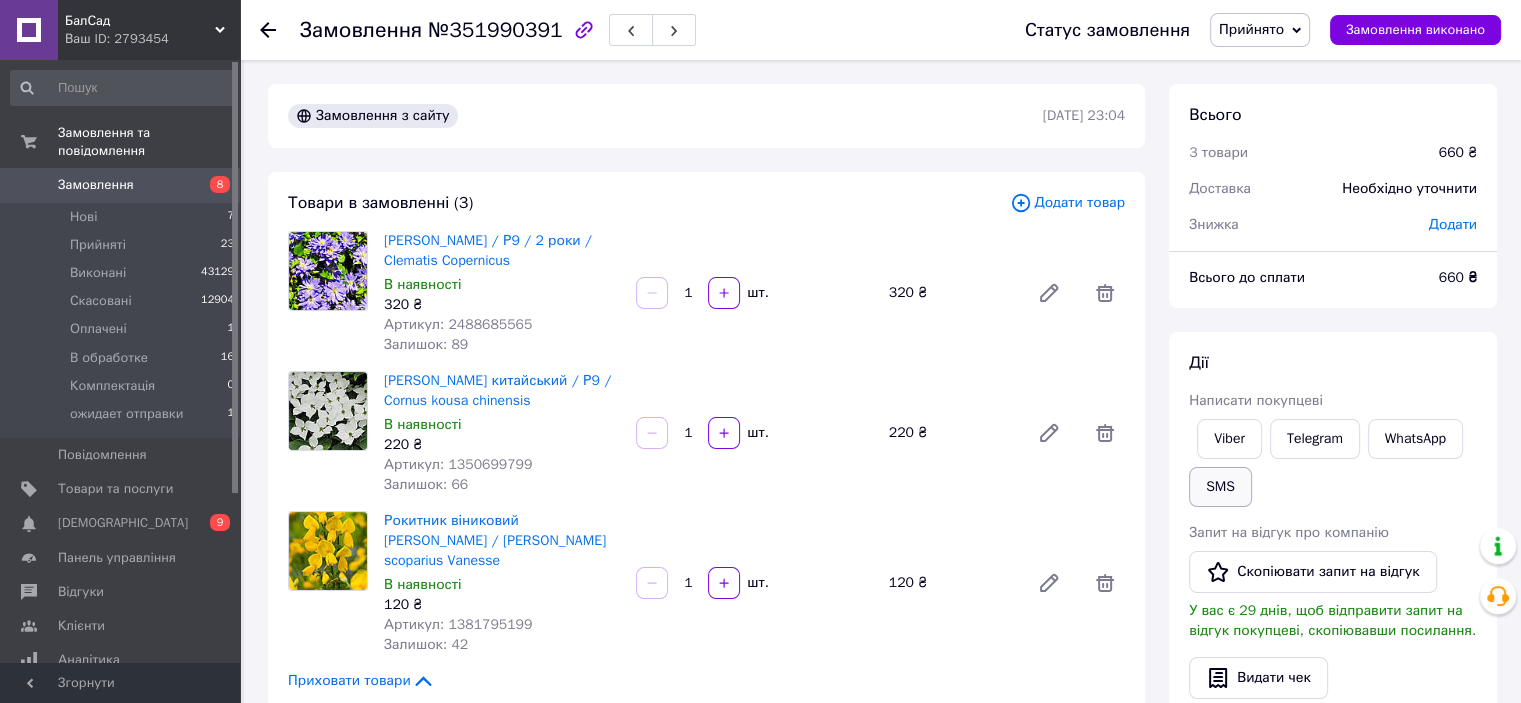 click on "SMS" at bounding box center [1220, 487] 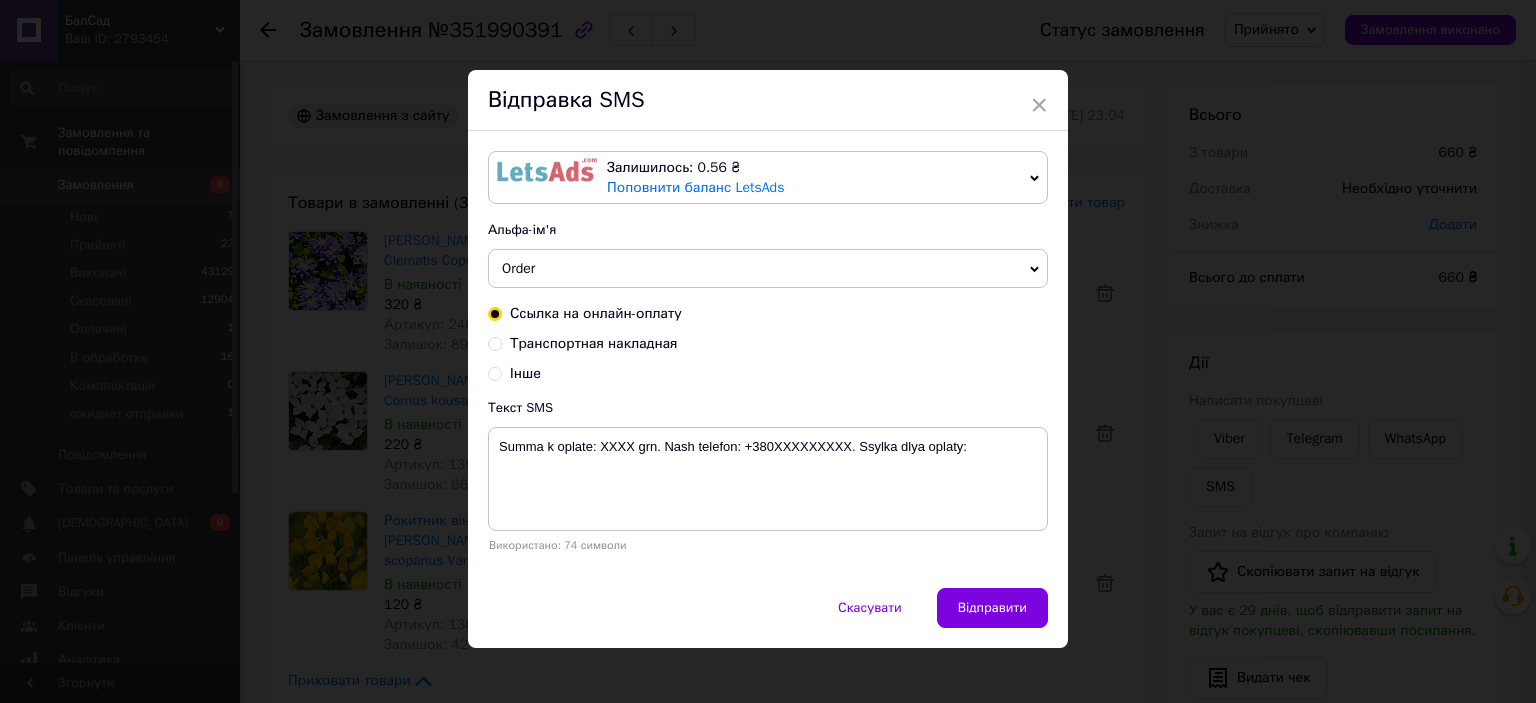 click on "Залишилось: 0.56 ₴ Поповнити баланс LetsAds" at bounding box center [814, 177] 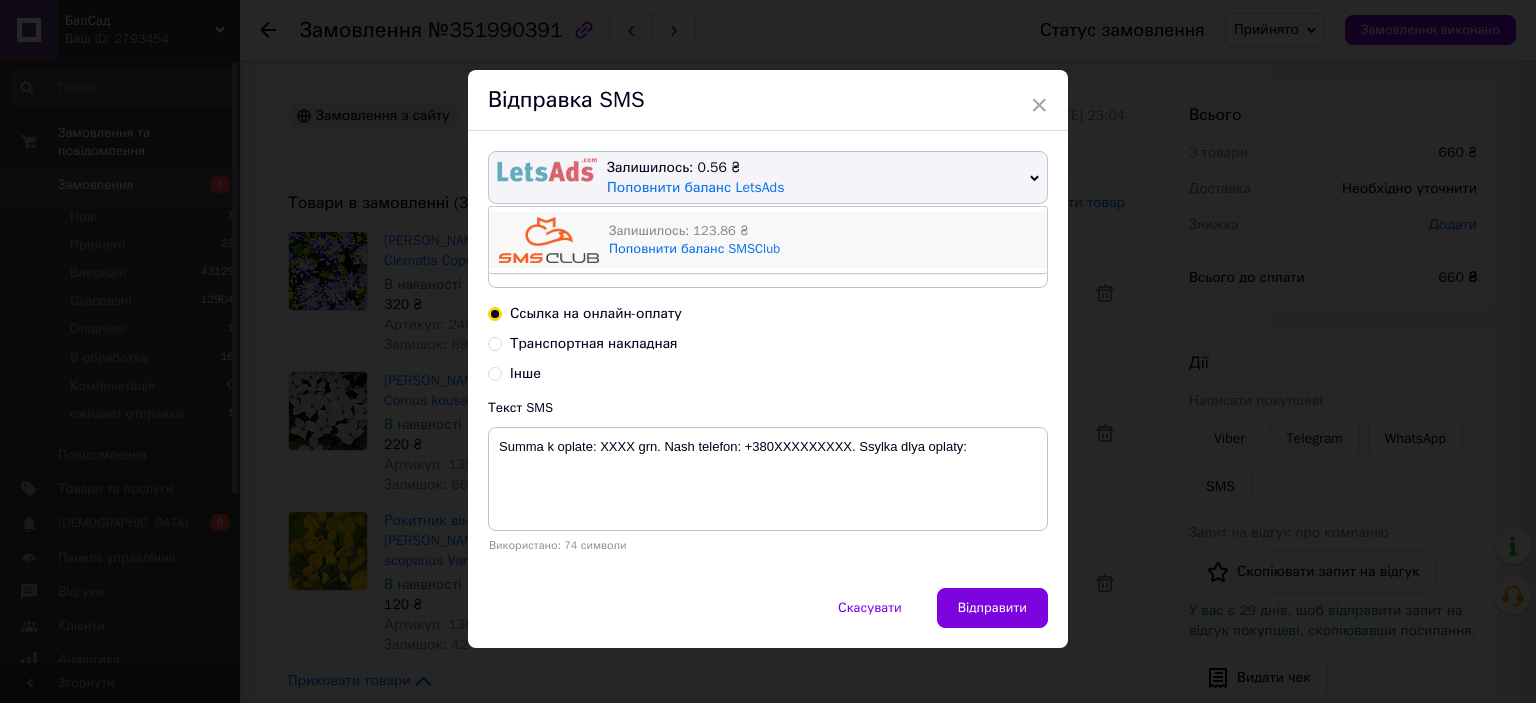 click on "Залишилось: 123.86 ₴" at bounding box center [823, 231] 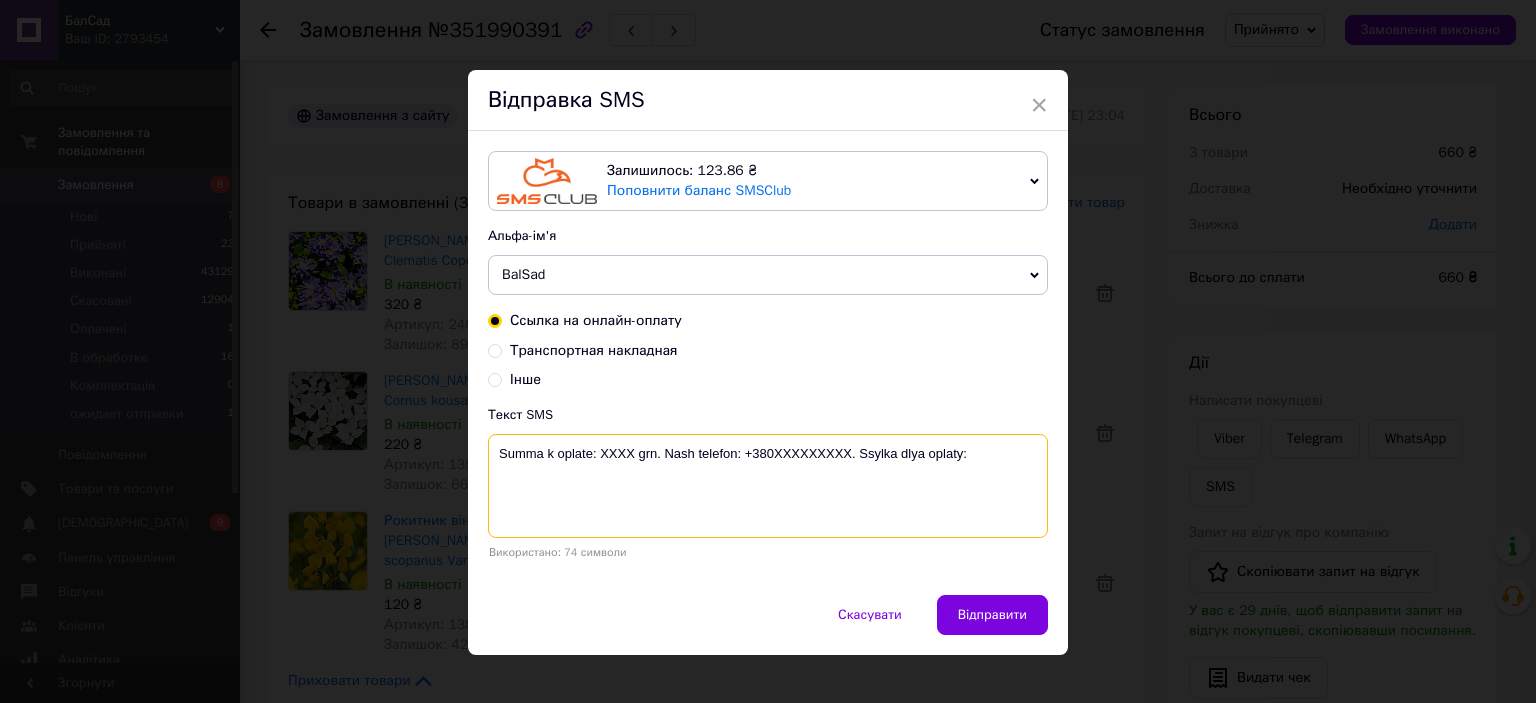 drag, startPoint x: 968, startPoint y: 471, endPoint x: 492, endPoint y: 478, distance: 476.05145 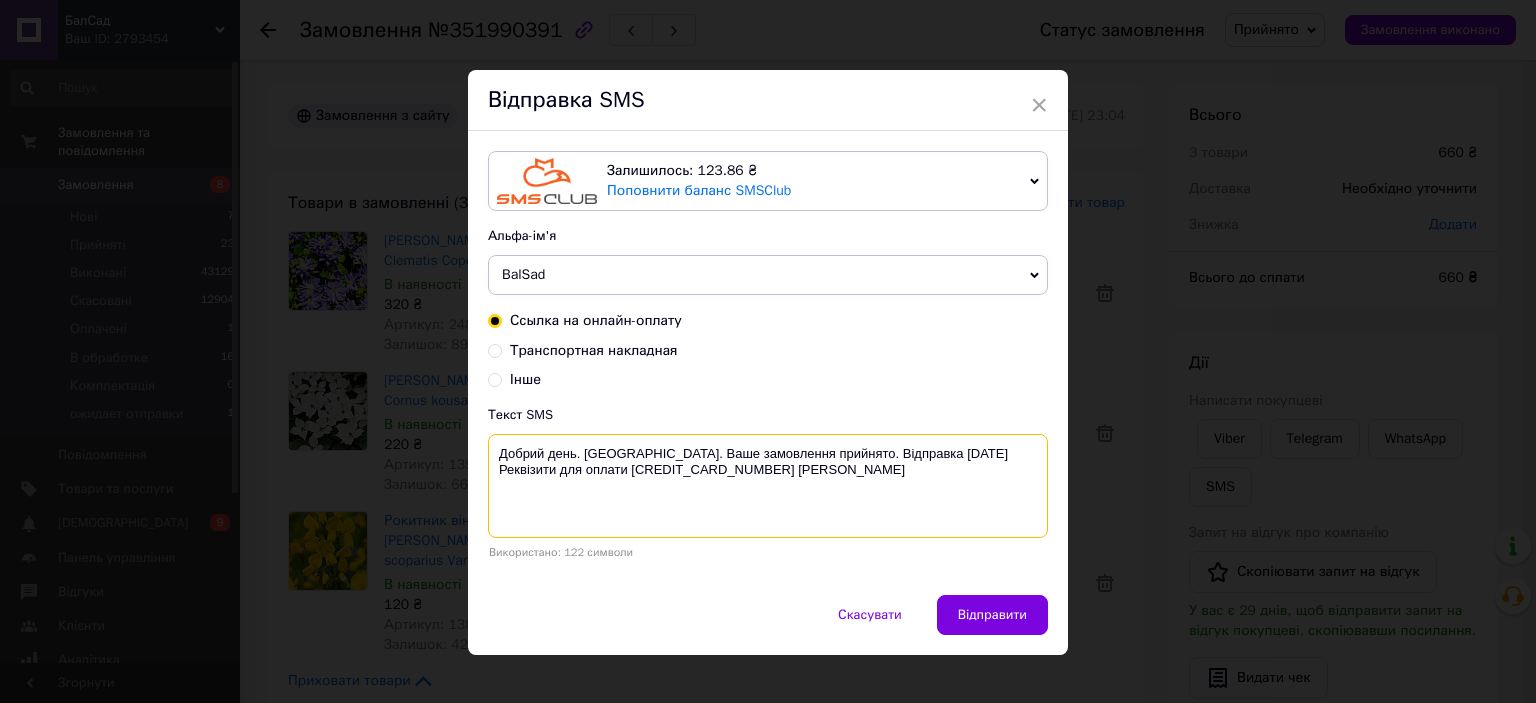 drag, startPoint x: 504, startPoint y: 483, endPoint x: 487, endPoint y: 465, distance: 24.758837 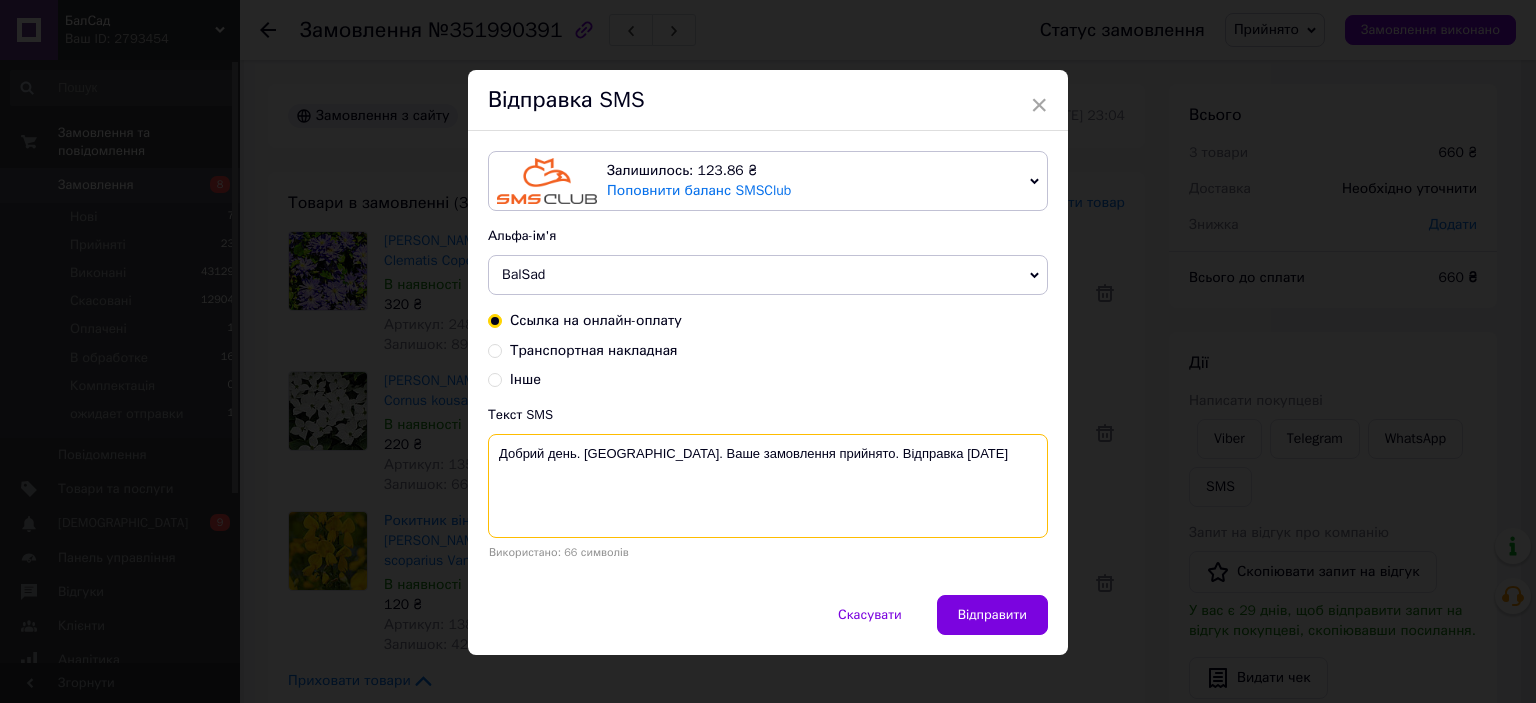 drag, startPoint x: 636, startPoint y: 449, endPoint x: 466, endPoint y: 456, distance: 170.14406 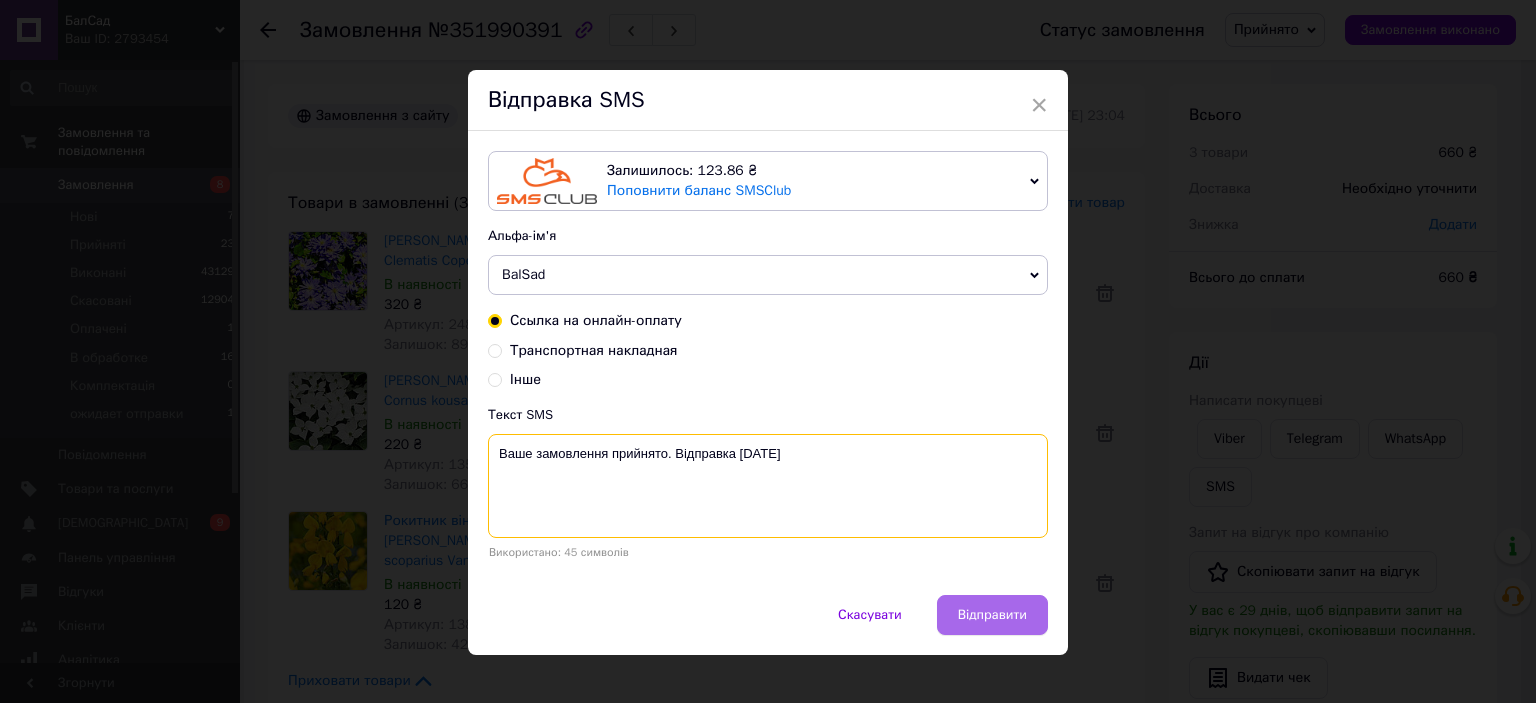 type on "Ваше замовлення прийнято. Відправка [DATE]" 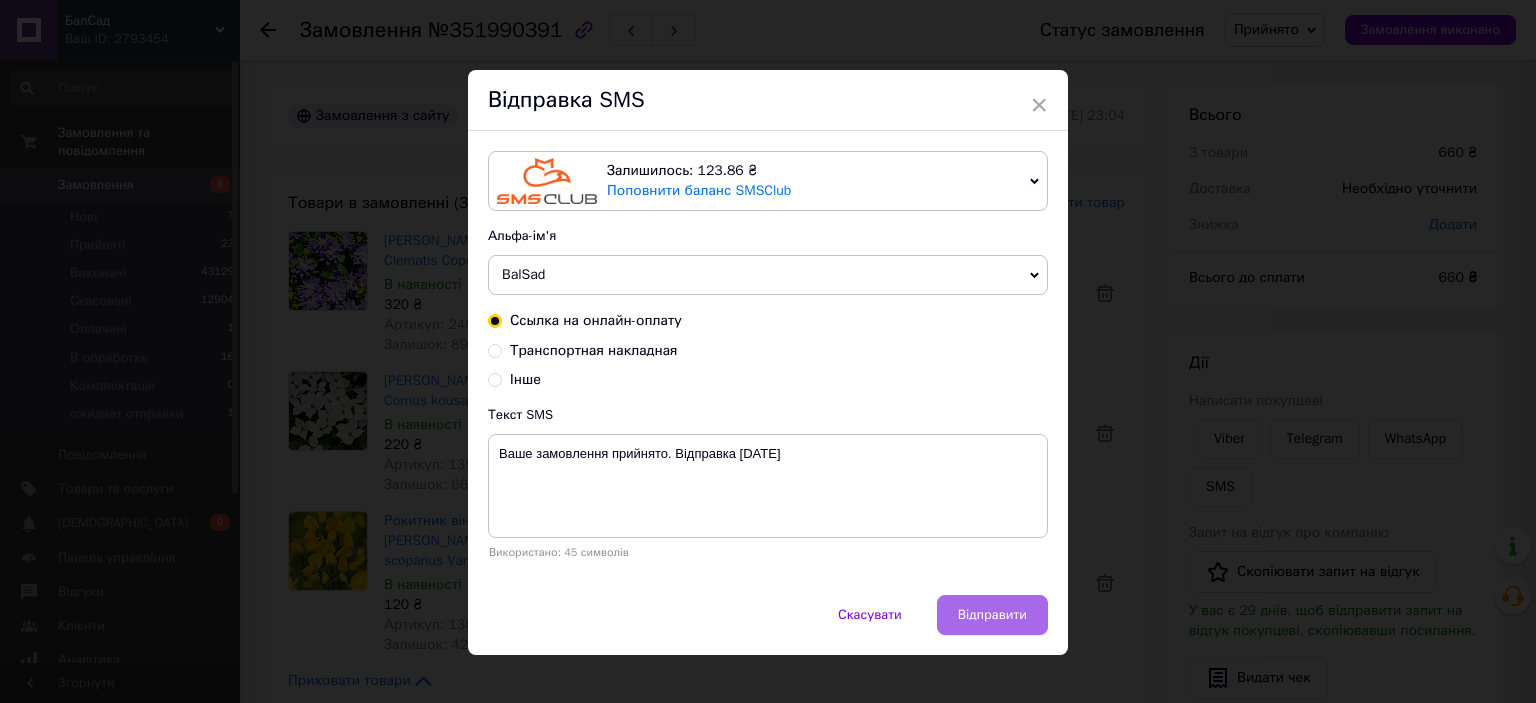 click on "Відправити" at bounding box center [992, 615] 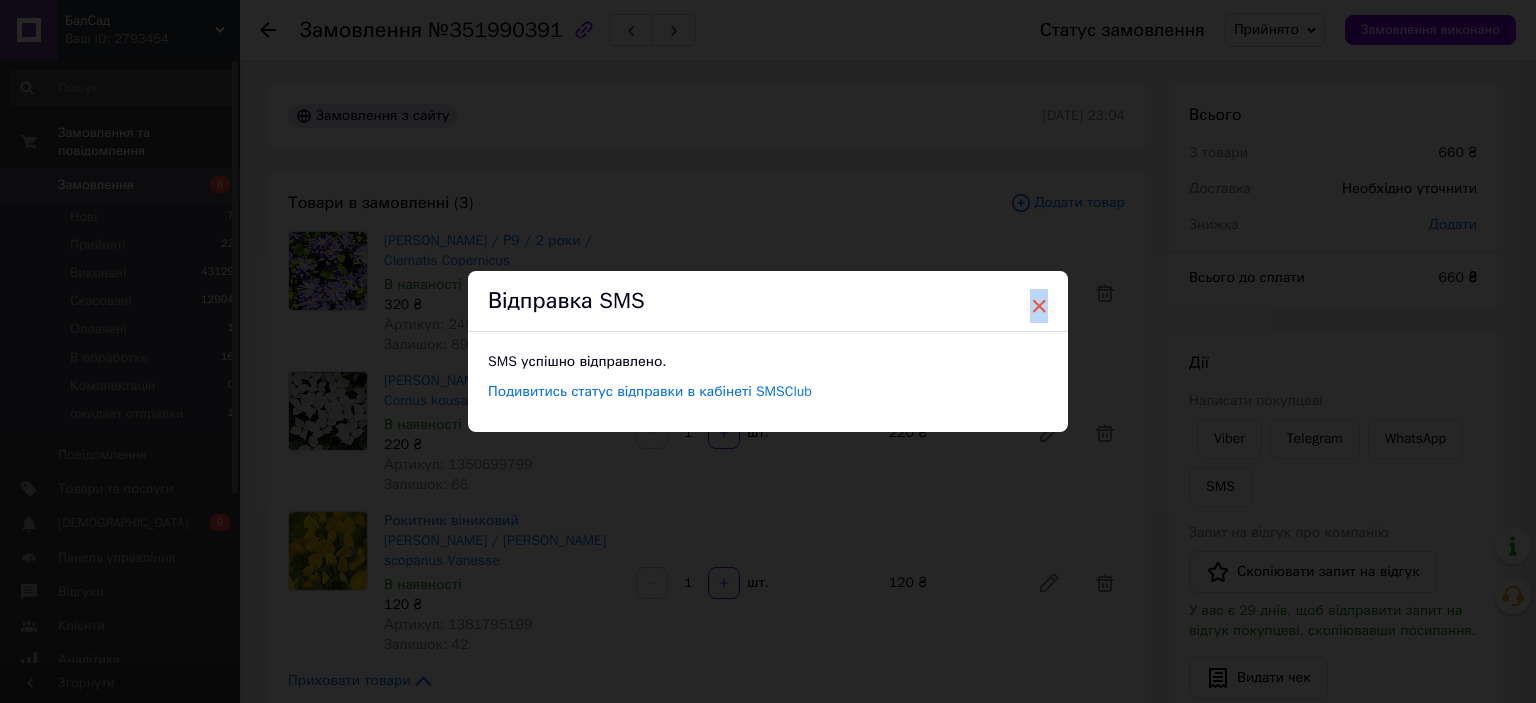 click on "×" at bounding box center (1039, 306) 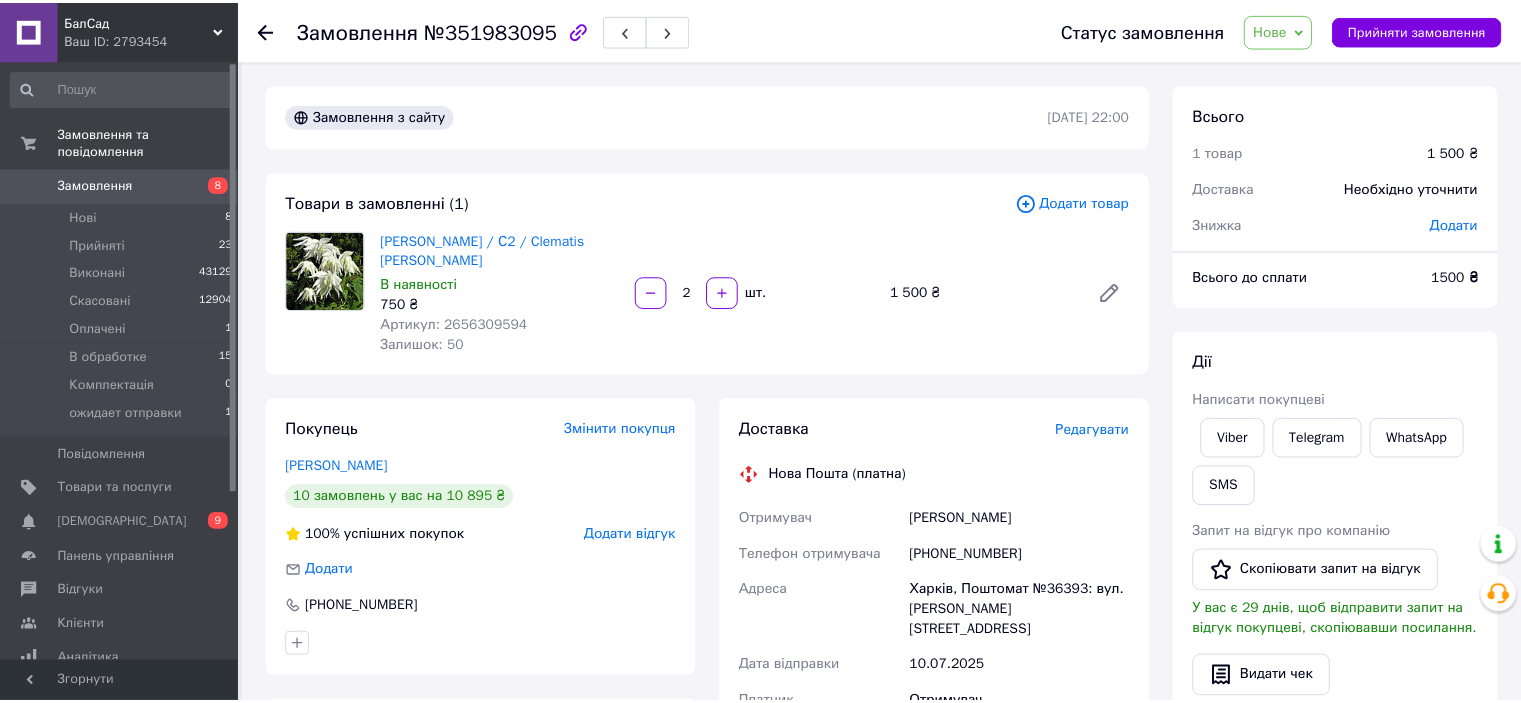 scroll, scrollTop: 0, scrollLeft: 0, axis: both 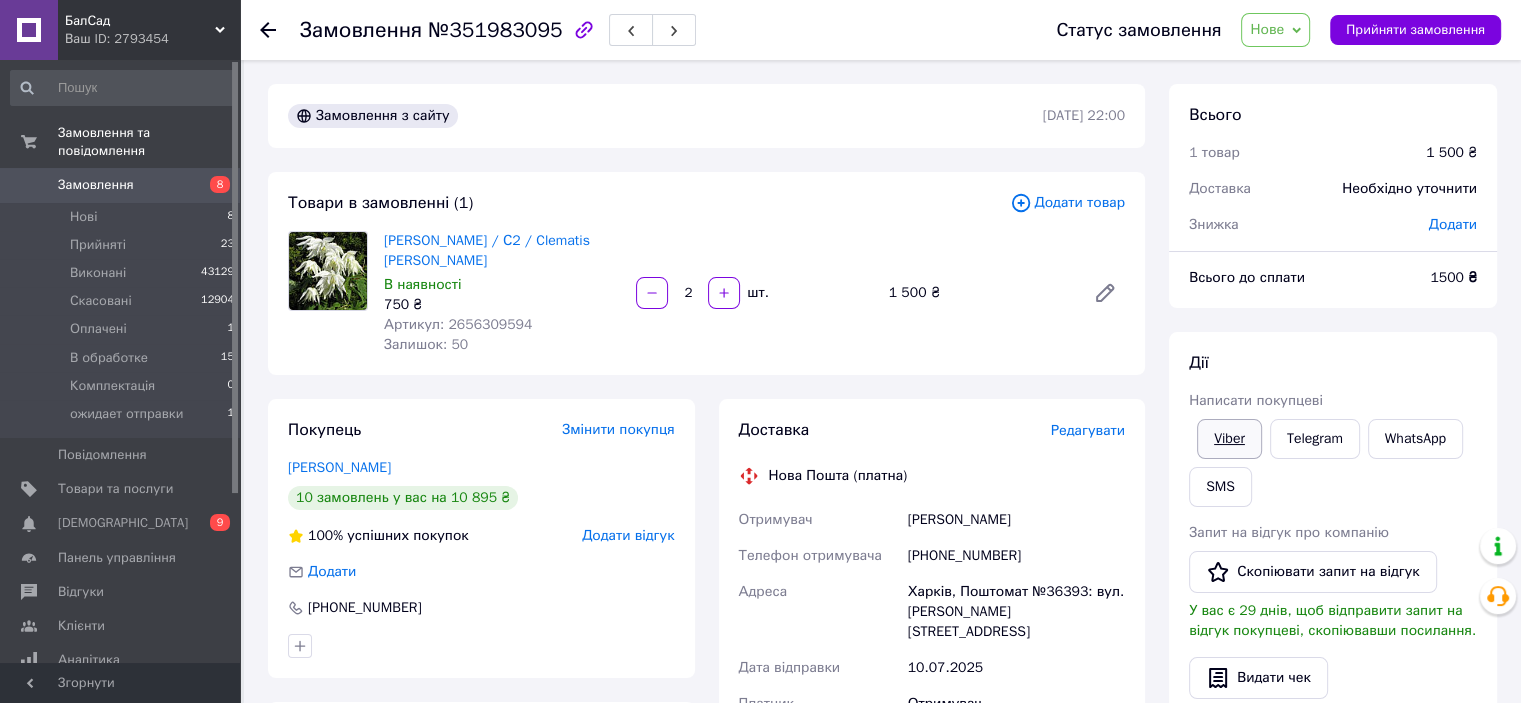 click on "Viber" at bounding box center [1229, 439] 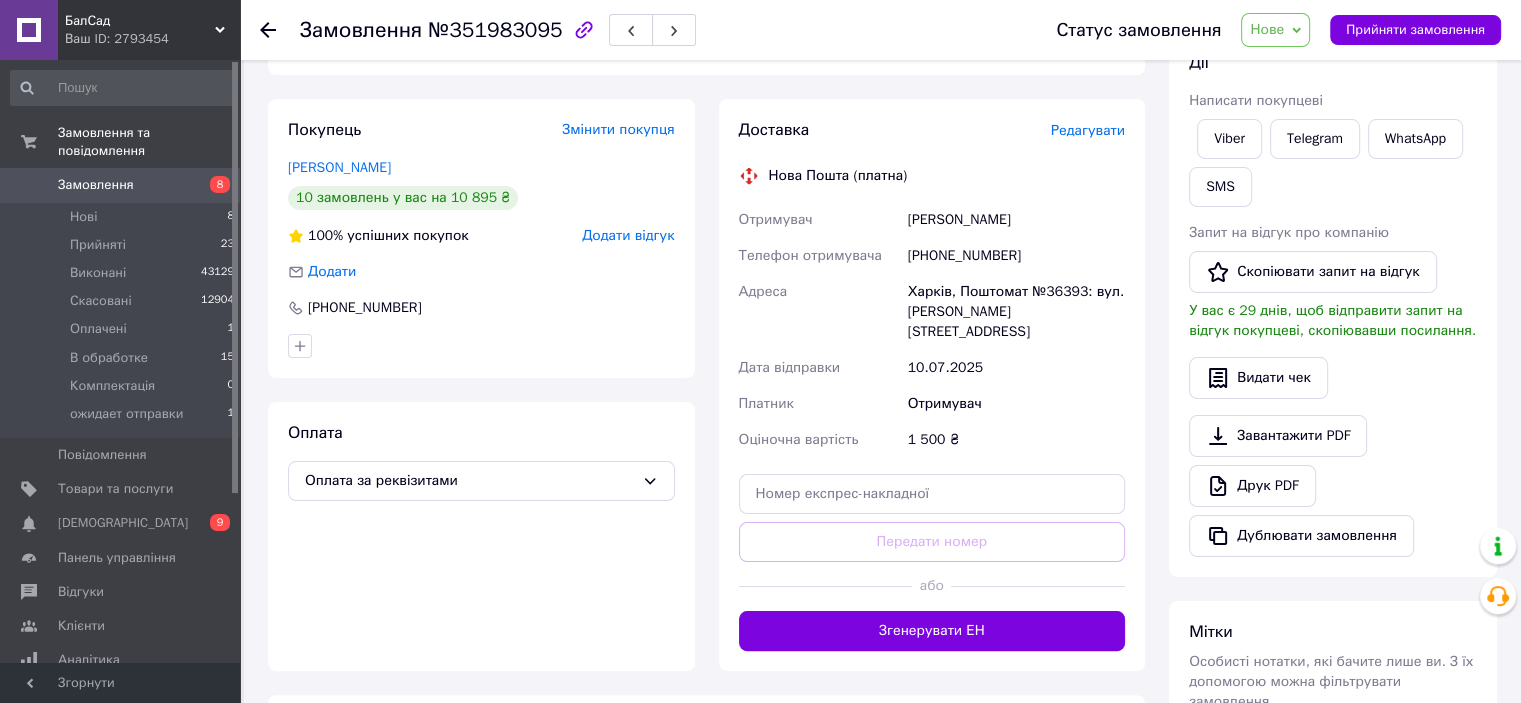 scroll, scrollTop: 0, scrollLeft: 0, axis: both 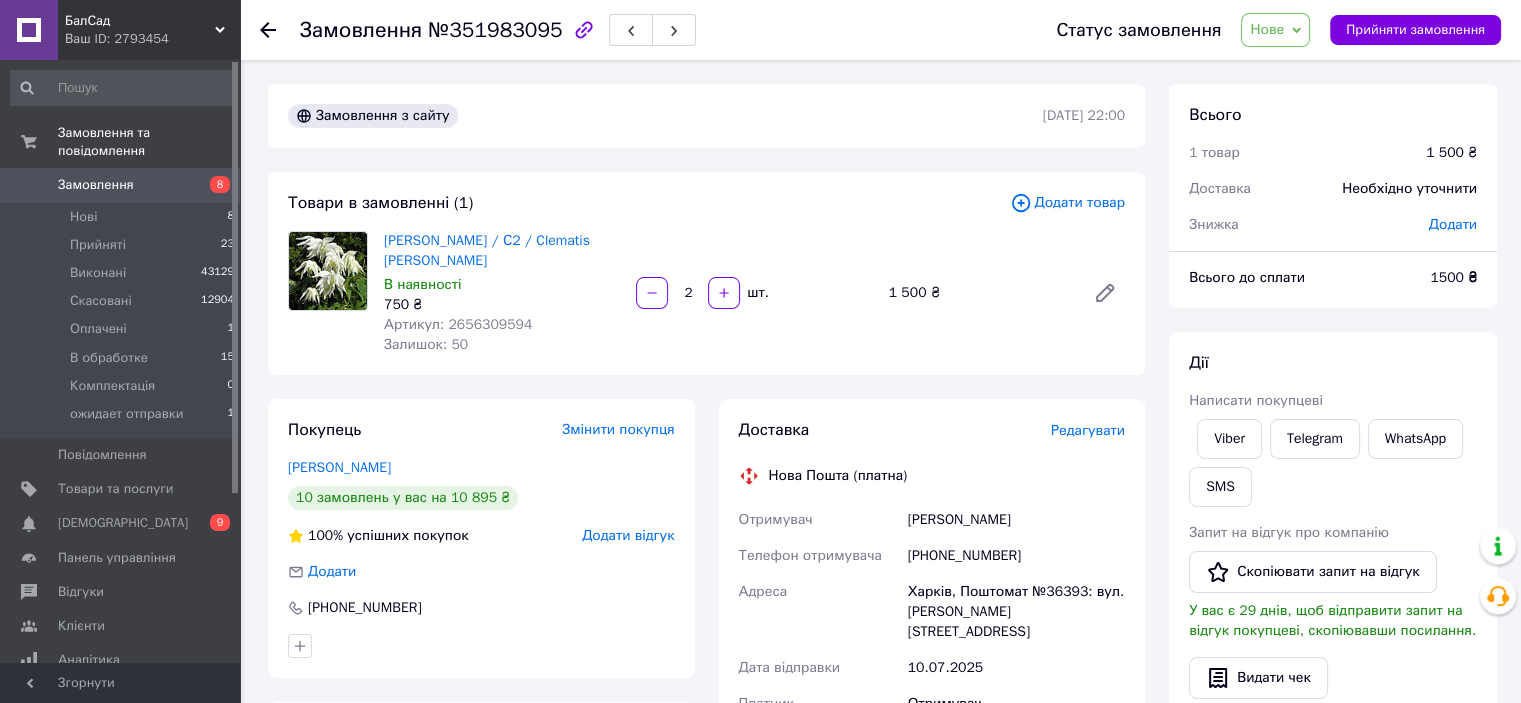 click on "Нове" at bounding box center (1275, 30) 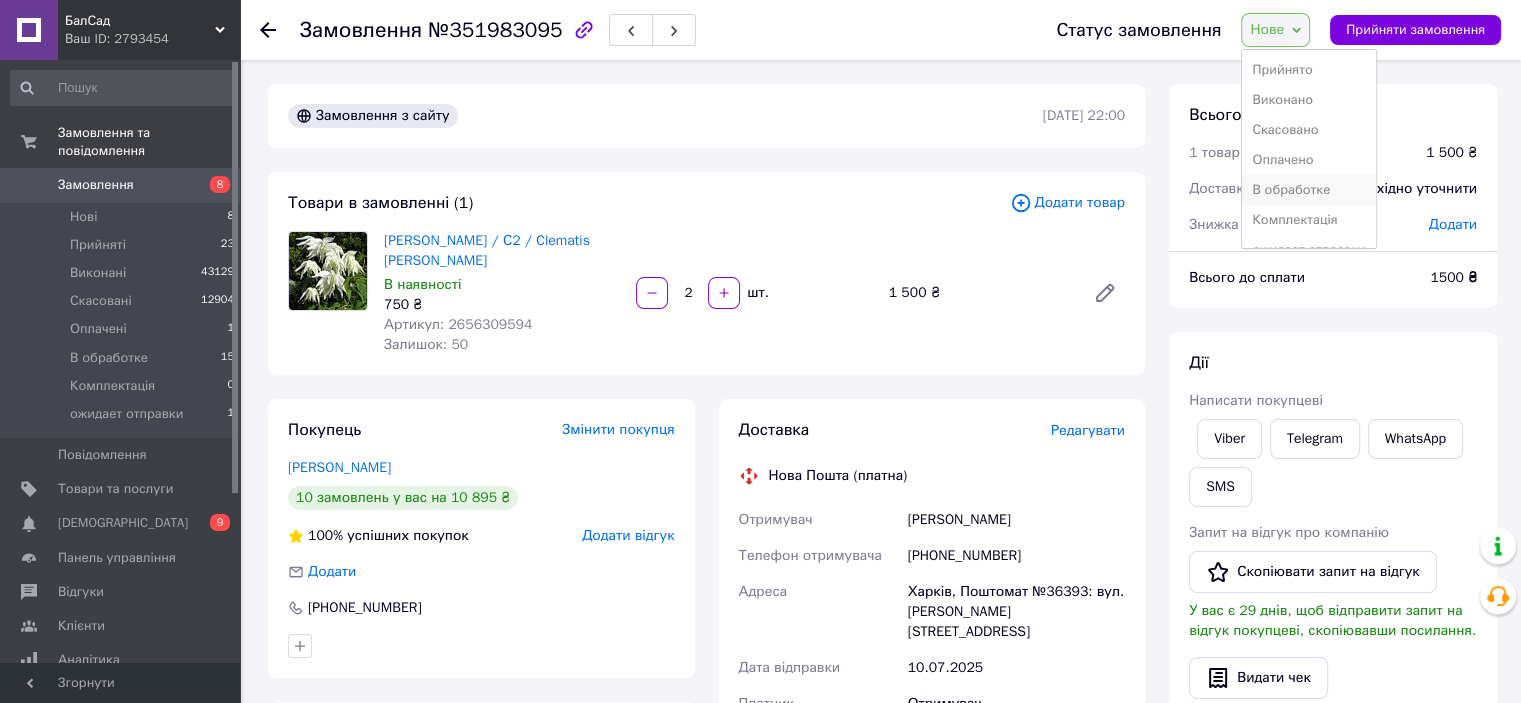 click on "В обработке" at bounding box center [1308, 190] 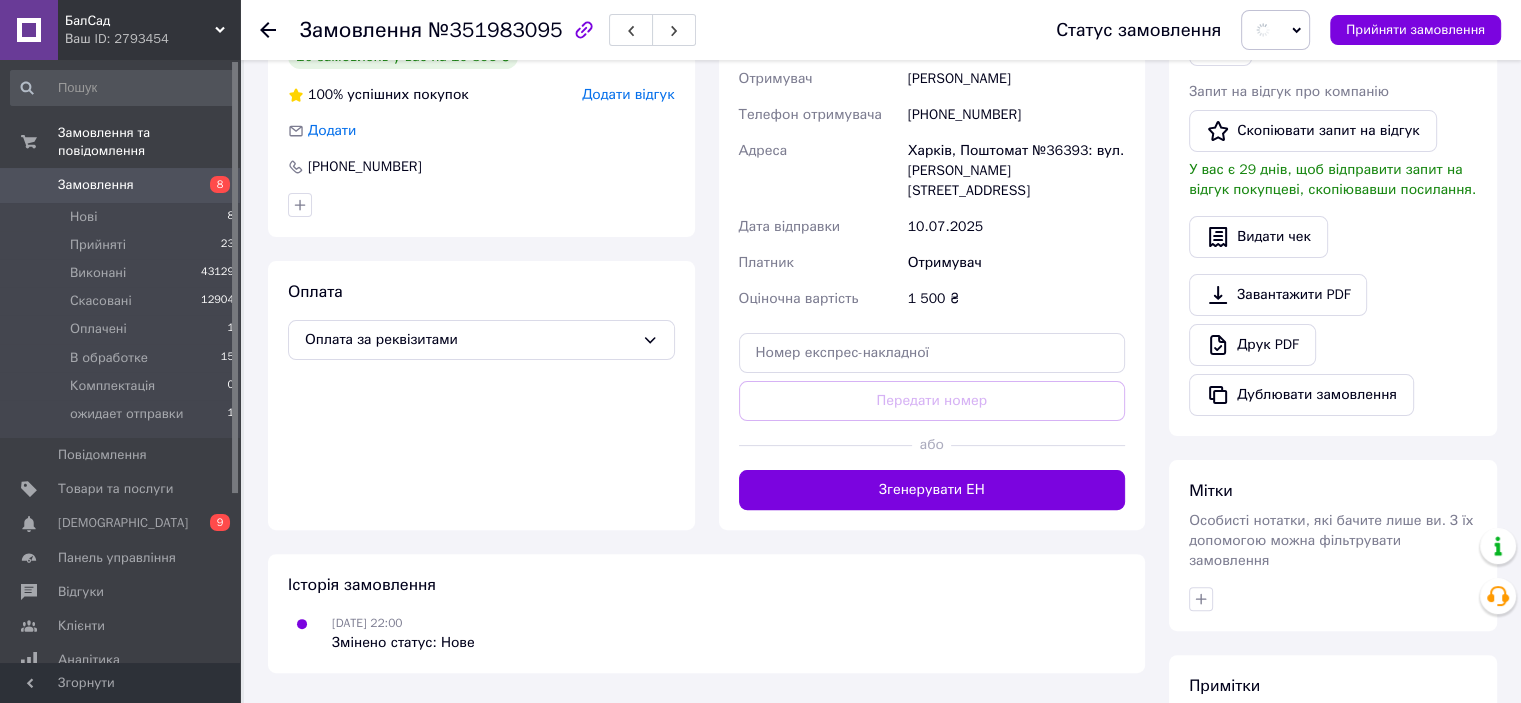 scroll, scrollTop: 500, scrollLeft: 0, axis: vertical 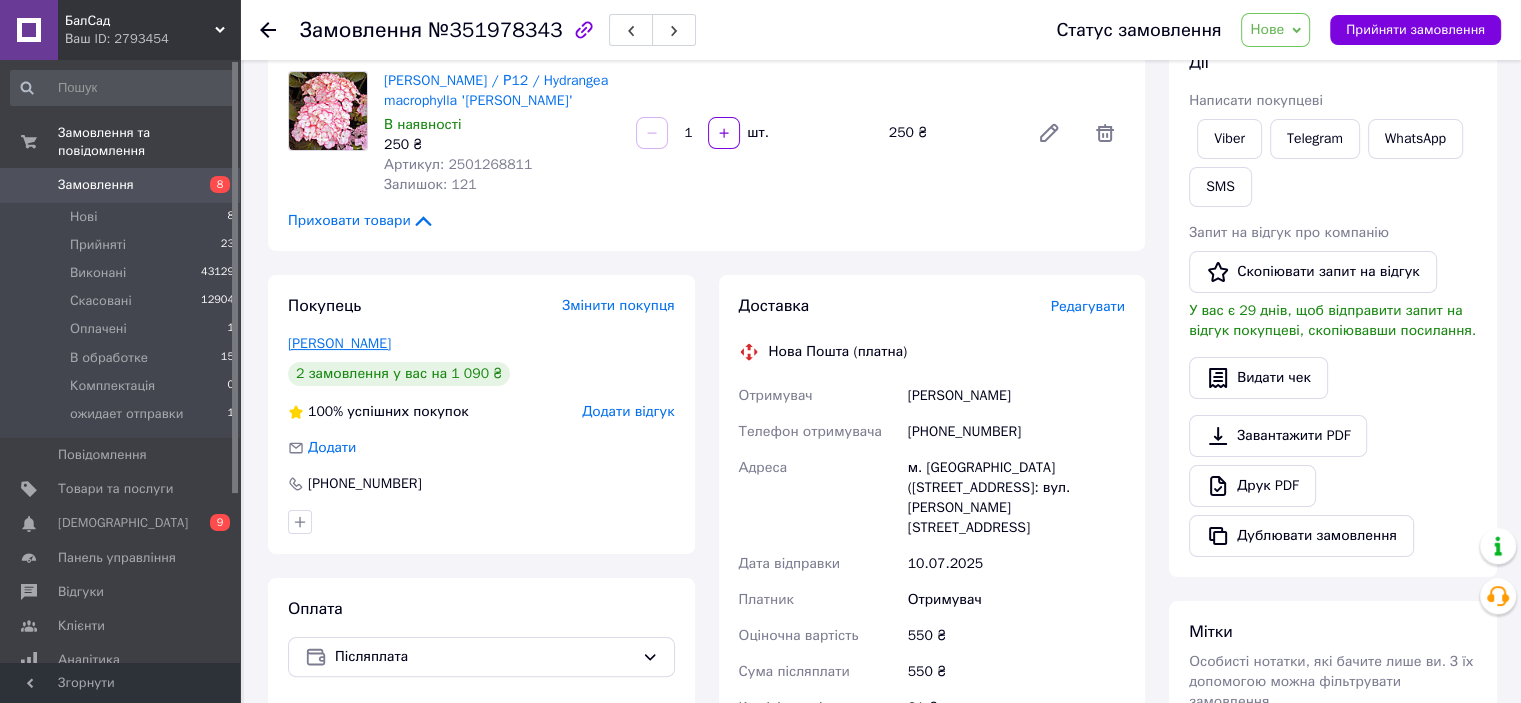 click on "[PERSON_NAME]" at bounding box center (339, 343) 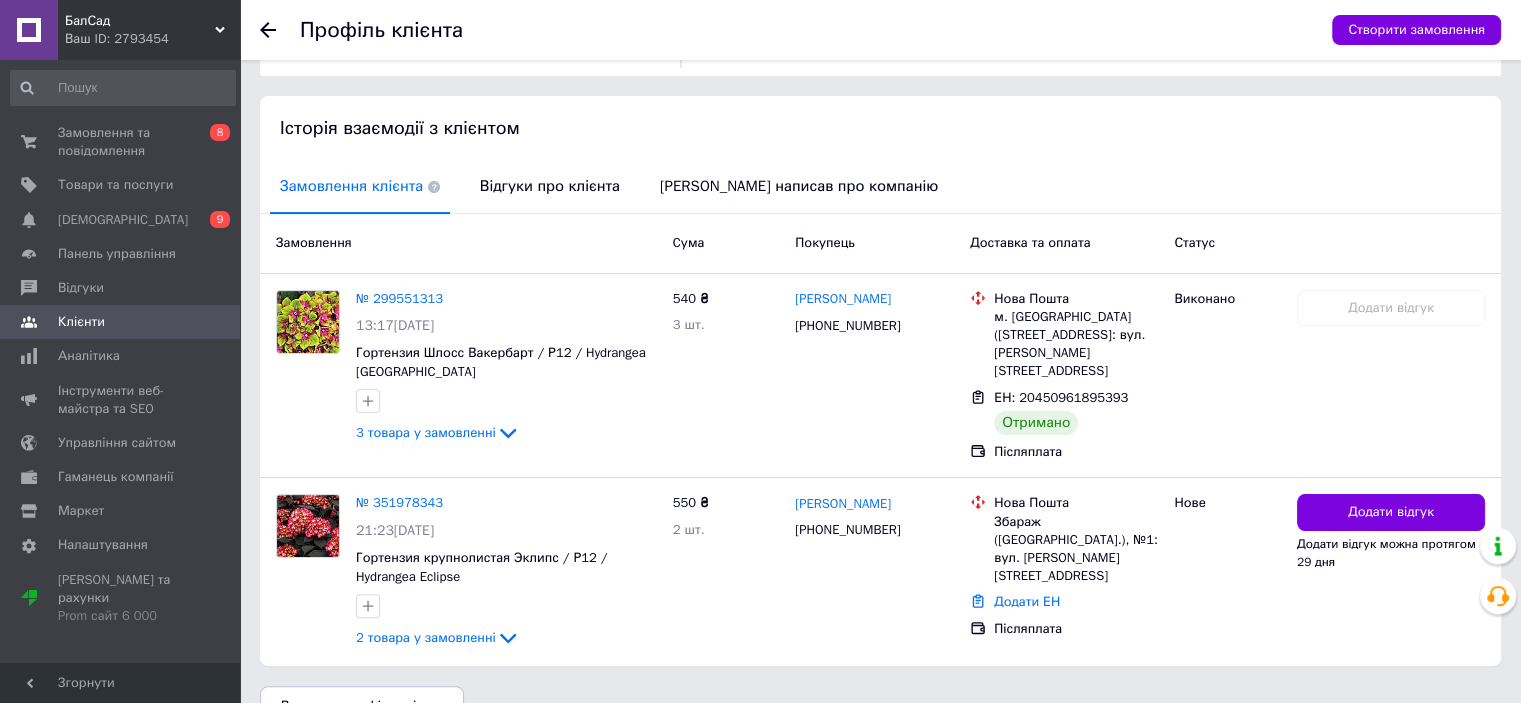 scroll, scrollTop: 384, scrollLeft: 0, axis: vertical 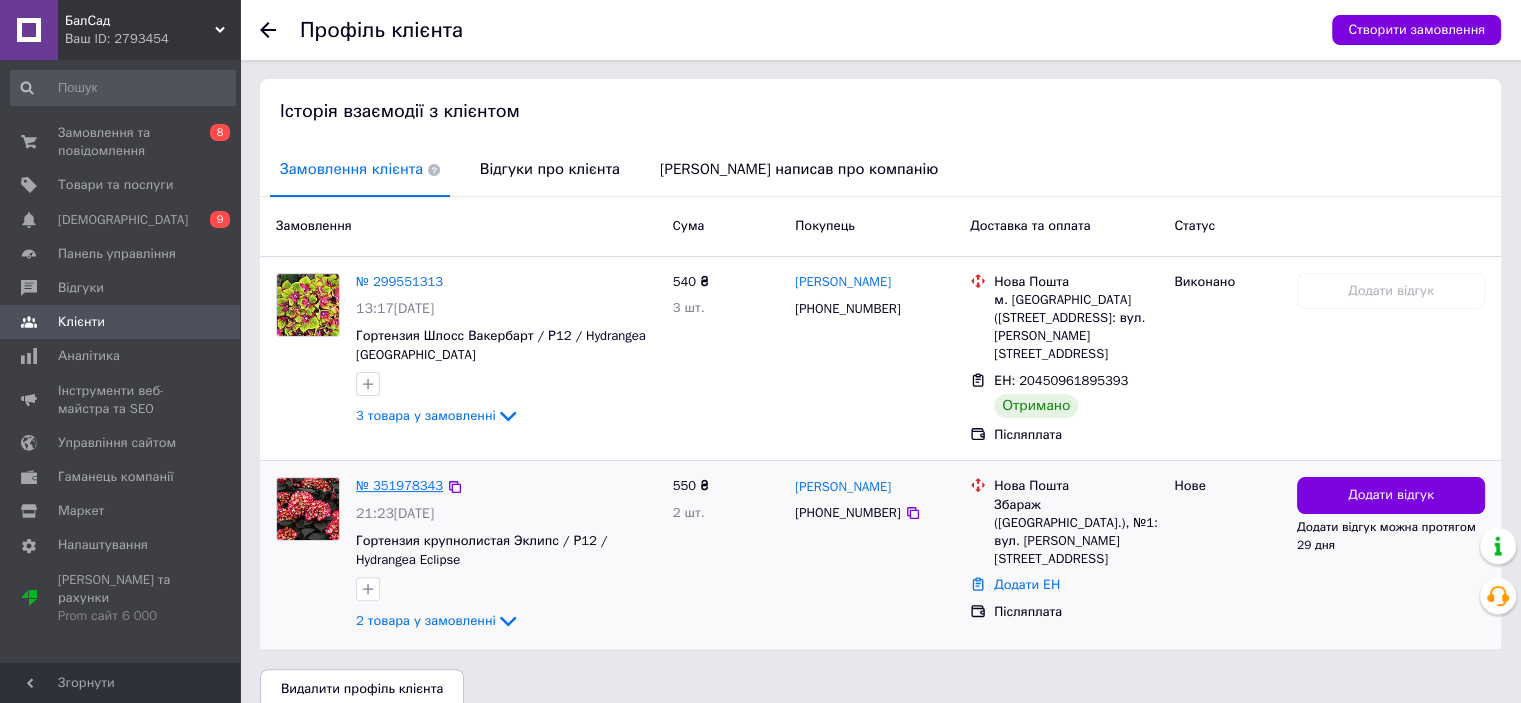 click on "№ 351978343" at bounding box center [399, 485] 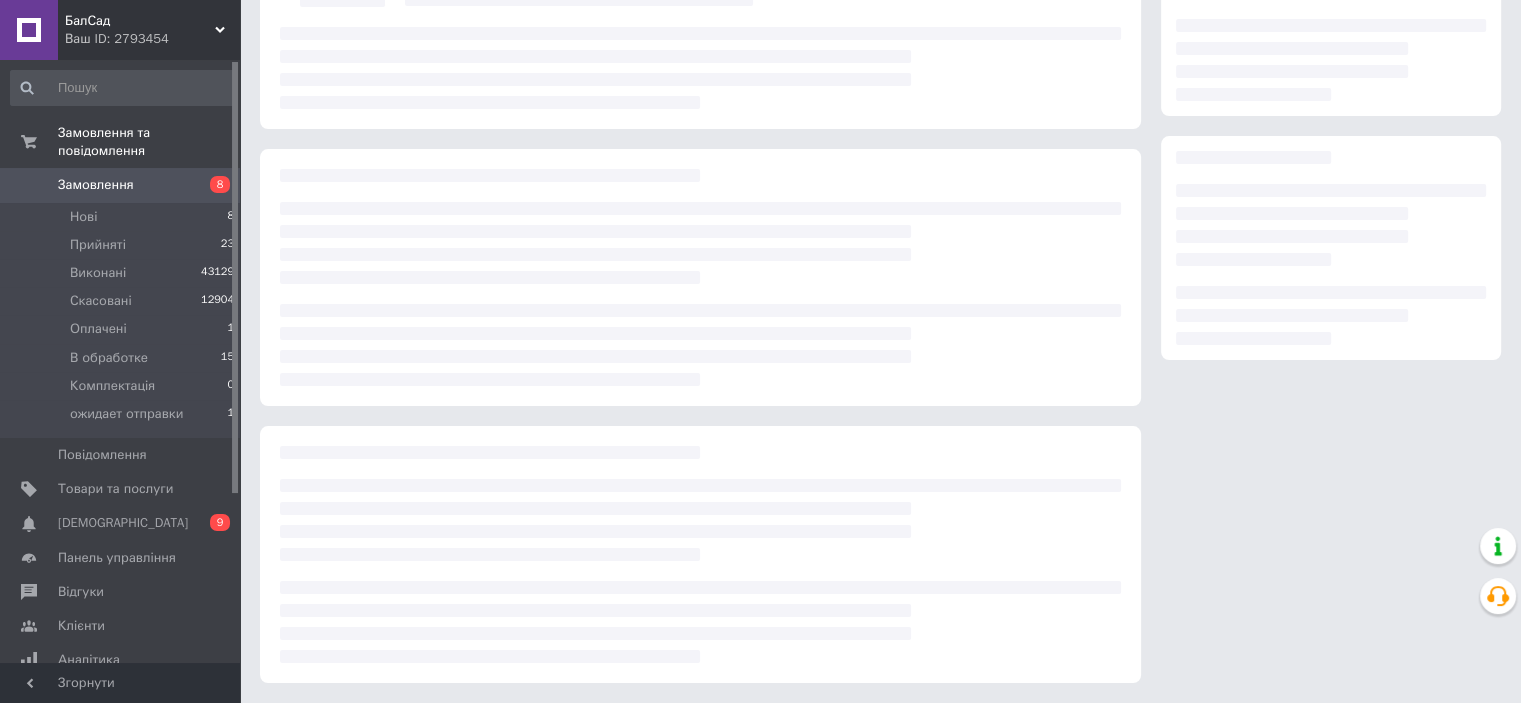 scroll, scrollTop: 0, scrollLeft: 0, axis: both 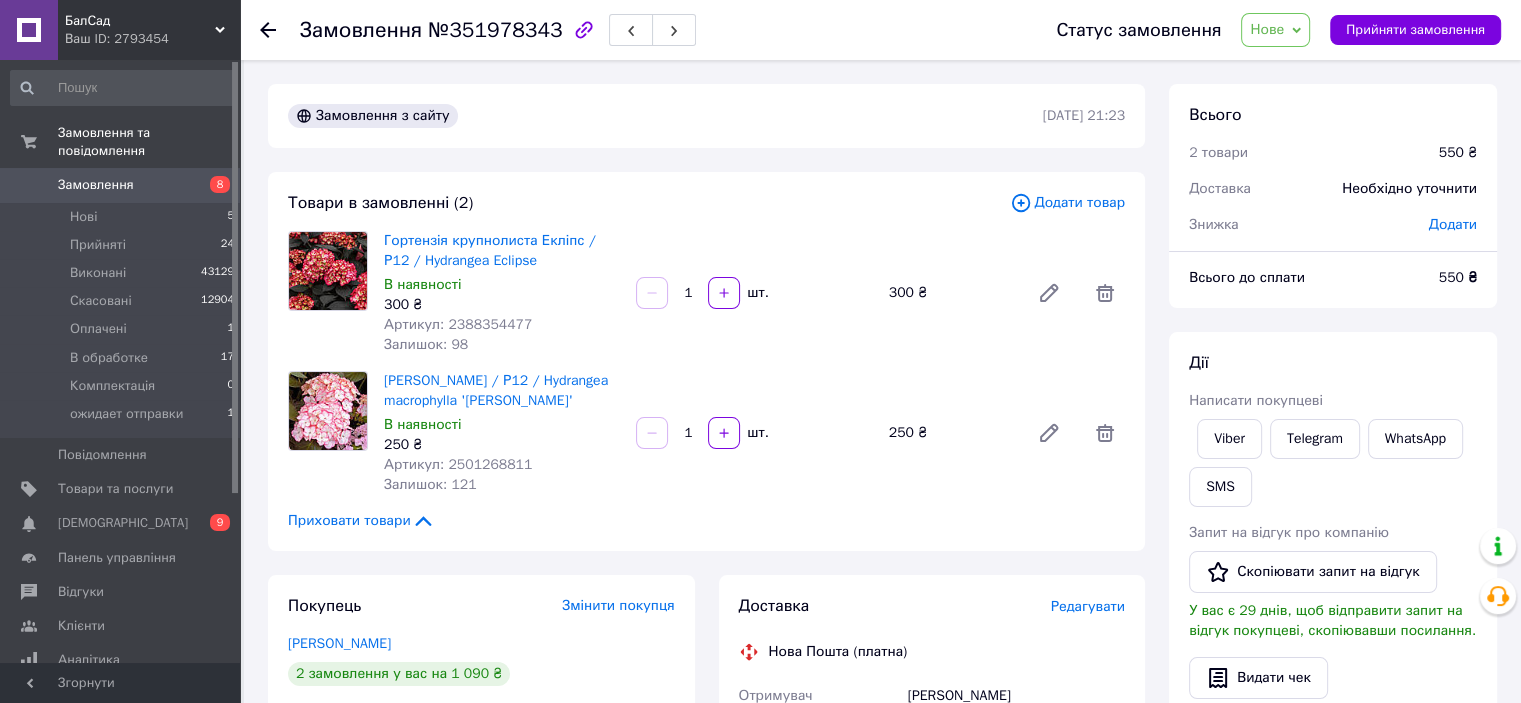 click on "Нове" at bounding box center [1267, 29] 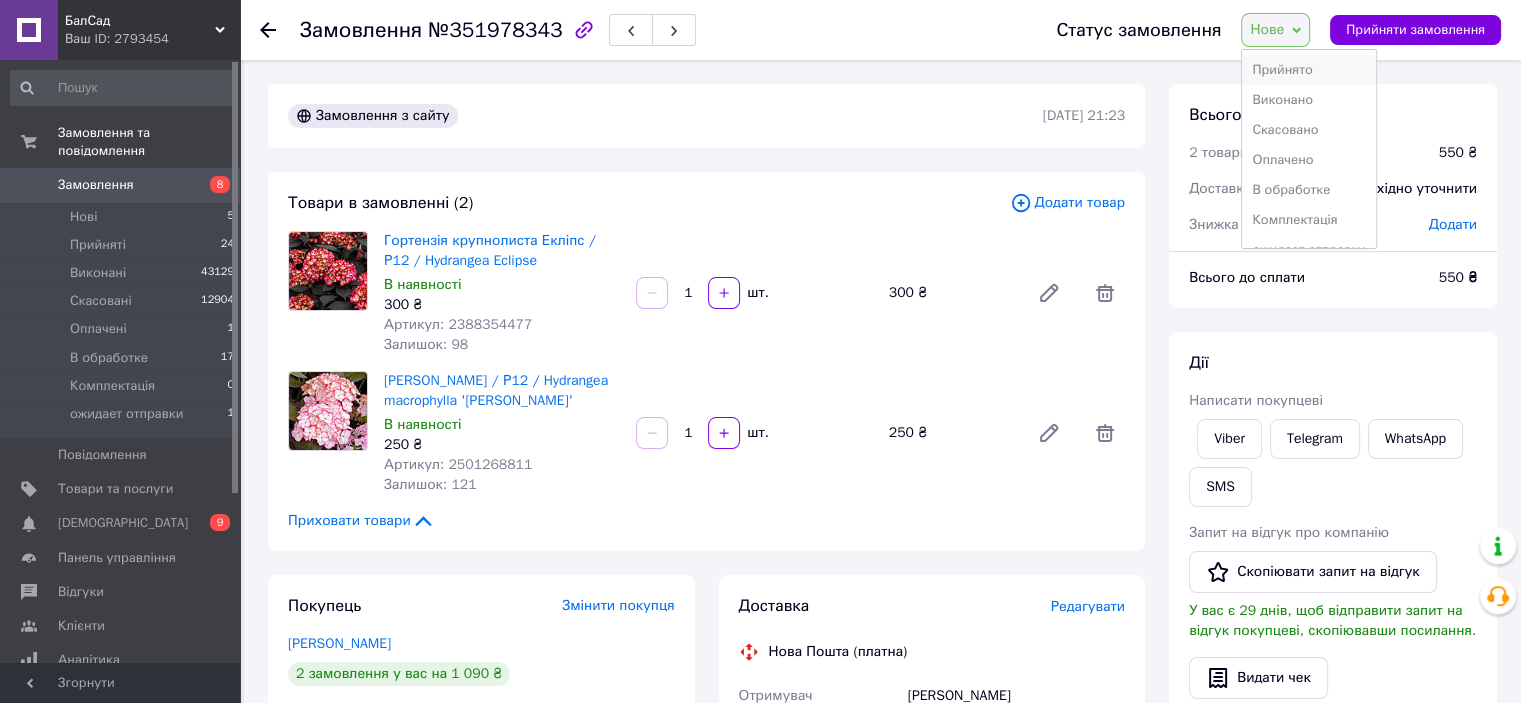 click on "Прийнято" at bounding box center [1308, 70] 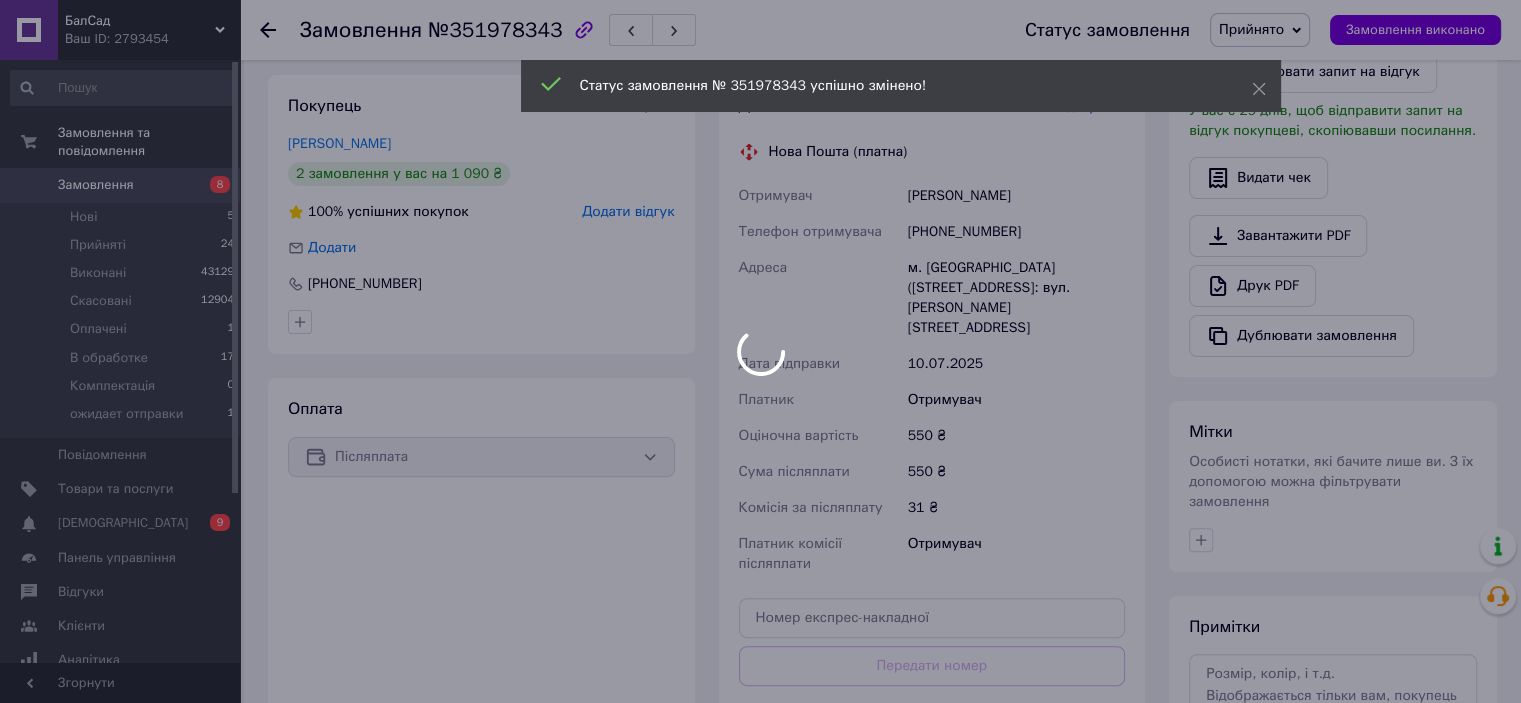 scroll, scrollTop: 0, scrollLeft: 0, axis: both 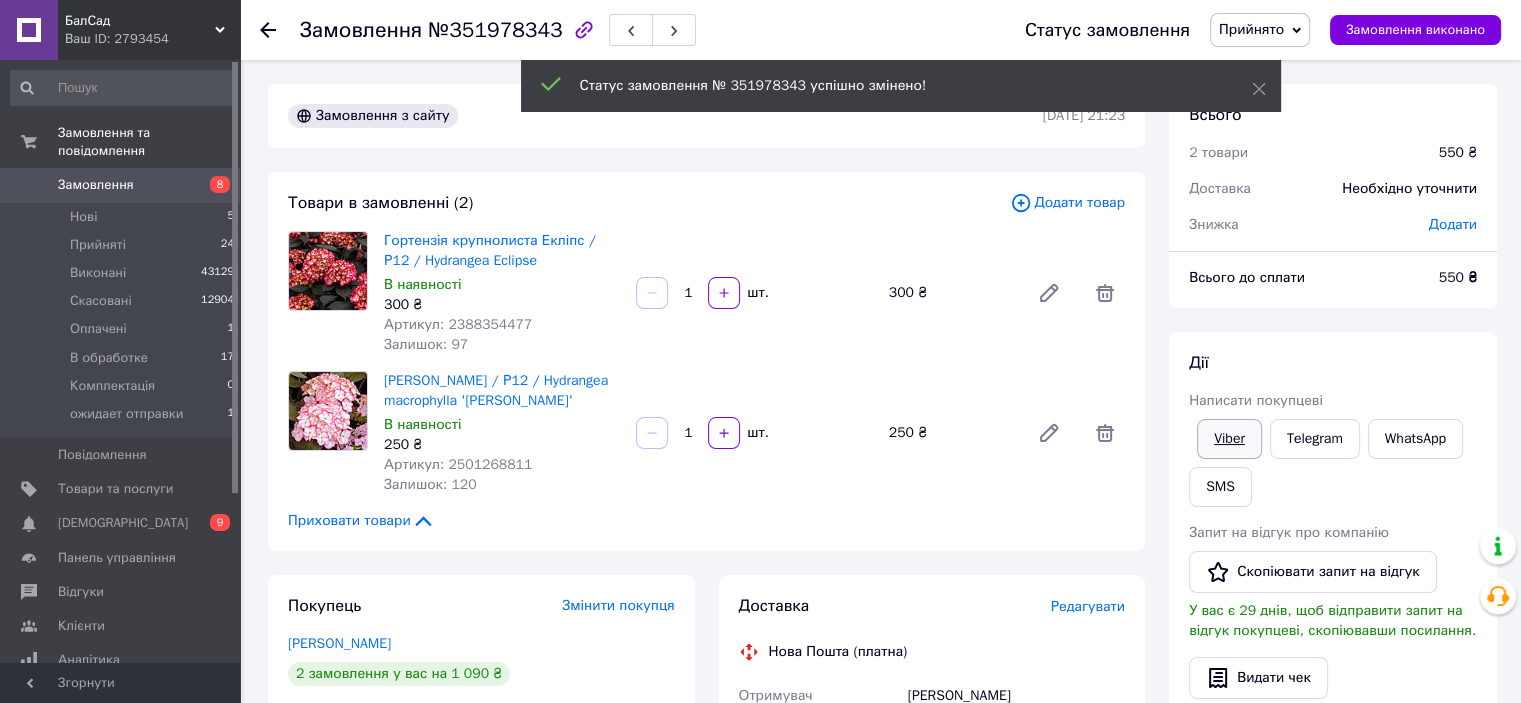 click on "Viber" at bounding box center (1229, 439) 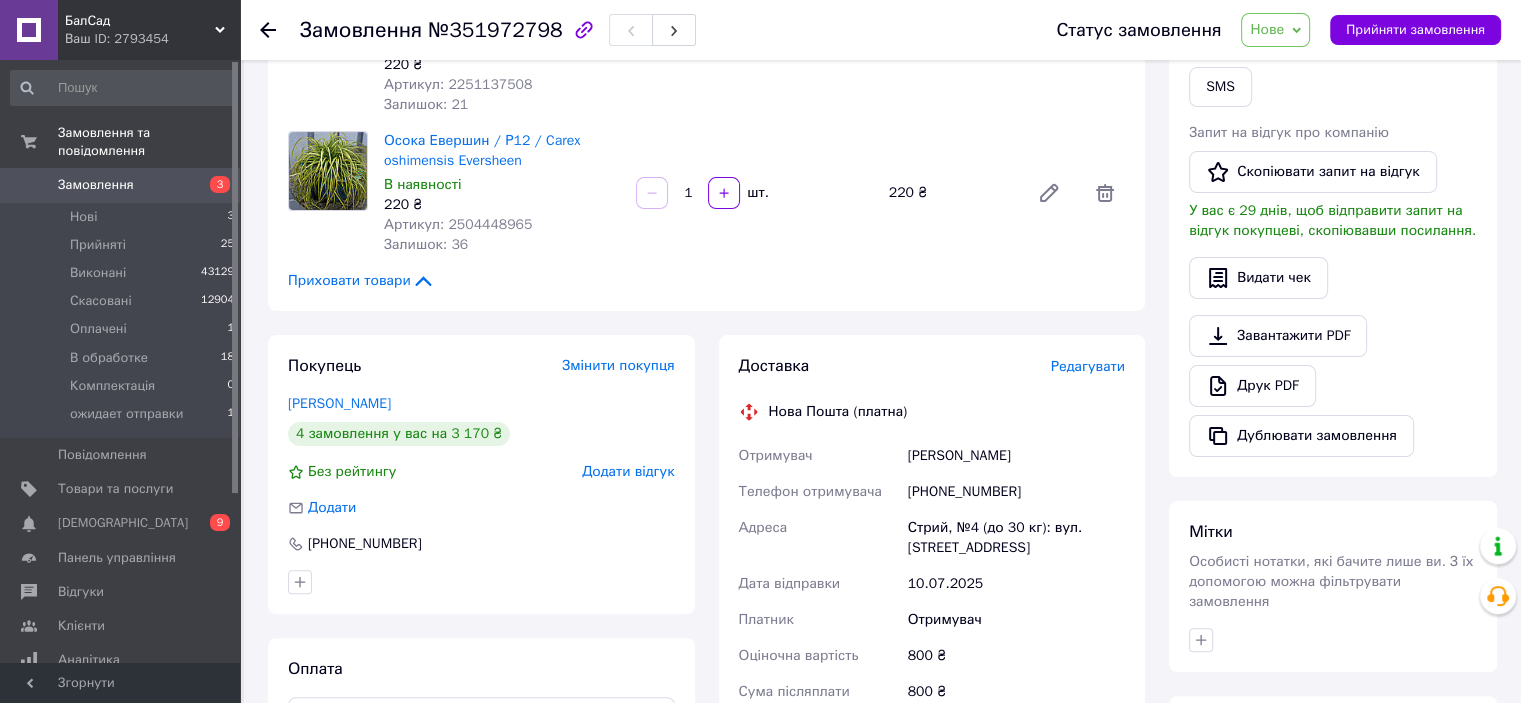 scroll, scrollTop: 600, scrollLeft: 0, axis: vertical 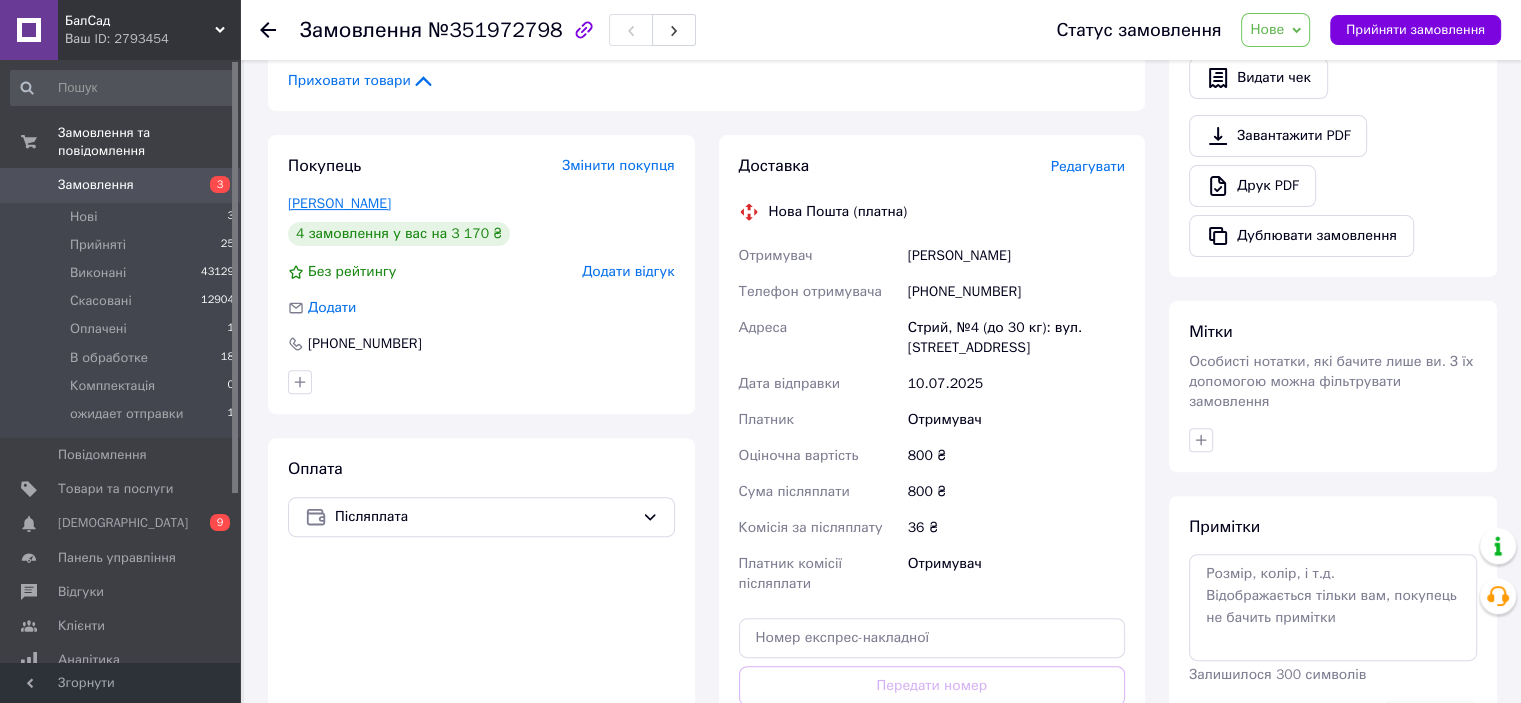 click on "[PERSON_NAME]" at bounding box center [339, 203] 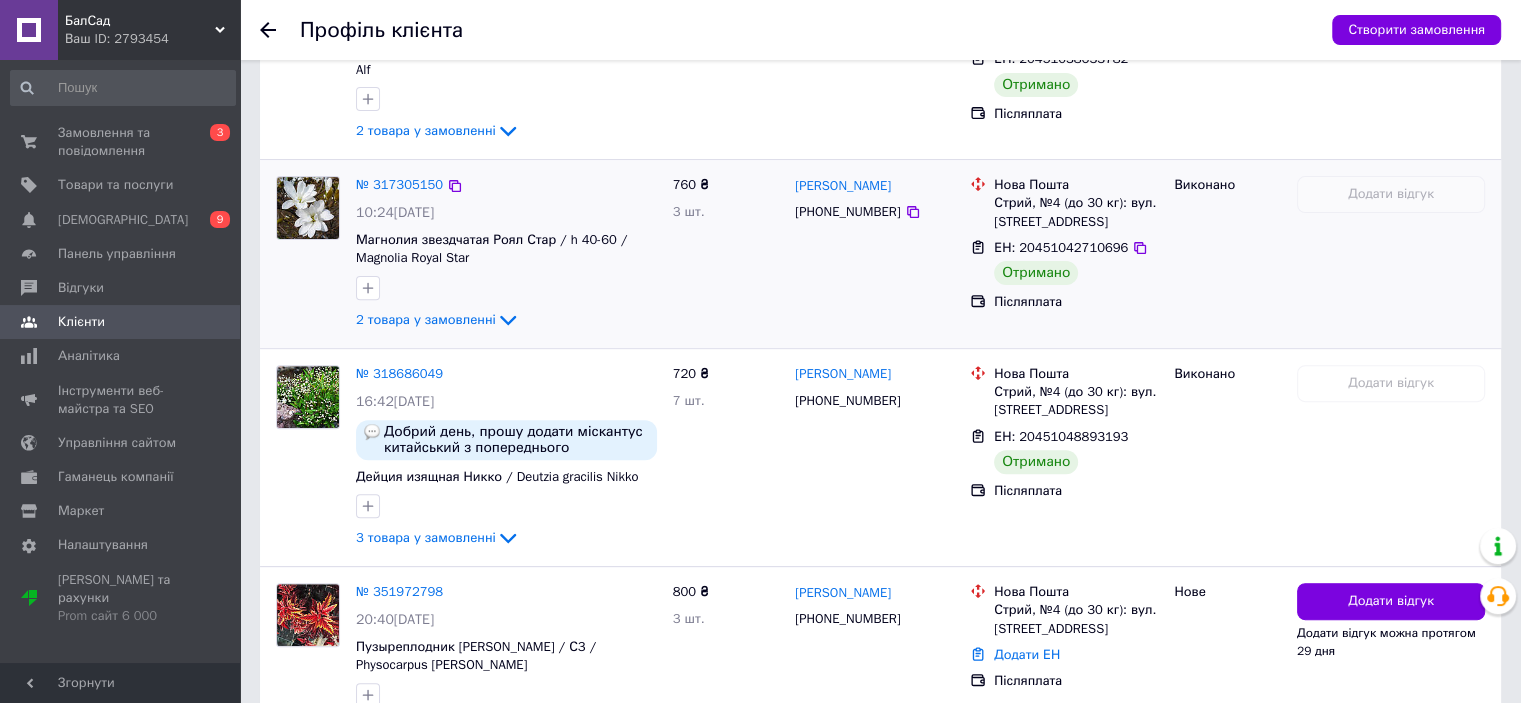 scroll, scrollTop: 791, scrollLeft: 0, axis: vertical 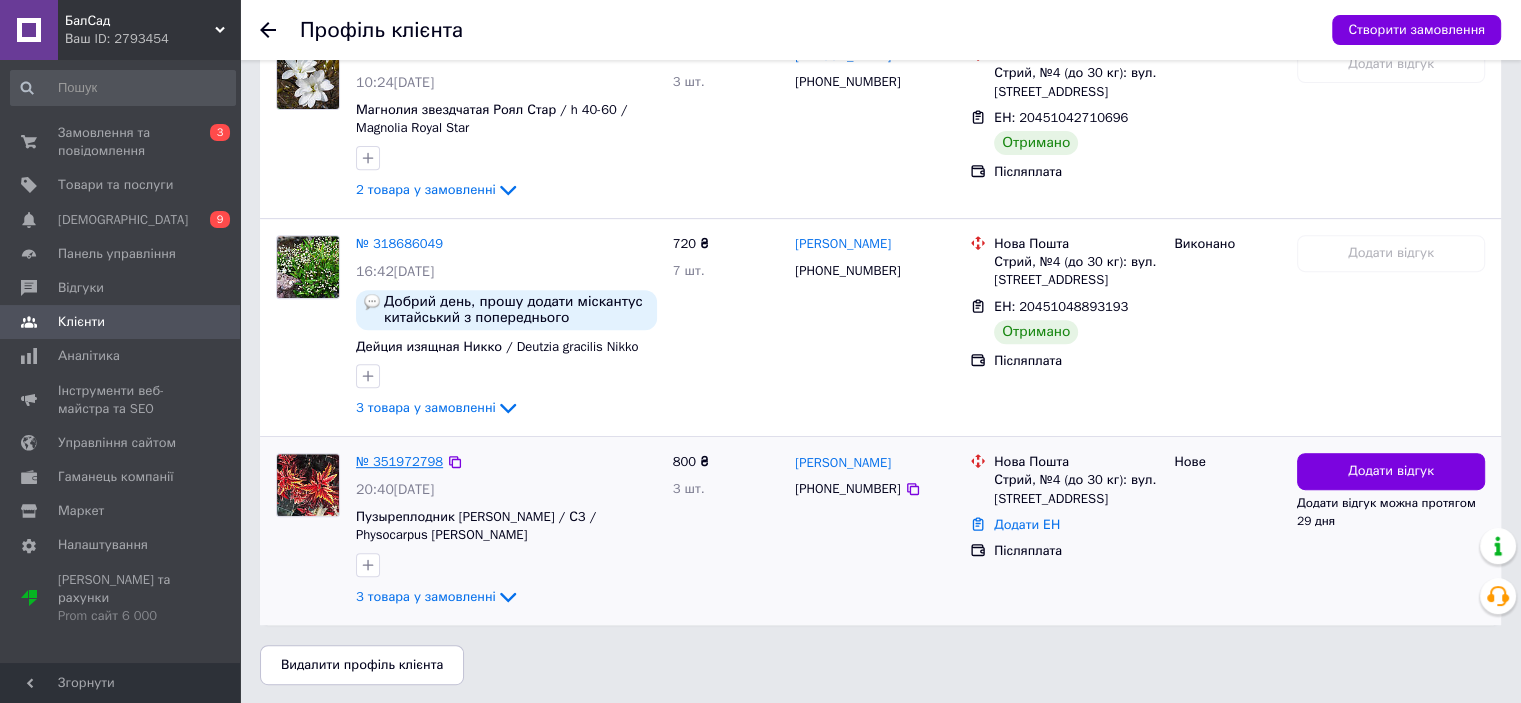 click on "№ 351972798" at bounding box center (399, 461) 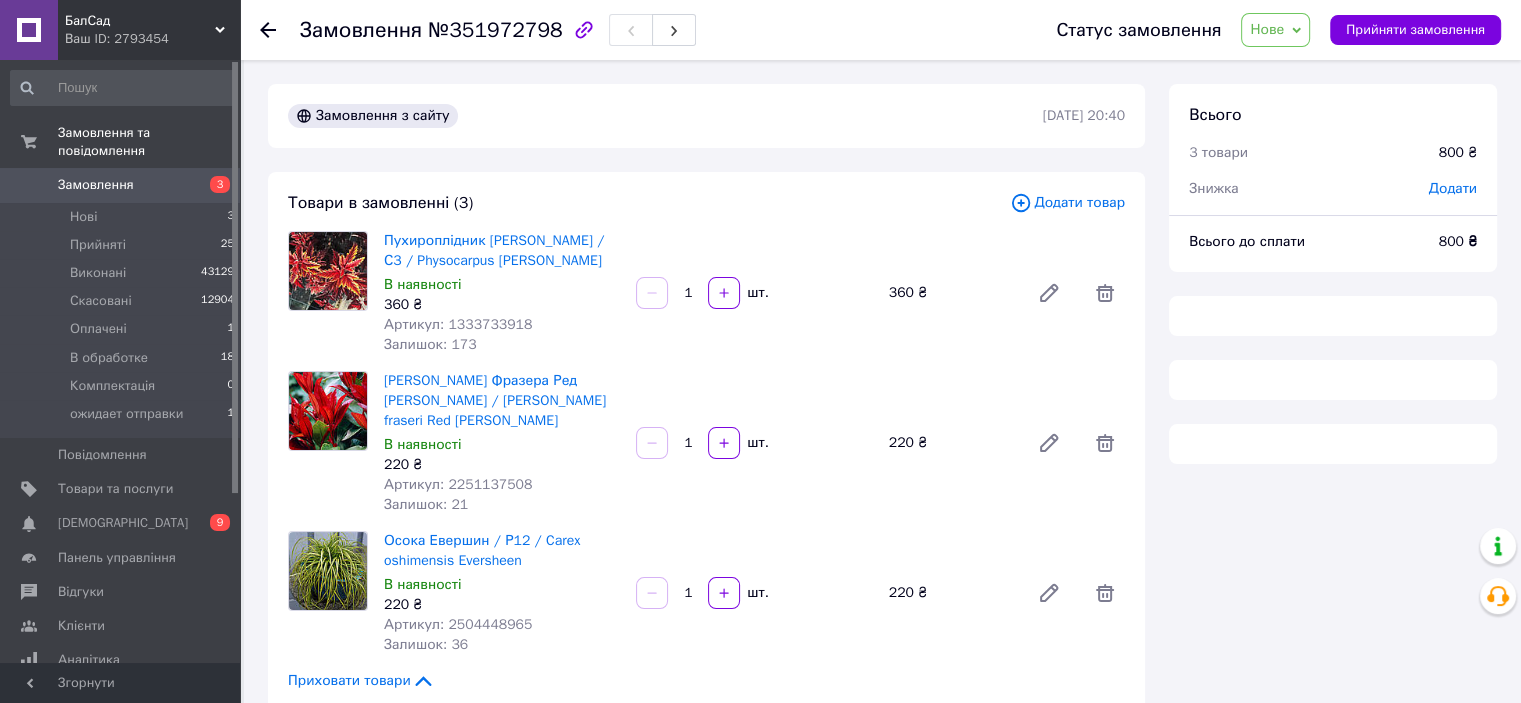 click on "Нове" at bounding box center (1267, 29) 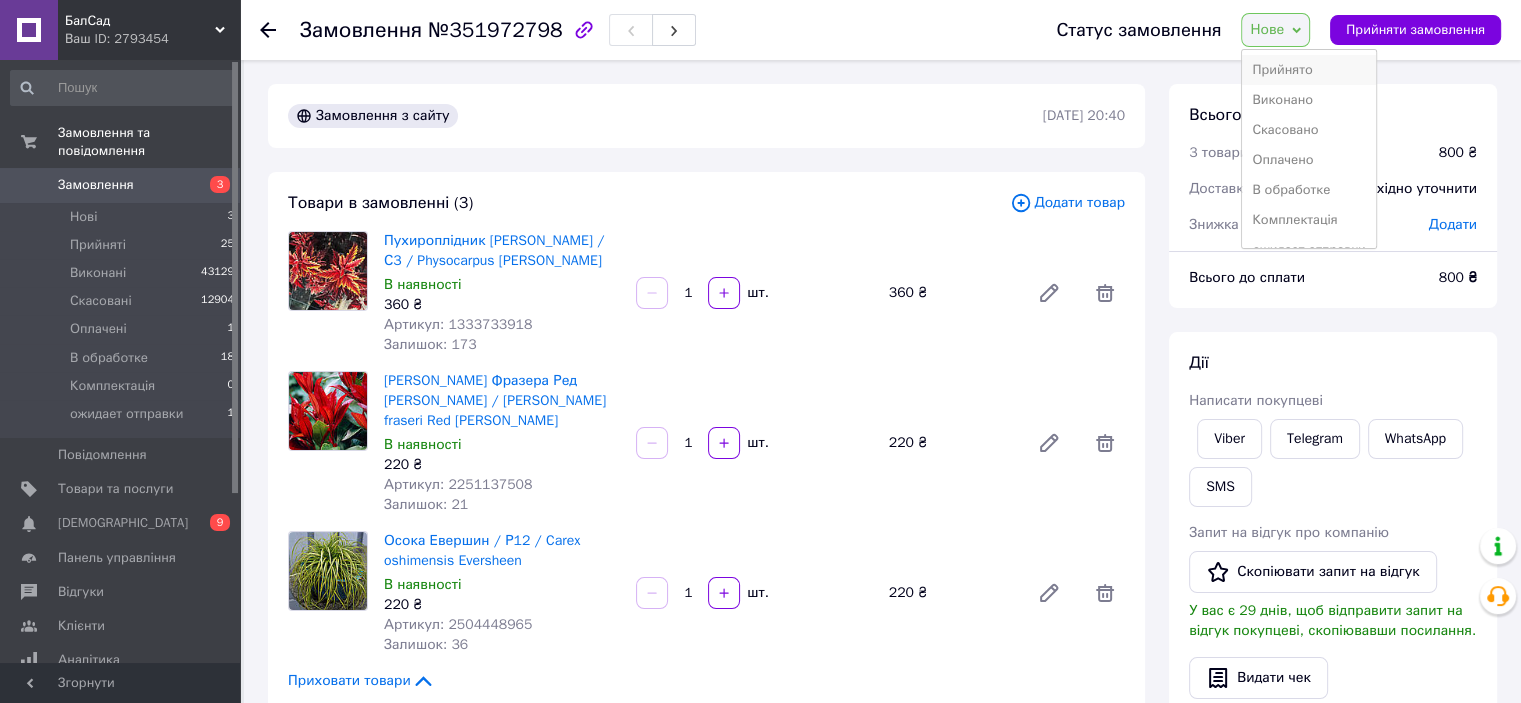 click on "Прийнято" at bounding box center (1308, 70) 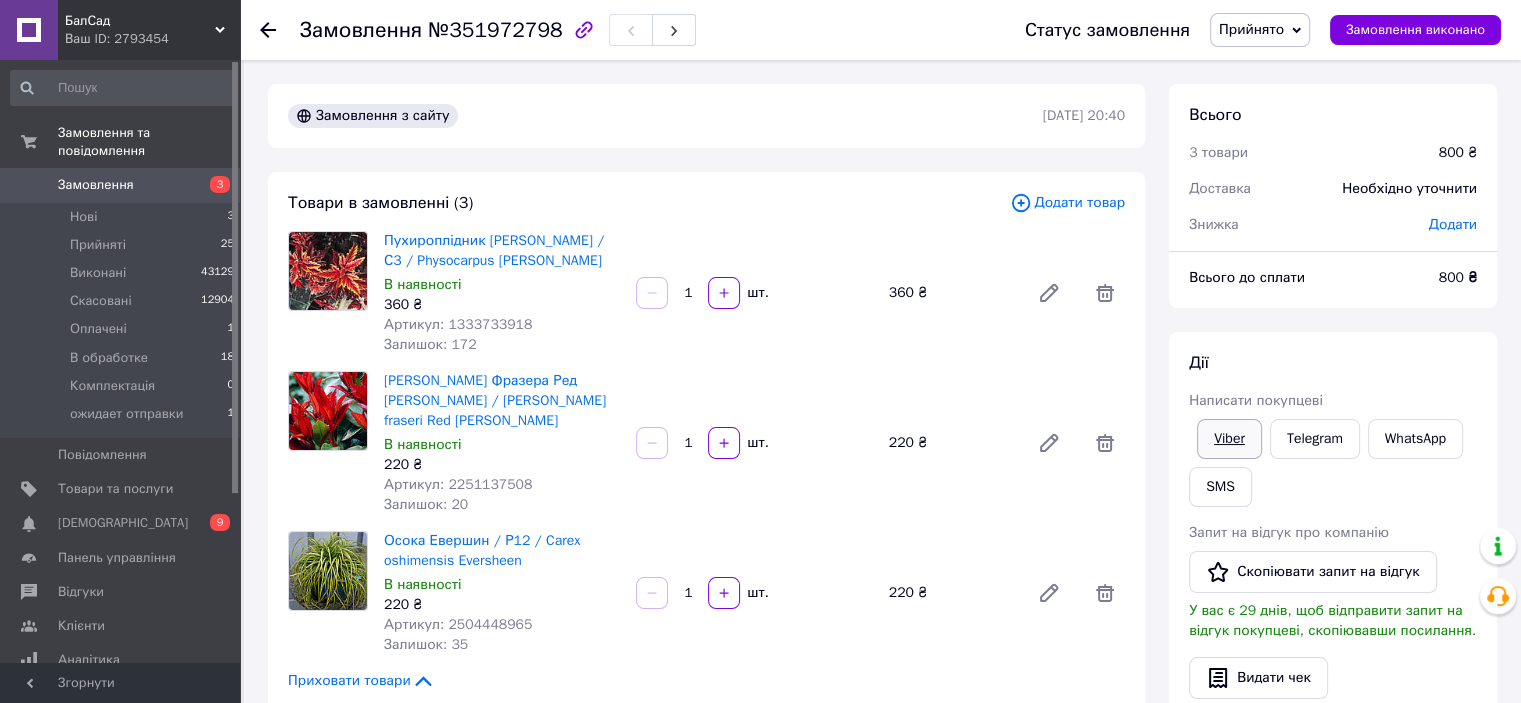 click on "Viber" at bounding box center (1229, 439) 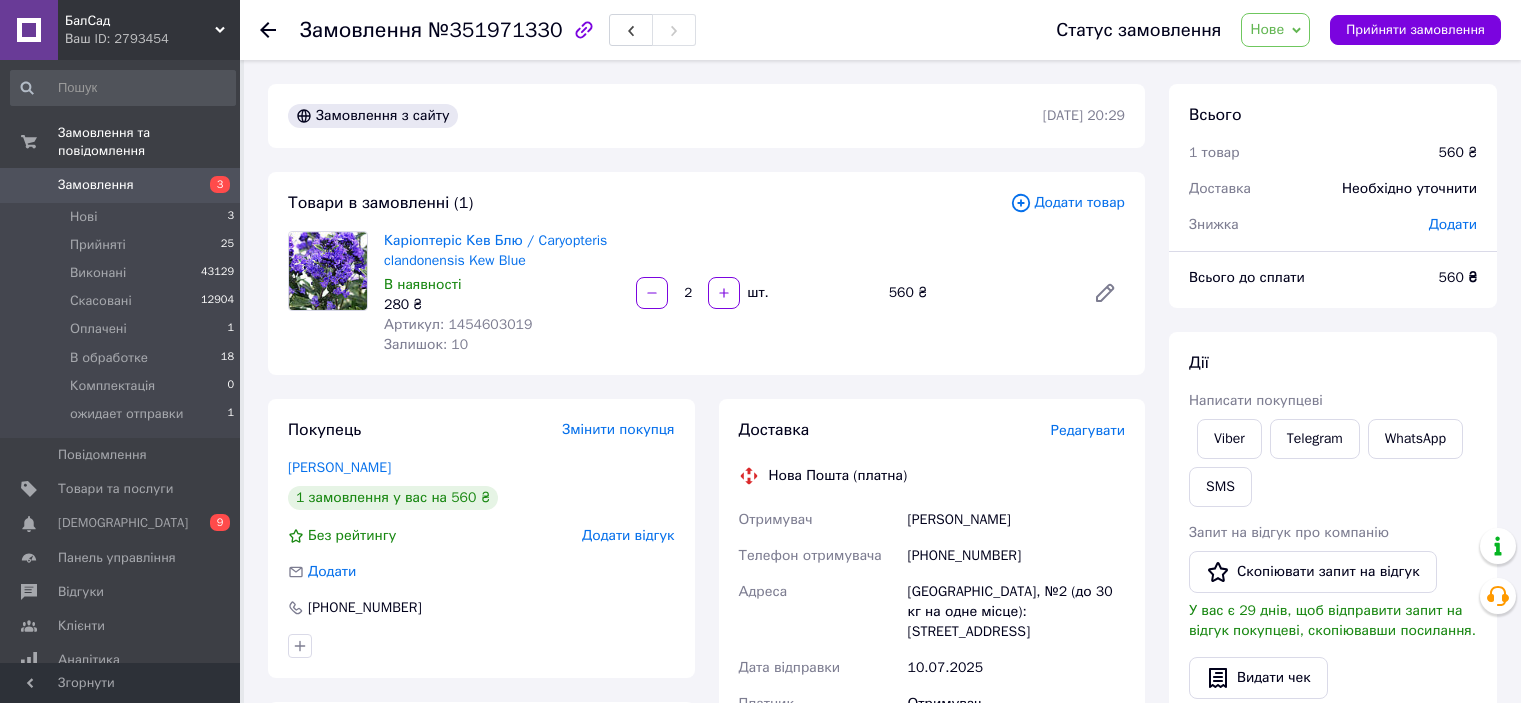 scroll, scrollTop: 0, scrollLeft: 0, axis: both 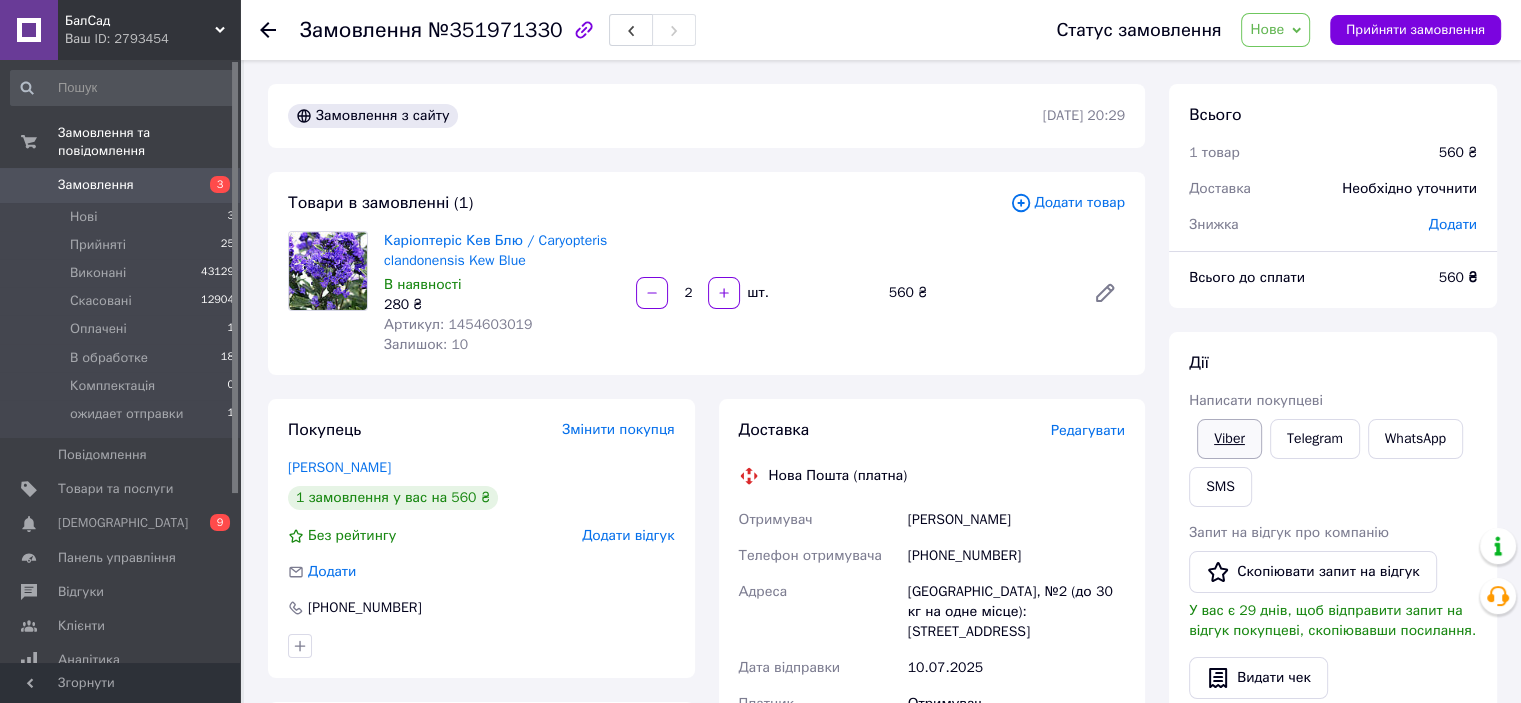 click on "Viber" at bounding box center (1229, 439) 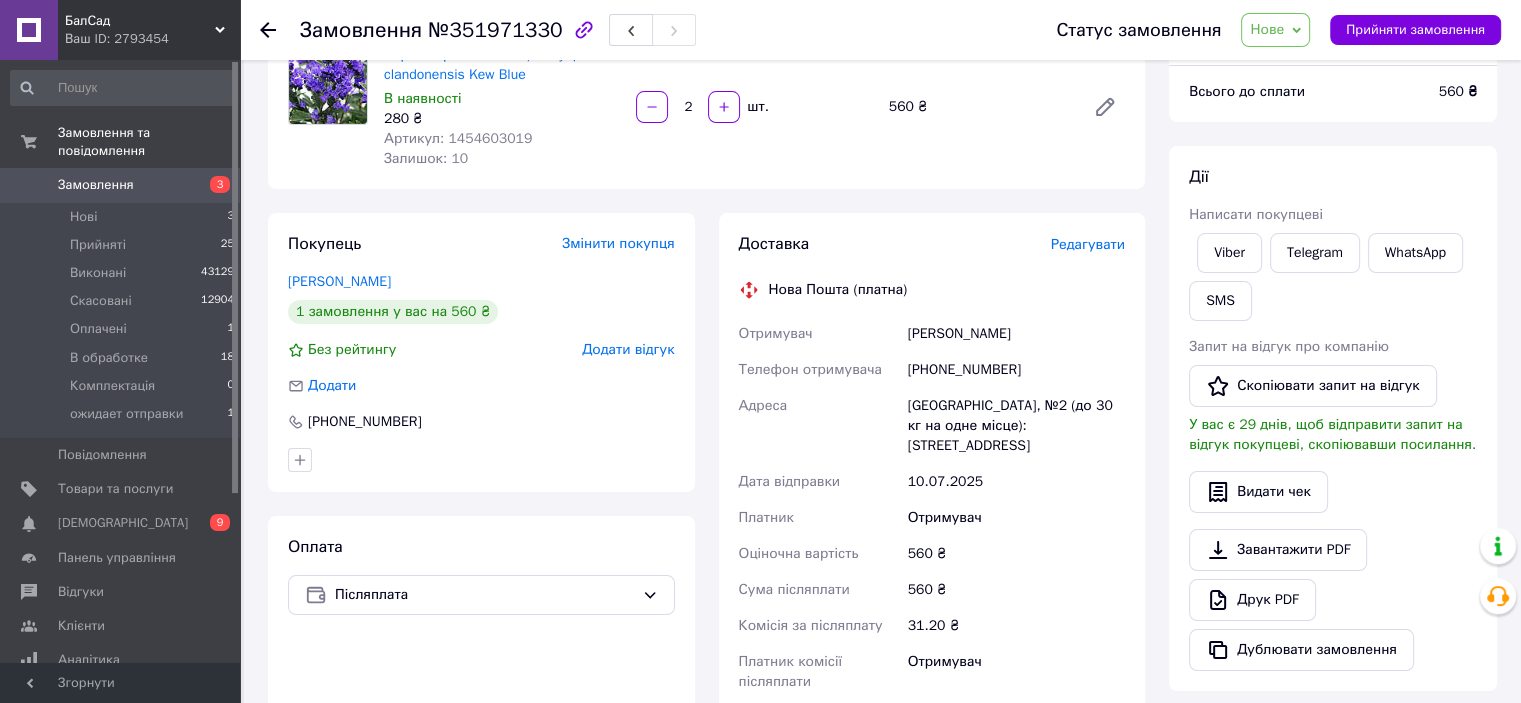scroll, scrollTop: 200, scrollLeft: 0, axis: vertical 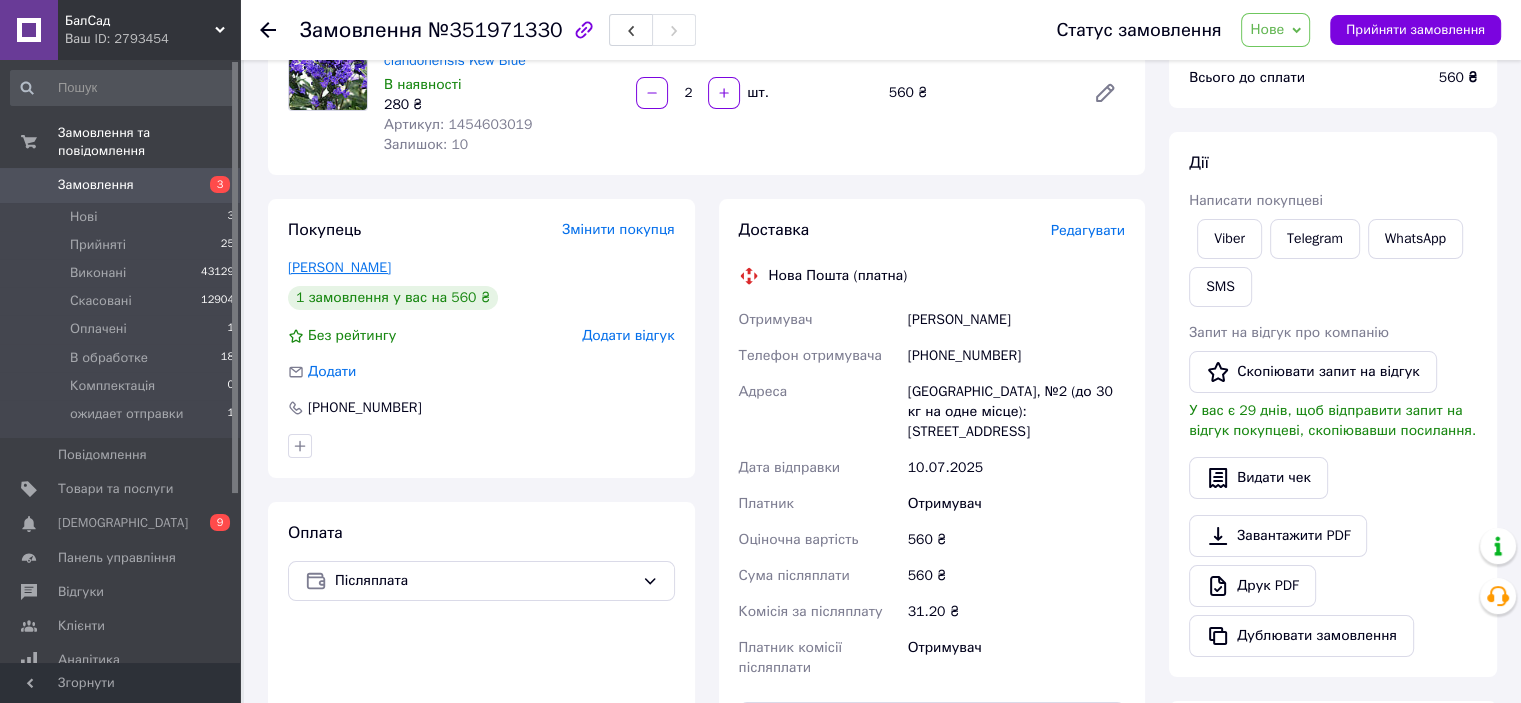 click on "Лега Світлана" at bounding box center [339, 267] 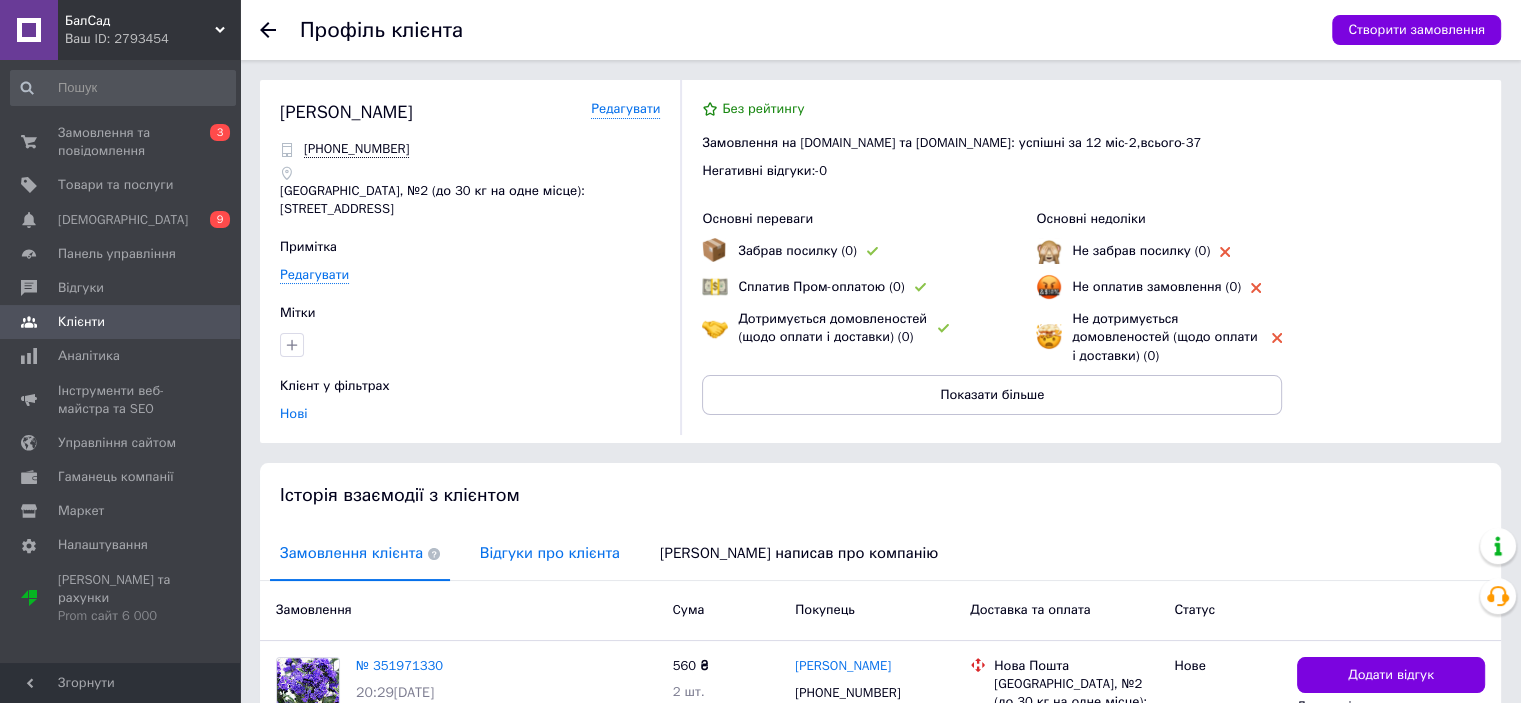 scroll, scrollTop: 174, scrollLeft: 0, axis: vertical 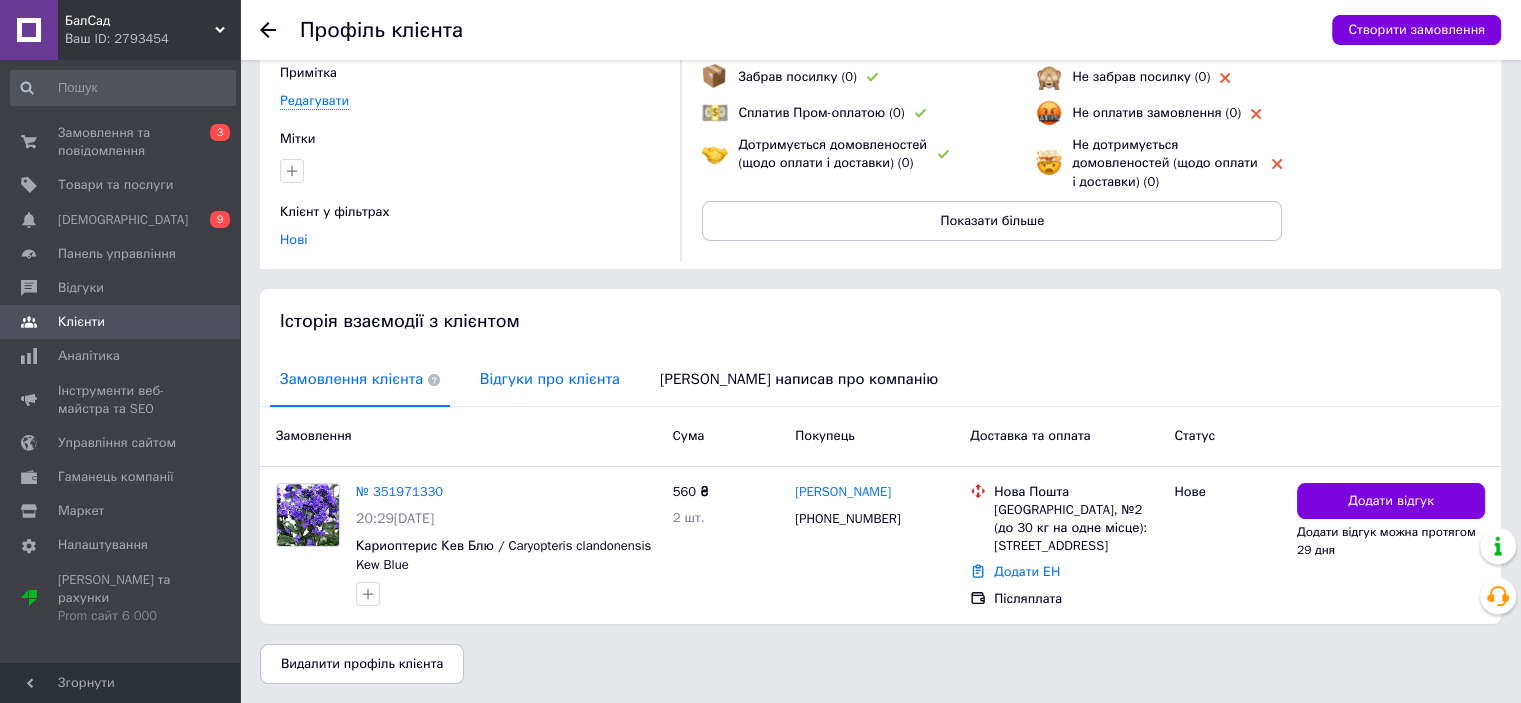 click on "Відгуки про клієнта" at bounding box center [550, 379] 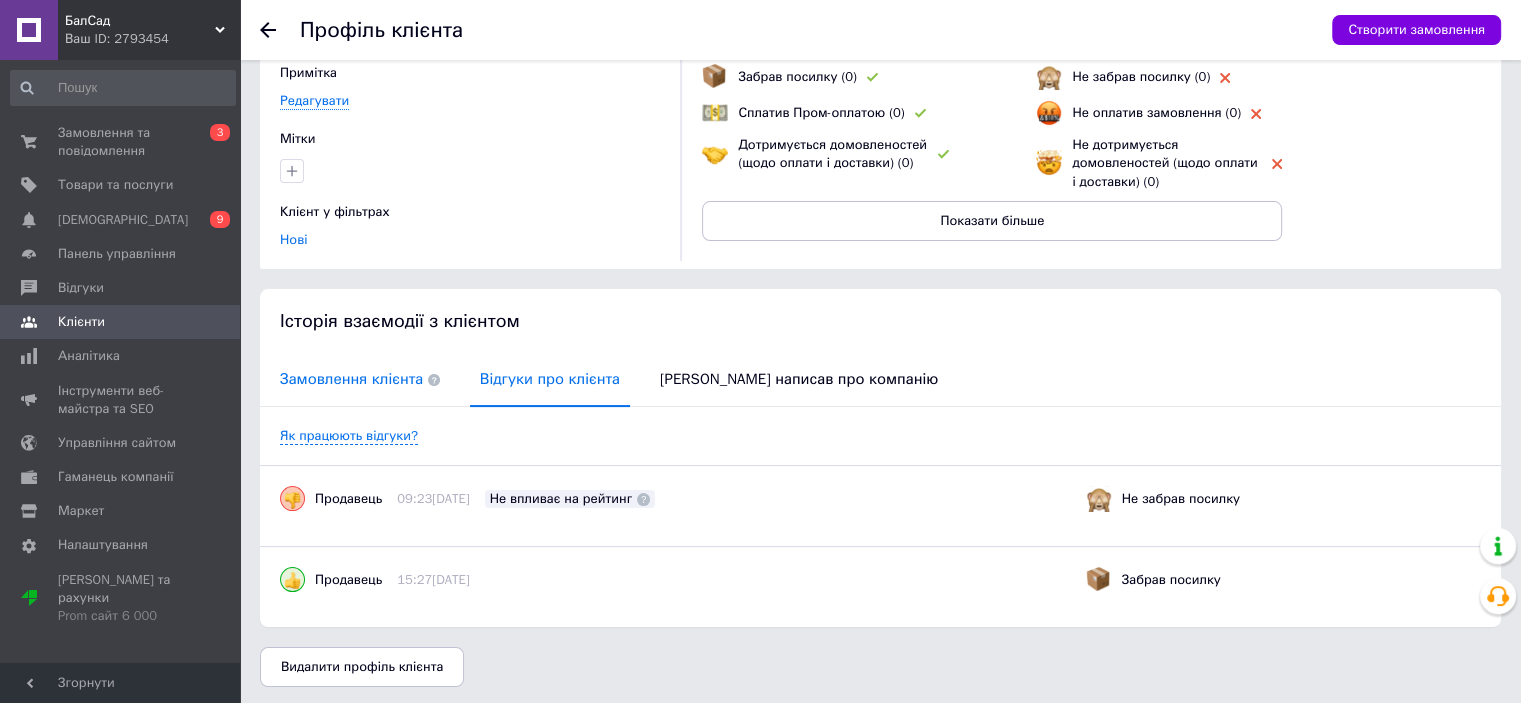 click on "Замовлення клієнта" at bounding box center (360, 379) 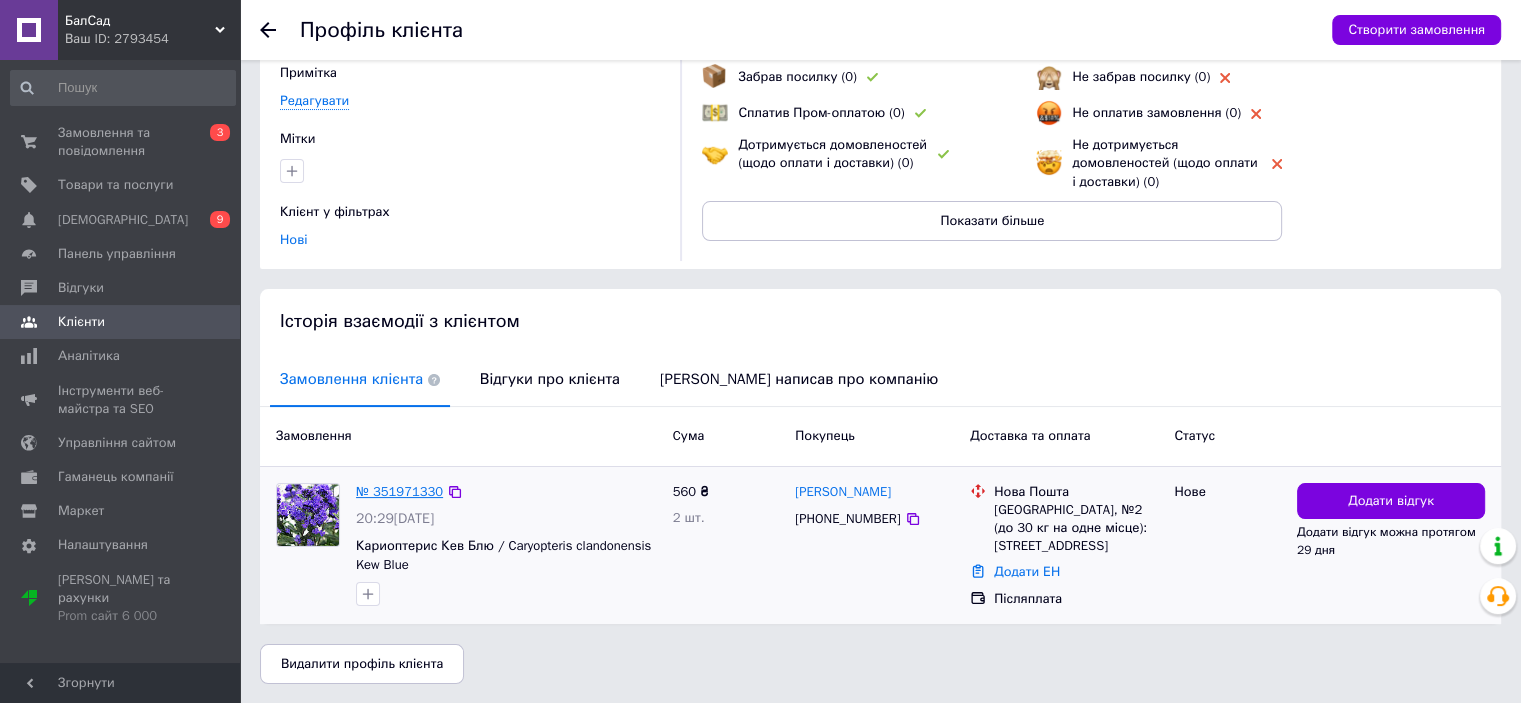 click on "№ 351971330" at bounding box center (399, 491) 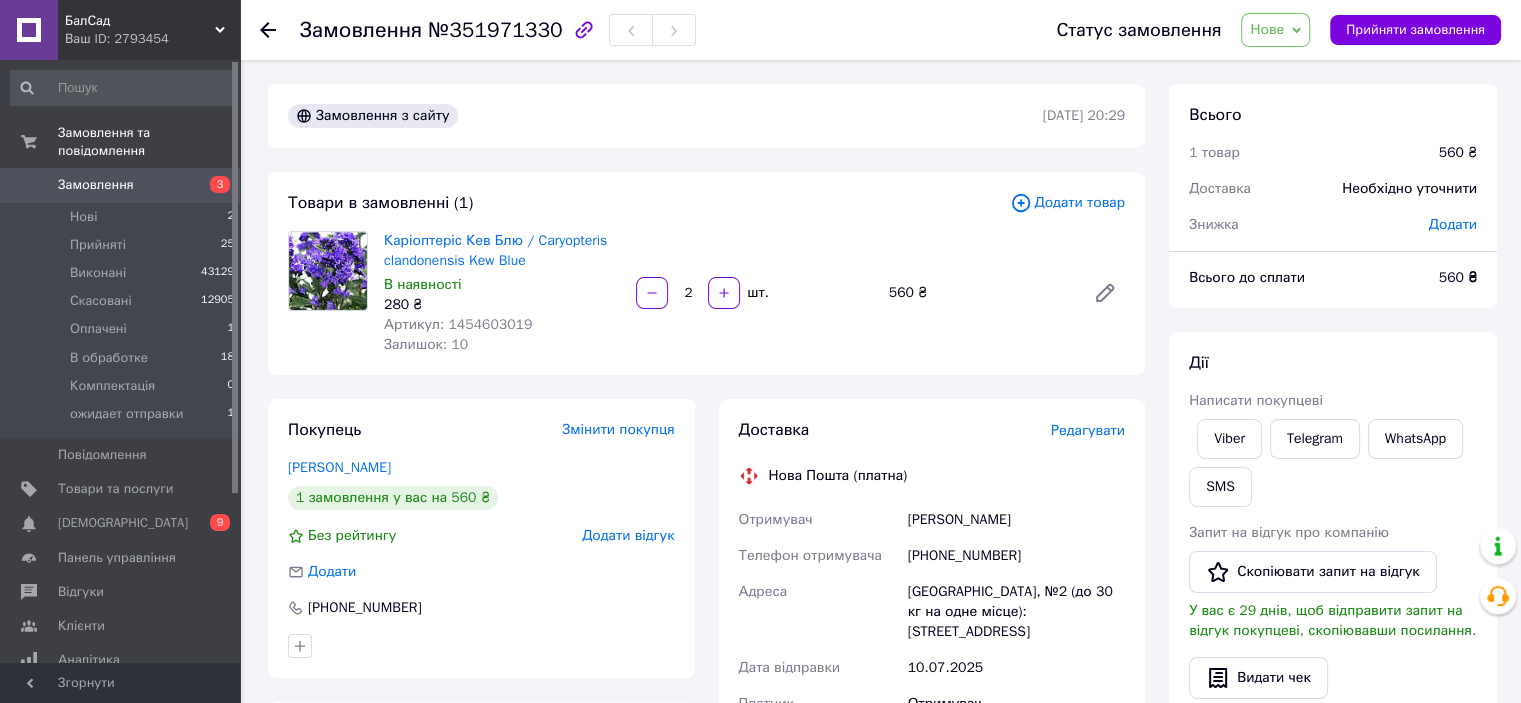 click on "Нове" at bounding box center [1275, 30] 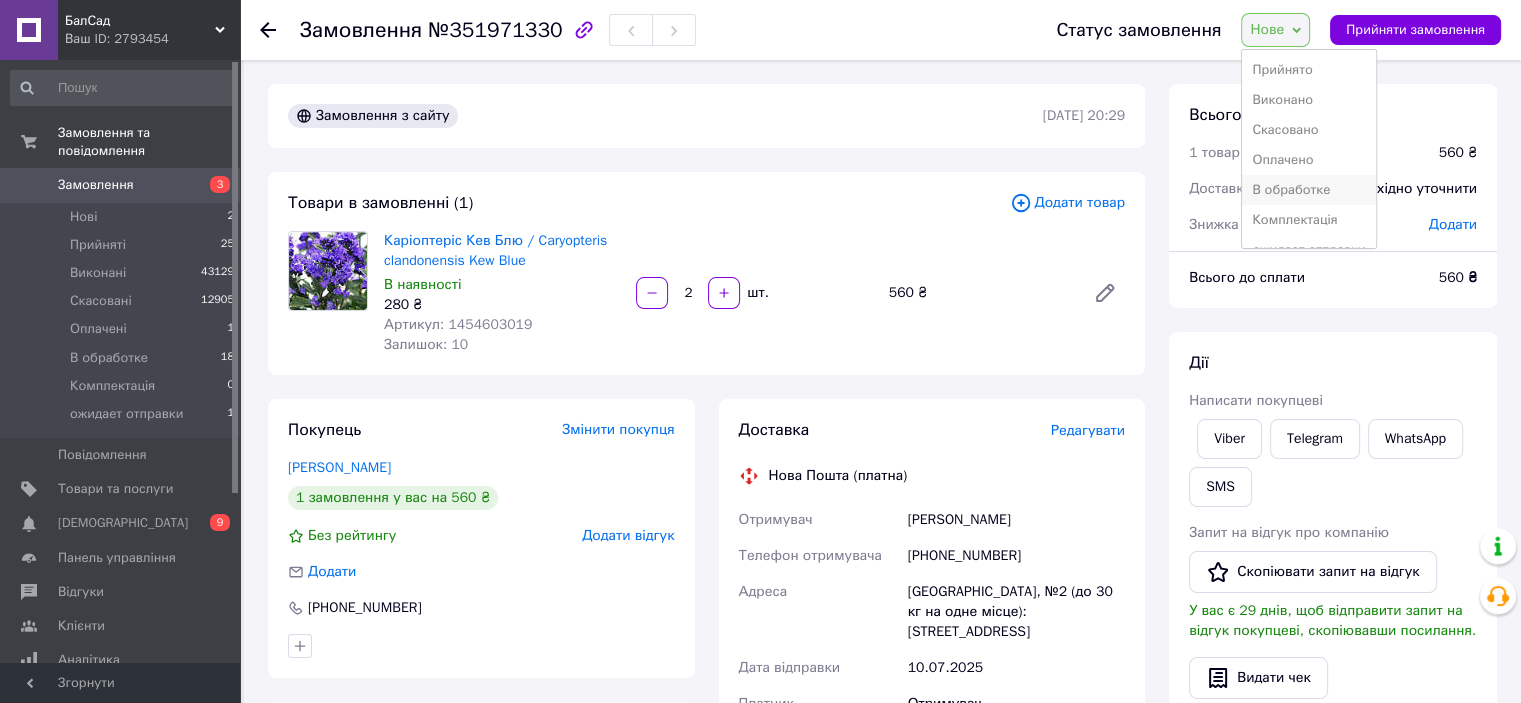 click on "В обработке" at bounding box center (1308, 190) 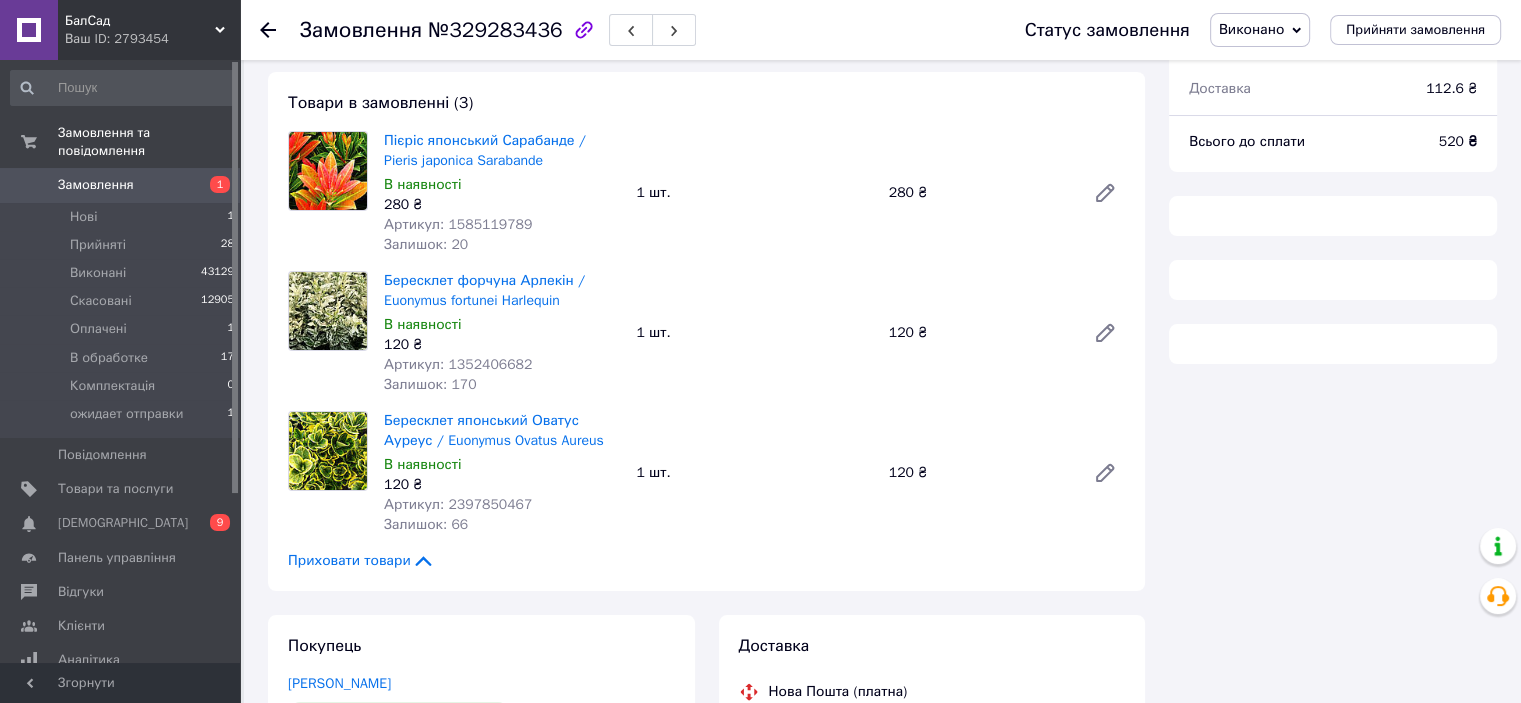 scroll, scrollTop: 0, scrollLeft: 0, axis: both 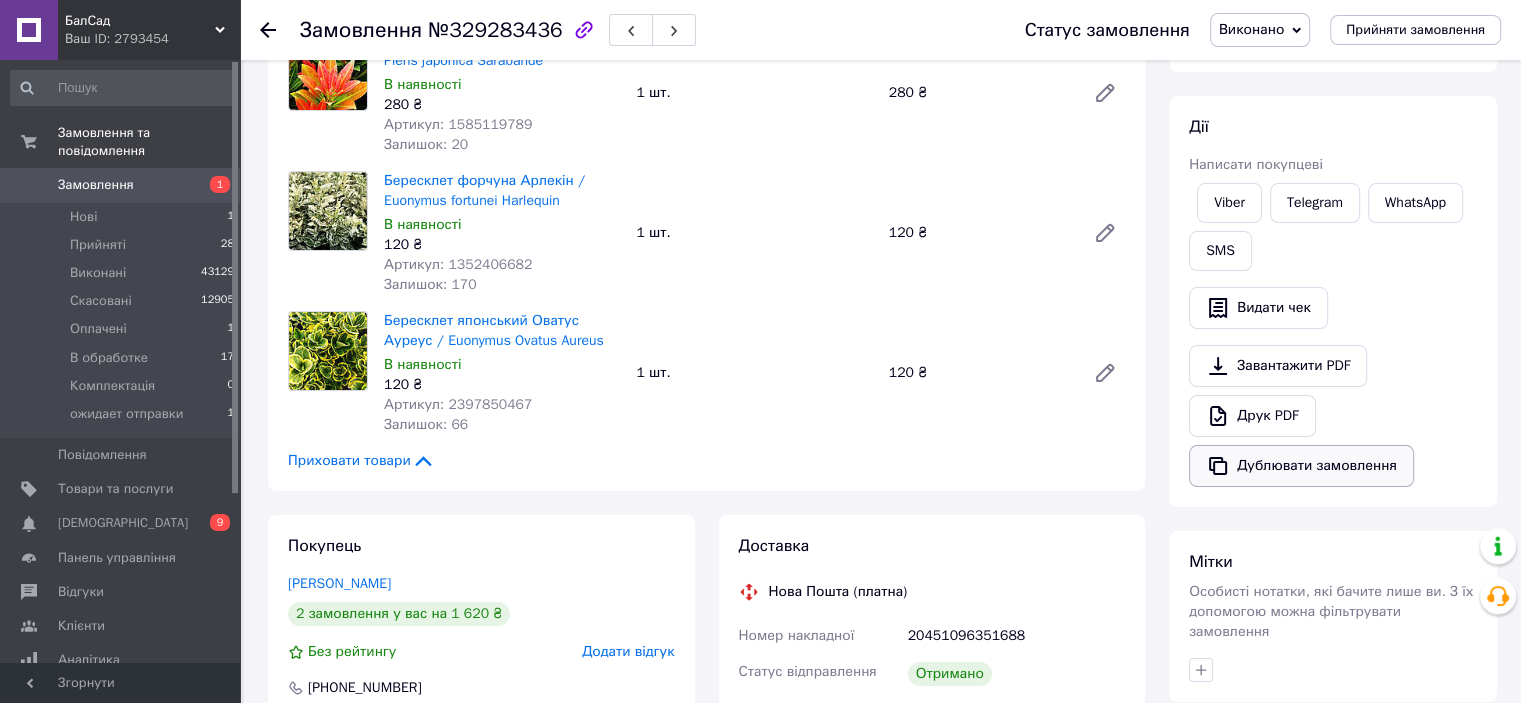 click on "Дублювати замовлення" at bounding box center [1301, 466] 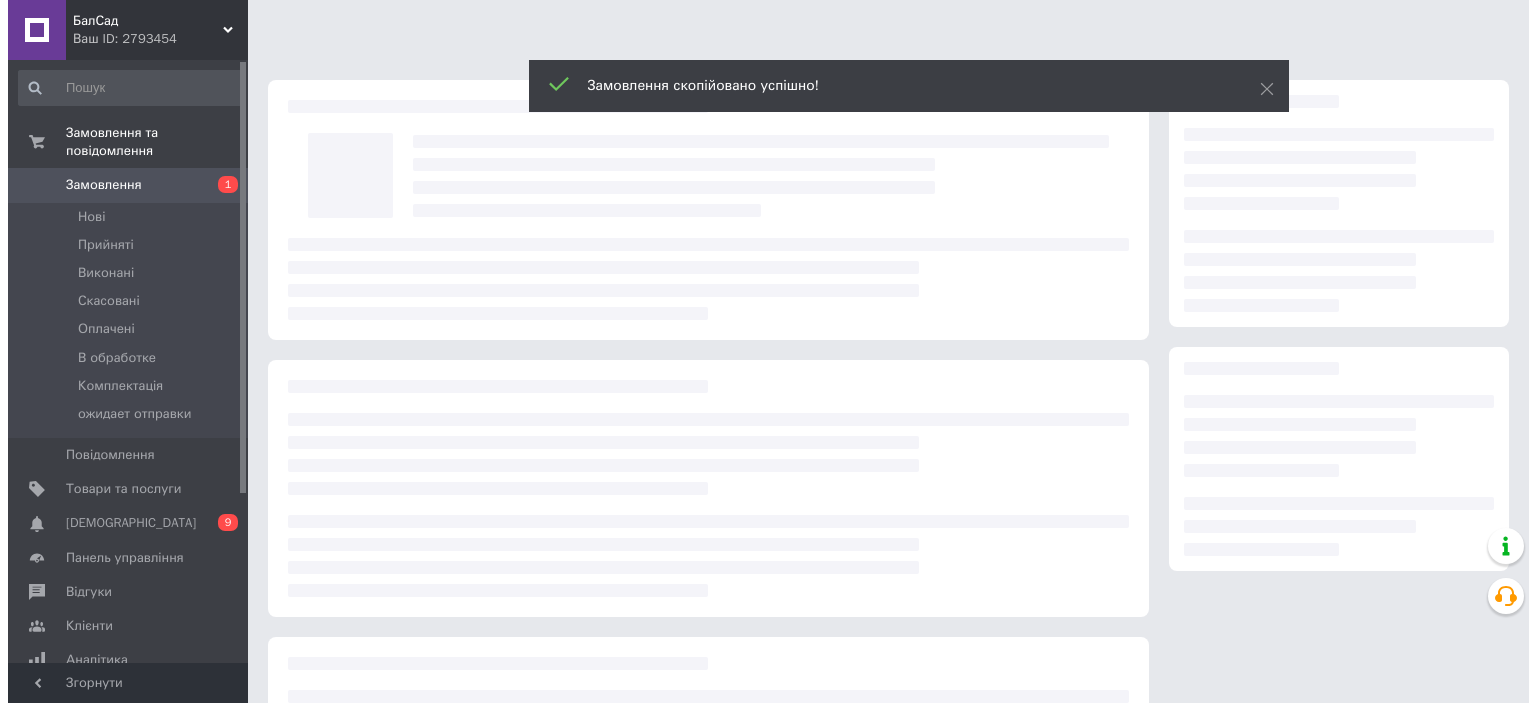scroll, scrollTop: 0, scrollLeft: 0, axis: both 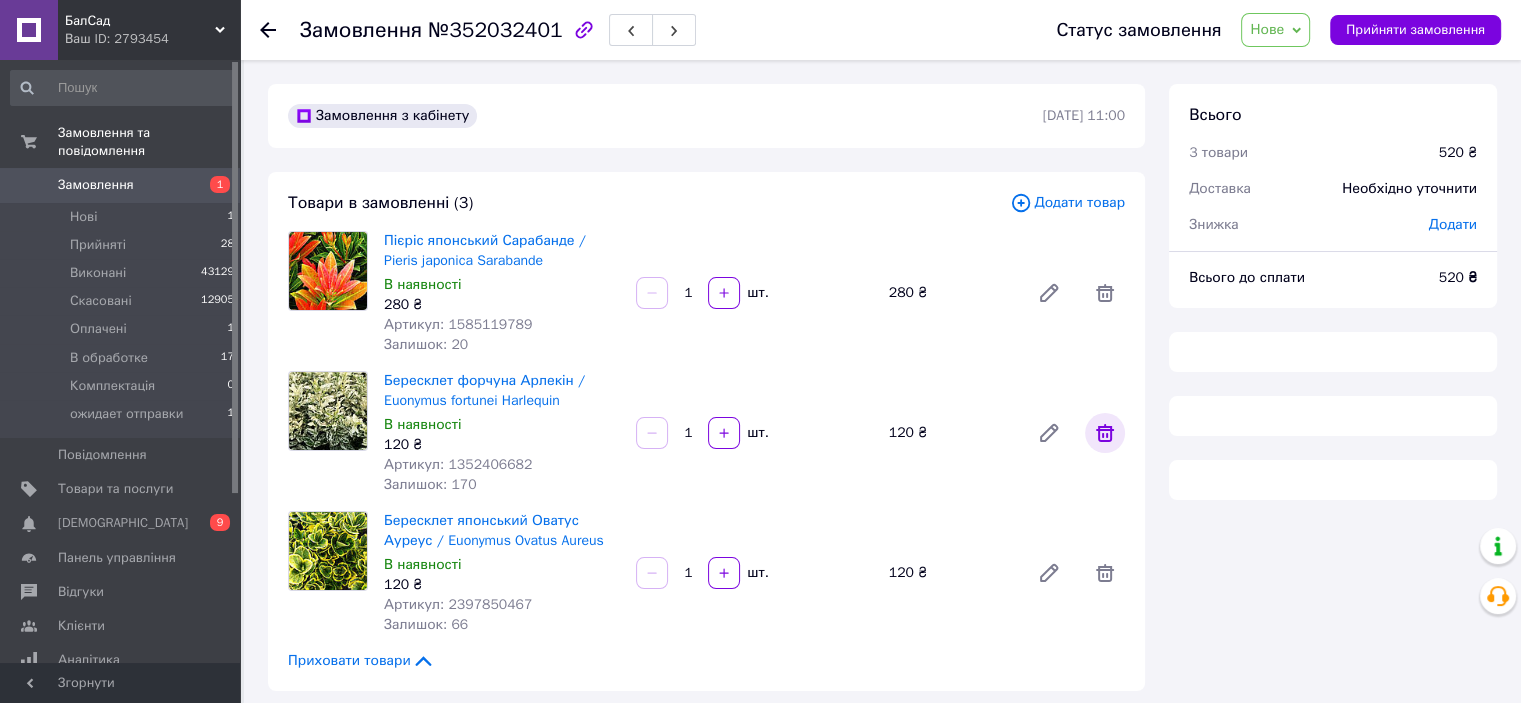 click 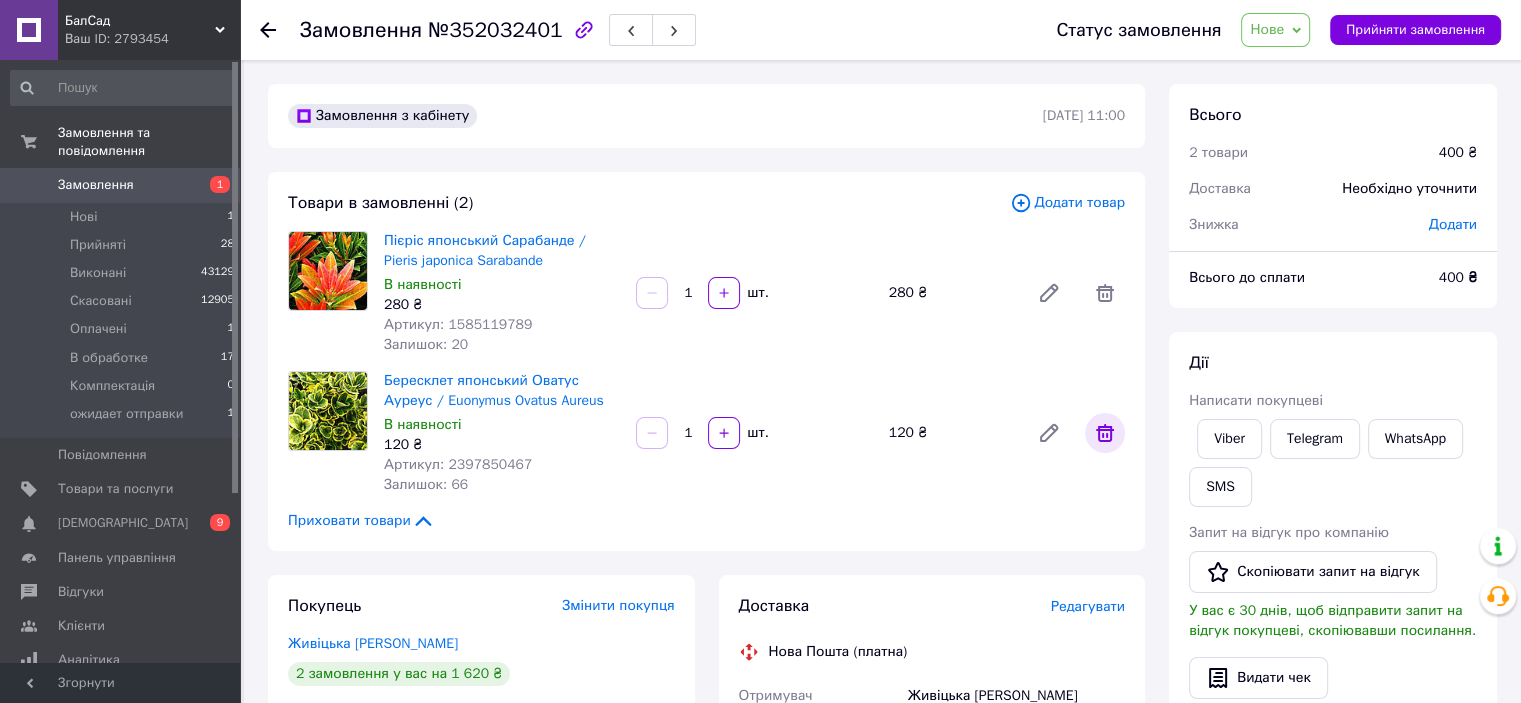 click at bounding box center (1105, 433) 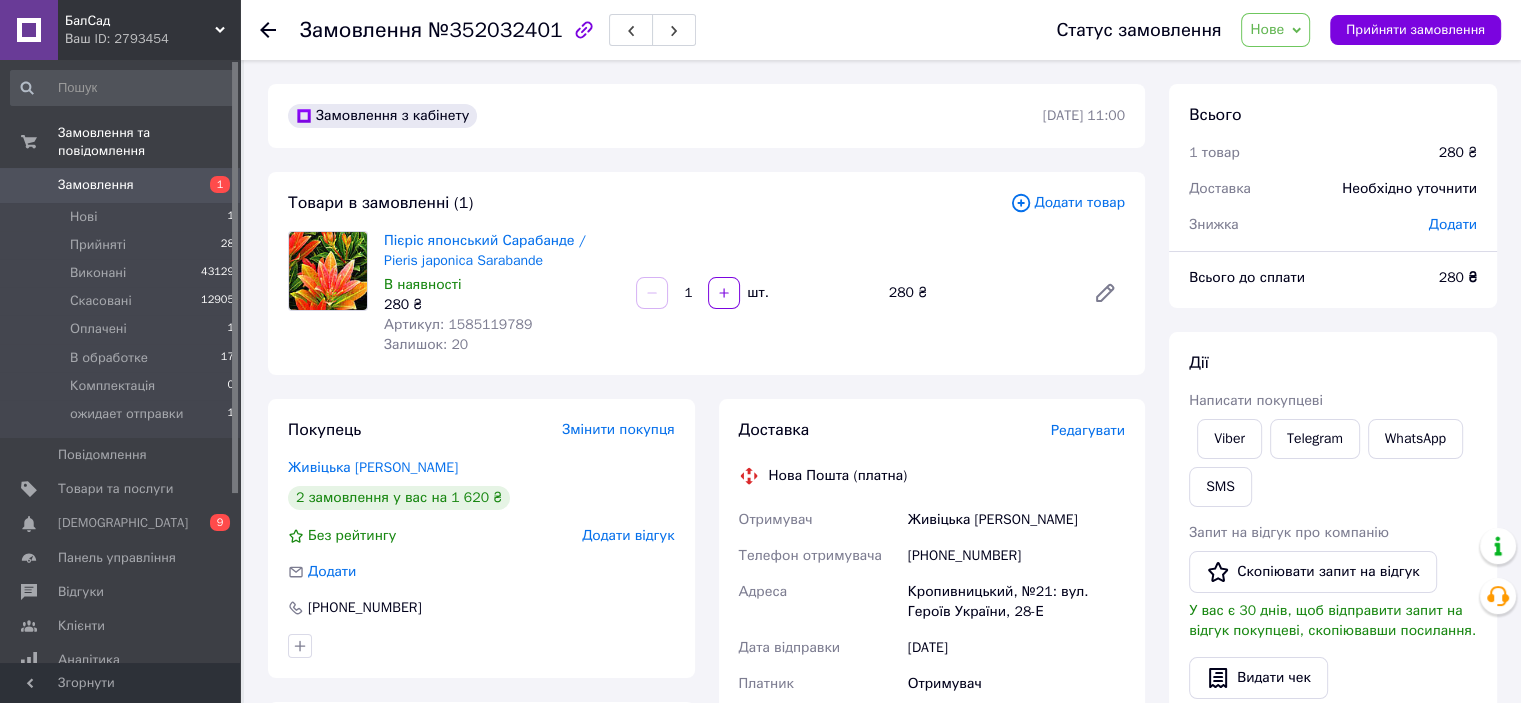 click on "Додати товар" at bounding box center [1067, 203] 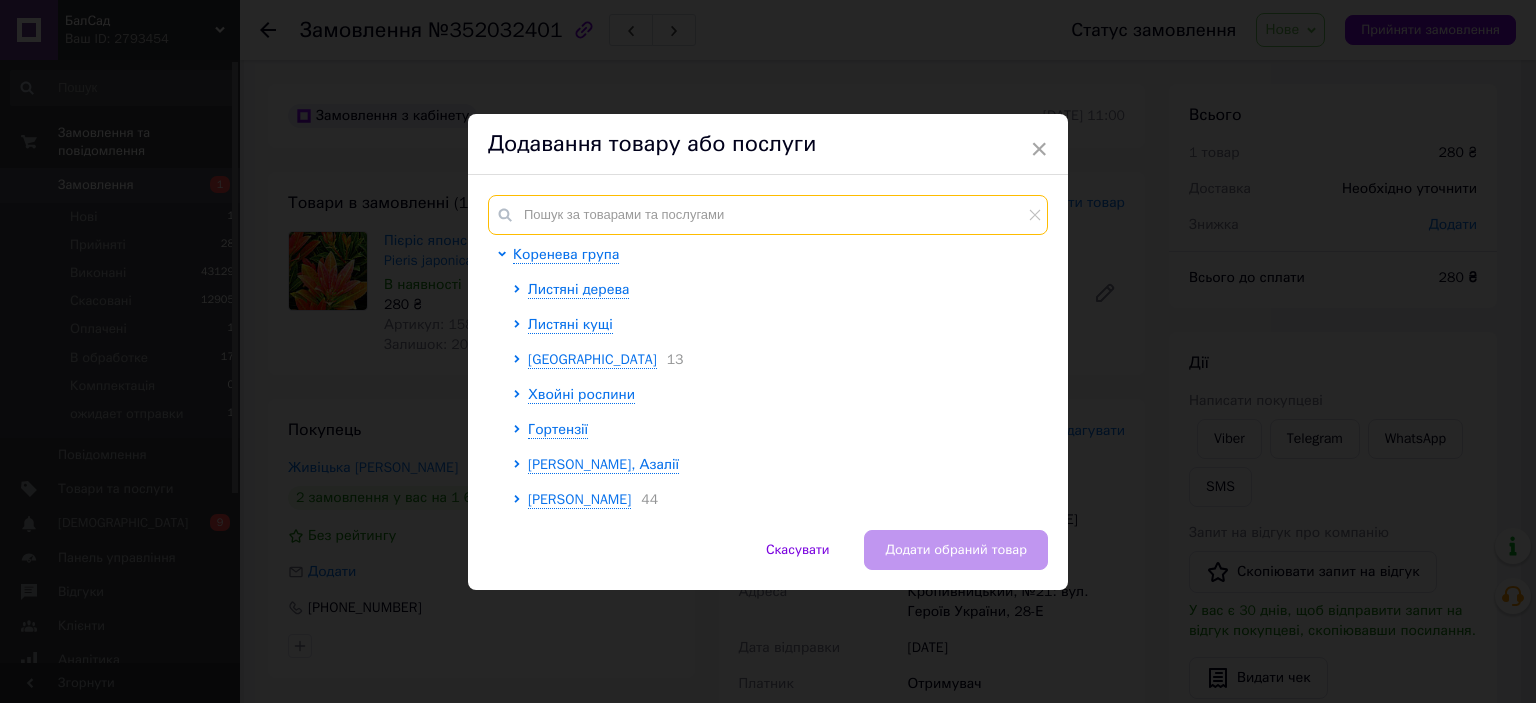 click at bounding box center (768, 215) 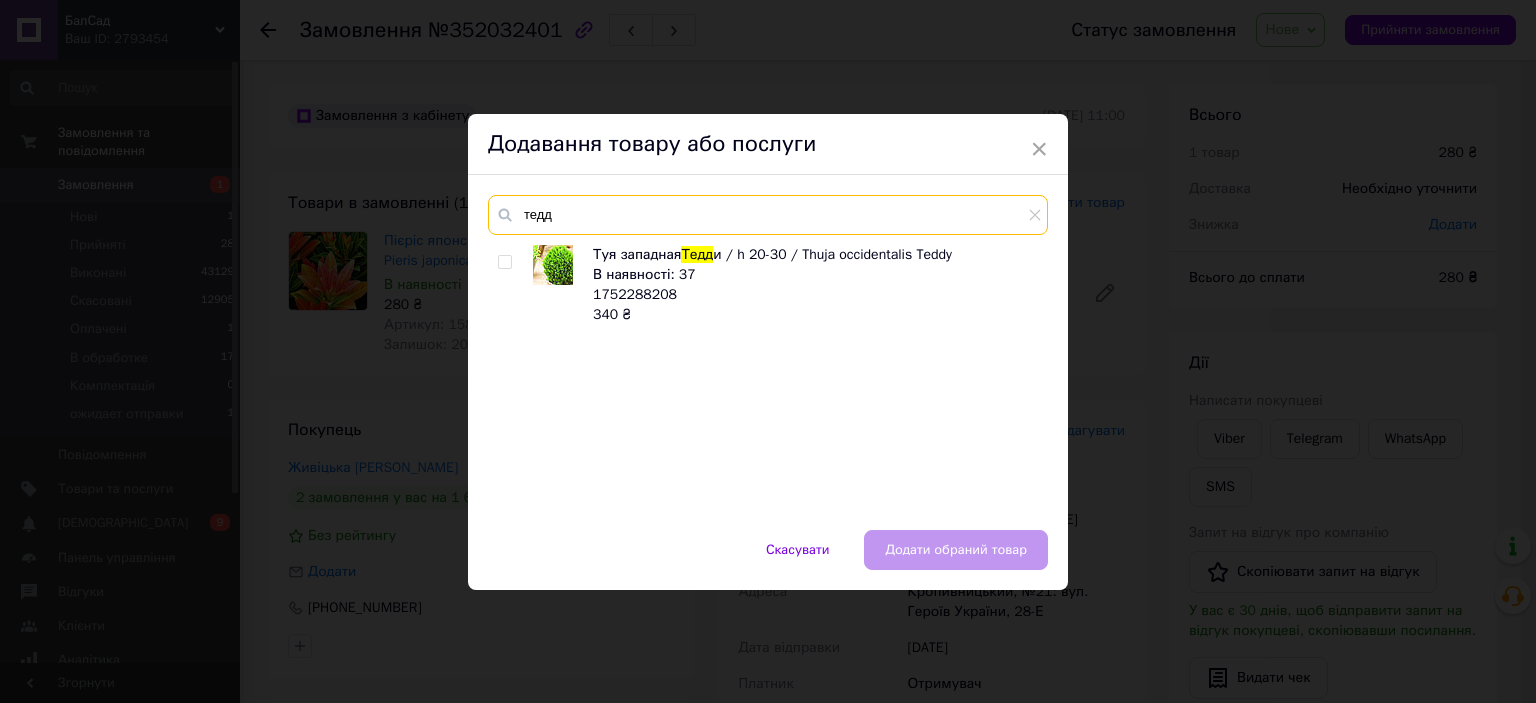 type on "тедд" 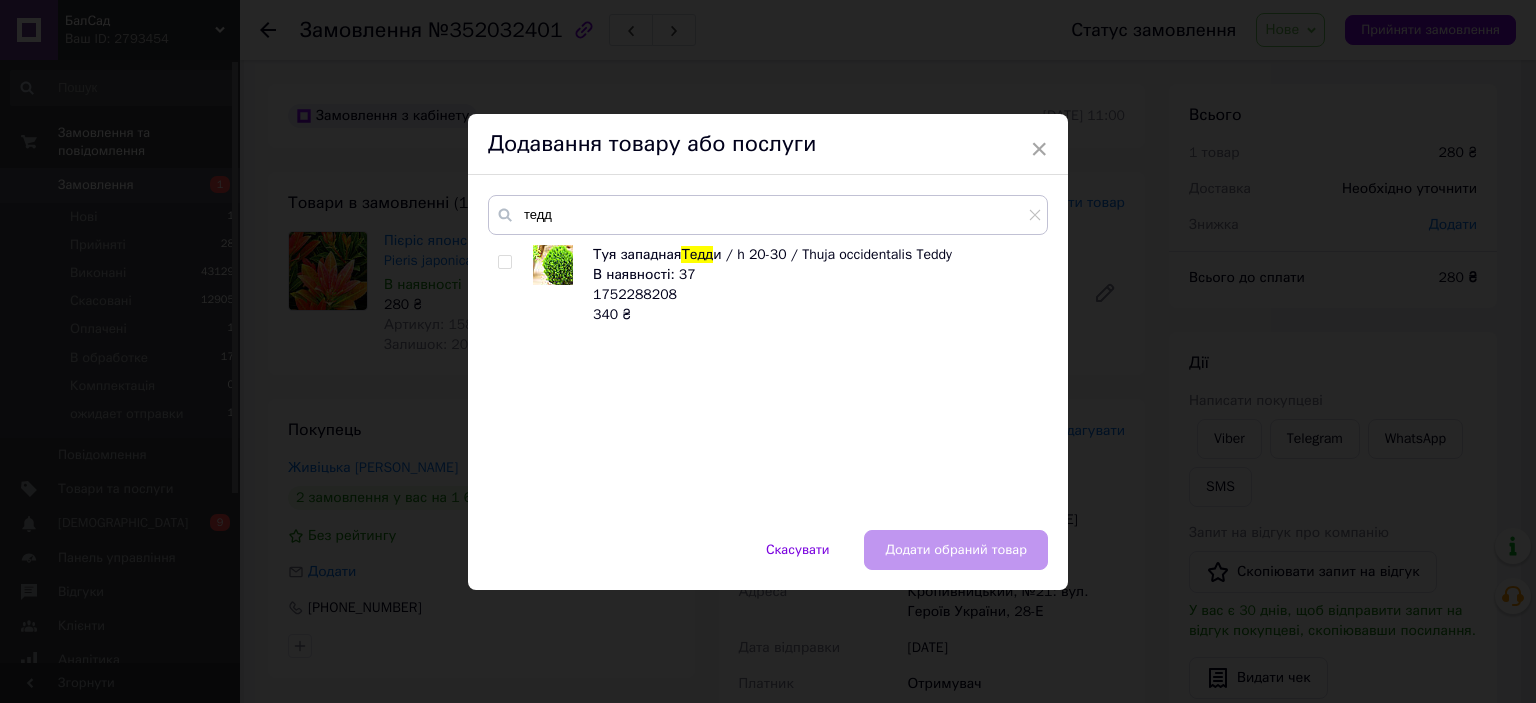 click at bounding box center [504, 262] 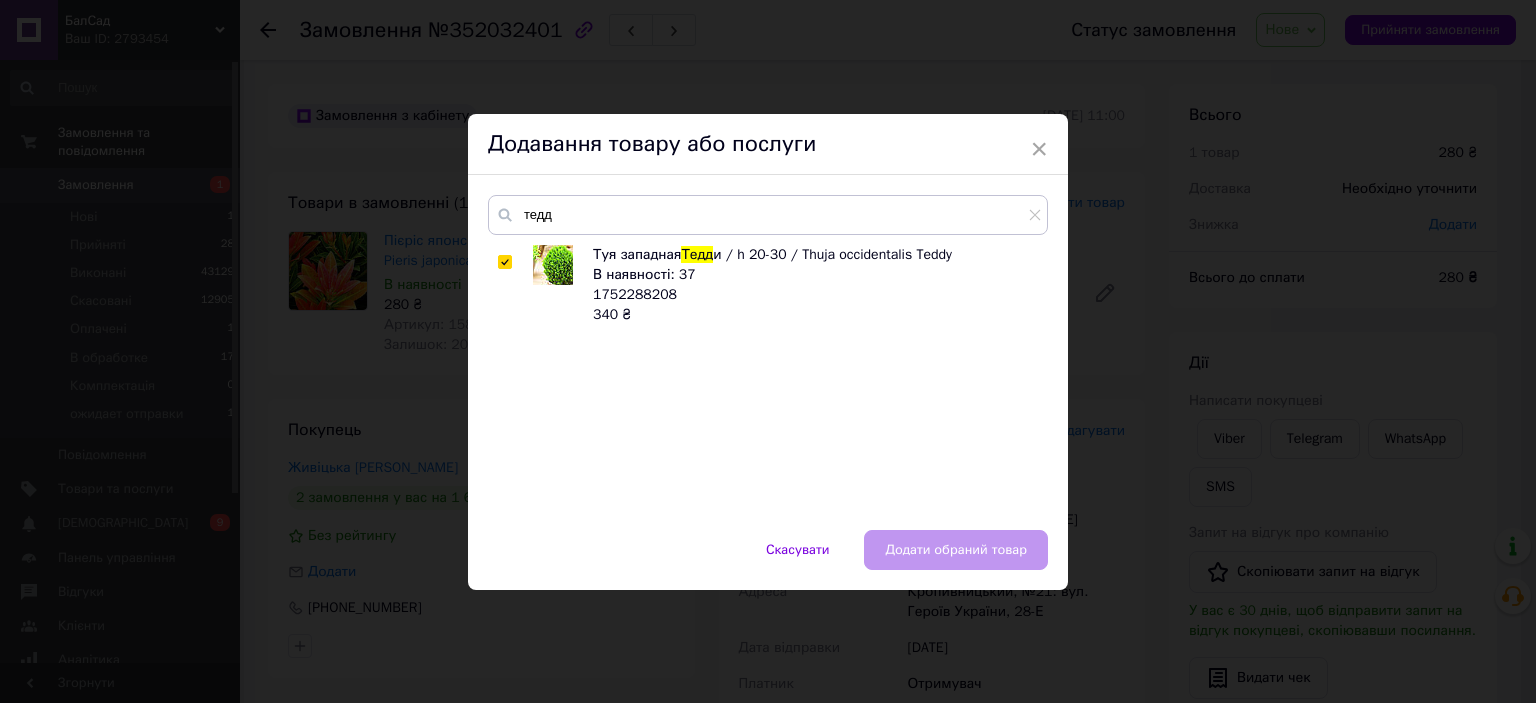 checkbox on "true" 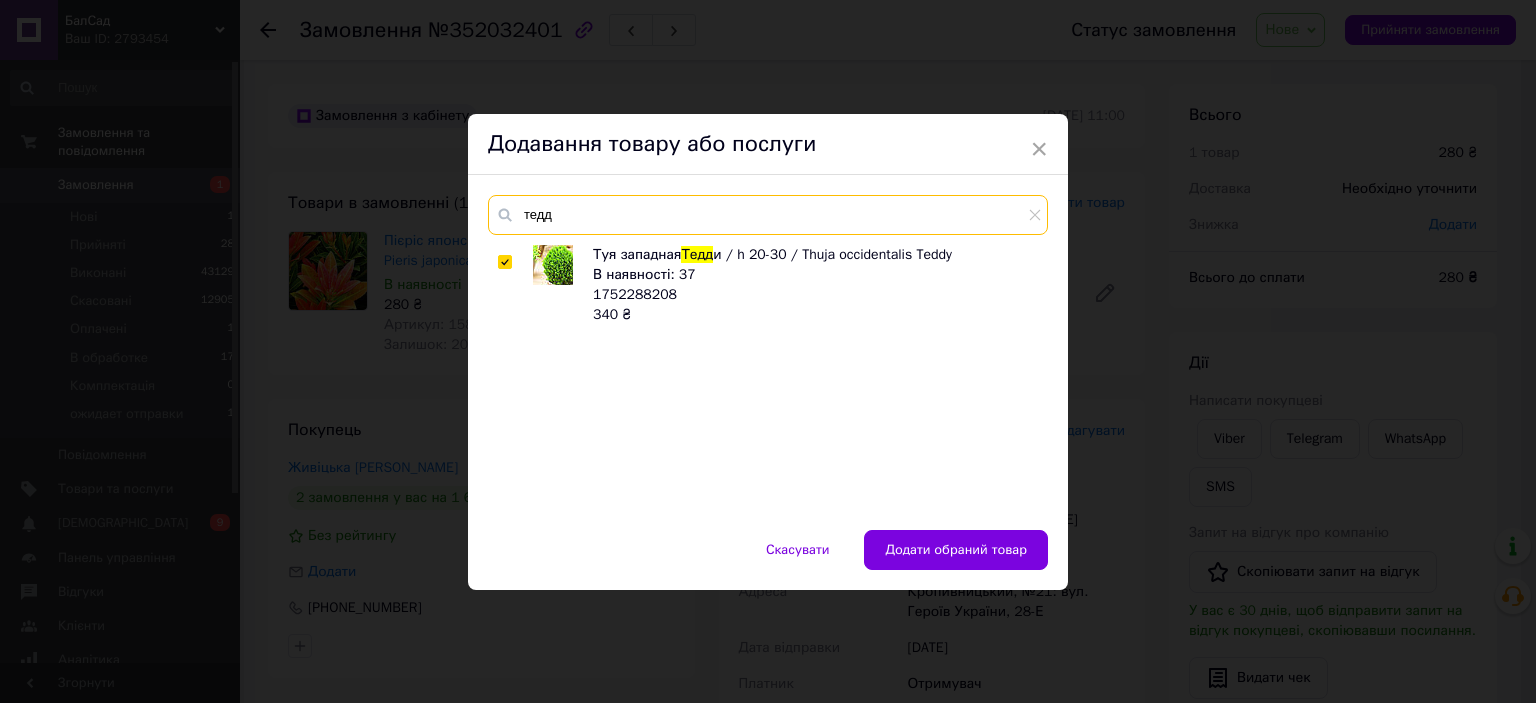 drag, startPoint x: 565, startPoint y: 213, endPoint x: 509, endPoint y: 216, distance: 56.0803 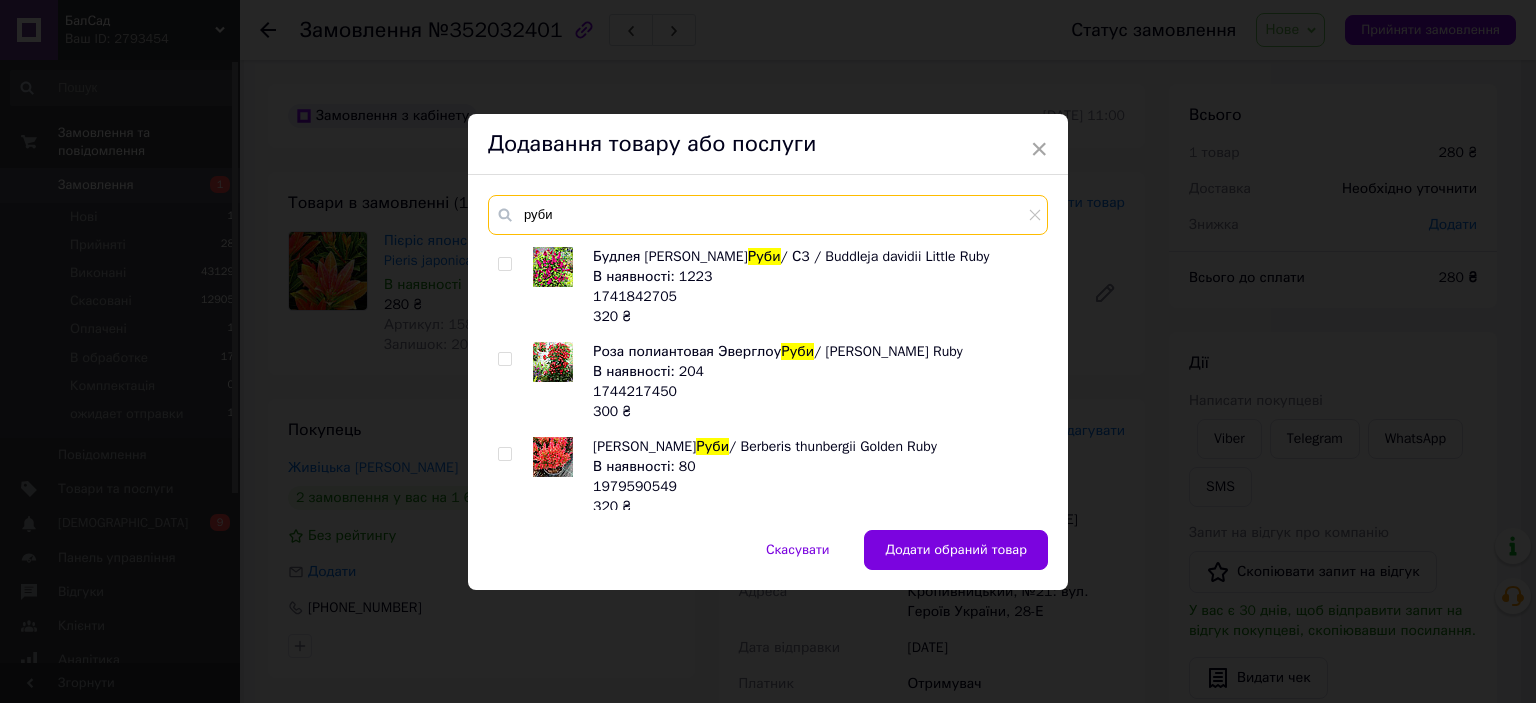 scroll, scrollTop: 200, scrollLeft: 0, axis: vertical 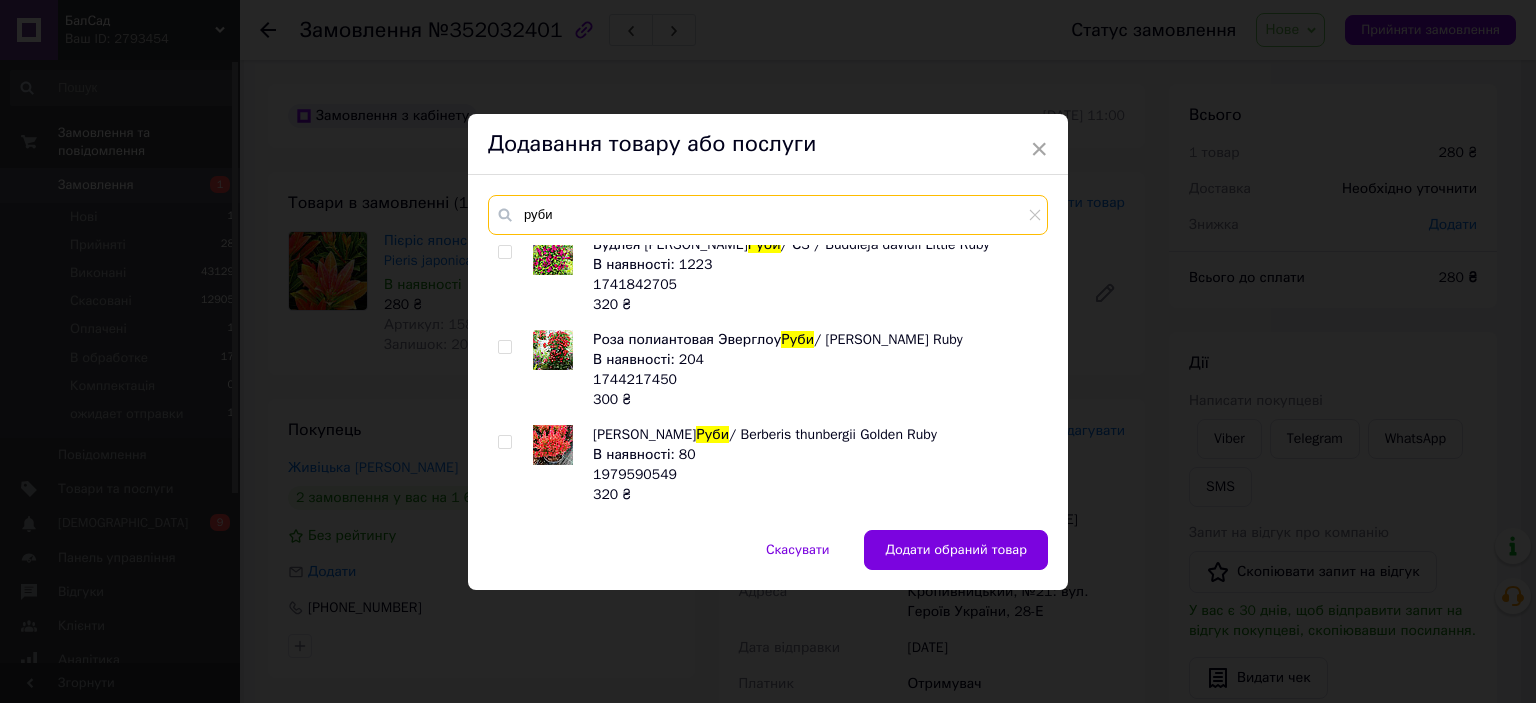 type on "руби" 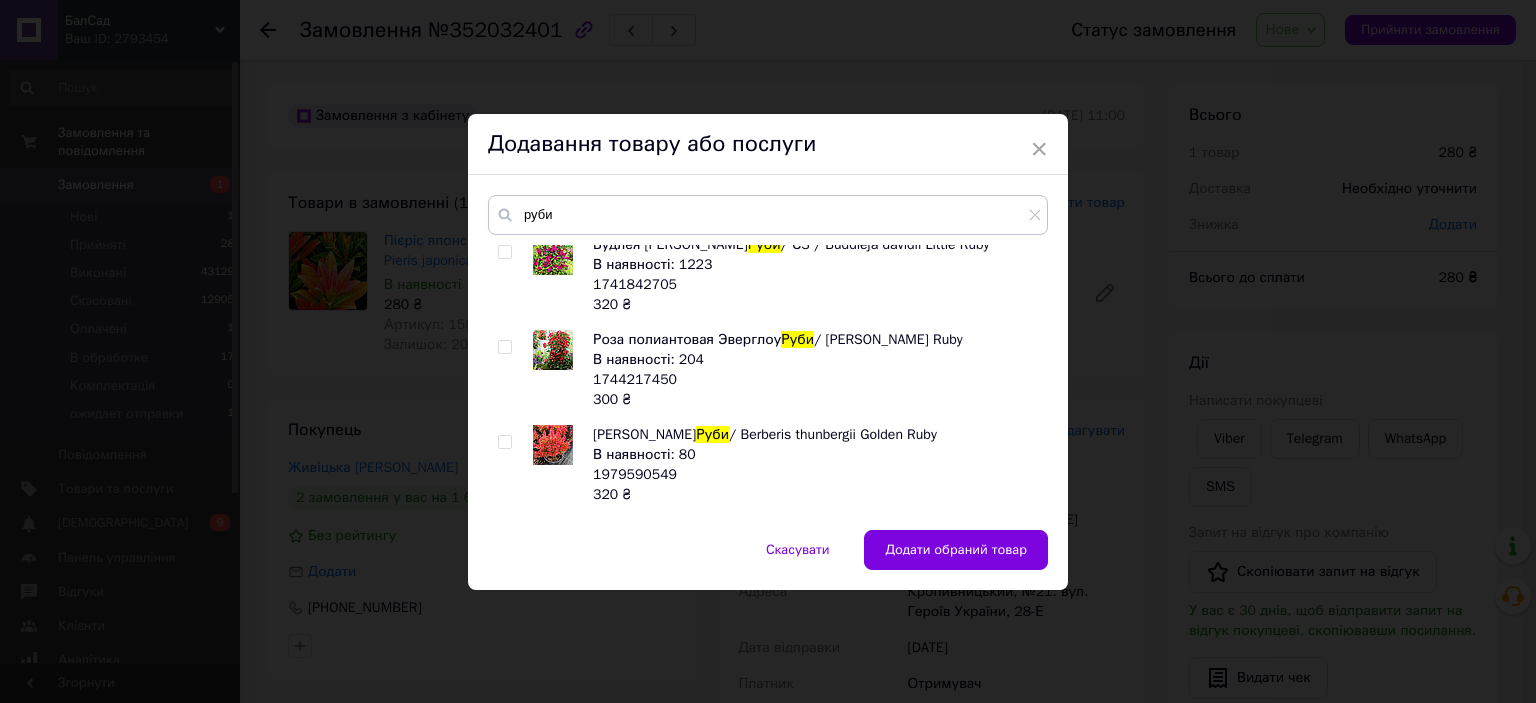 click at bounding box center (508, 275) 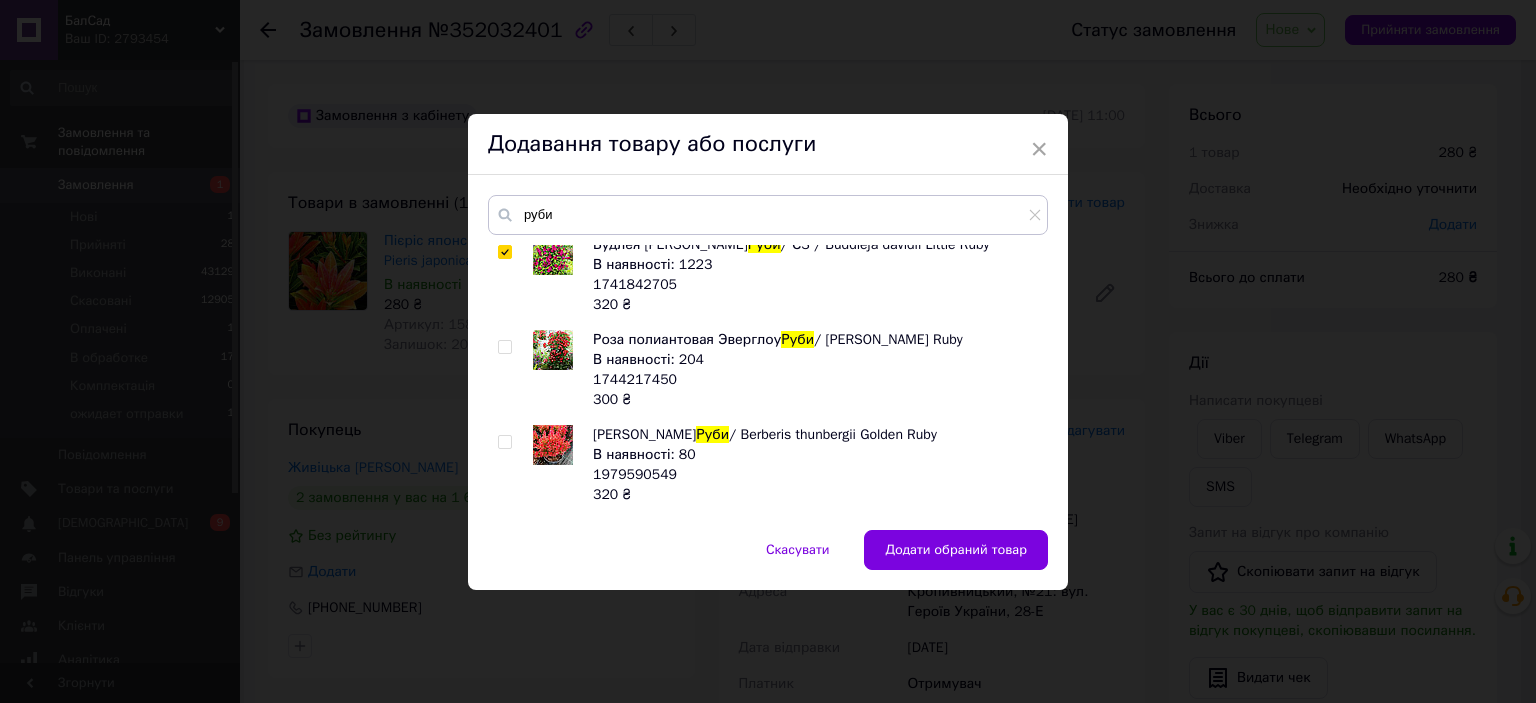 checkbox on "true" 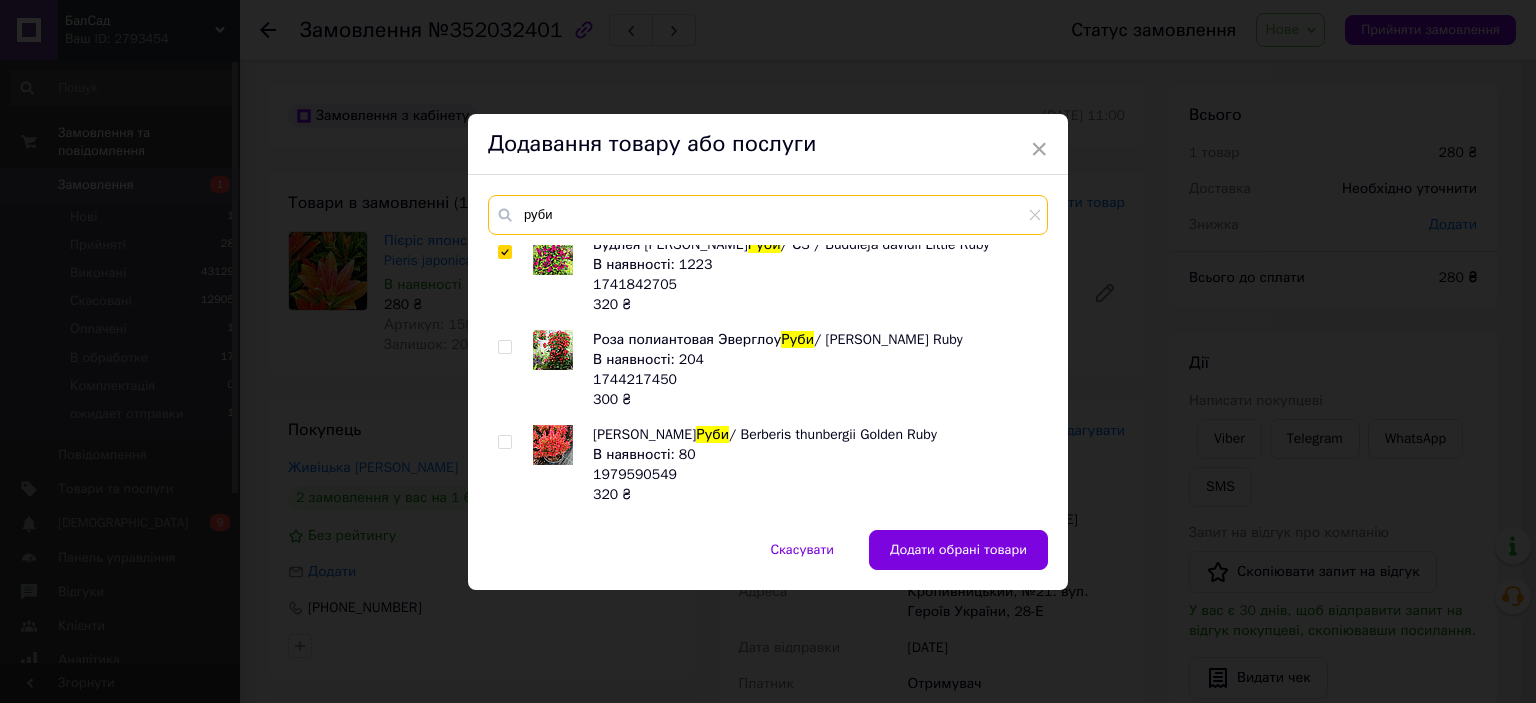 drag, startPoint x: 556, startPoint y: 213, endPoint x: 511, endPoint y: 221, distance: 45.705578 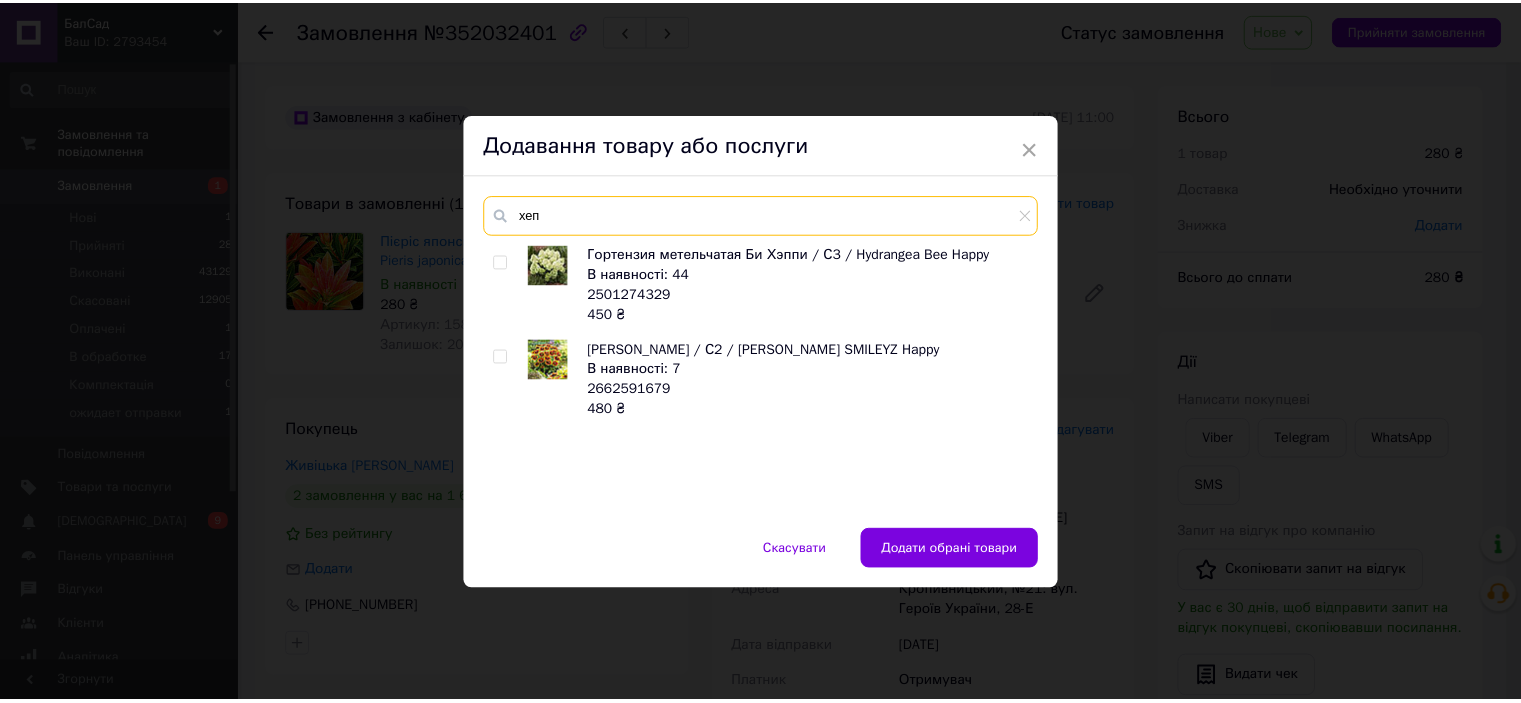 scroll, scrollTop: 0, scrollLeft: 0, axis: both 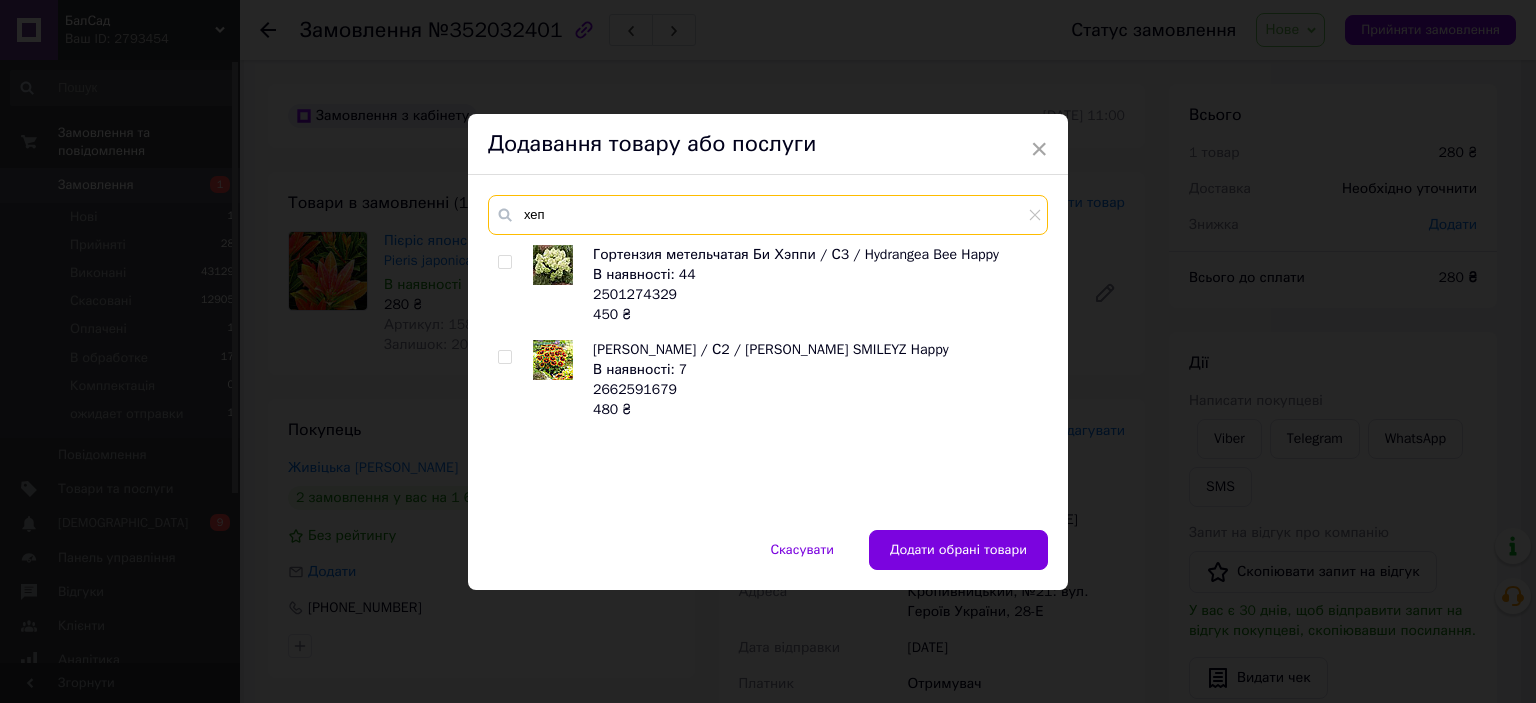 type on "хеп" 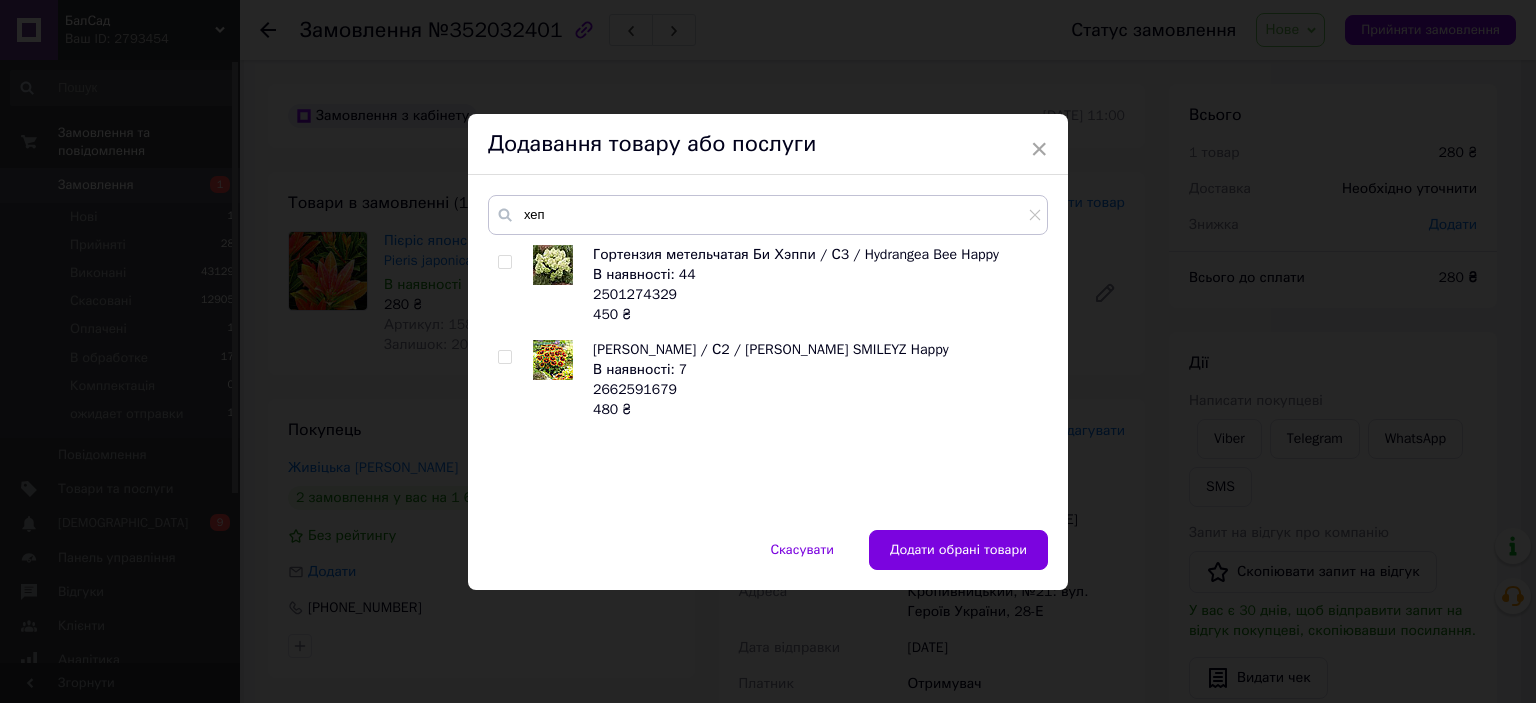 click at bounding box center (504, 357) 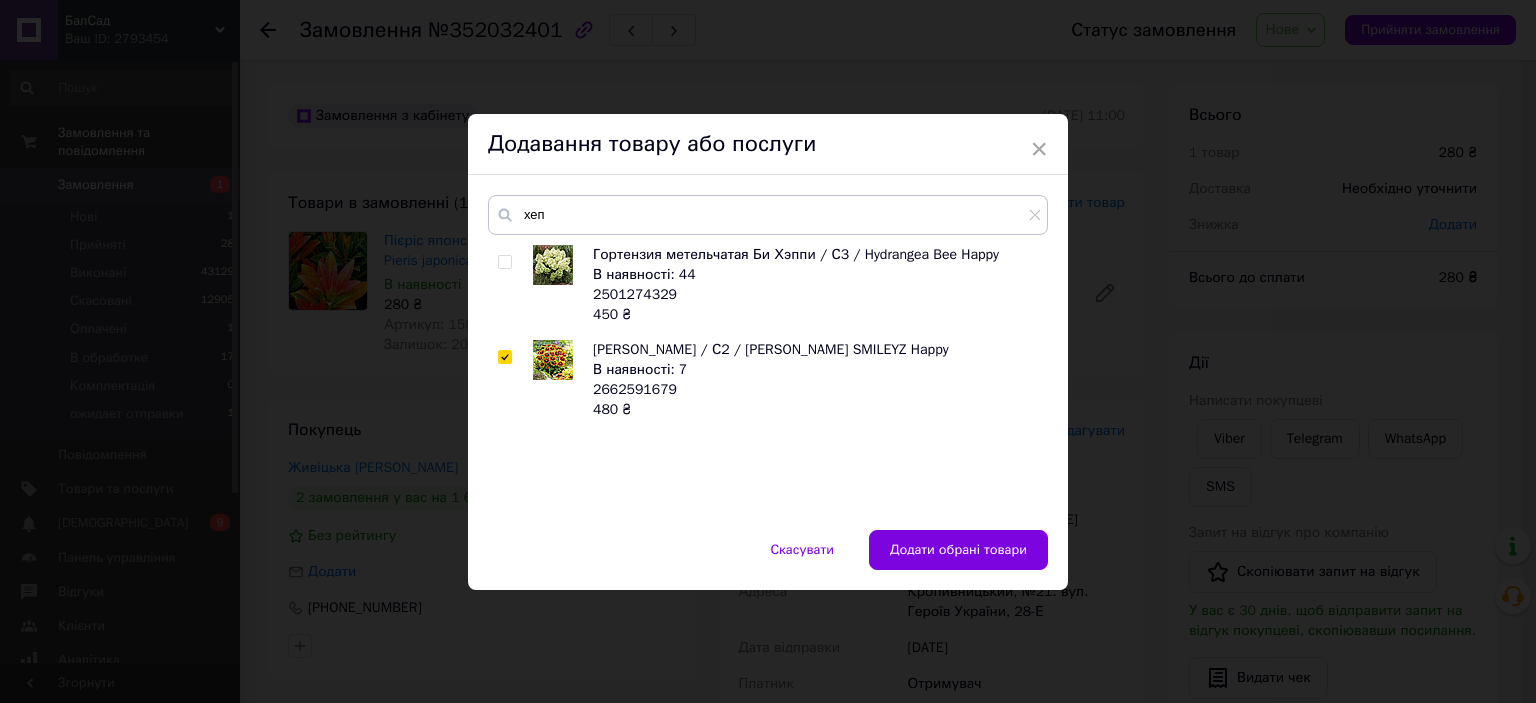 checkbox on "true" 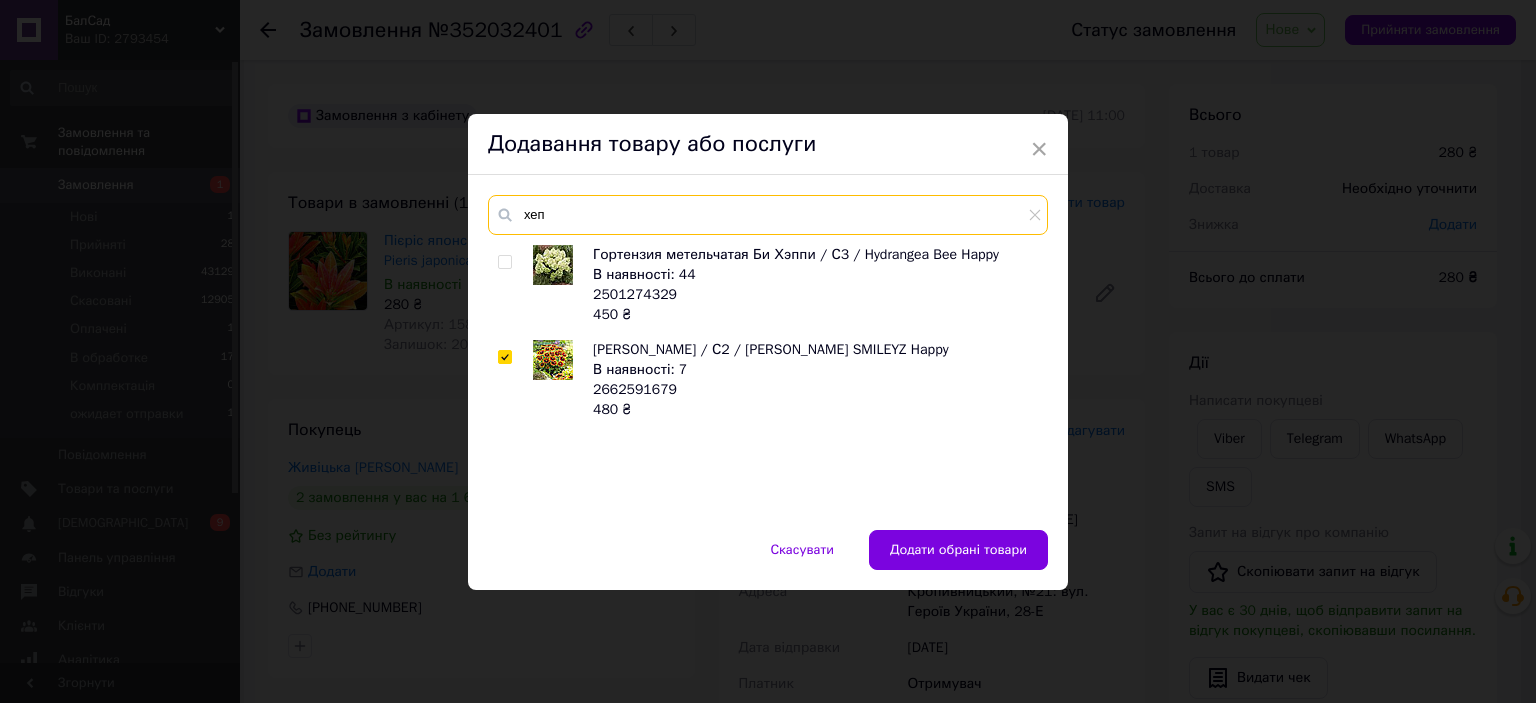 drag, startPoint x: 565, startPoint y: 219, endPoint x: 509, endPoint y: 219, distance: 56 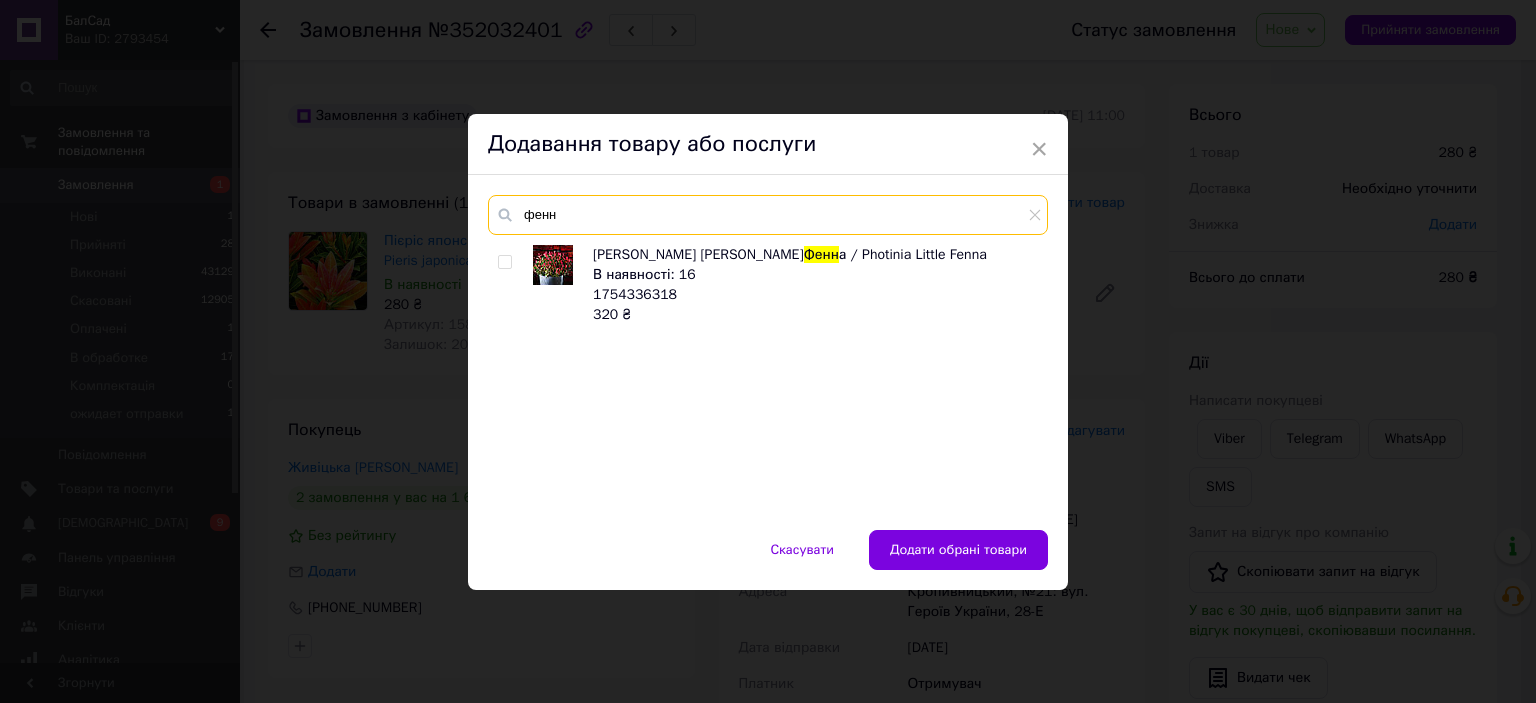 type on "фенн" 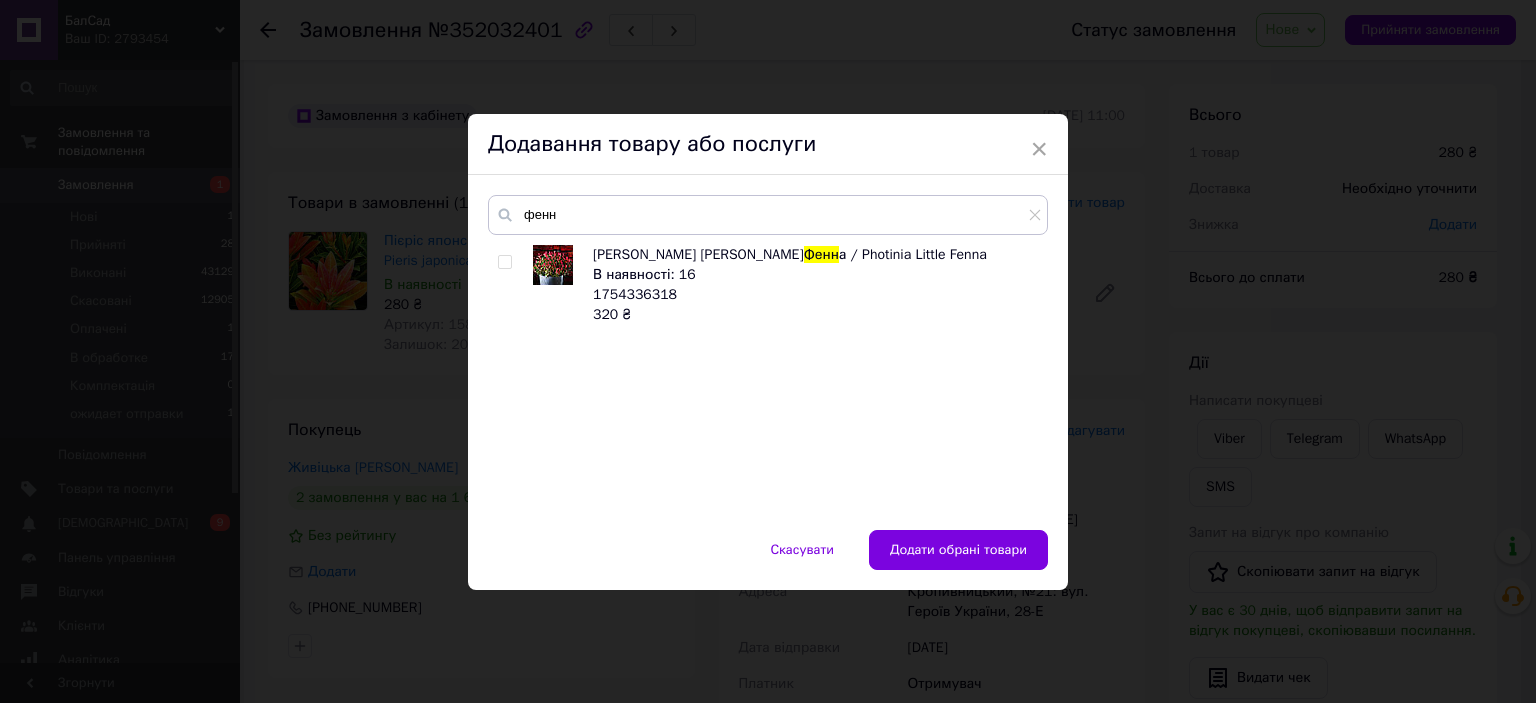 click at bounding box center (504, 262) 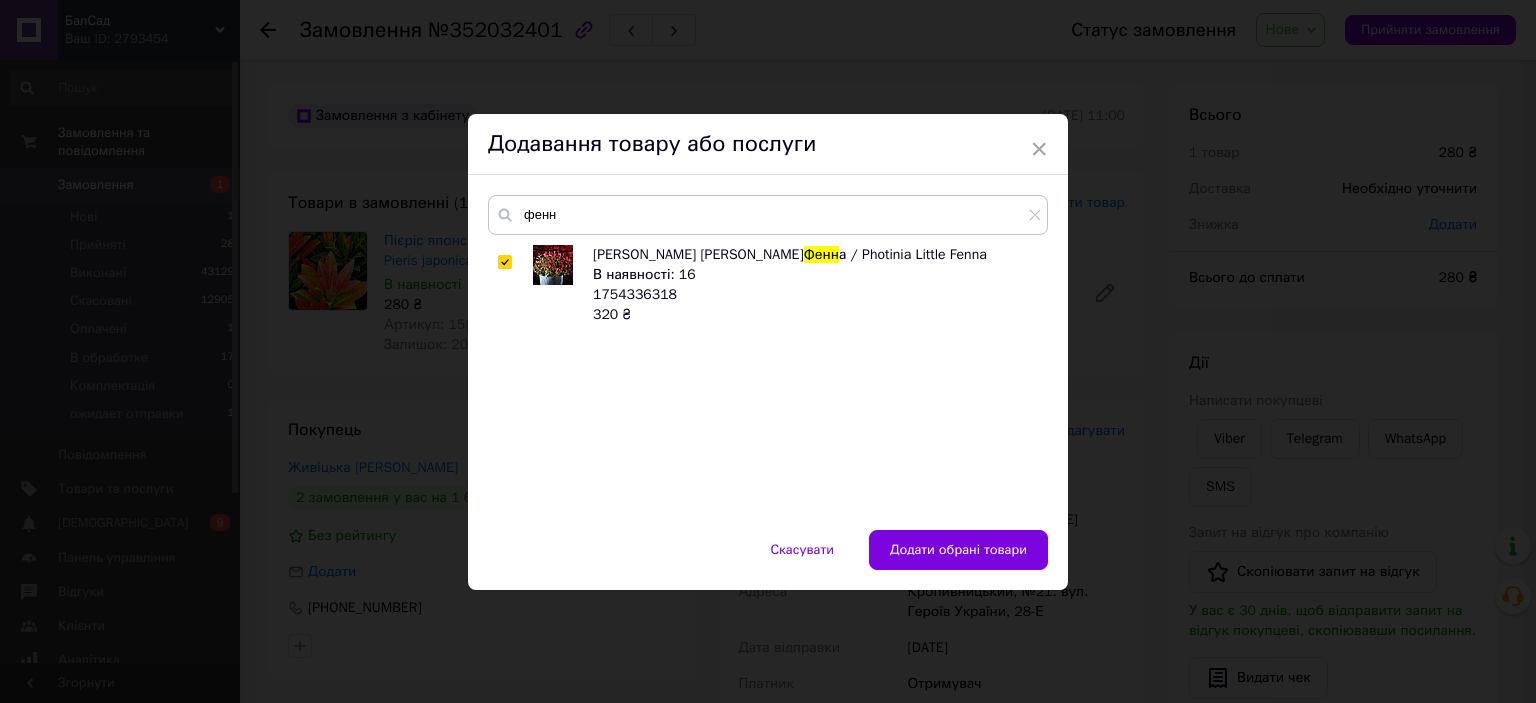 checkbox on "true" 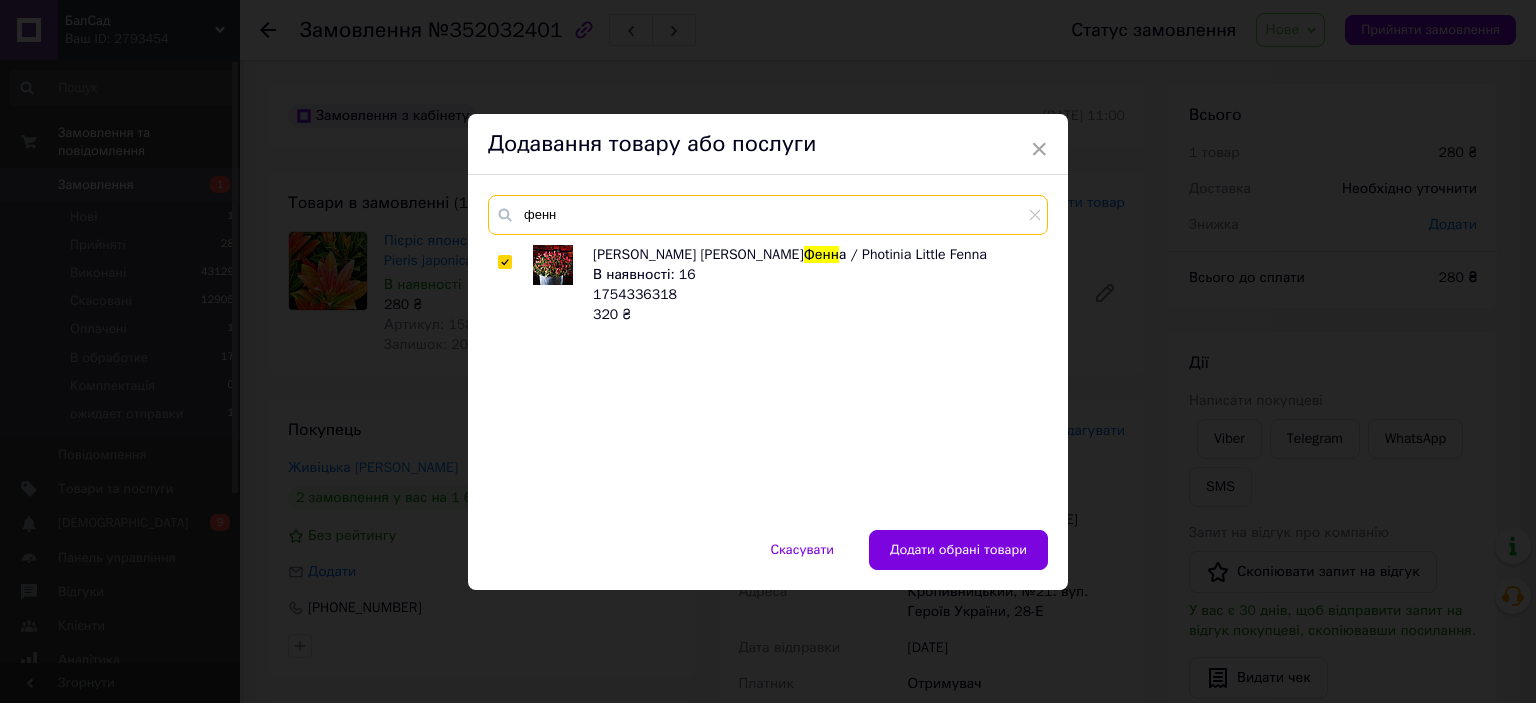 drag, startPoint x: 580, startPoint y: 219, endPoint x: 500, endPoint y: 243, distance: 83.52245 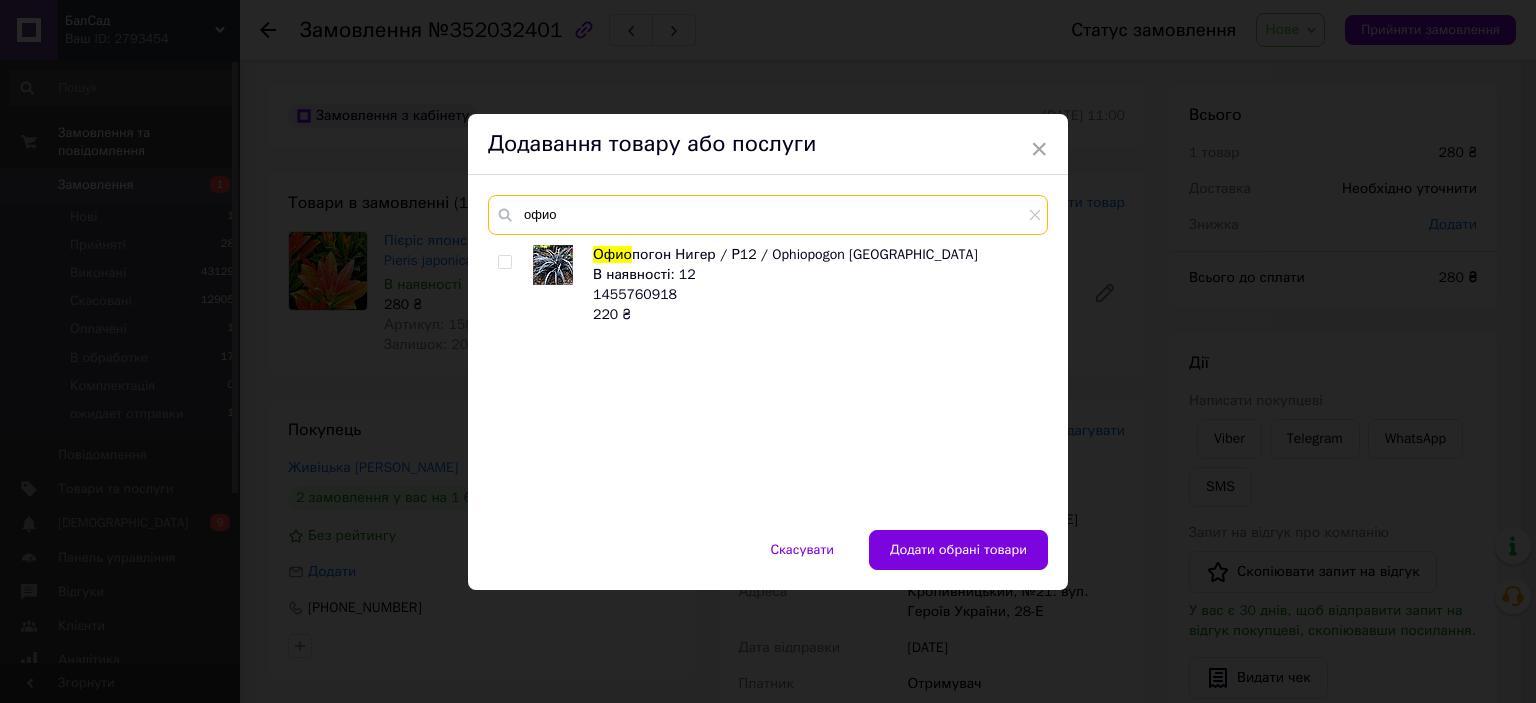 type on "офио" 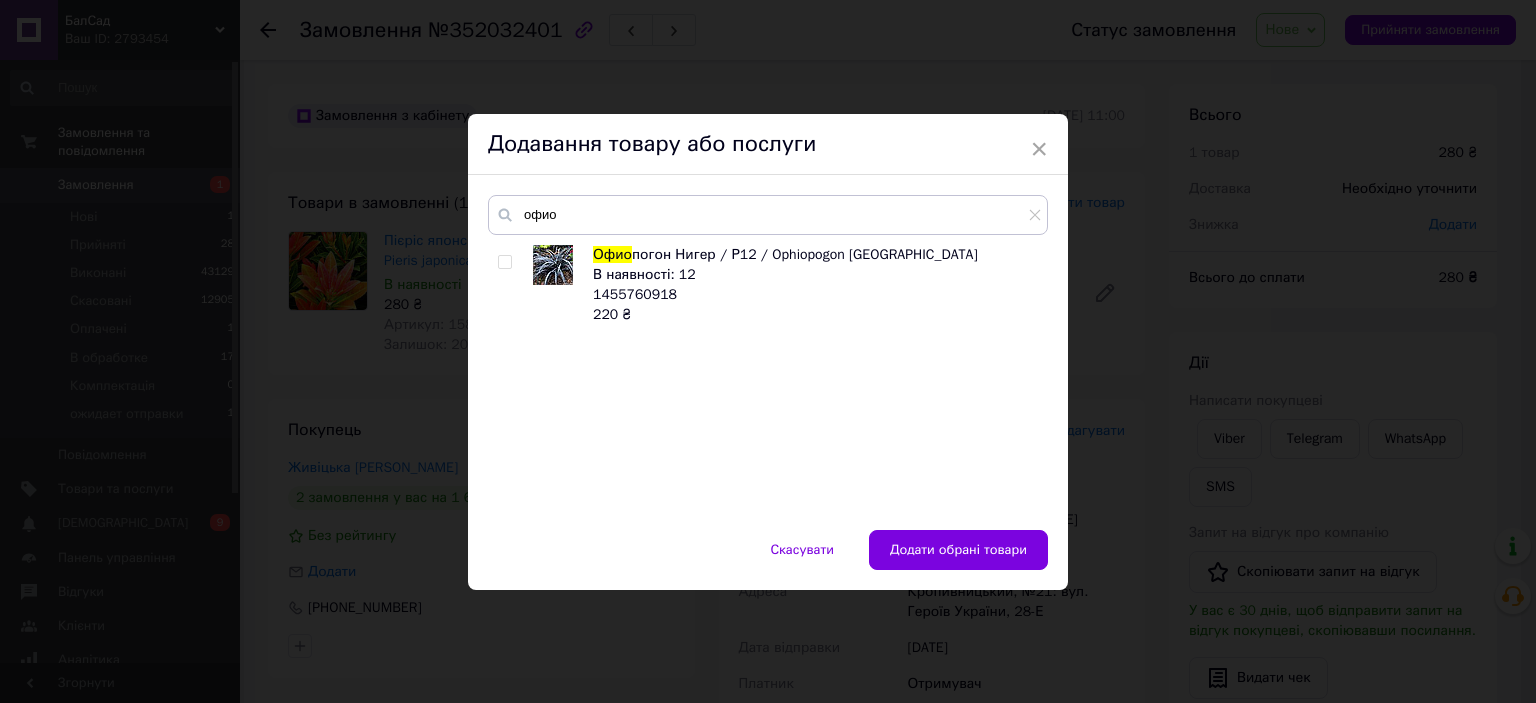 click at bounding box center [504, 262] 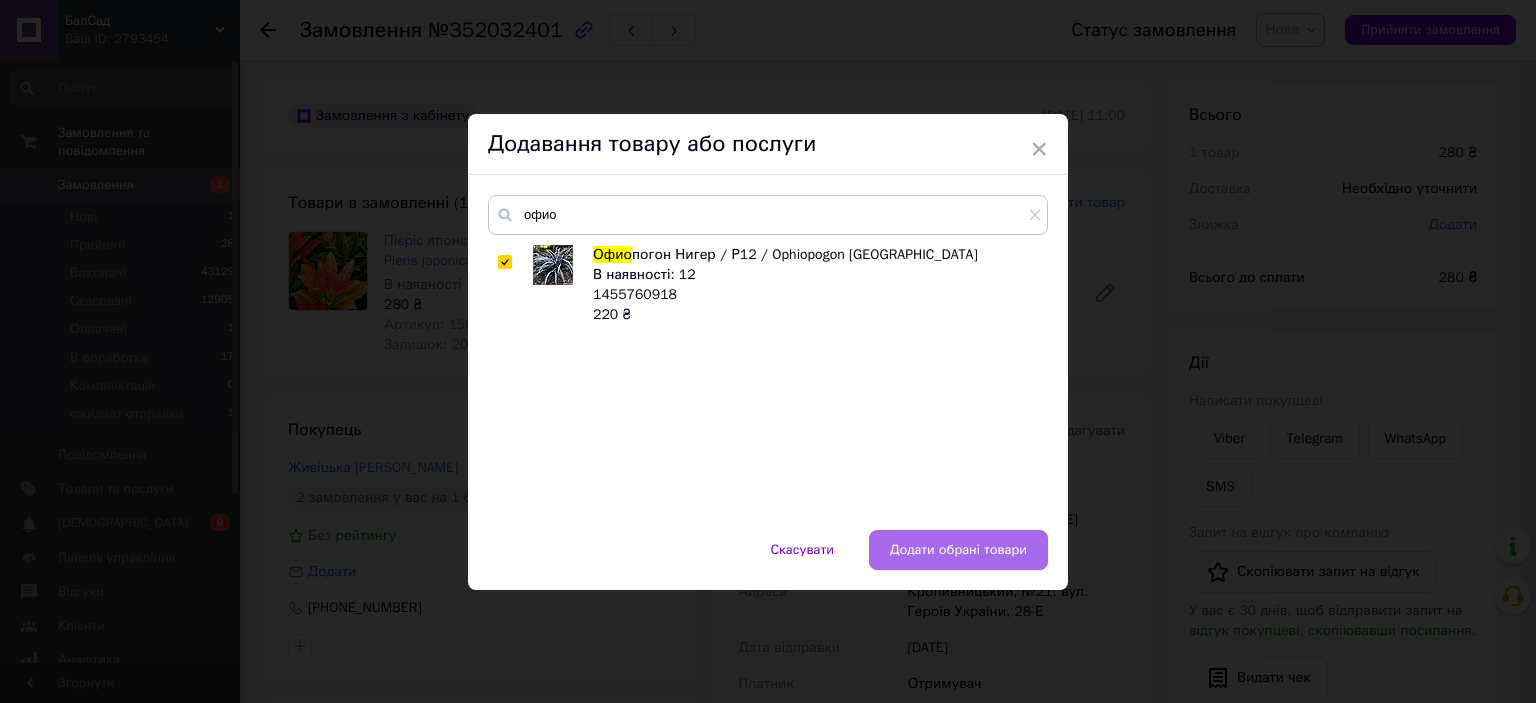 click on "Додати обрані товари" at bounding box center [958, 550] 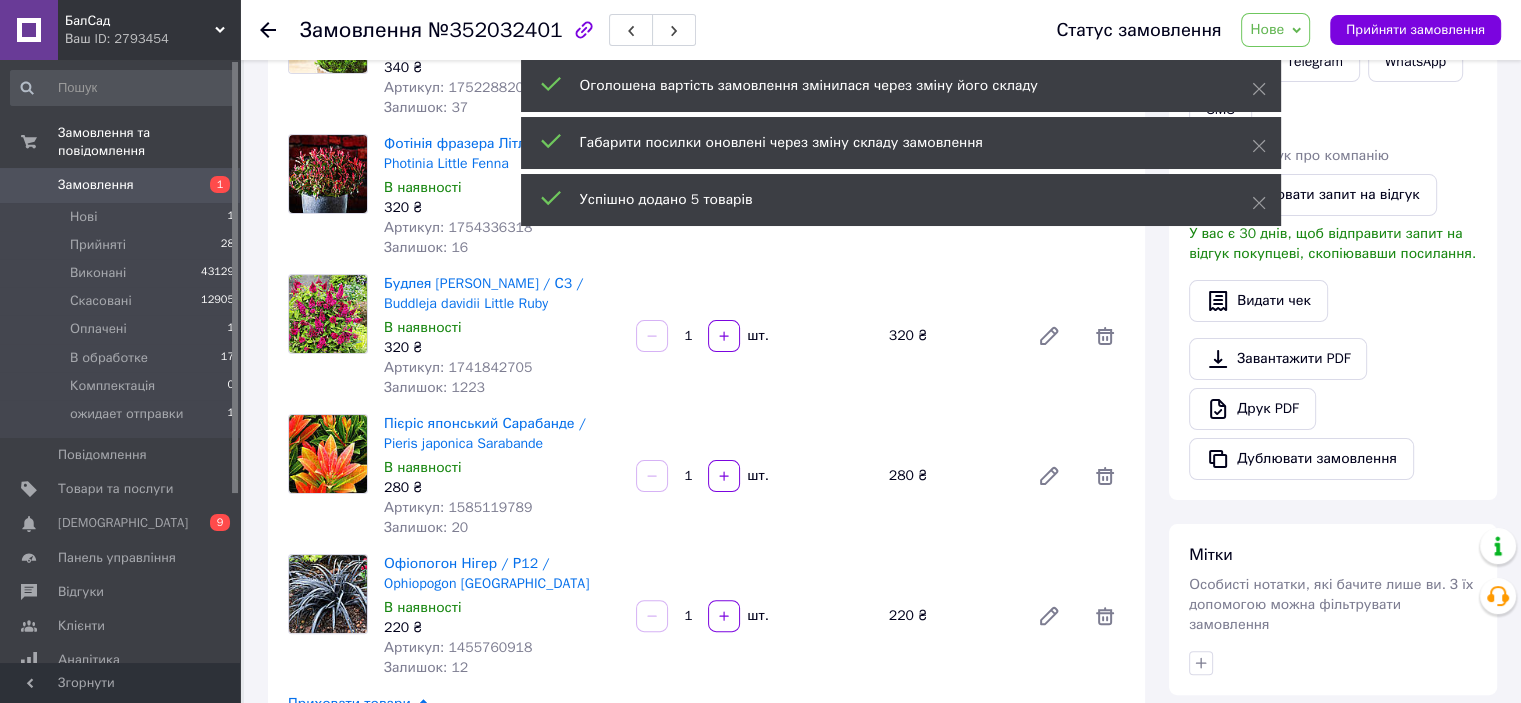 scroll, scrollTop: 400, scrollLeft: 0, axis: vertical 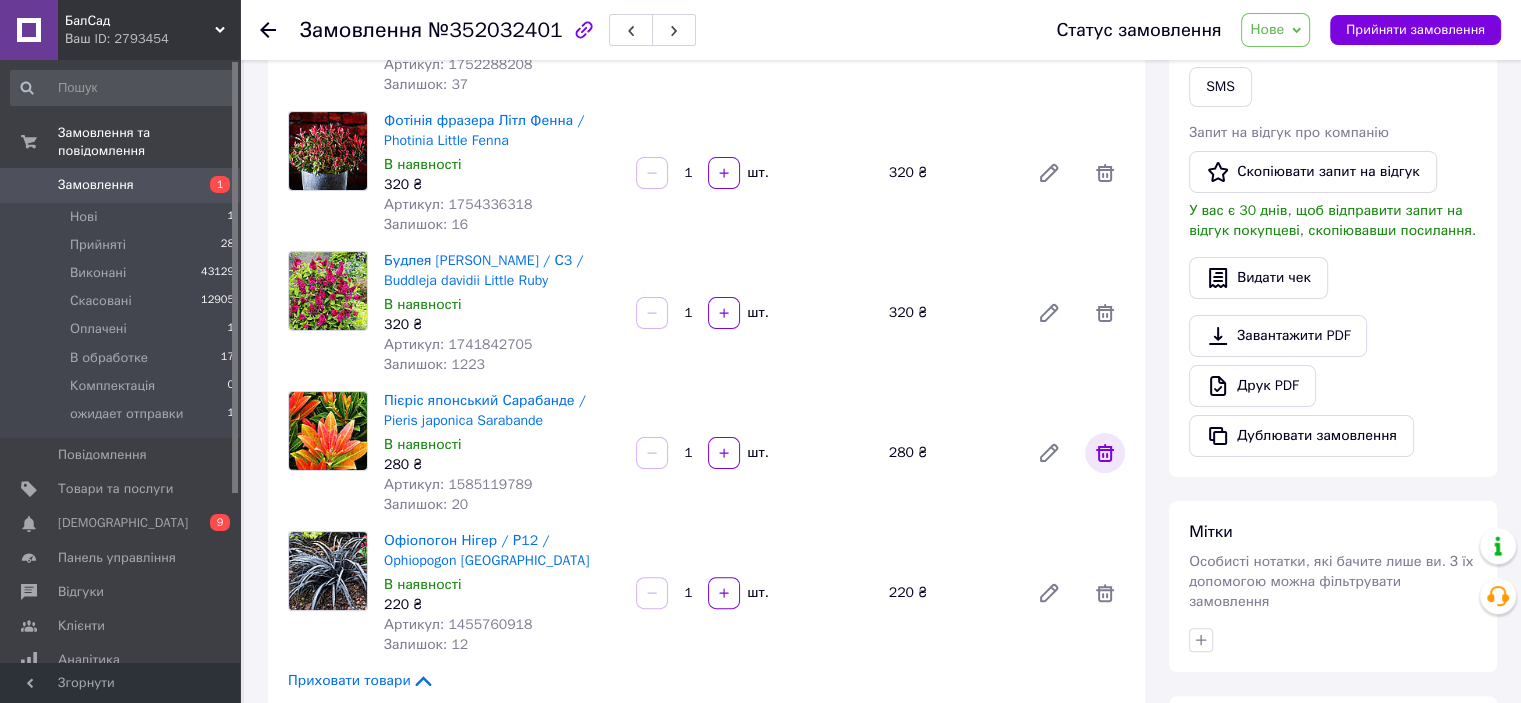 click 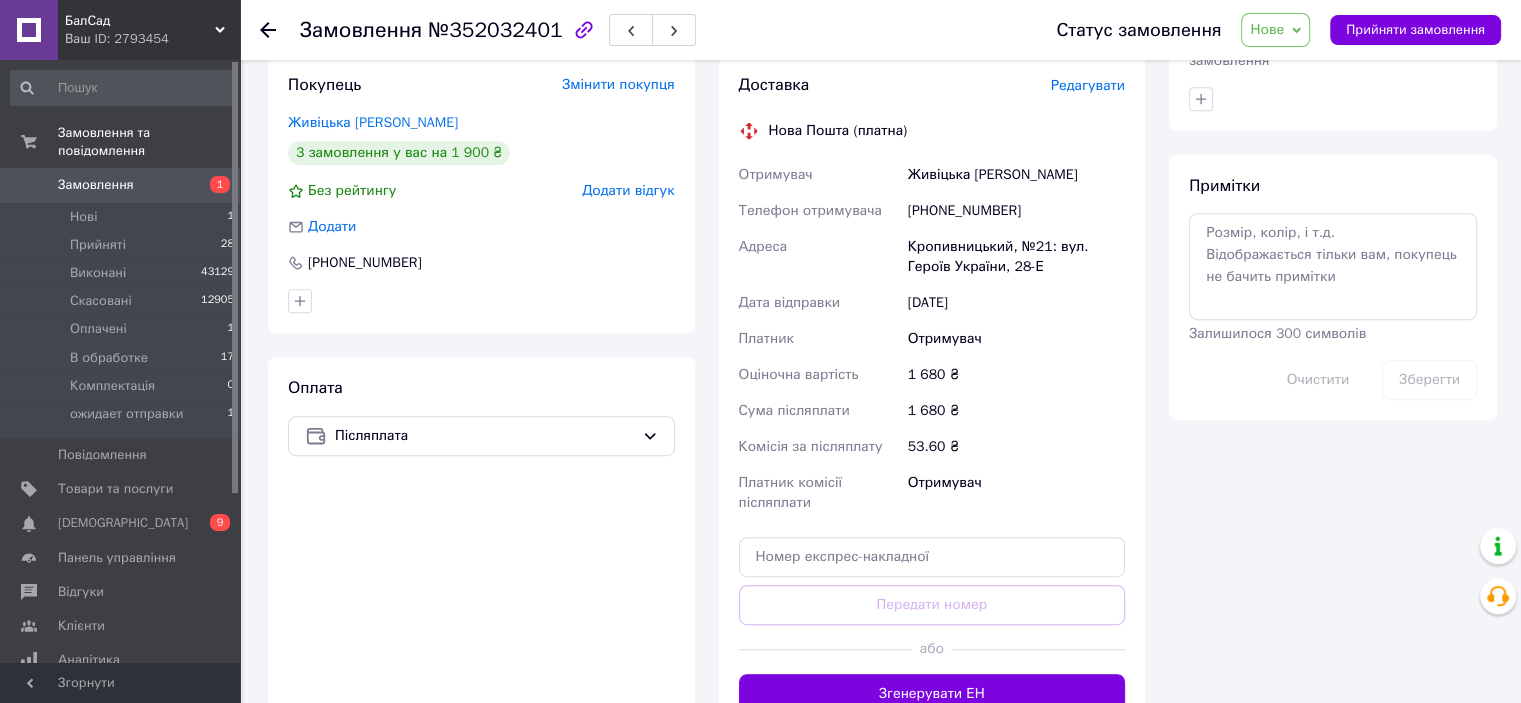 scroll, scrollTop: 600, scrollLeft: 0, axis: vertical 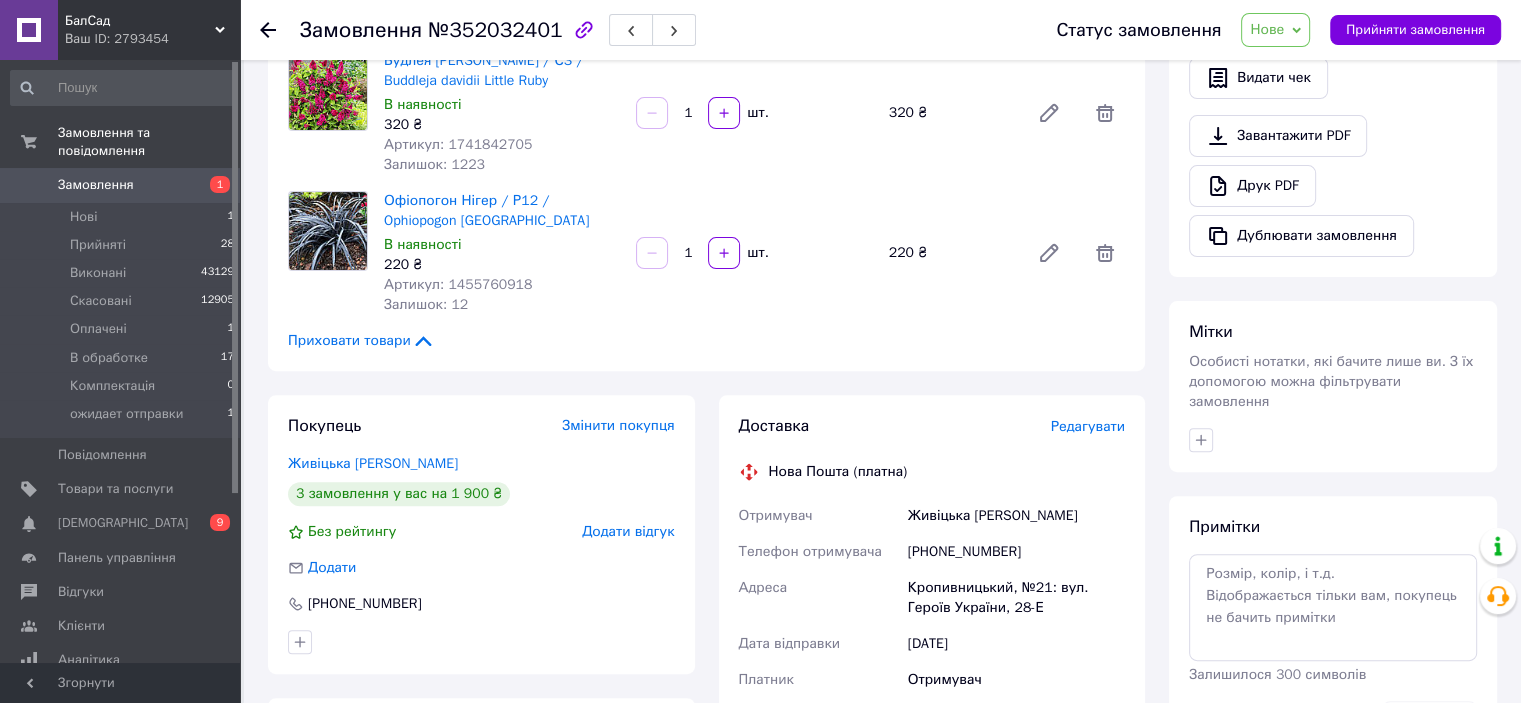 click on "Нове" at bounding box center (1267, 29) 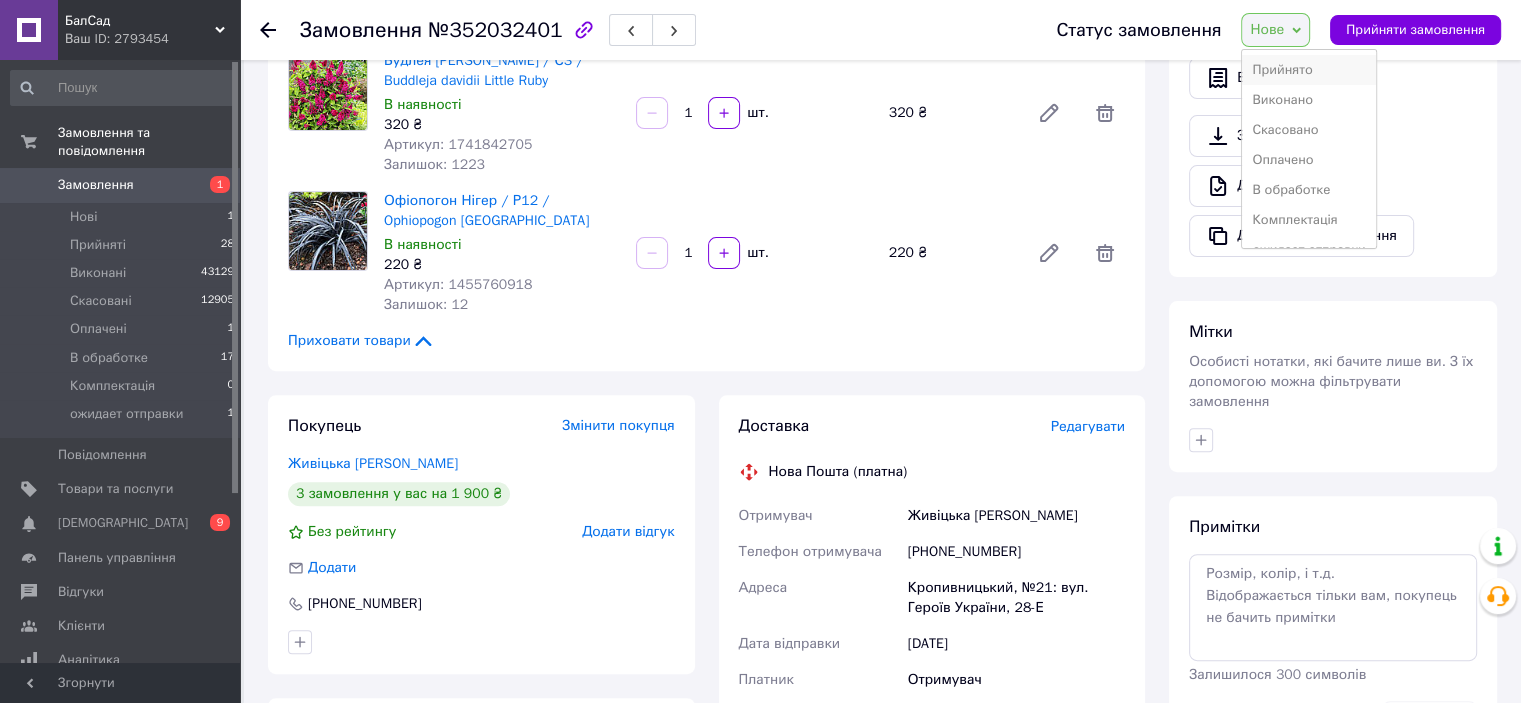click on "Прийнято" at bounding box center [1308, 70] 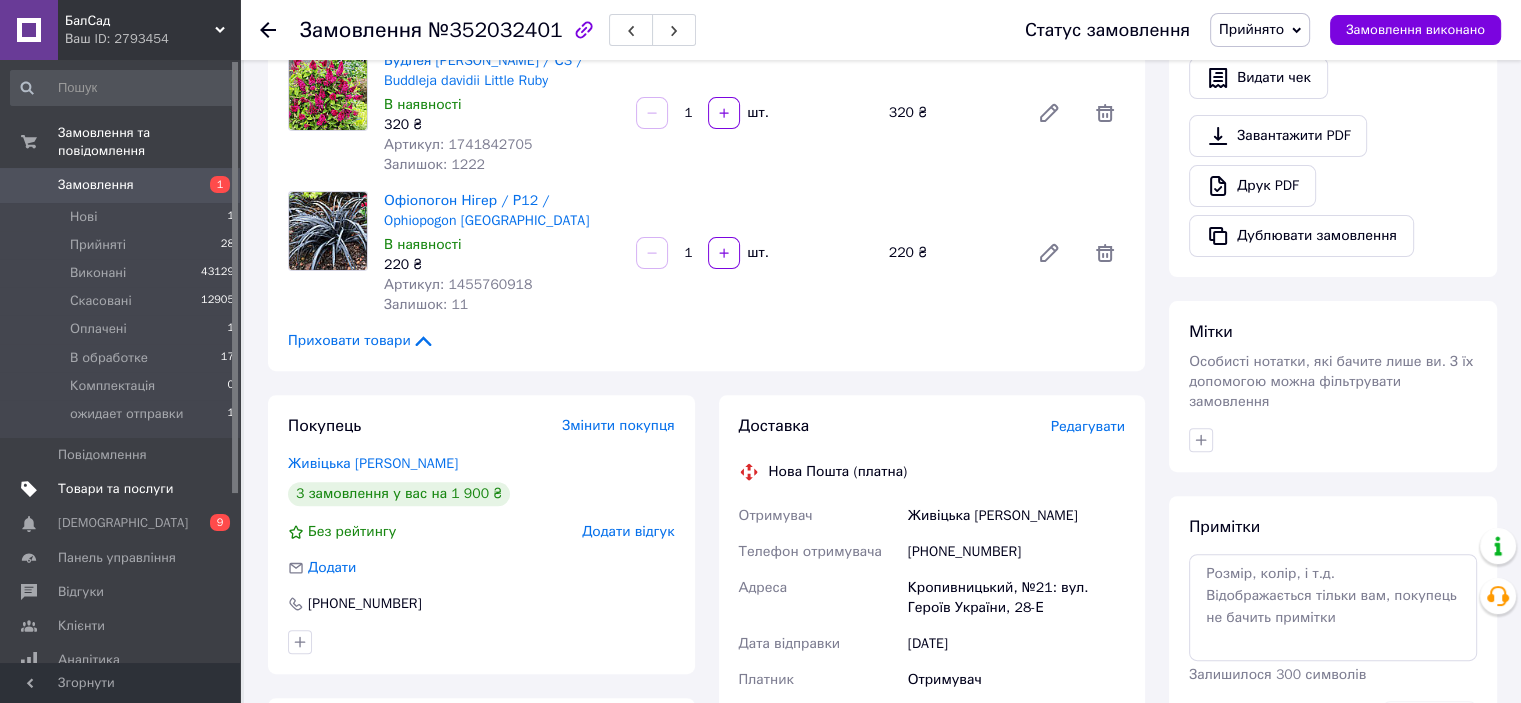 click on "Товари та послуги" at bounding box center (115, 489) 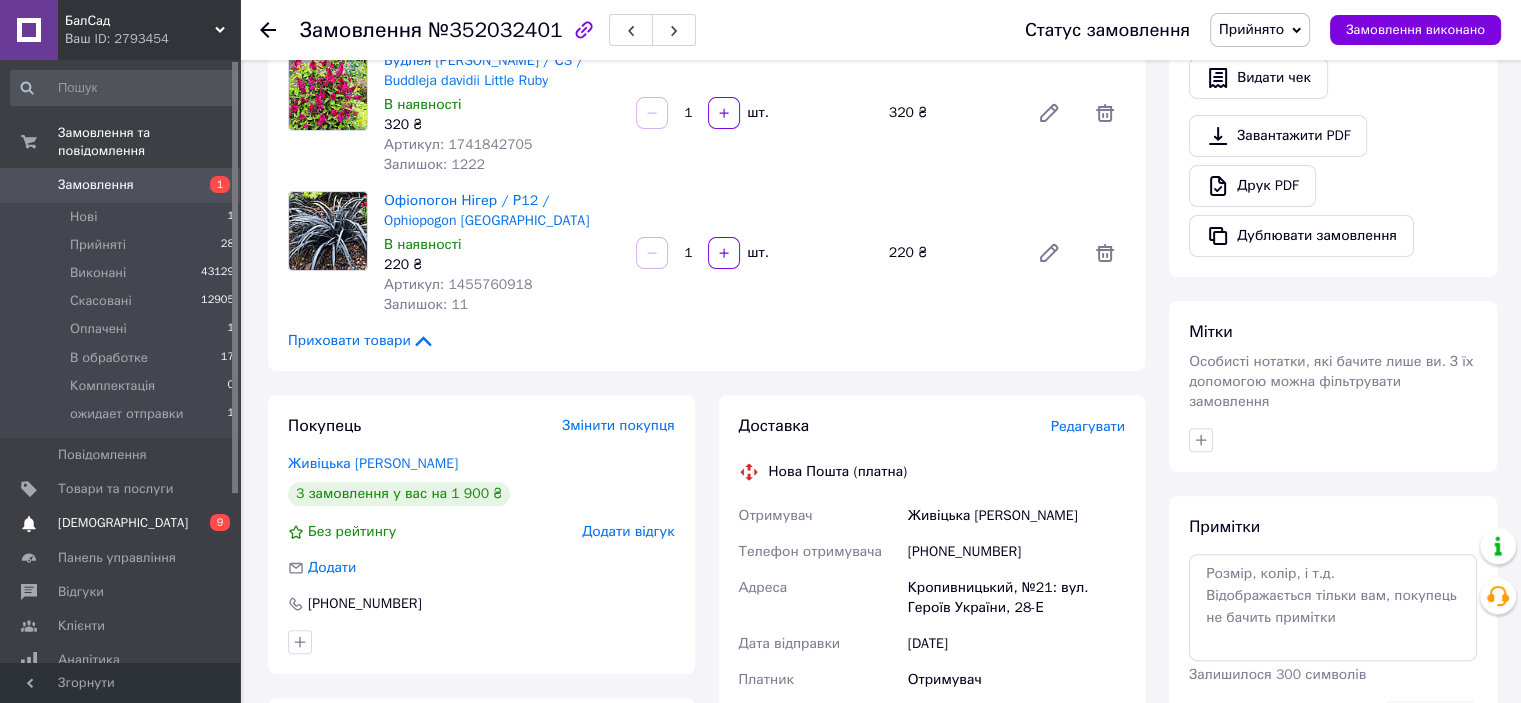 scroll, scrollTop: 0, scrollLeft: 0, axis: both 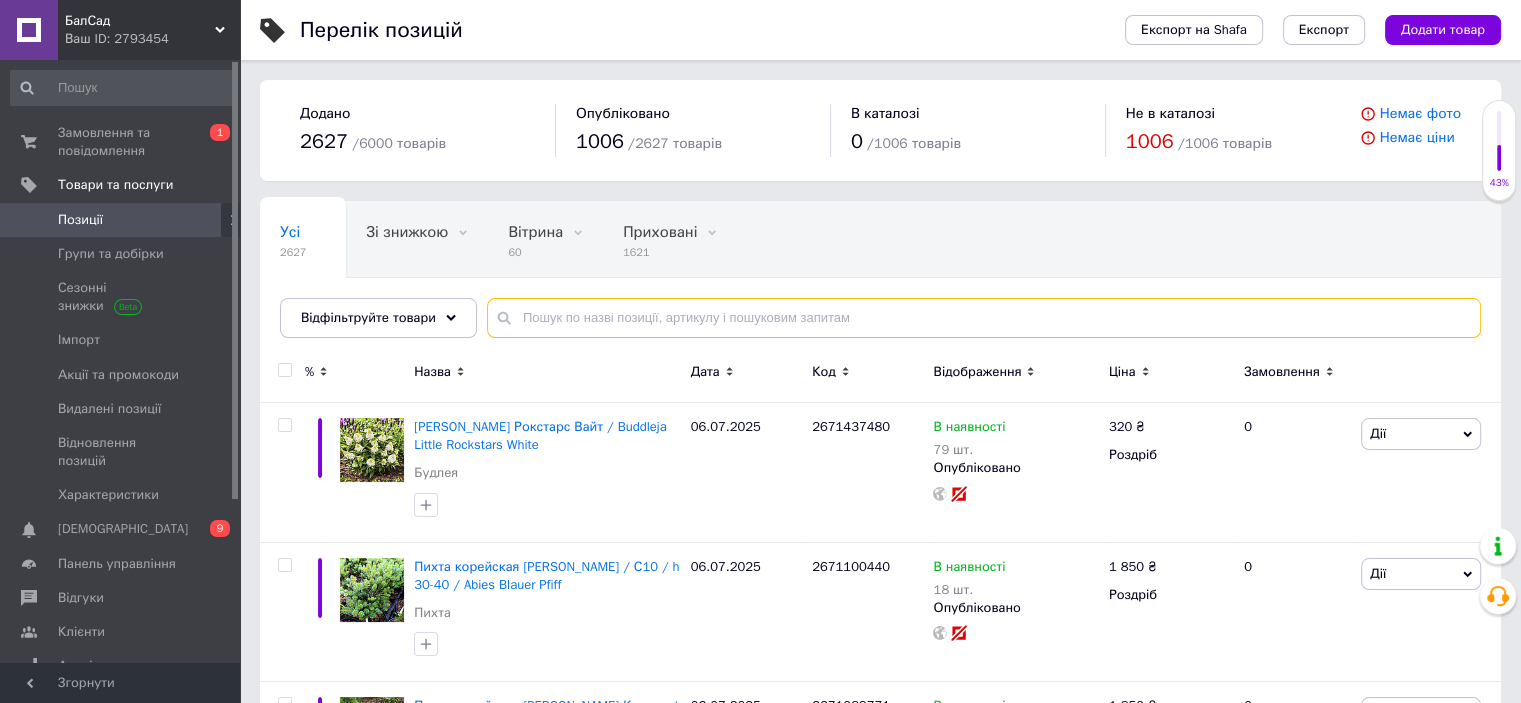 click at bounding box center (984, 318) 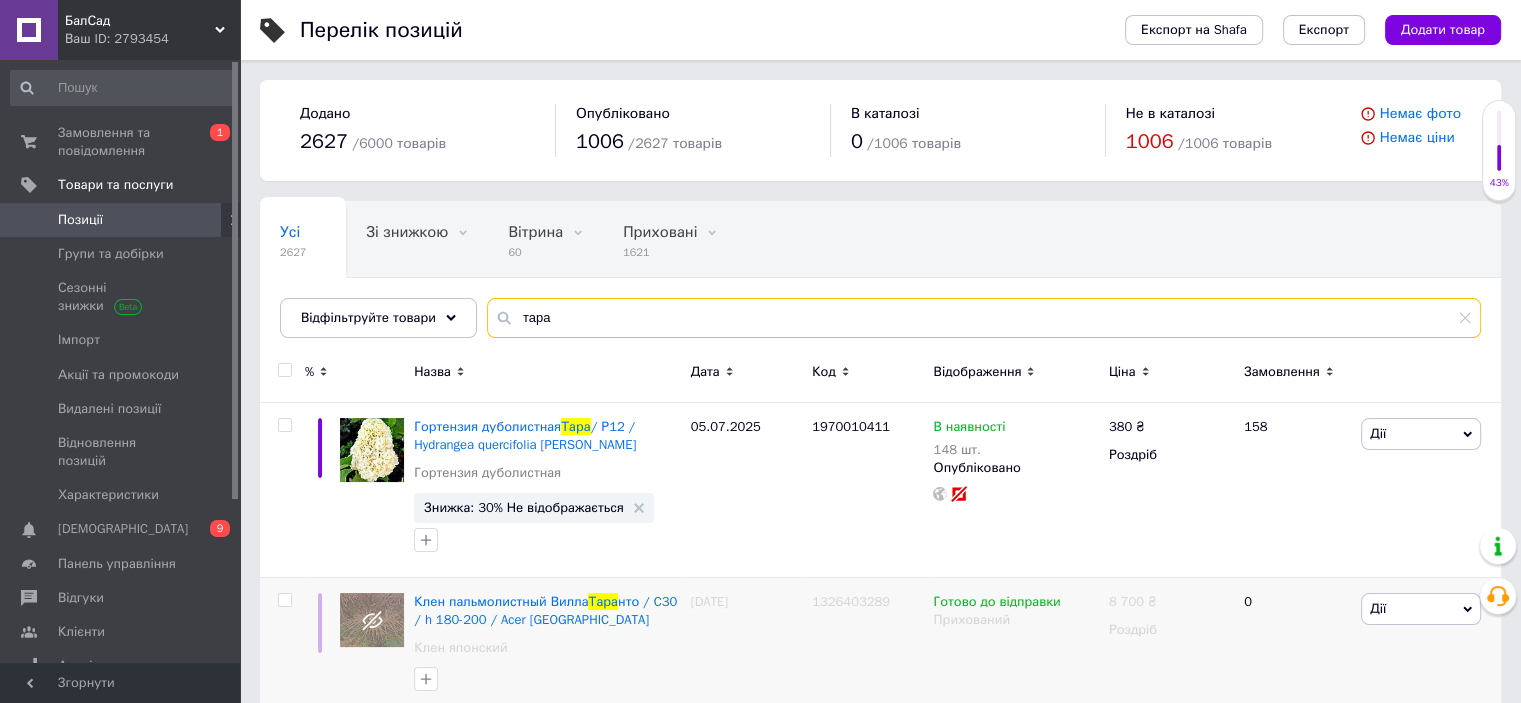 type on "тара" 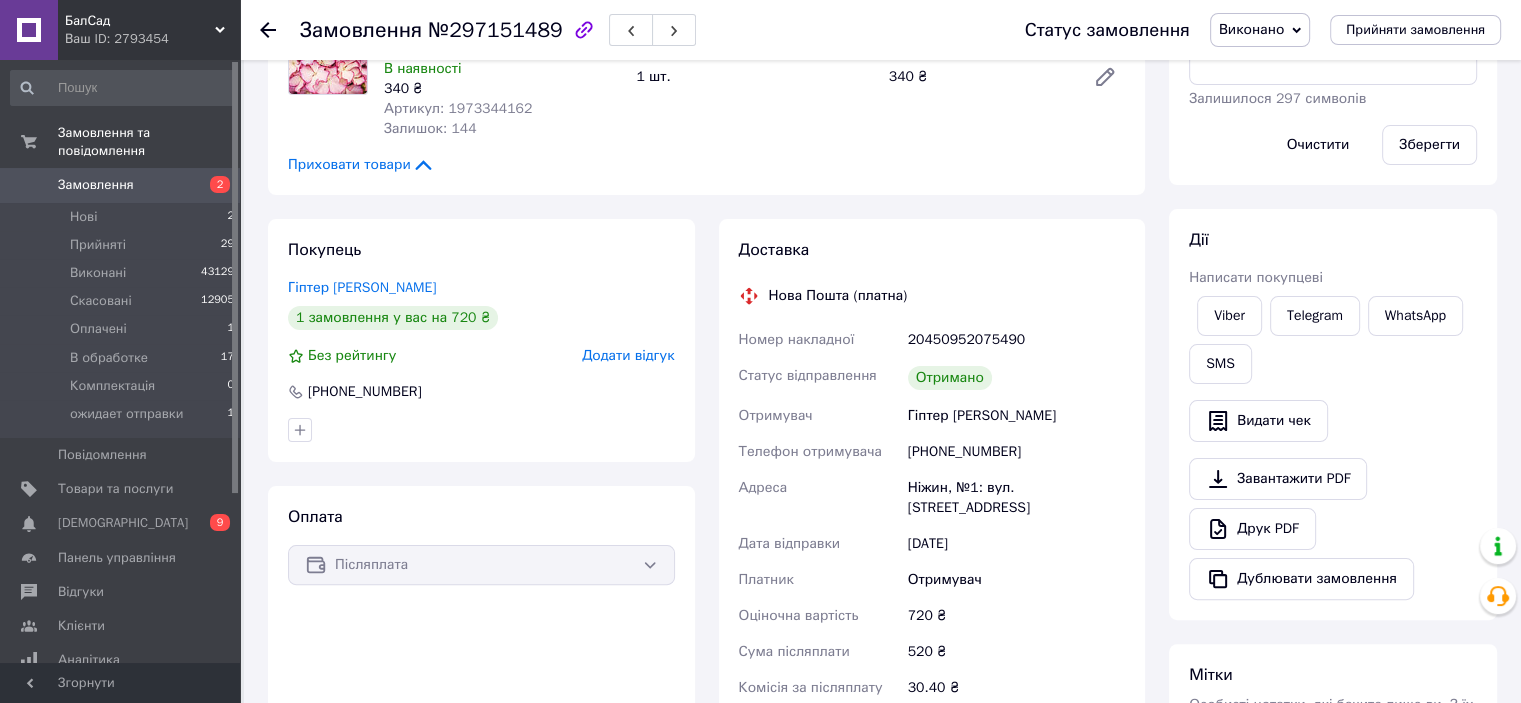 scroll, scrollTop: 400, scrollLeft: 0, axis: vertical 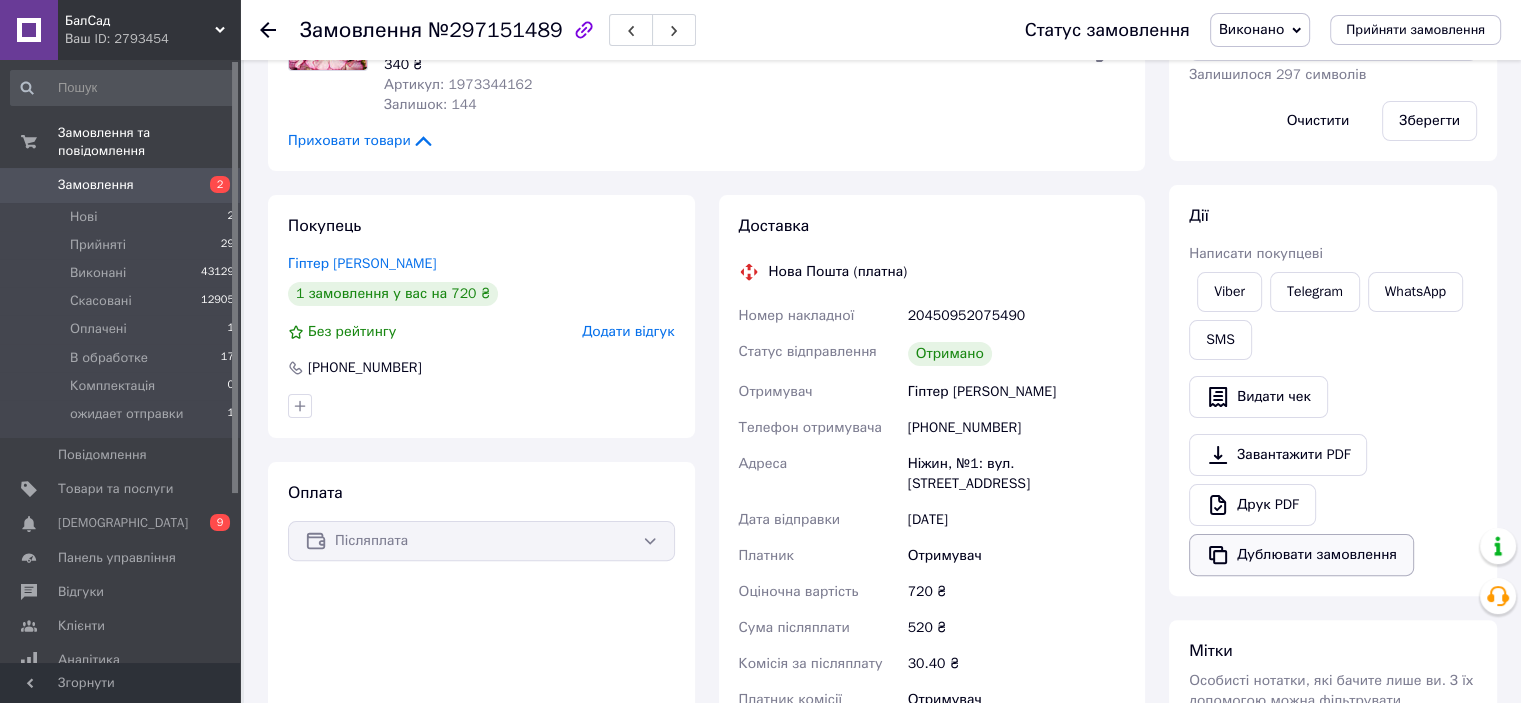 click on "Дублювати замовлення" at bounding box center (1301, 555) 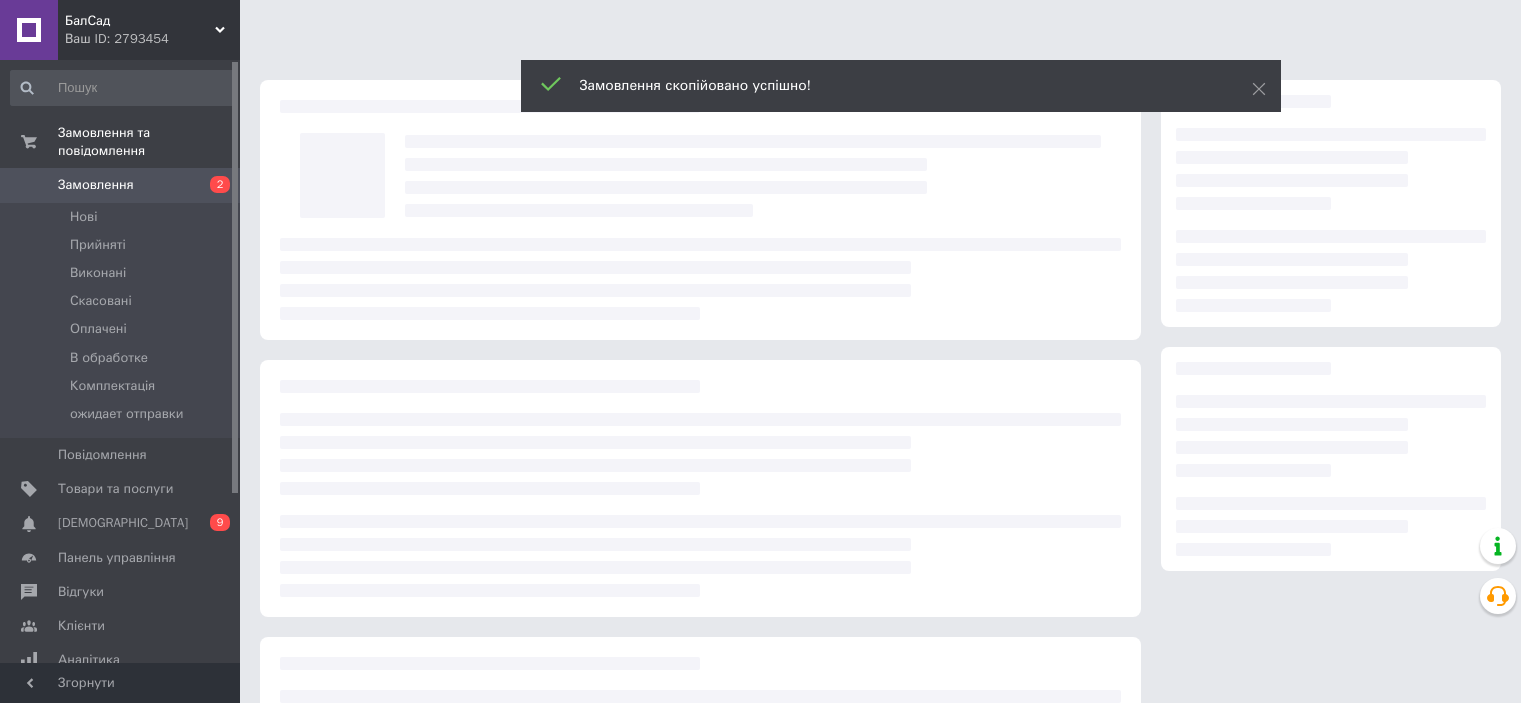 scroll, scrollTop: 0, scrollLeft: 0, axis: both 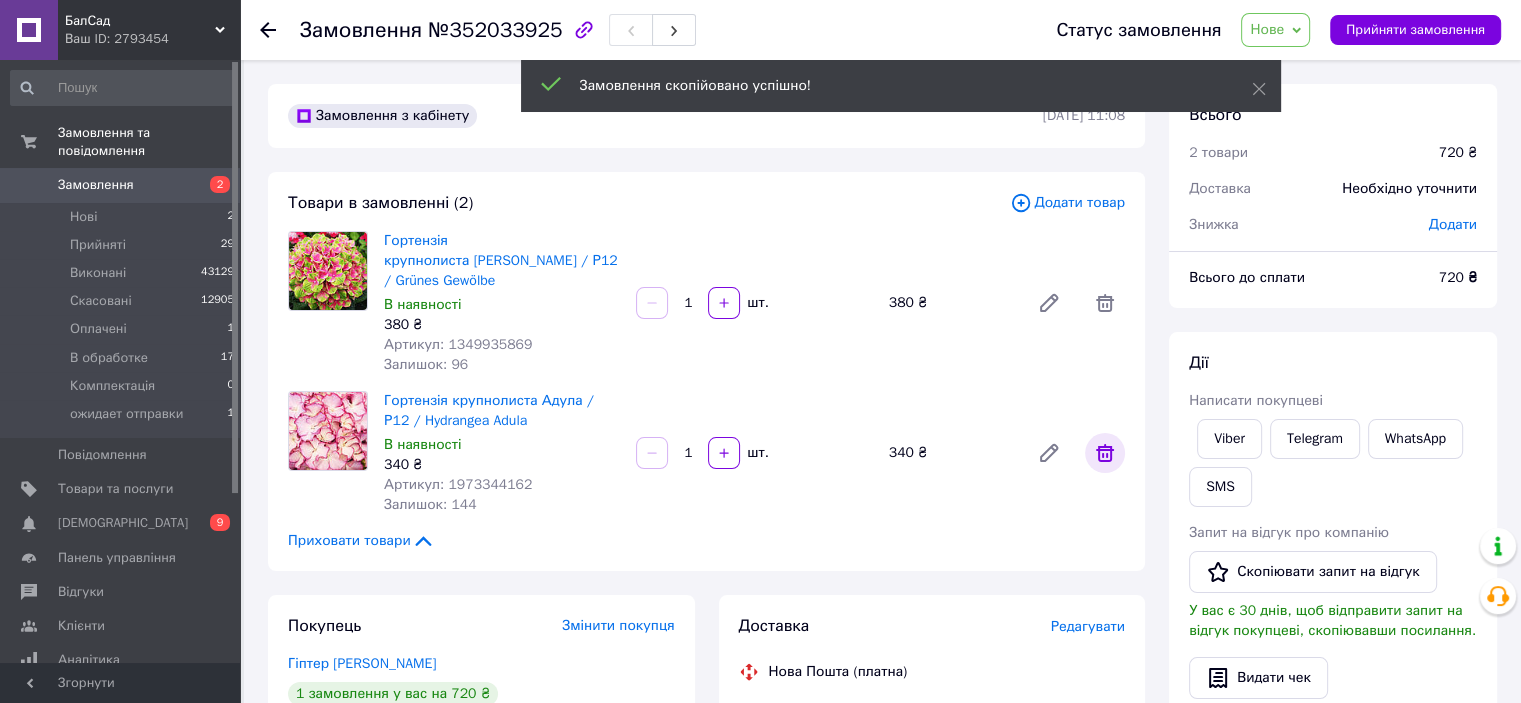click 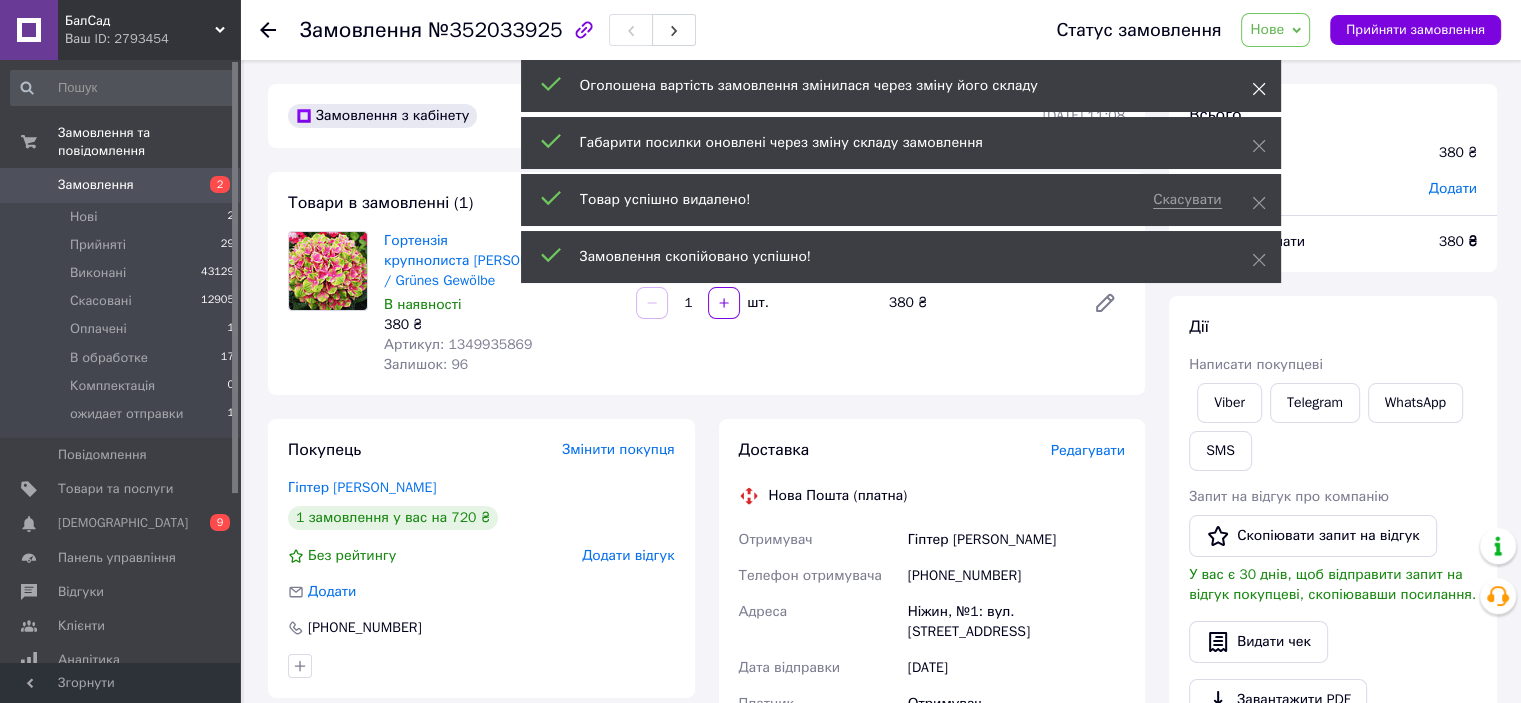 click 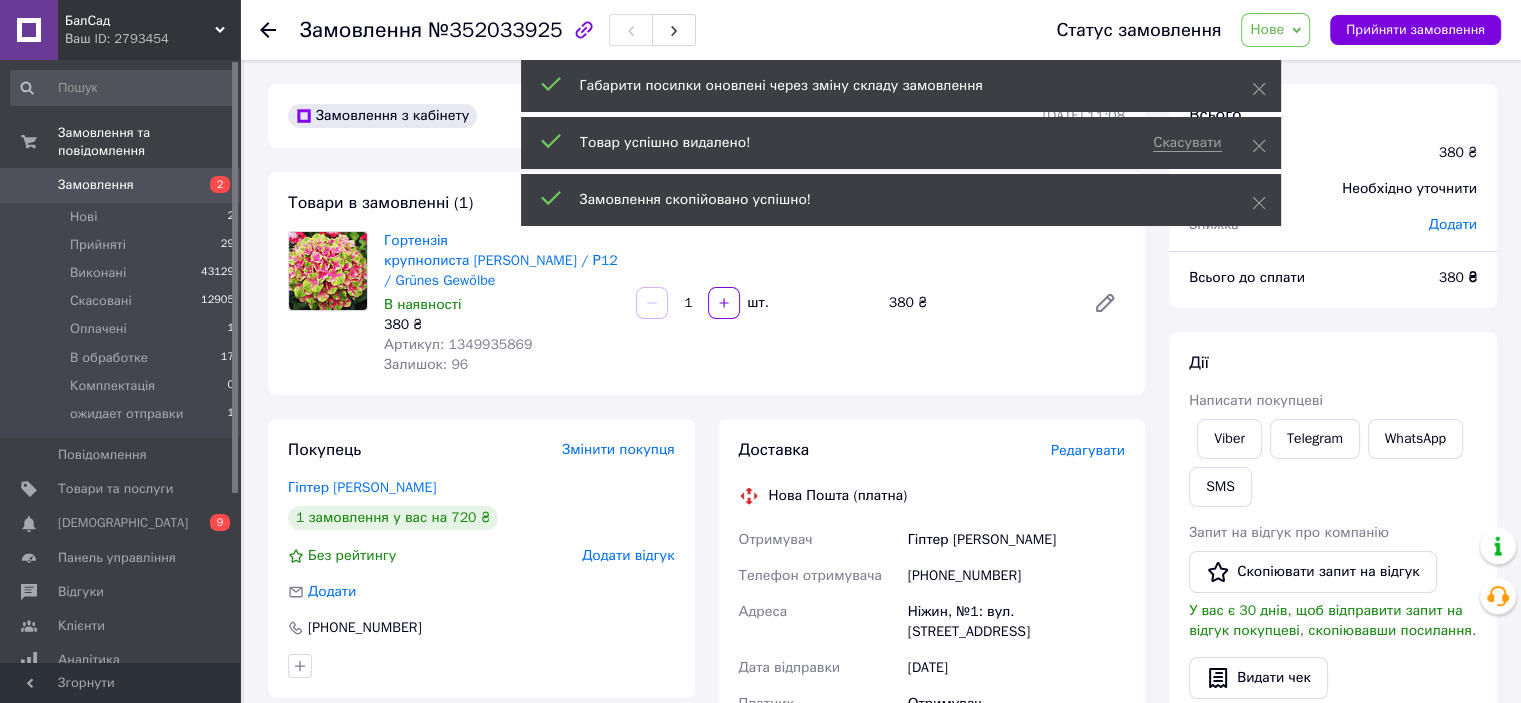 click 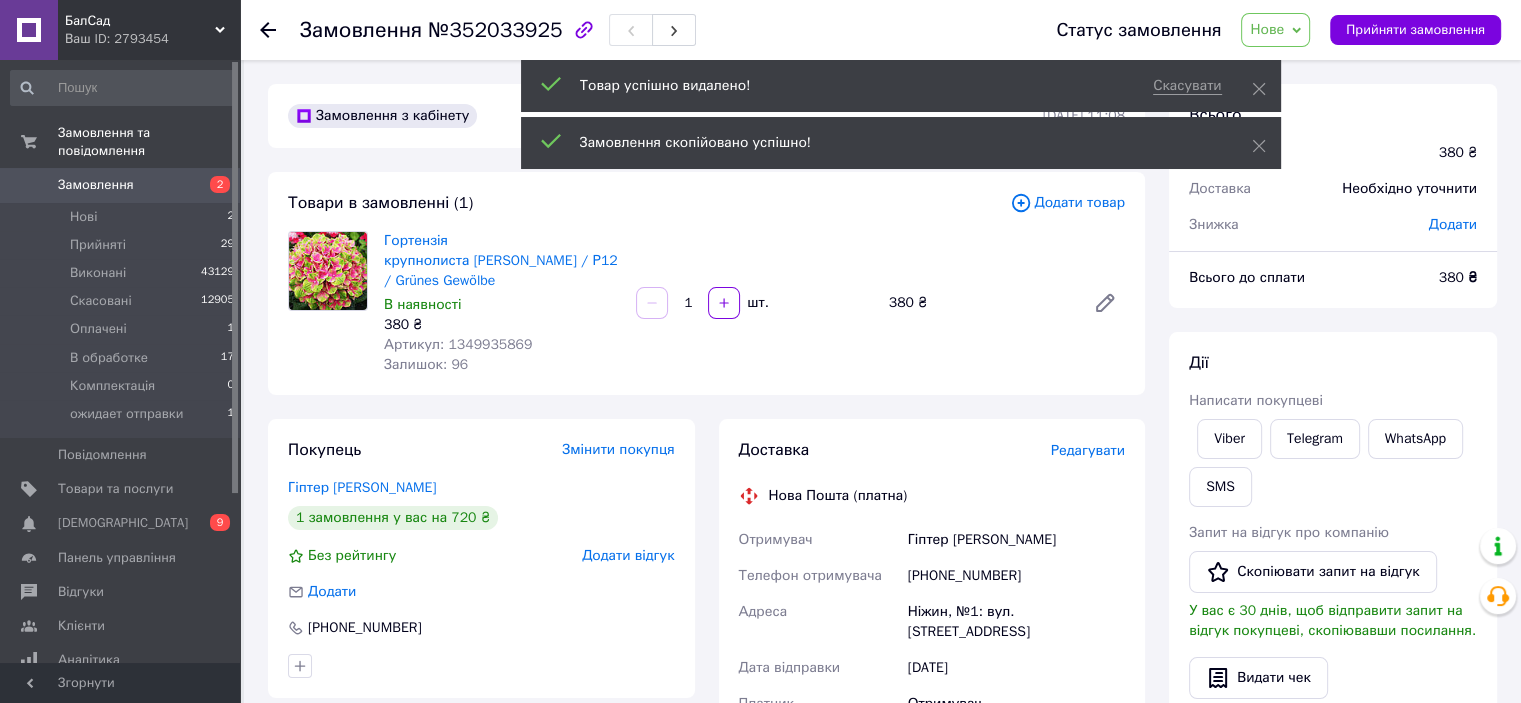 click 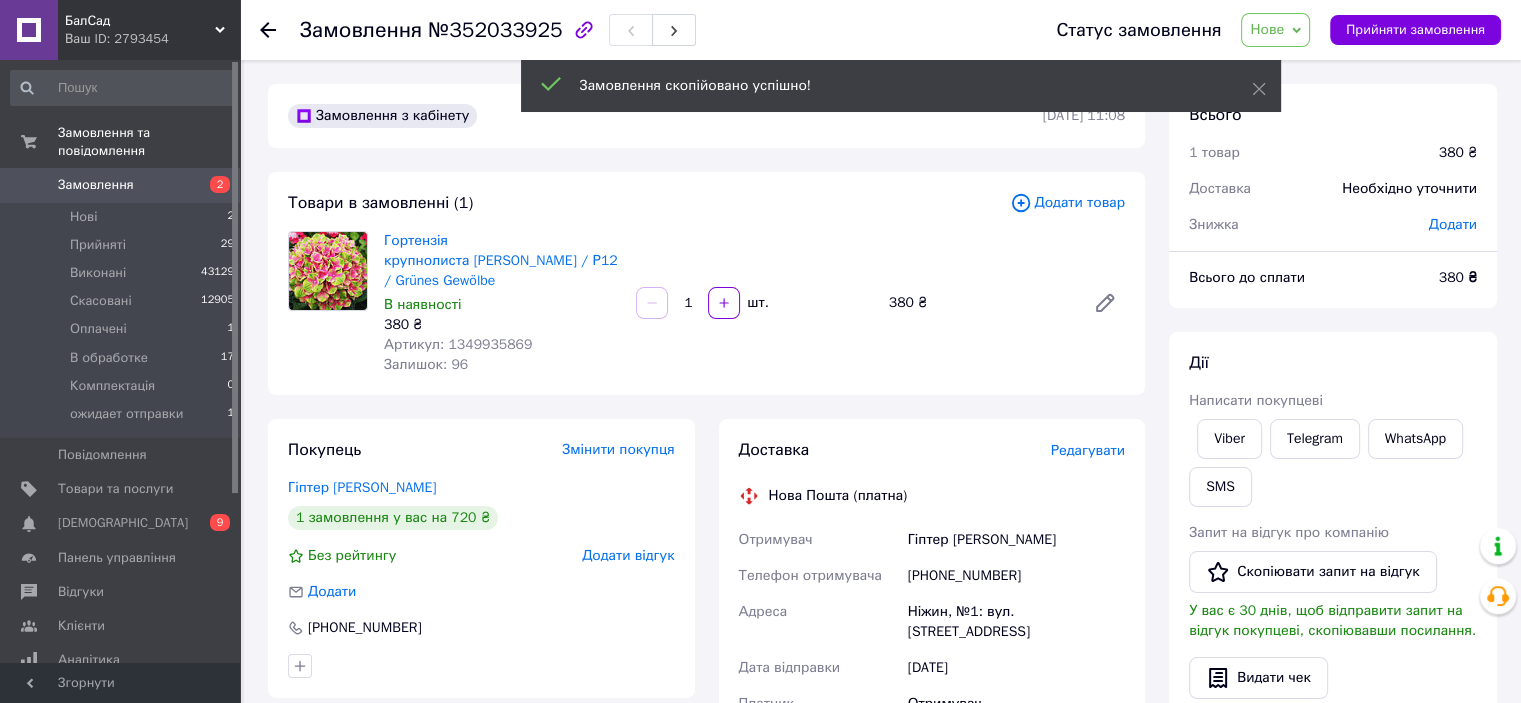 click on "Додати товар" at bounding box center (1067, 203) 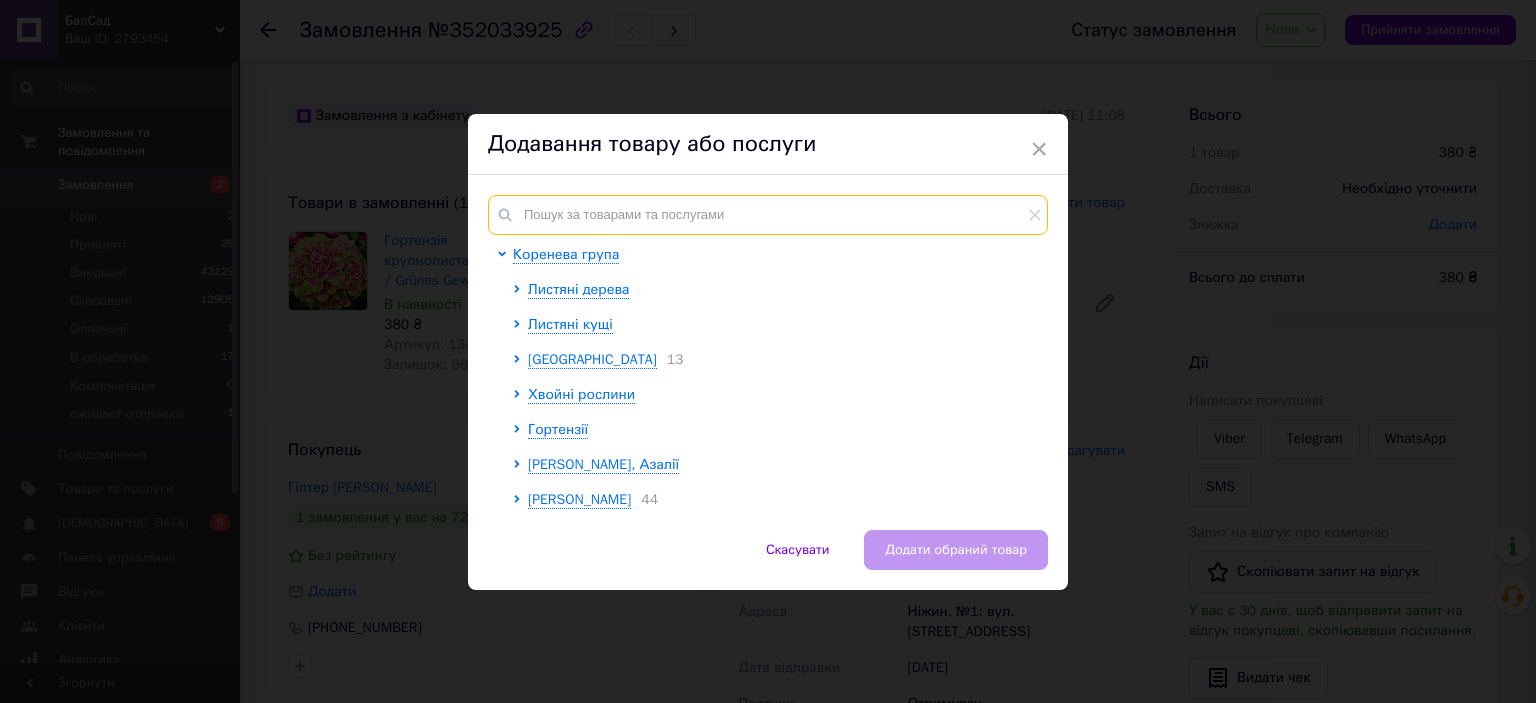click at bounding box center [768, 215] 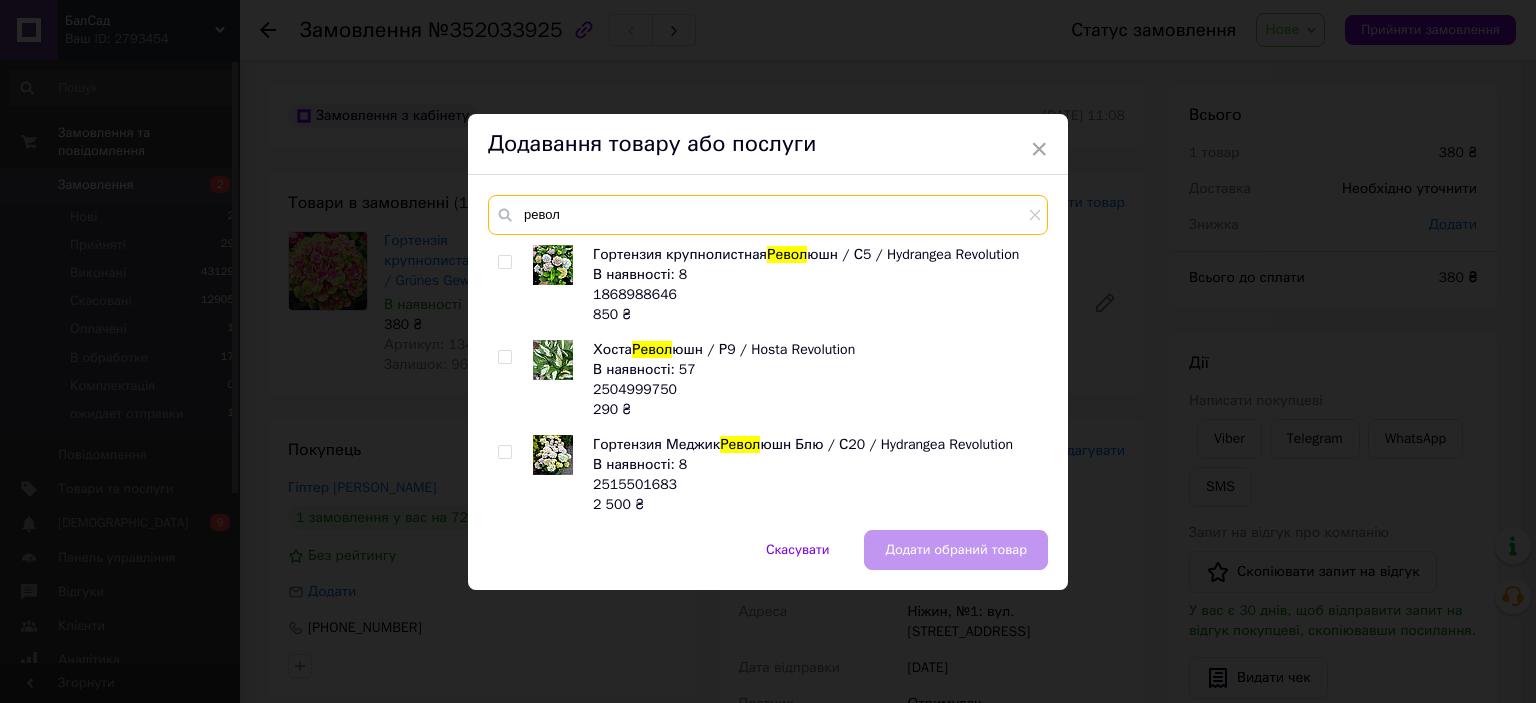 type on "револ" 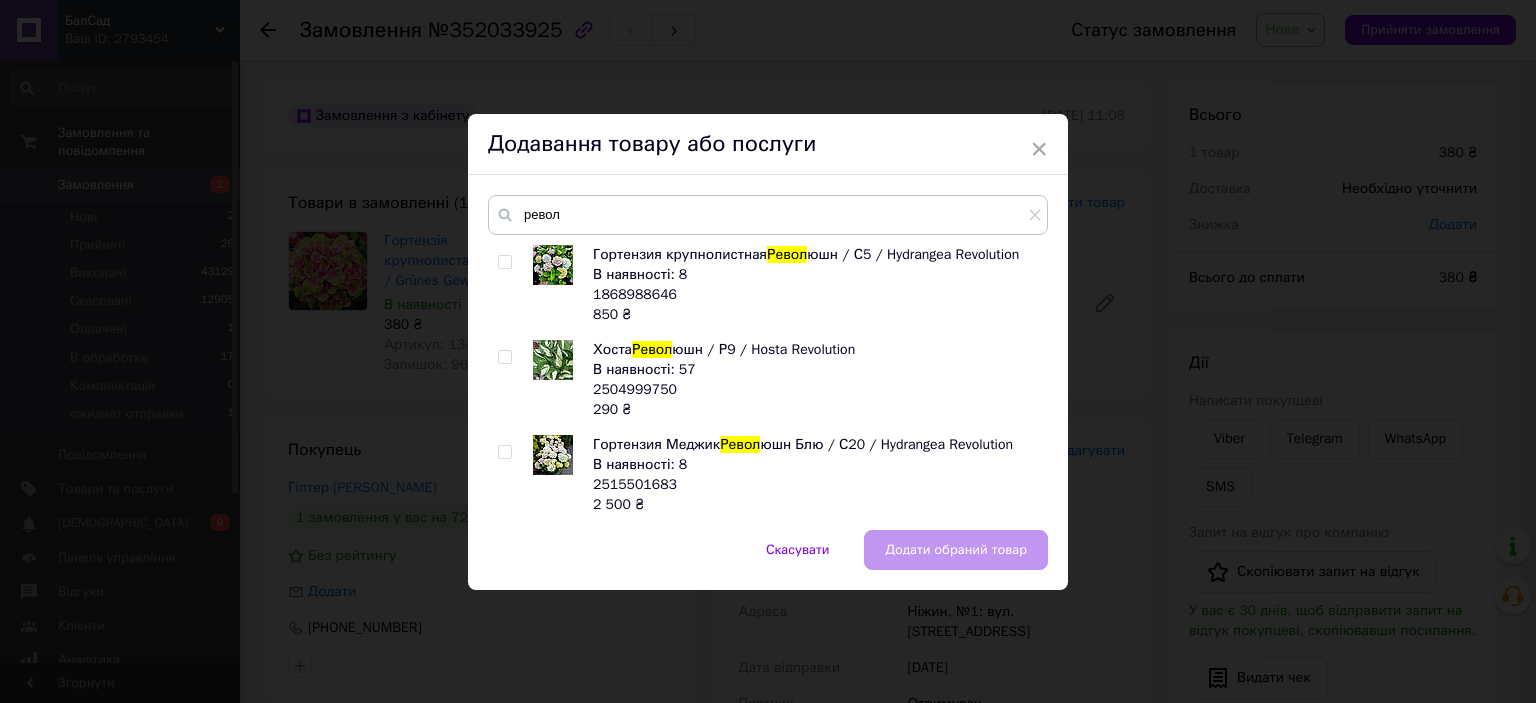 click at bounding box center (504, 262) 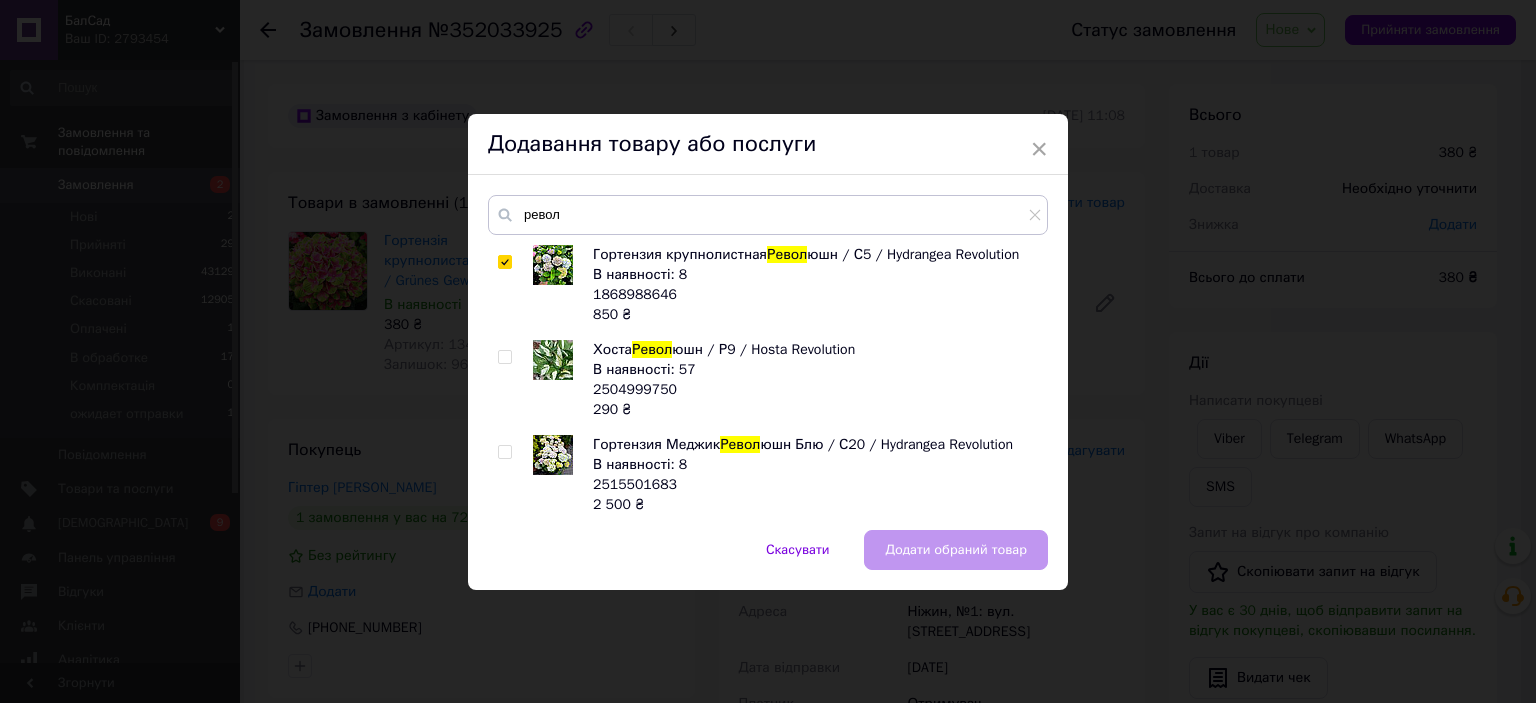 checkbox on "true" 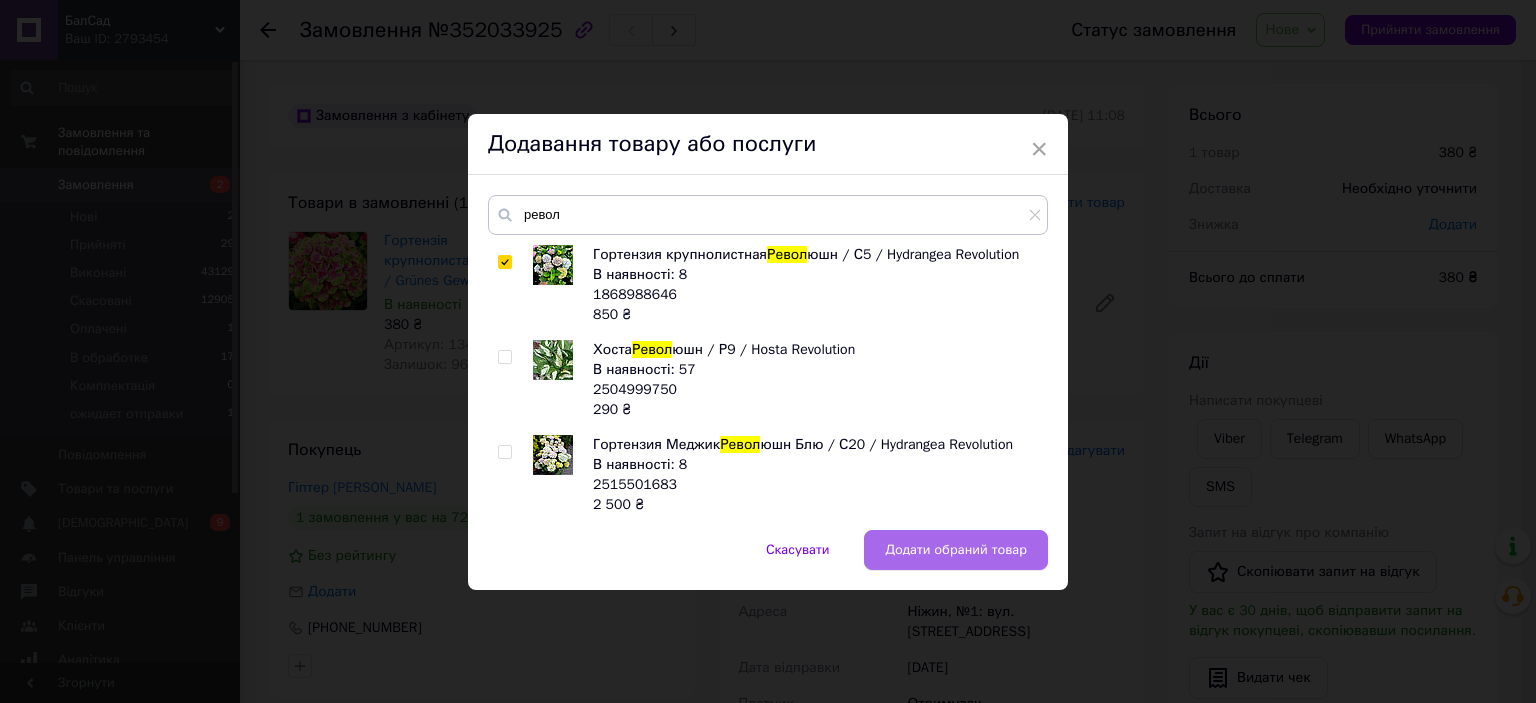 click on "Додати обраний товар" at bounding box center [956, 550] 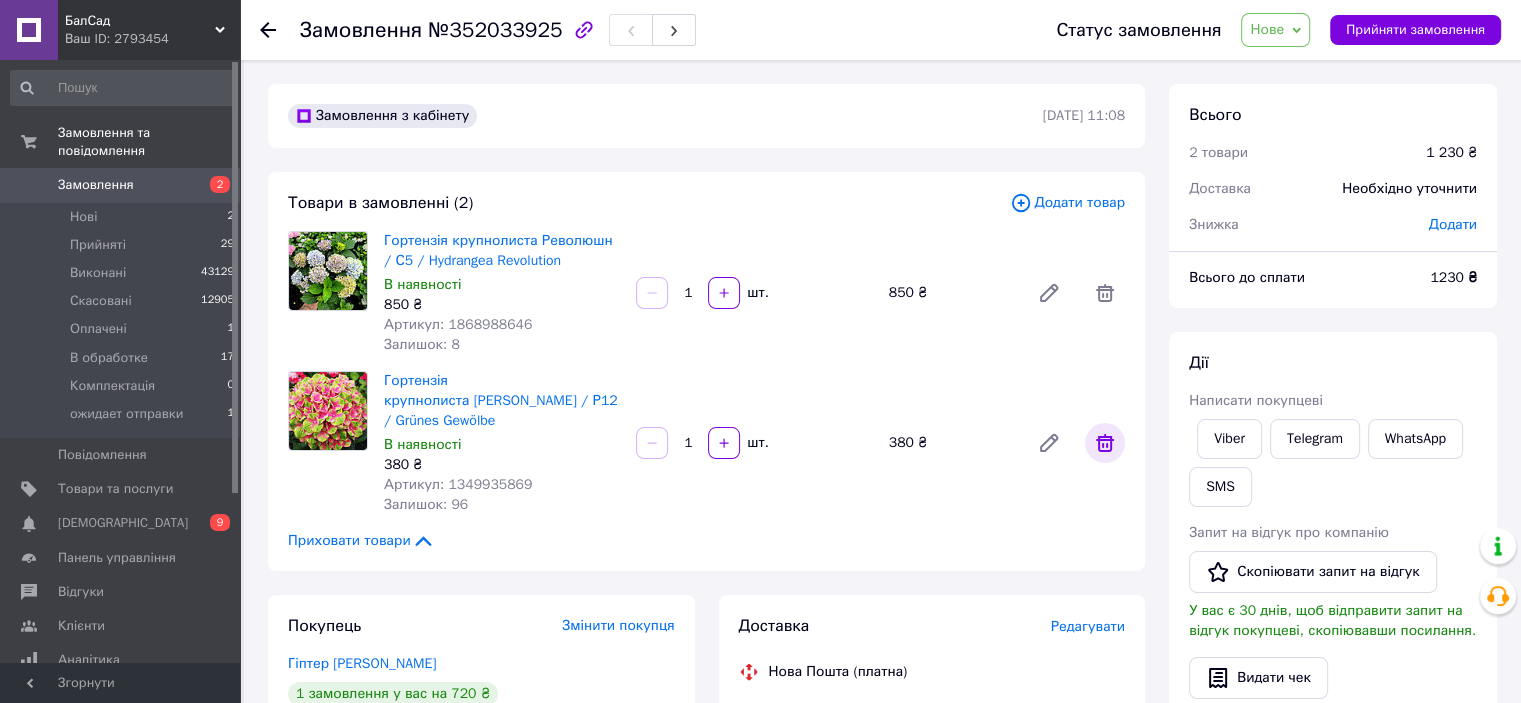 click 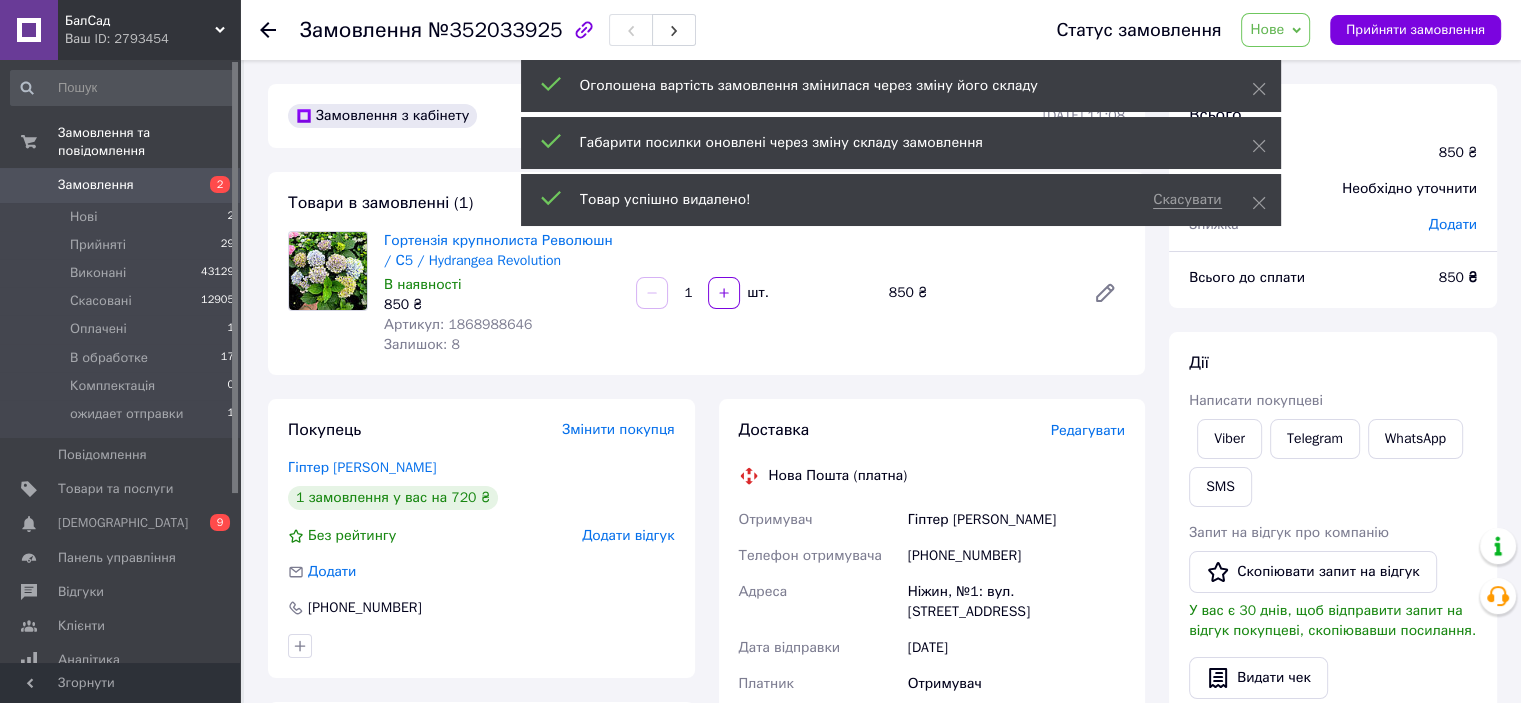 click on "Габарити посилки оновлені через зміну складу замовлення" at bounding box center (901, 143) 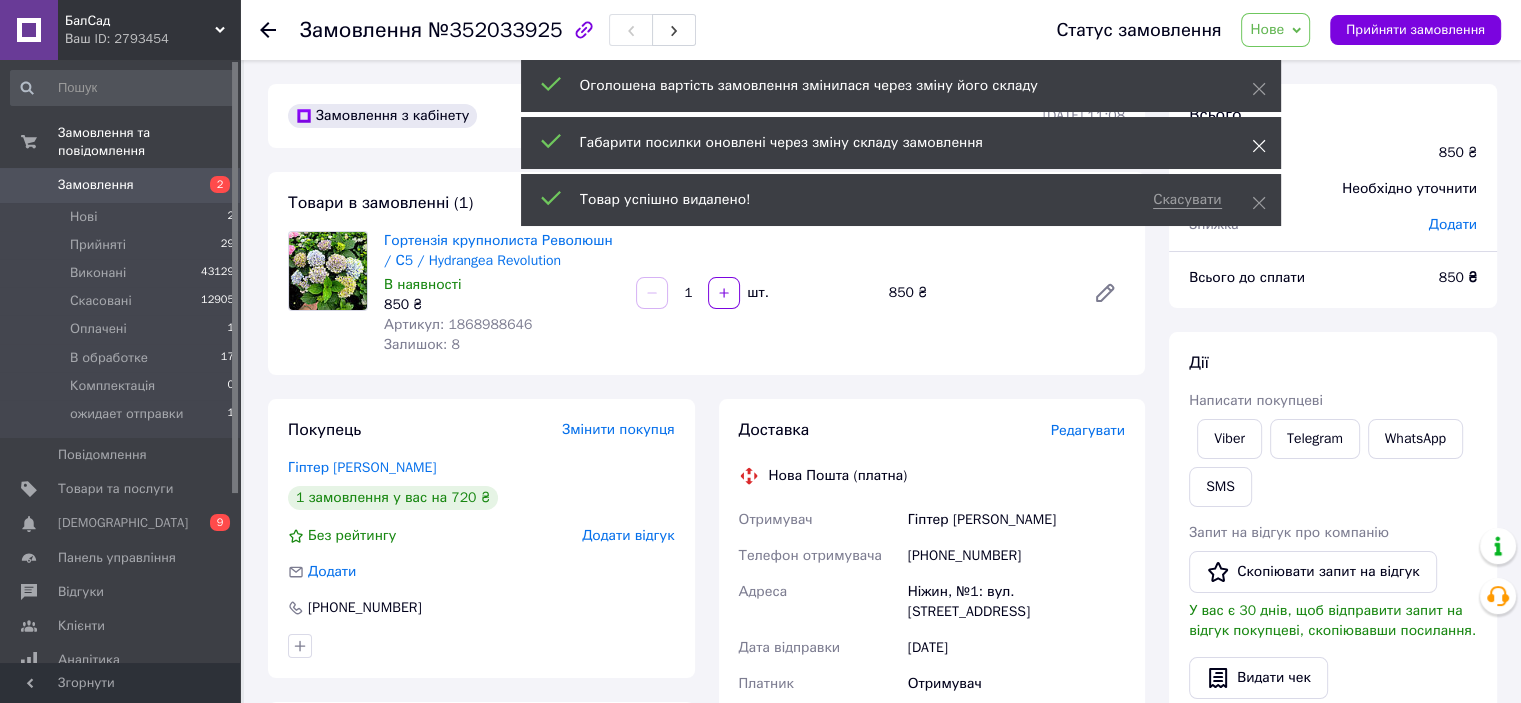 click 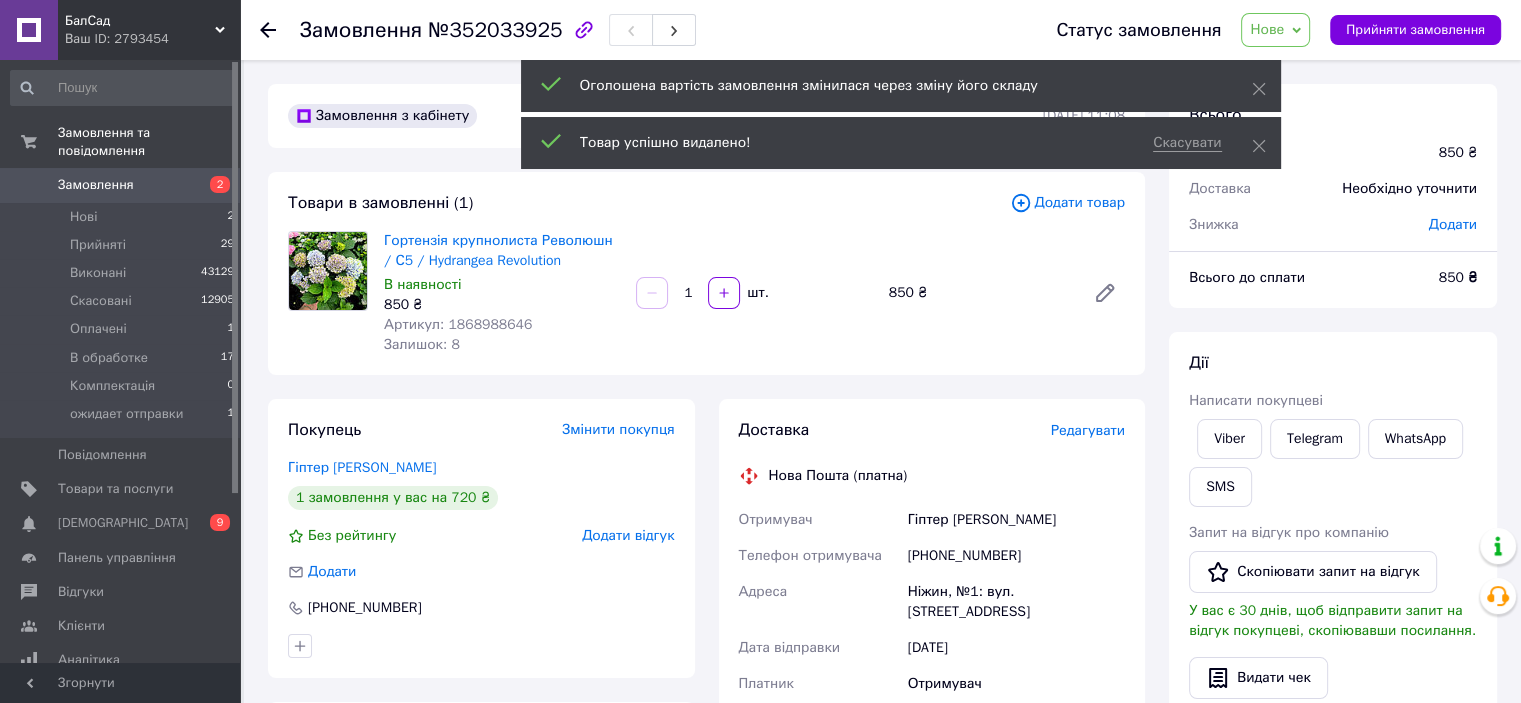 click 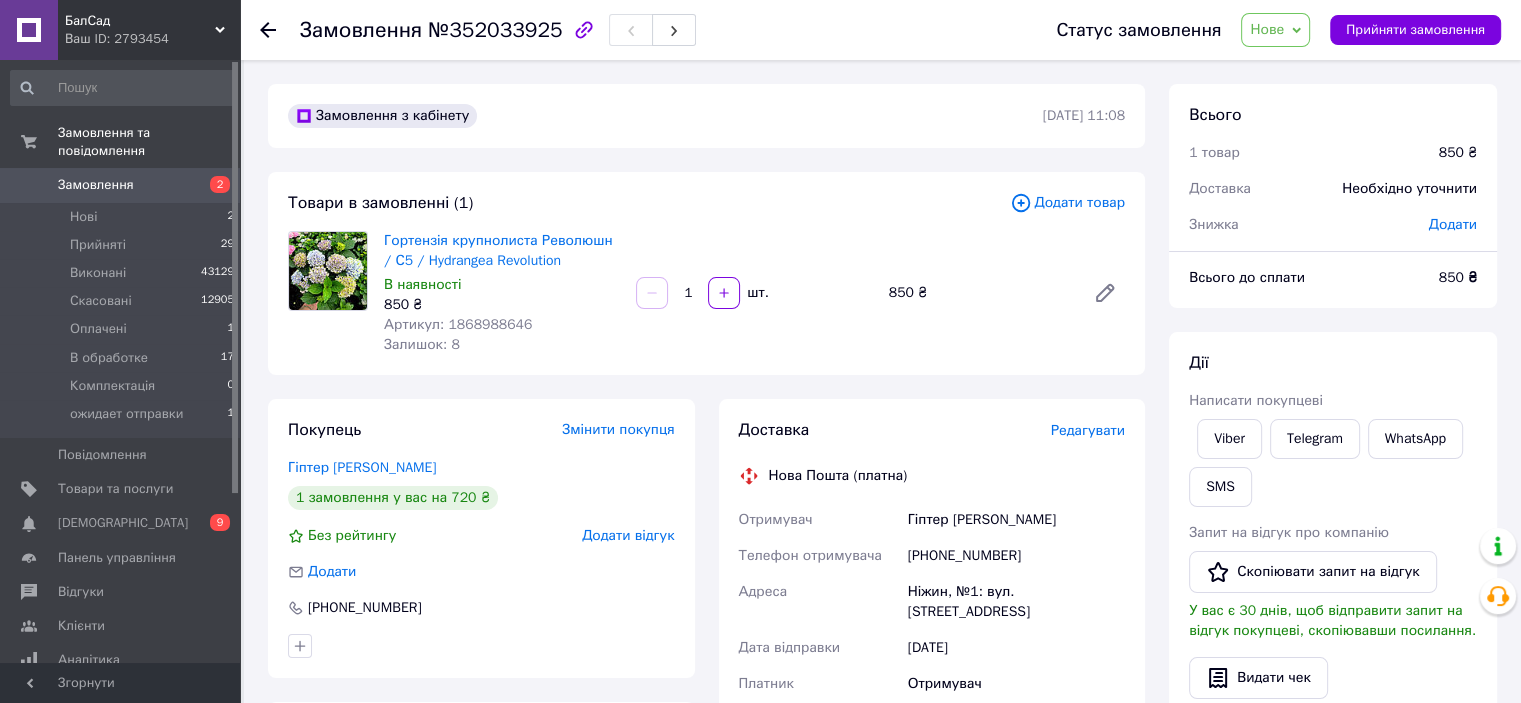 click on "Додати товар" at bounding box center (1067, 203) 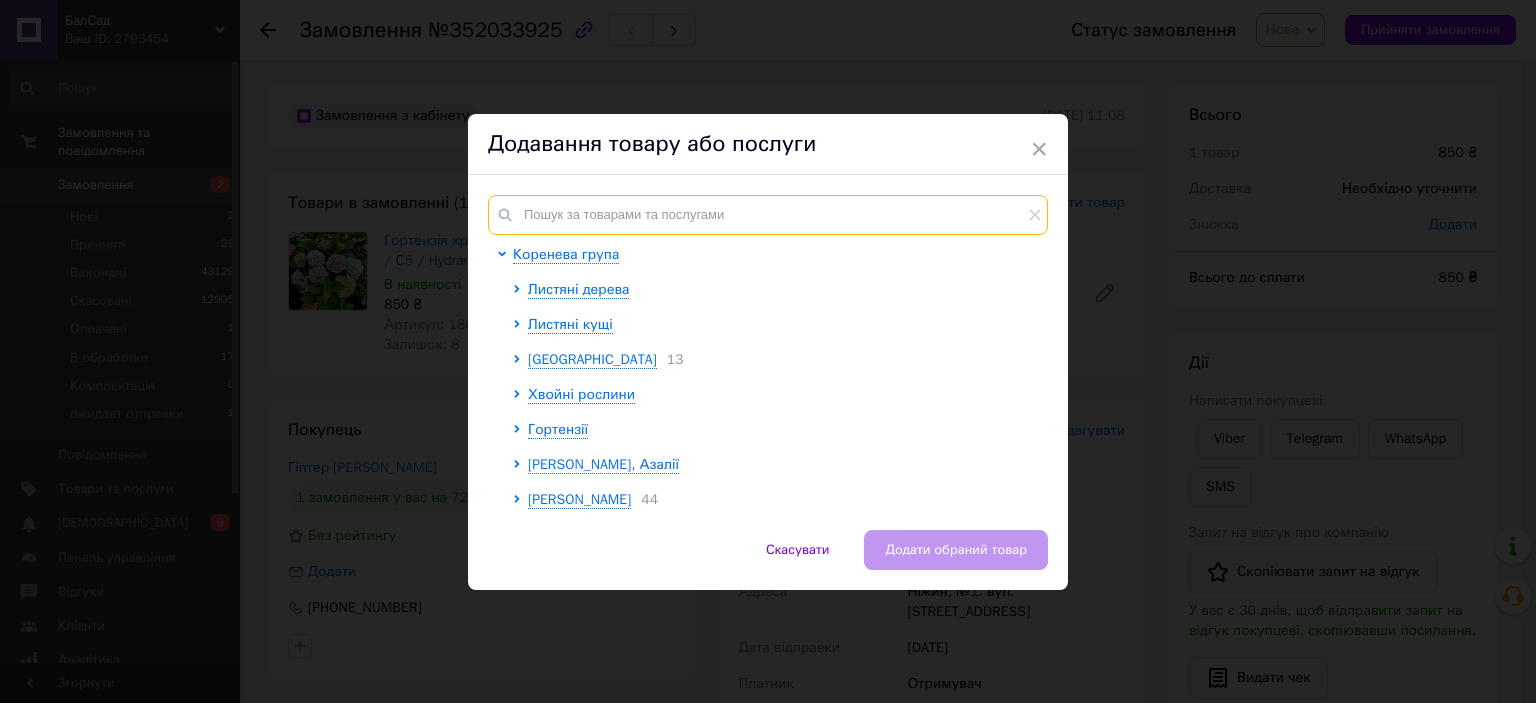 click at bounding box center (768, 215) 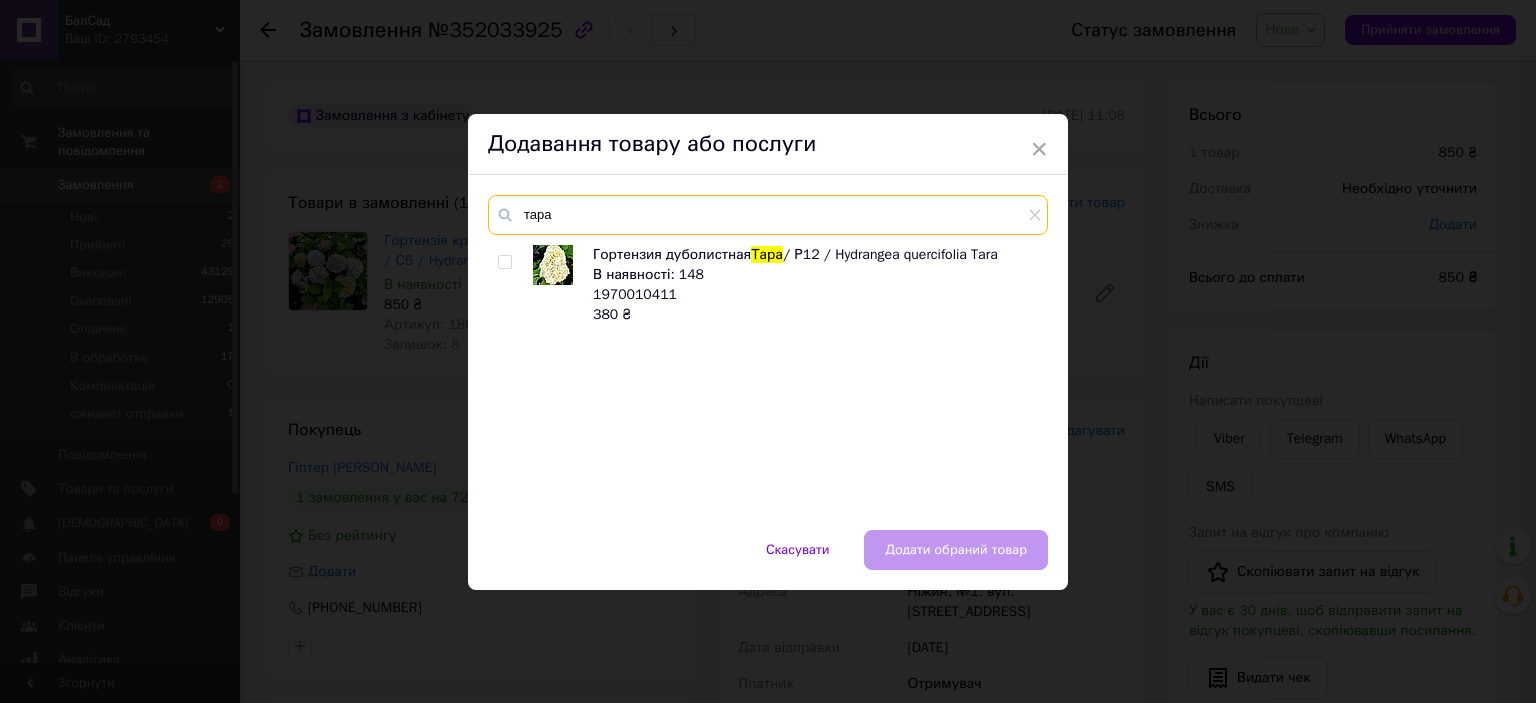 type on "тара" 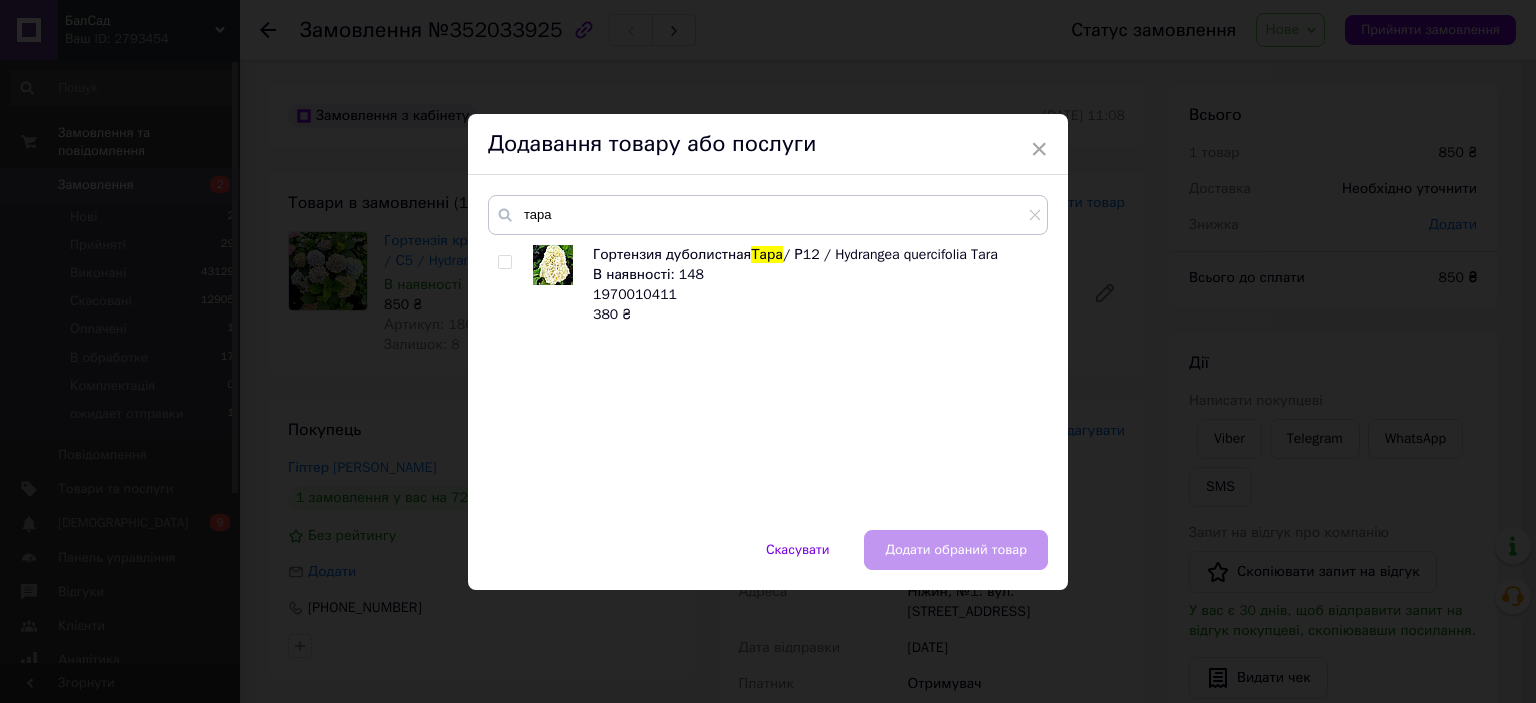 click at bounding box center [504, 262] 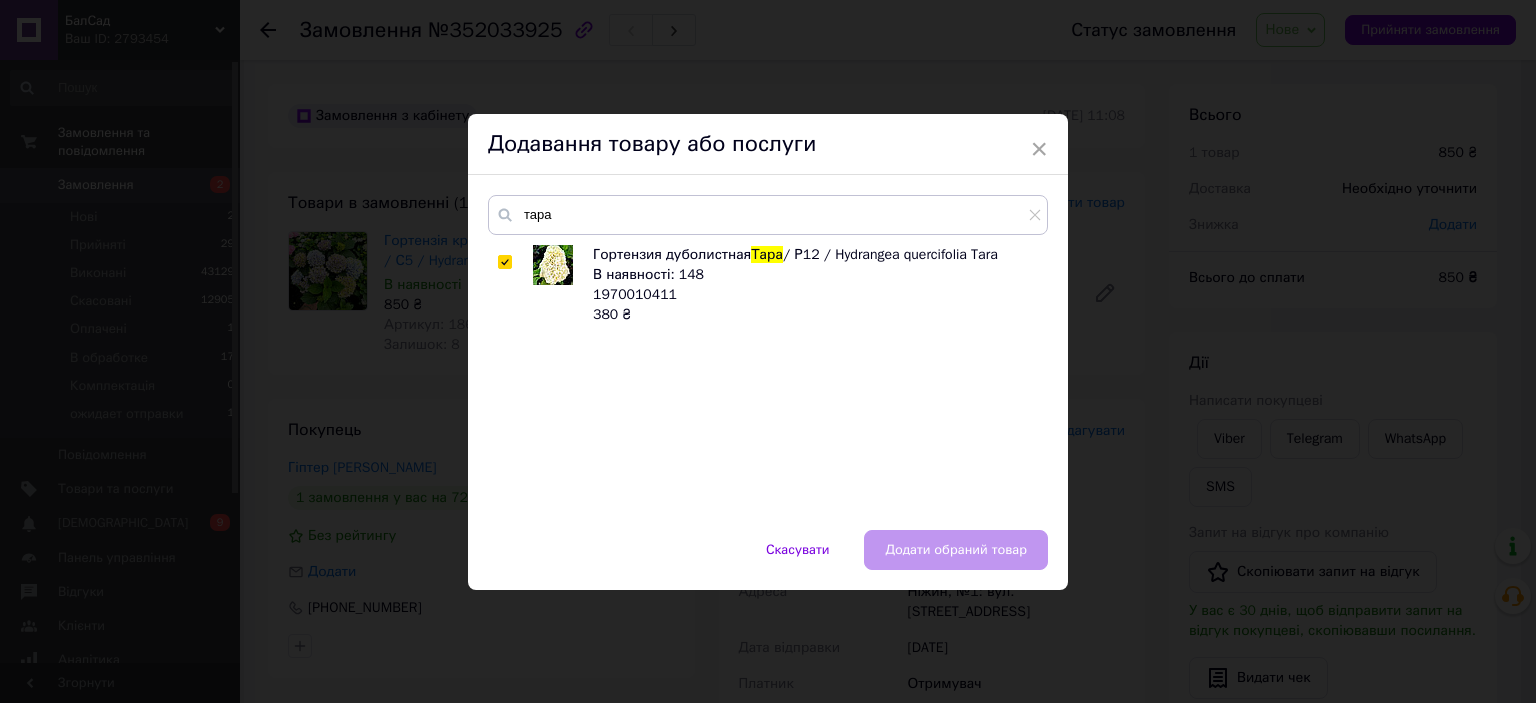 checkbox on "true" 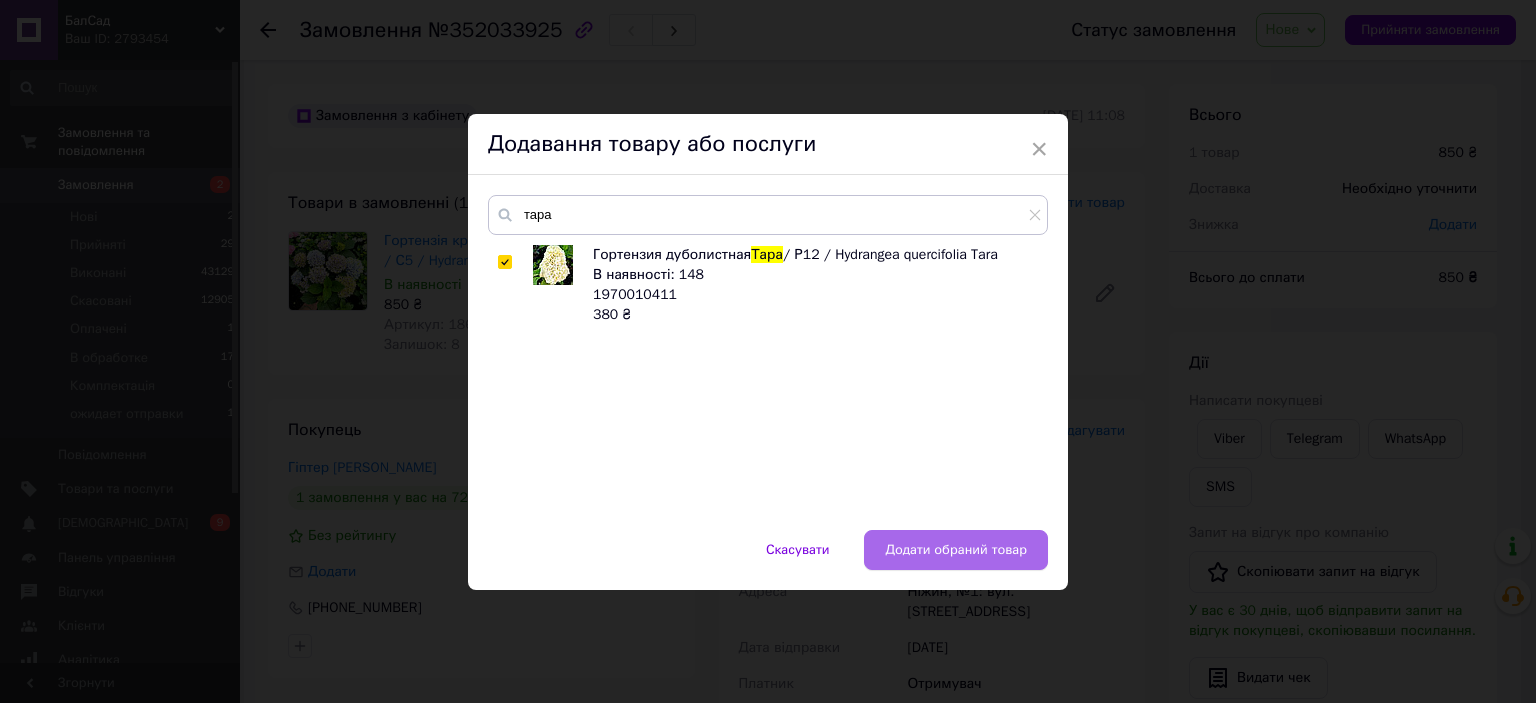 click on "Додати обраний товар" at bounding box center (956, 550) 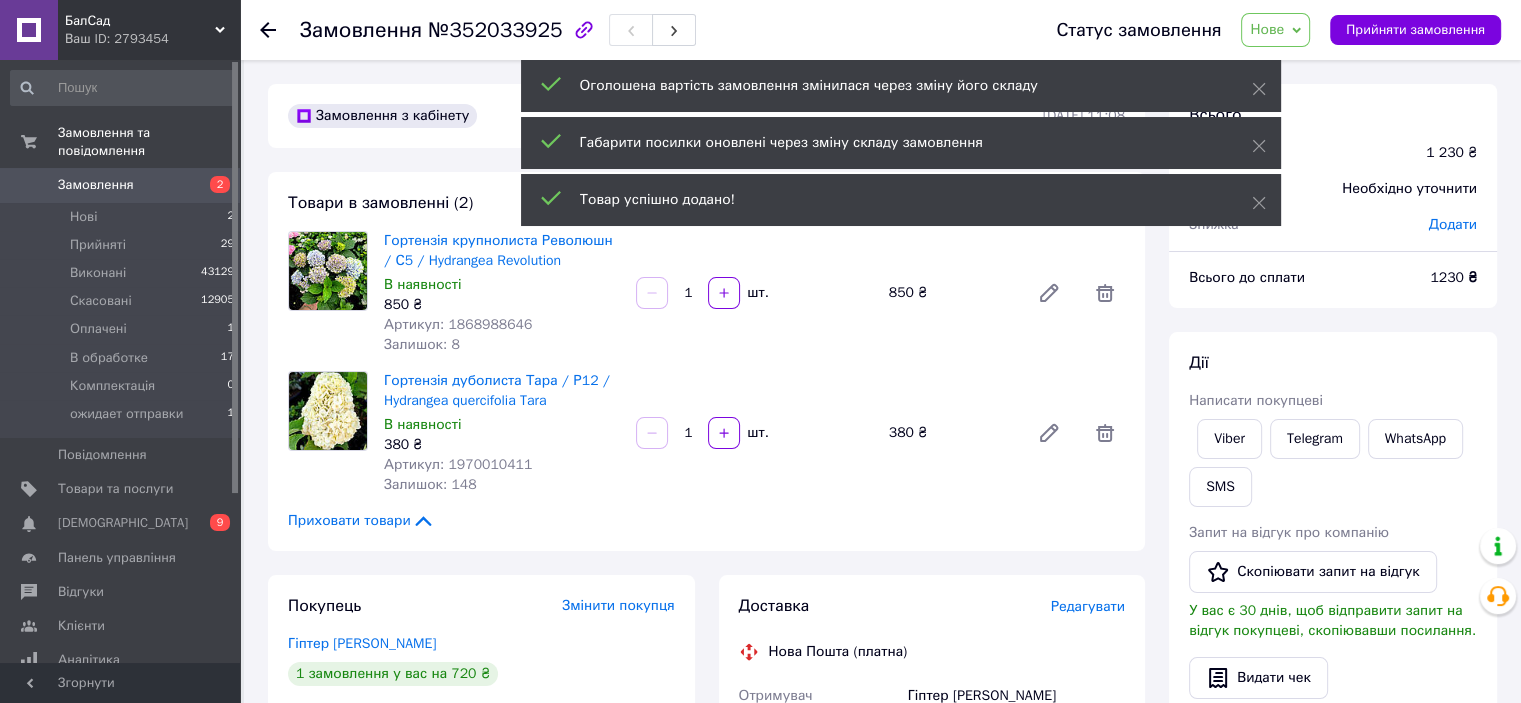 click on "Нове" at bounding box center (1267, 29) 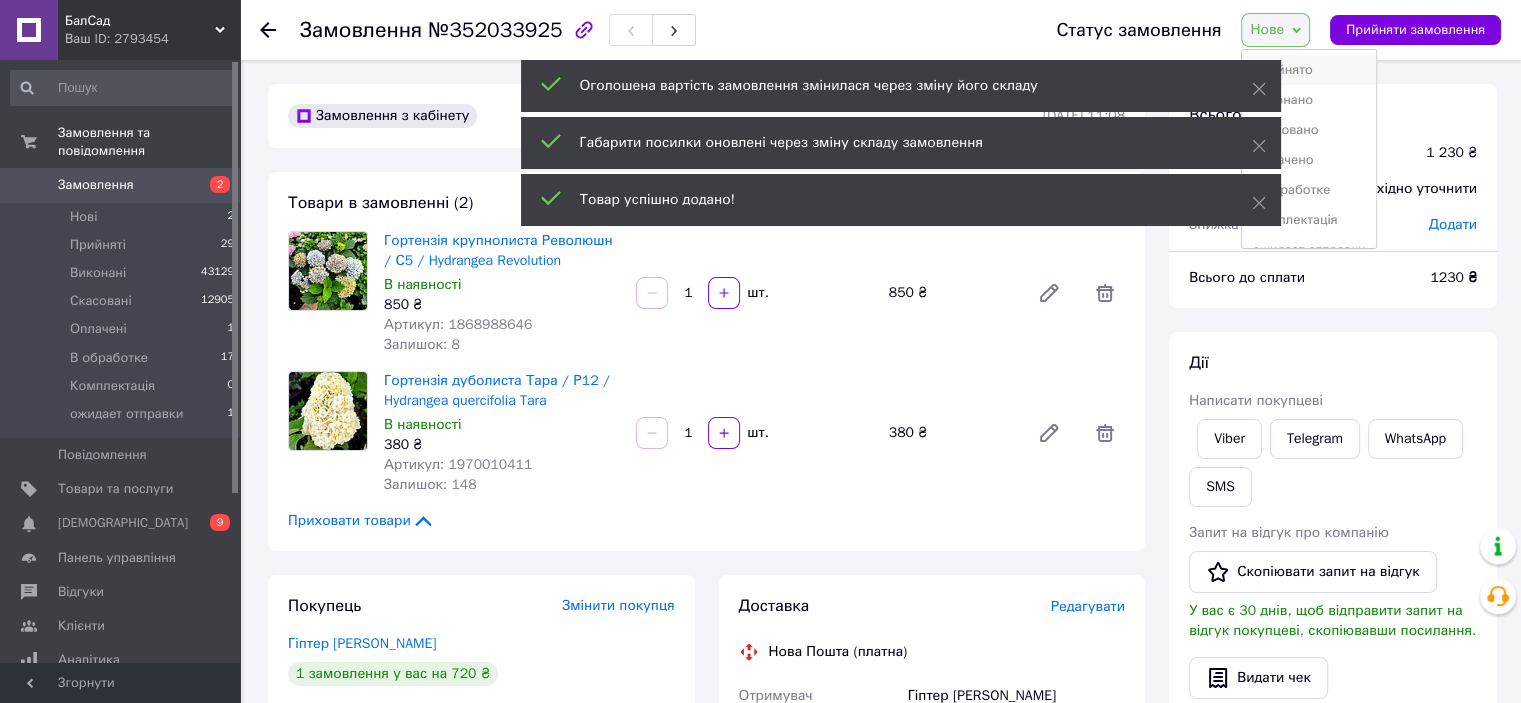 click on "Прийнято" at bounding box center (1308, 70) 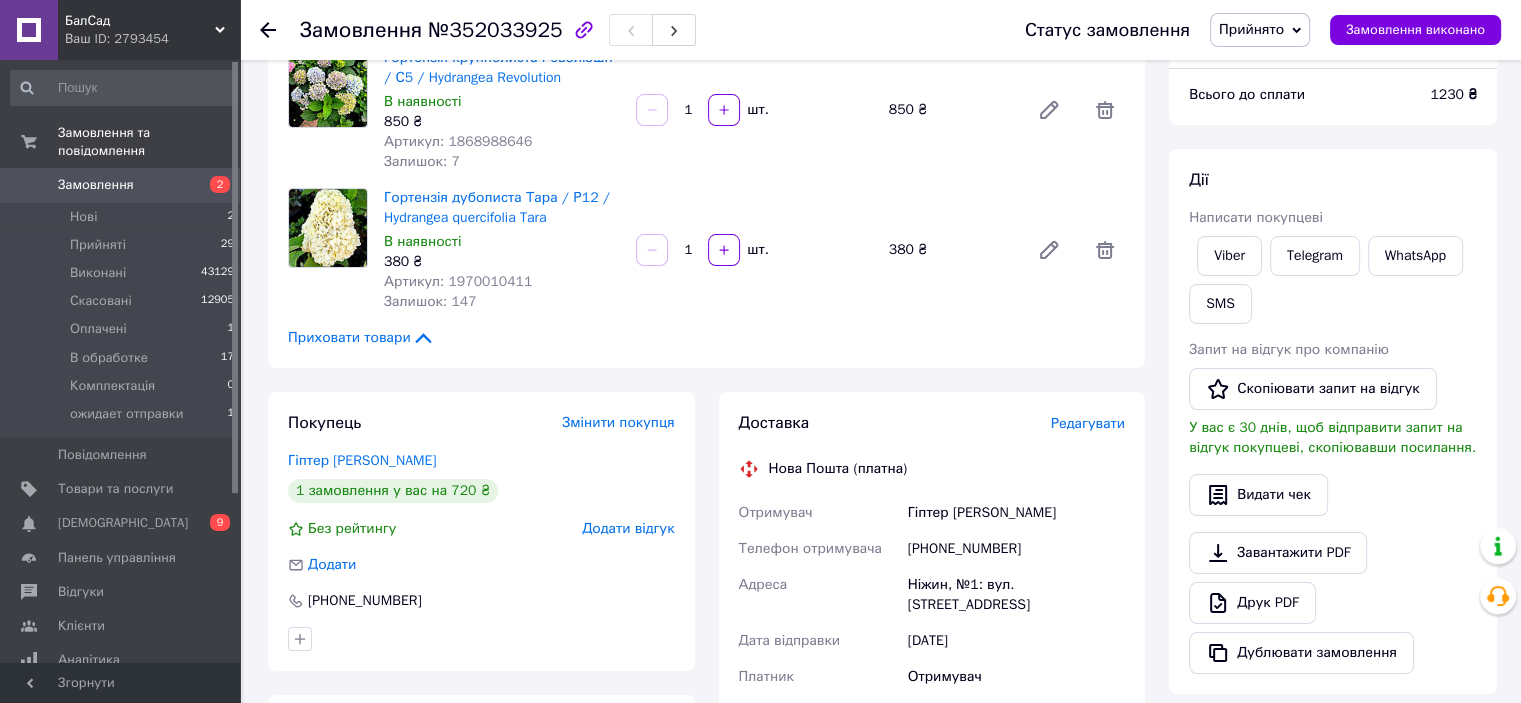 scroll, scrollTop: 100, scrollLeft: 0, axis: vertical 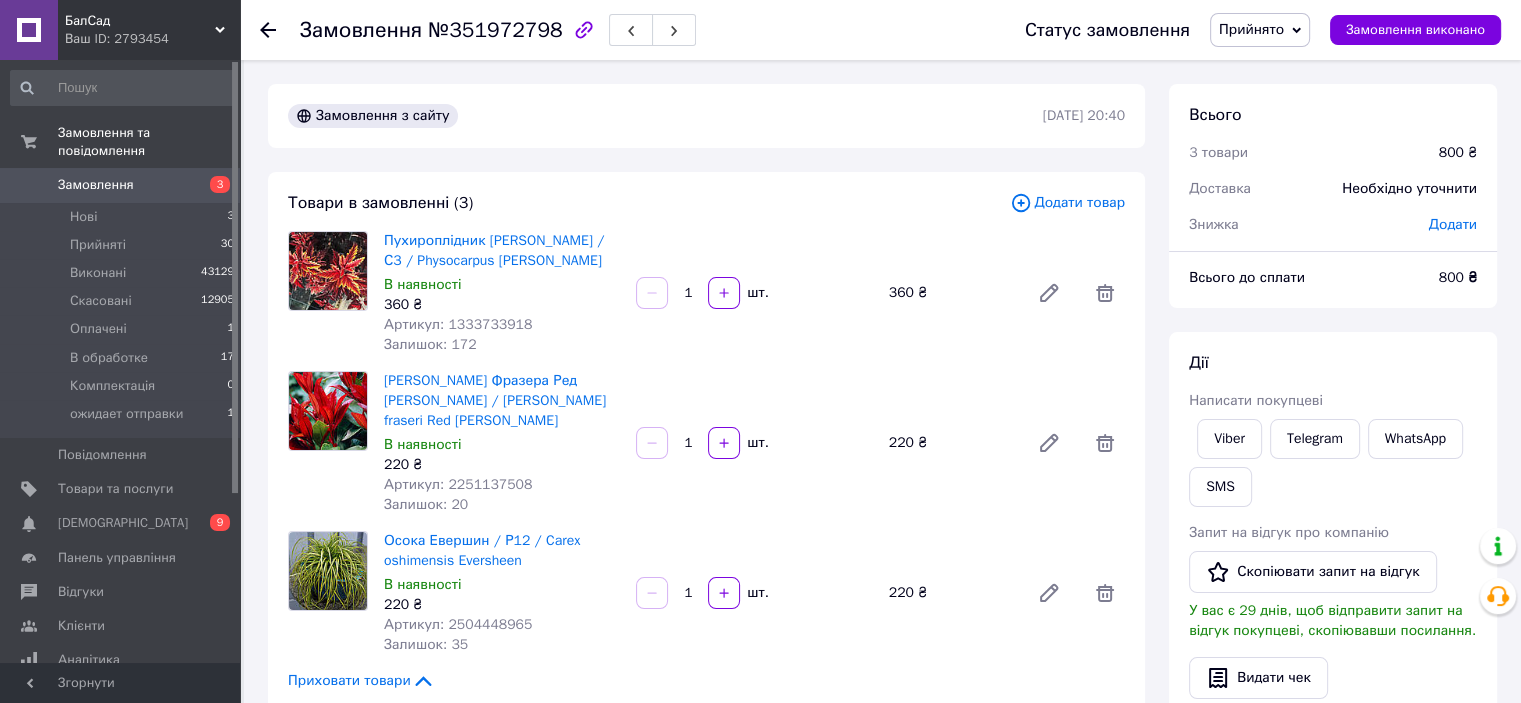 click on "Додати товар" at bounding box center [1067, 203] 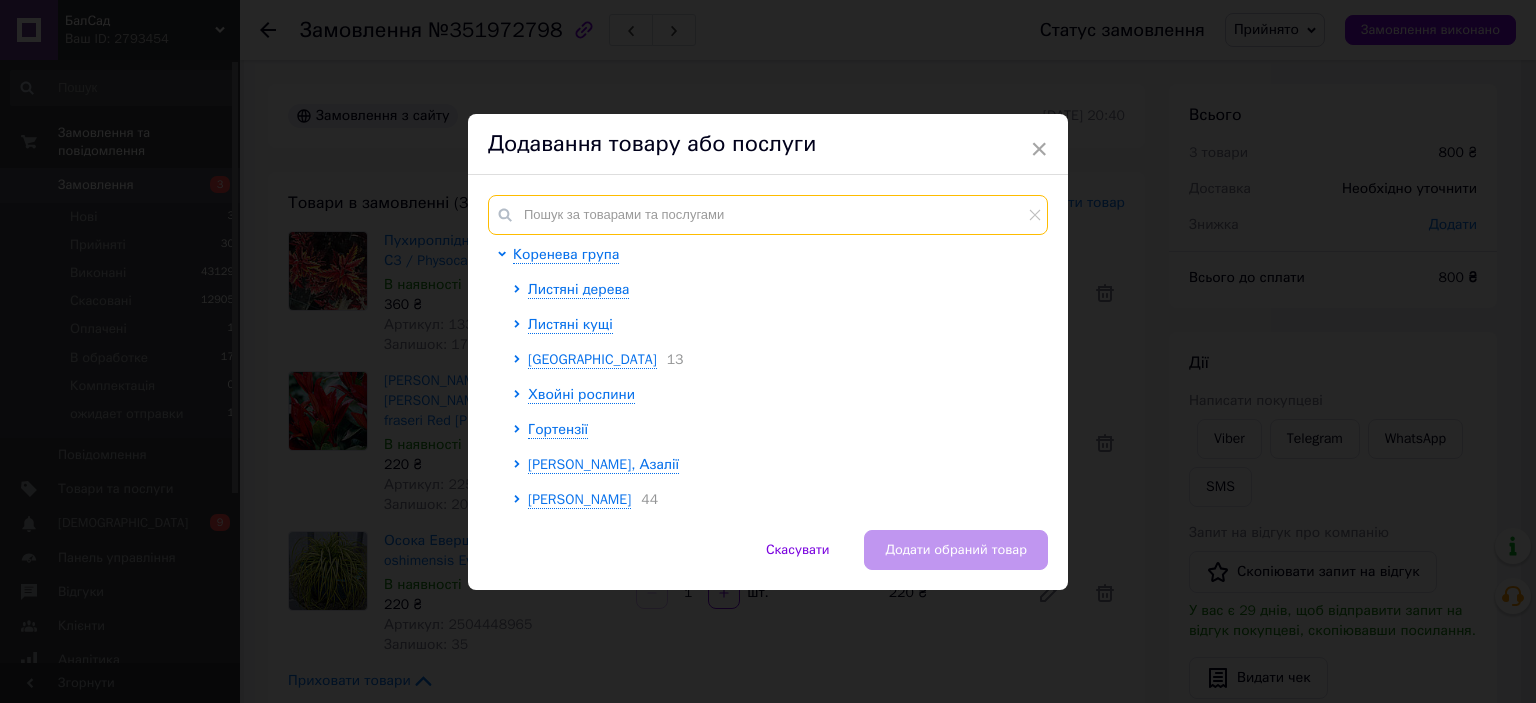 click at bounding box center (768, 215) 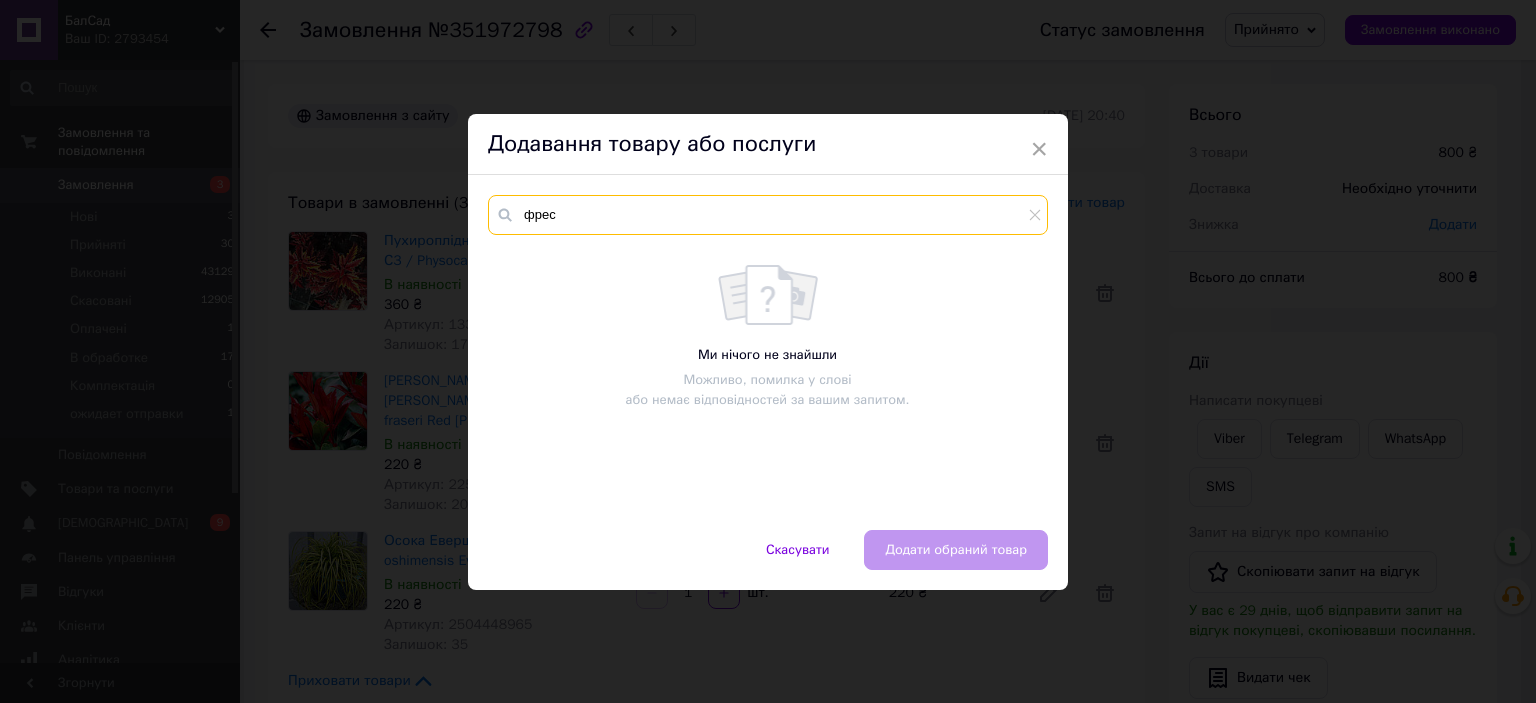 click on "фрес" at bounding box center (768, 215) 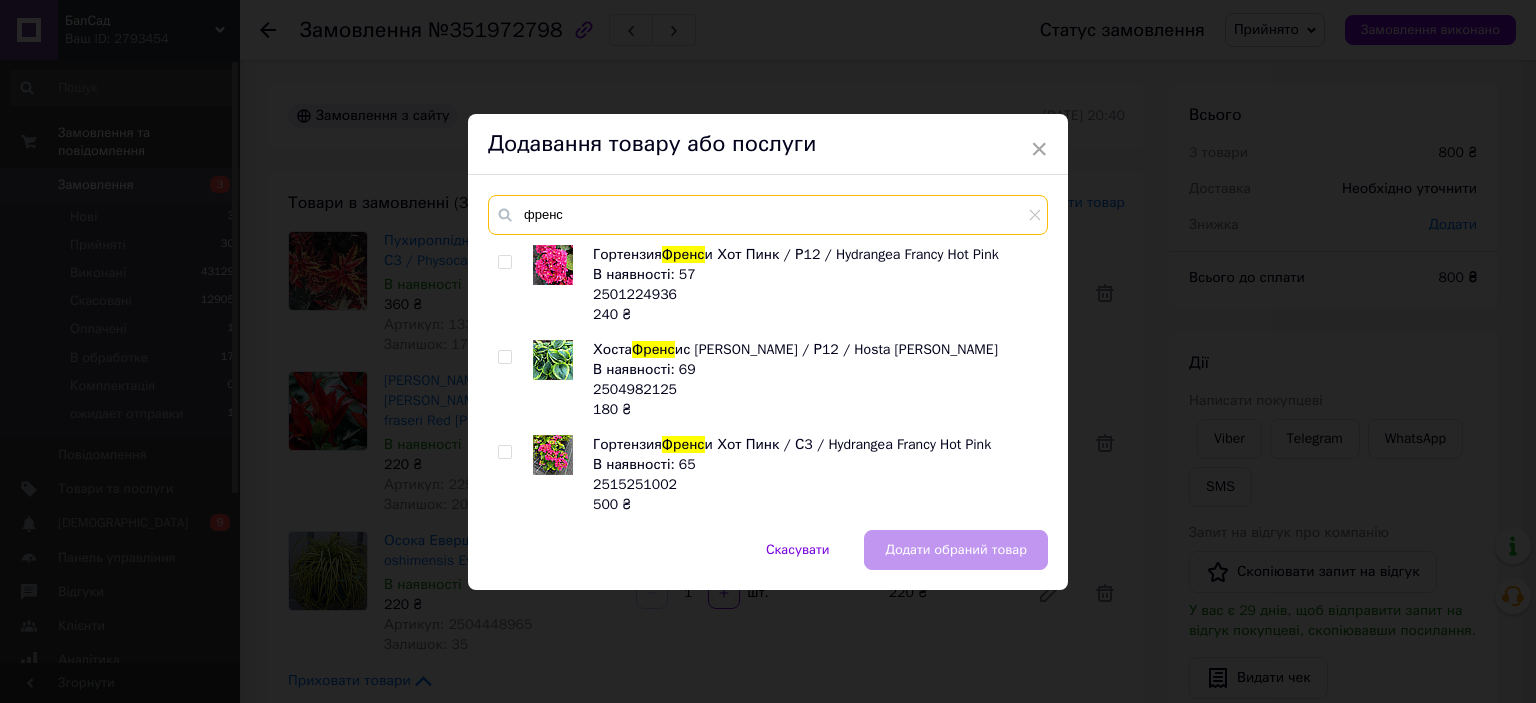 type on "френс" 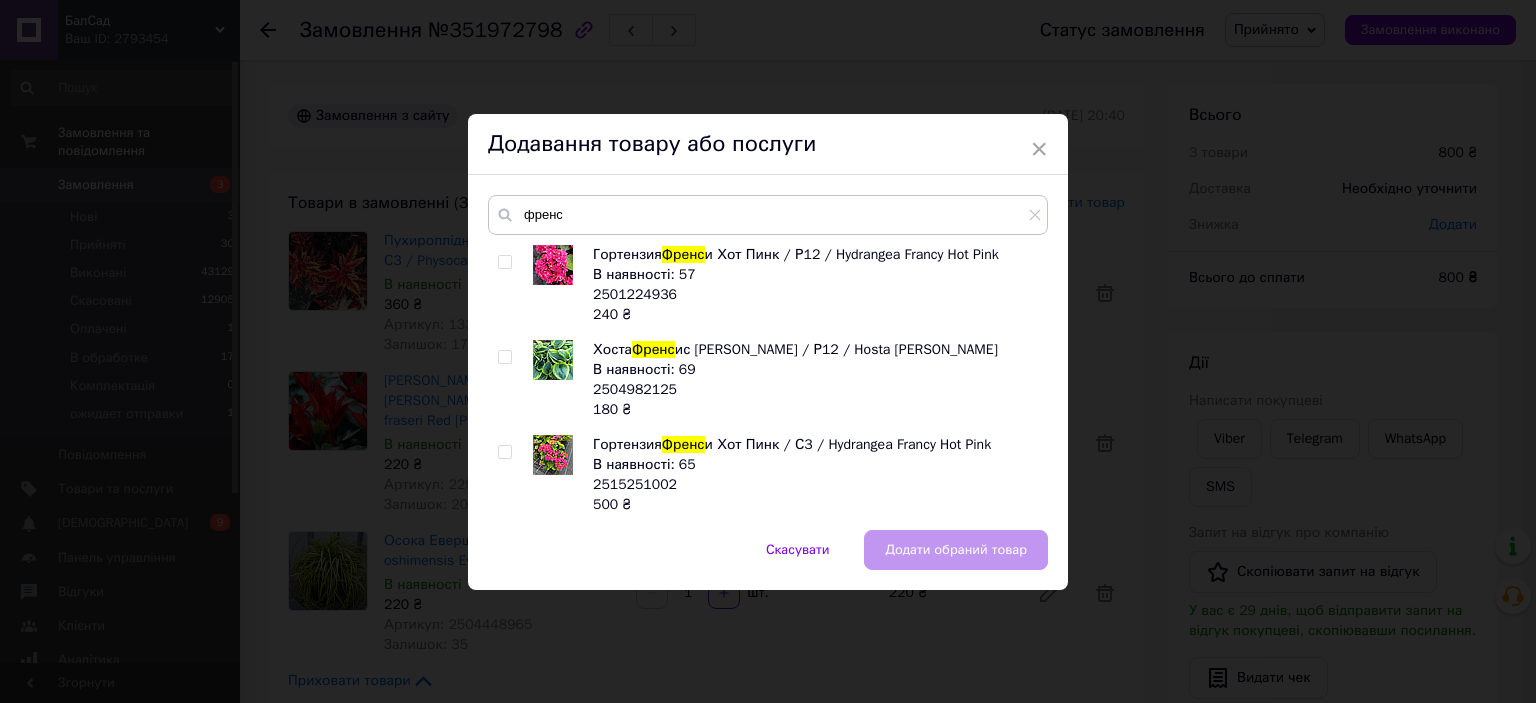 click at bounding box center [504, 357] 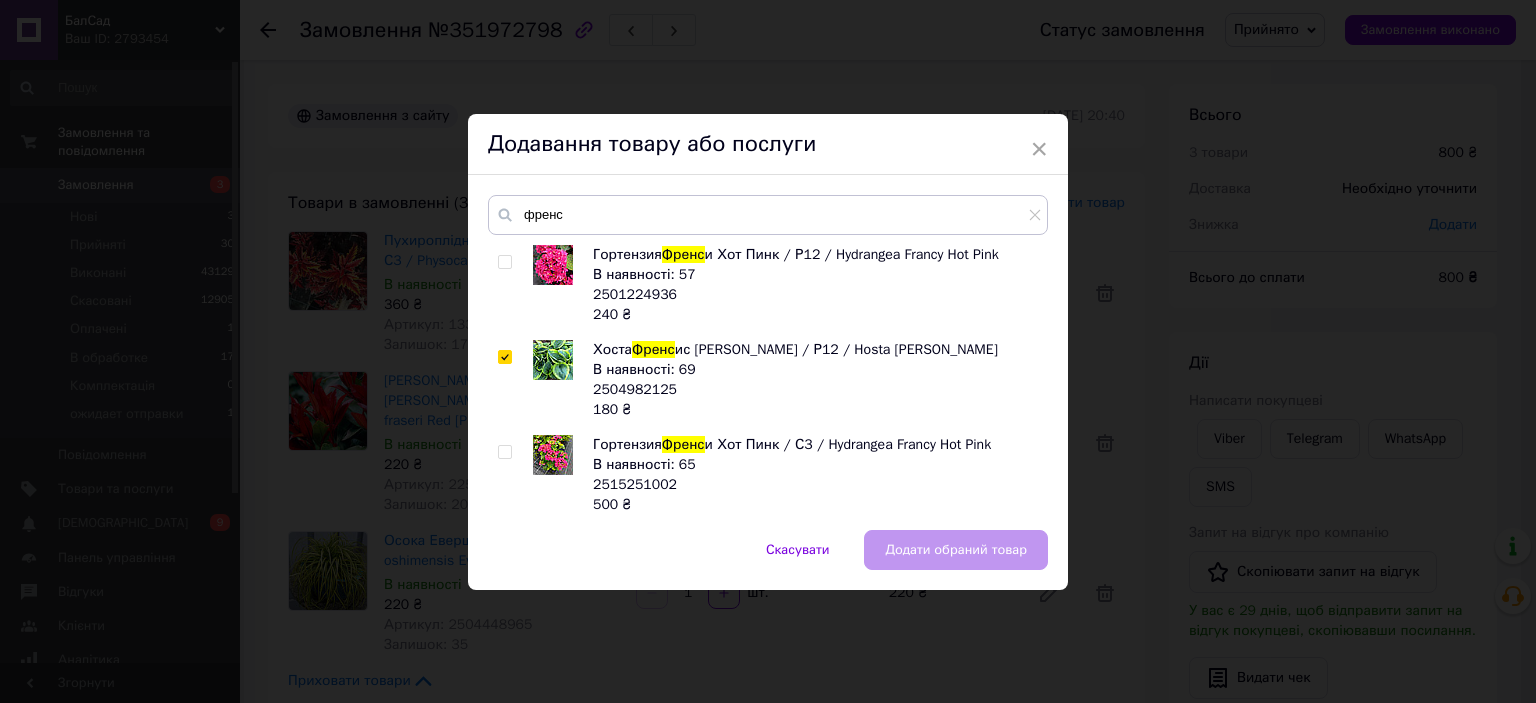 checkbox on "true" 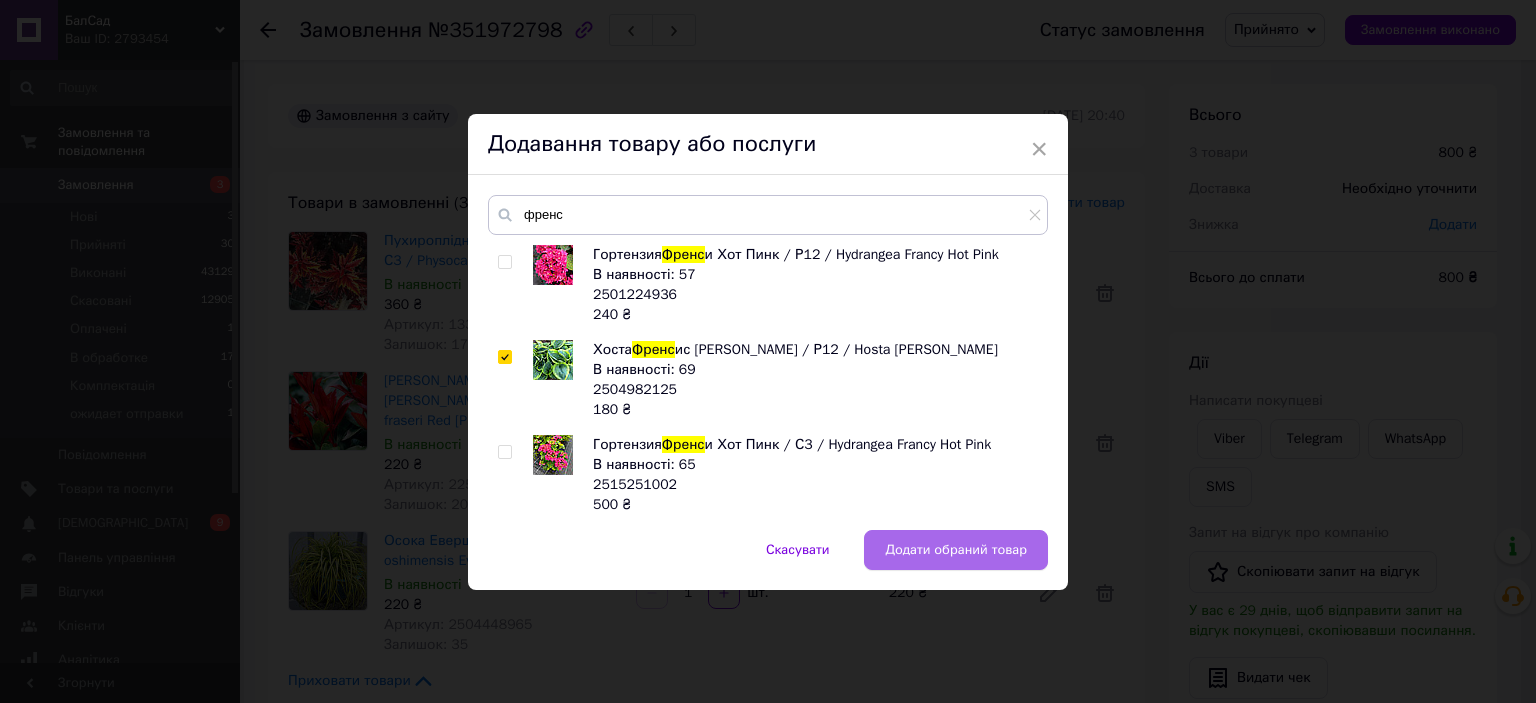 click on "Додати обраний товар" at bounding box center [956, 550] 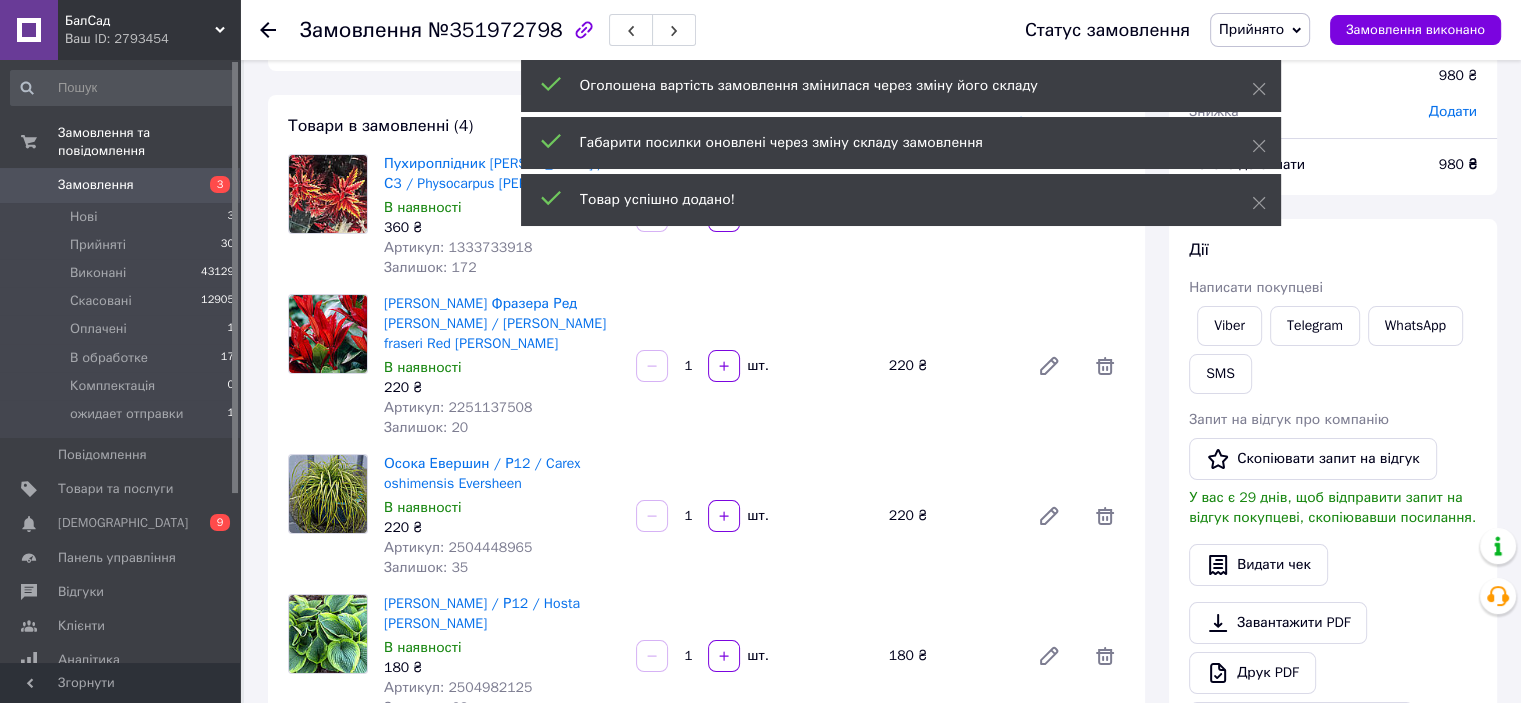 scroll, scrollTop: 200, scrollLeft: 0, axis: vertical 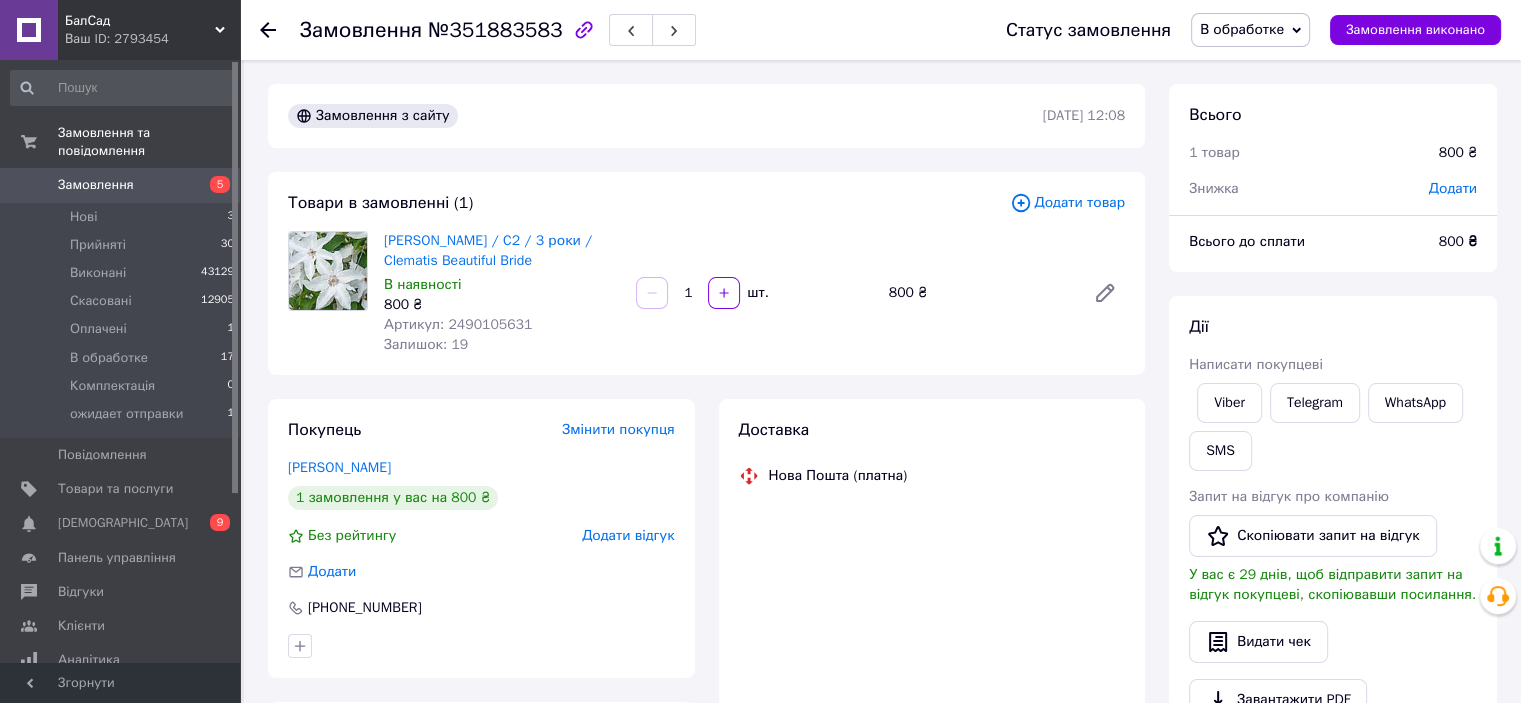 click on "В обработке" at bounding box center [1242, 29] 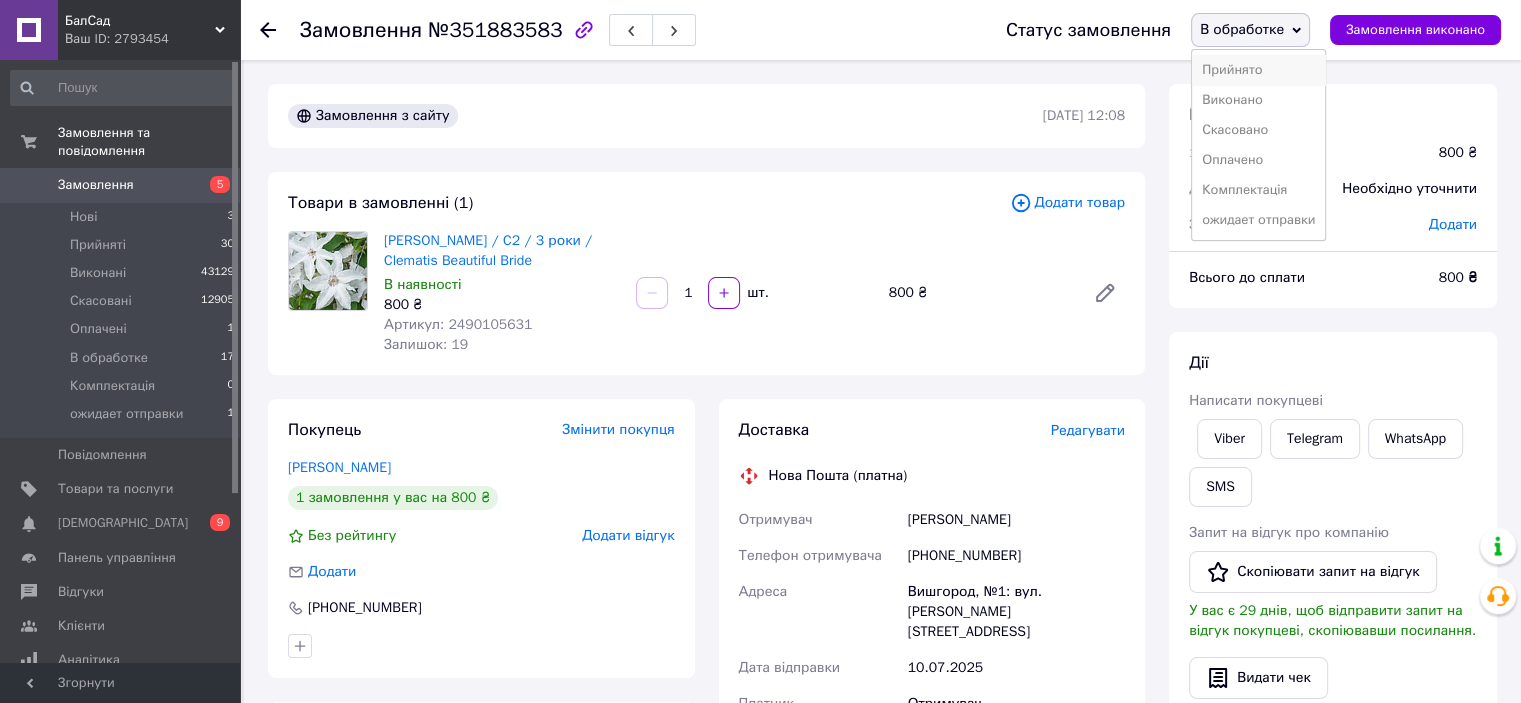 click on "Прийнято" at bounding box center (1258, 70) 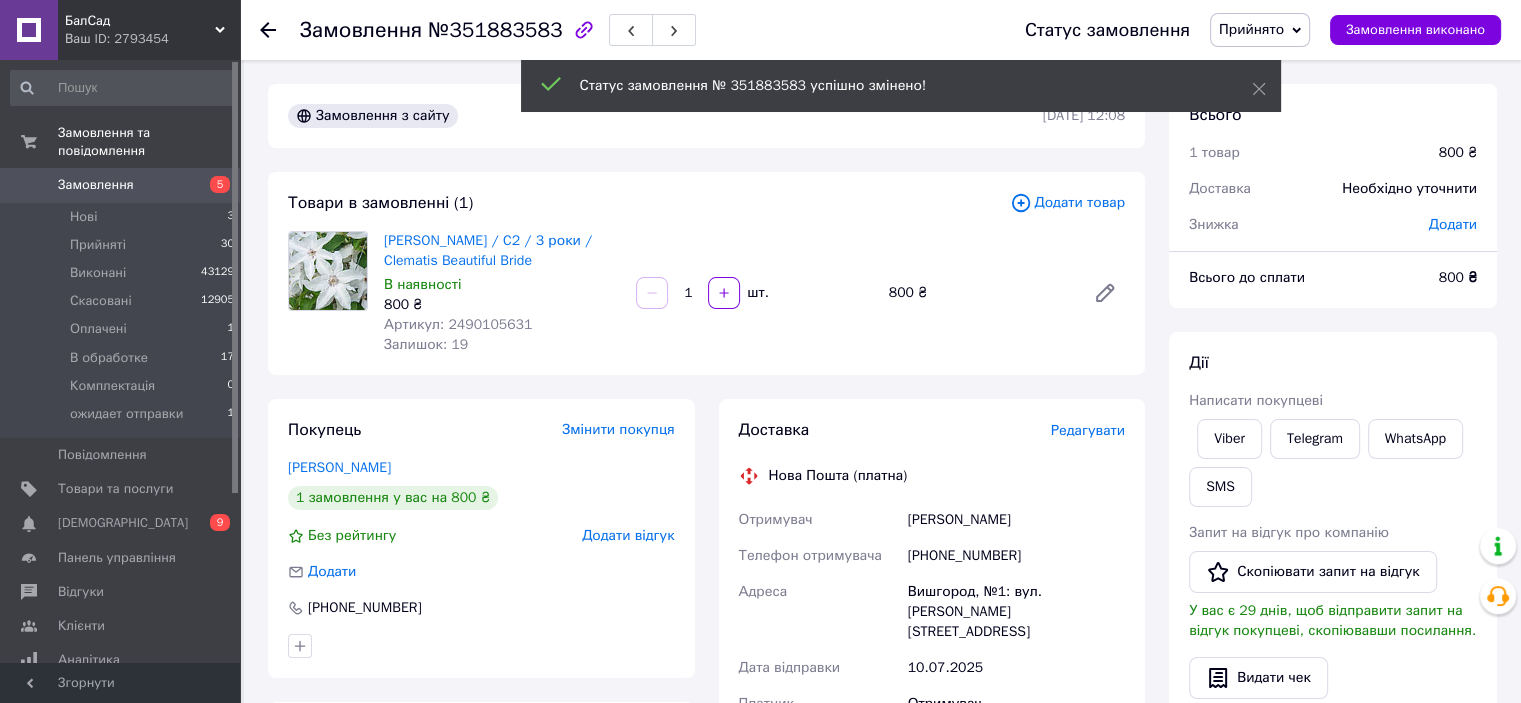 click on "Редагувати" at bounding box center [1088, 430] 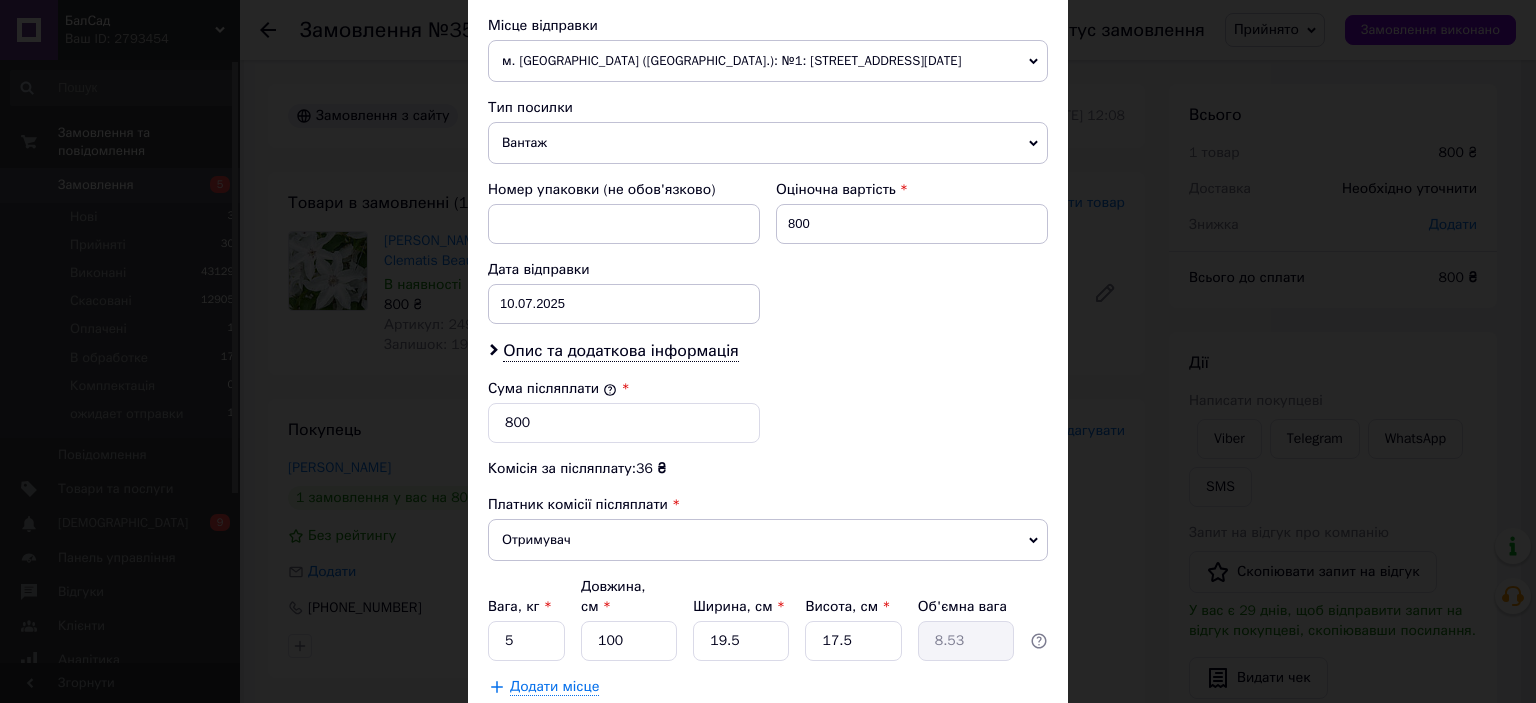 scroll, scrollTop: 700, scrollLeft: 0, axis: vertical 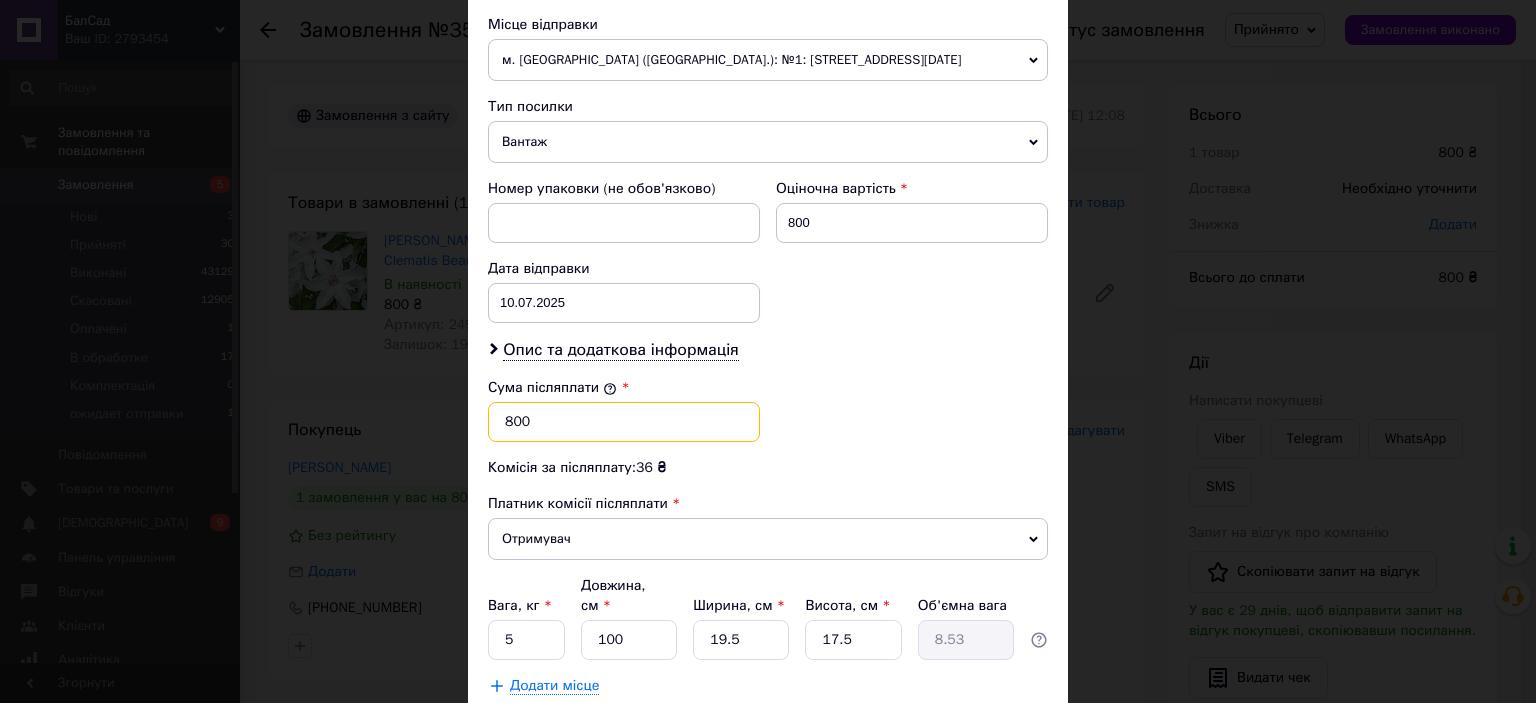 drag, startPoint x: 512, startPoint y: 419, endPoint x: 488, endPoint y: 408, distance: 26.400757 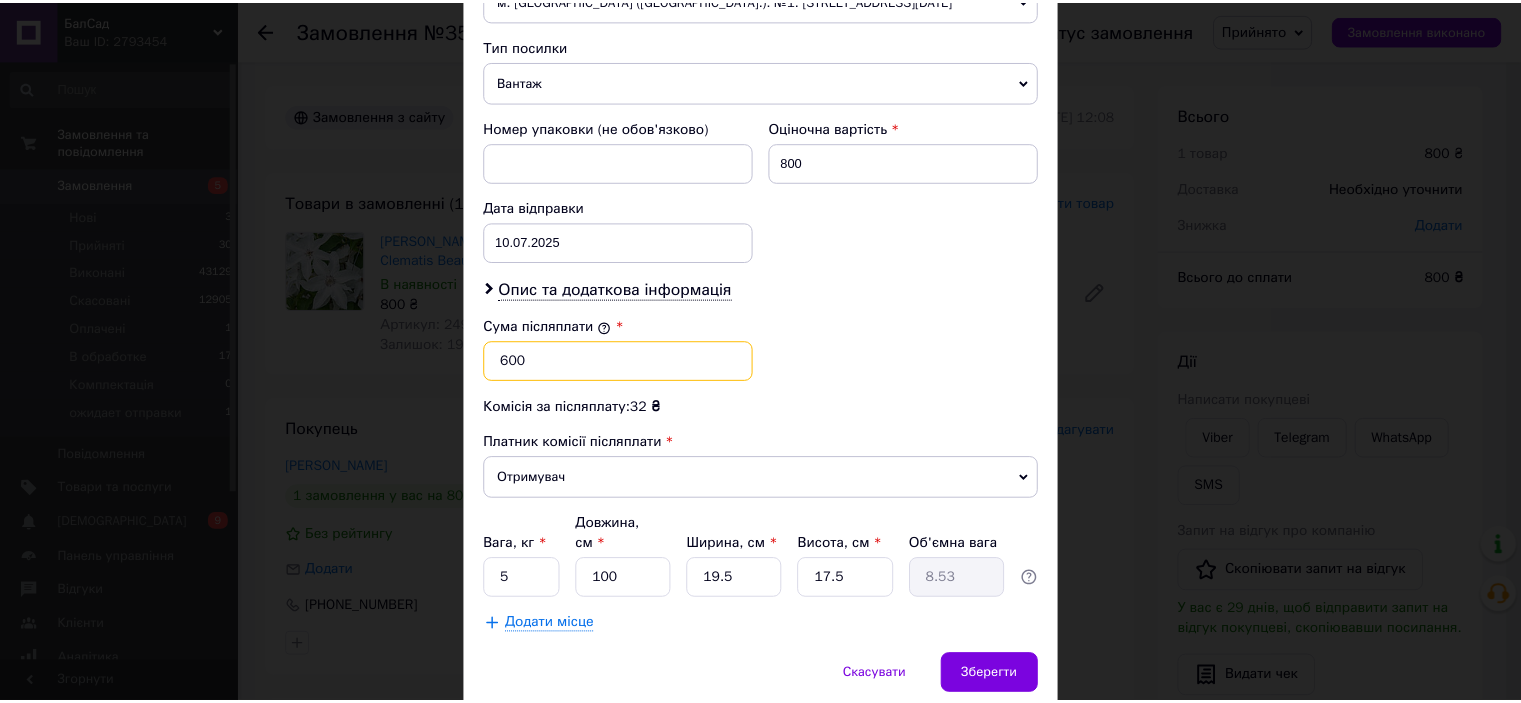 scroll, scrollTop: 816, scrollLeft: 0, axis: vertical 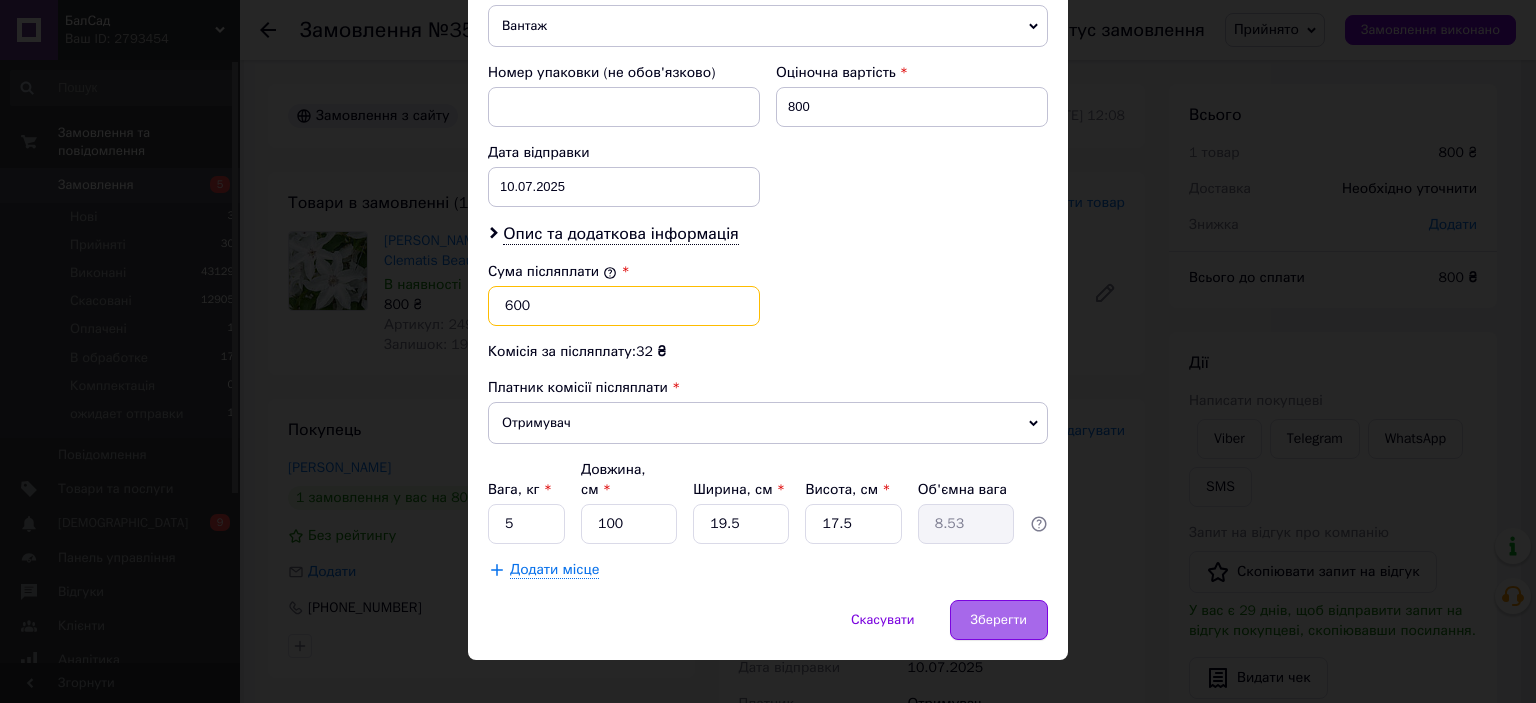 type on "600" 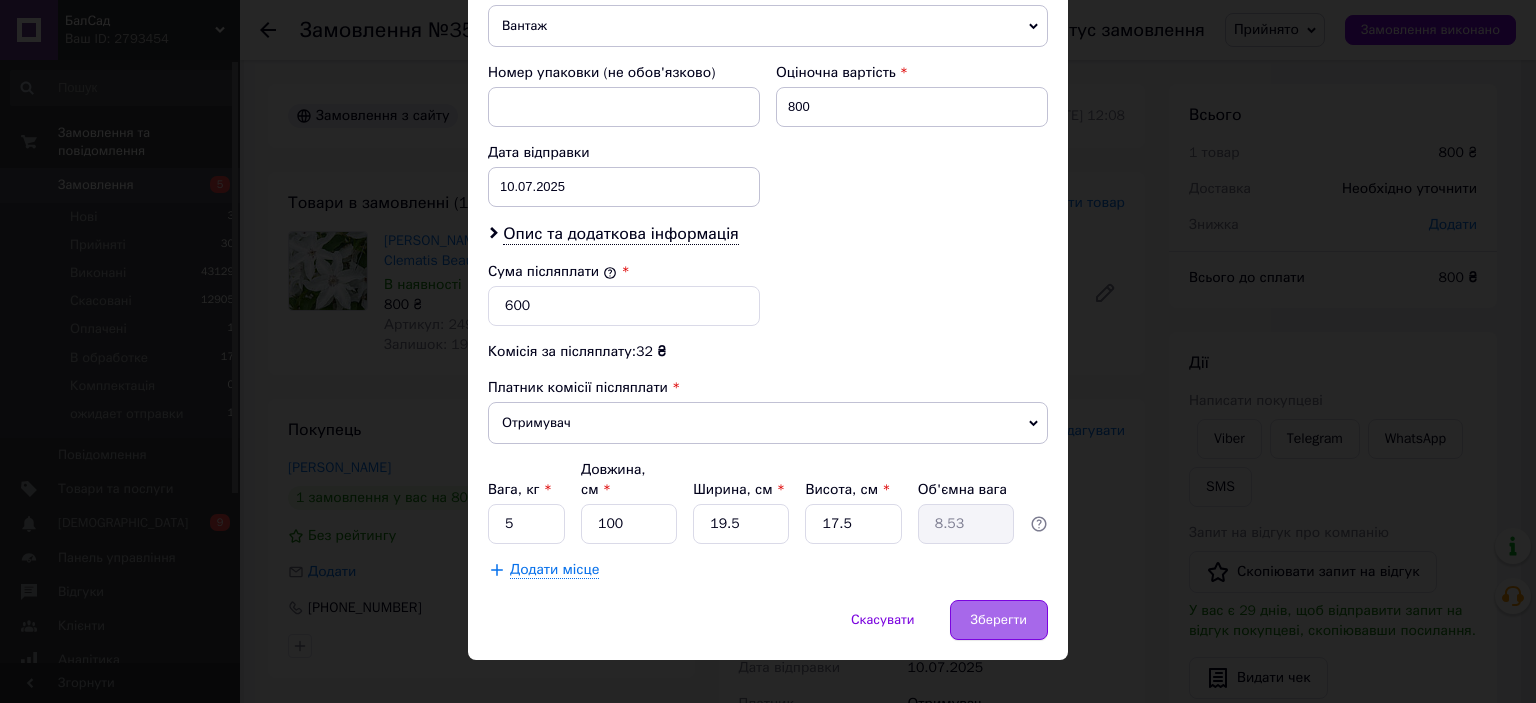 click on "Зберегти" at bounding box center (999, 620) 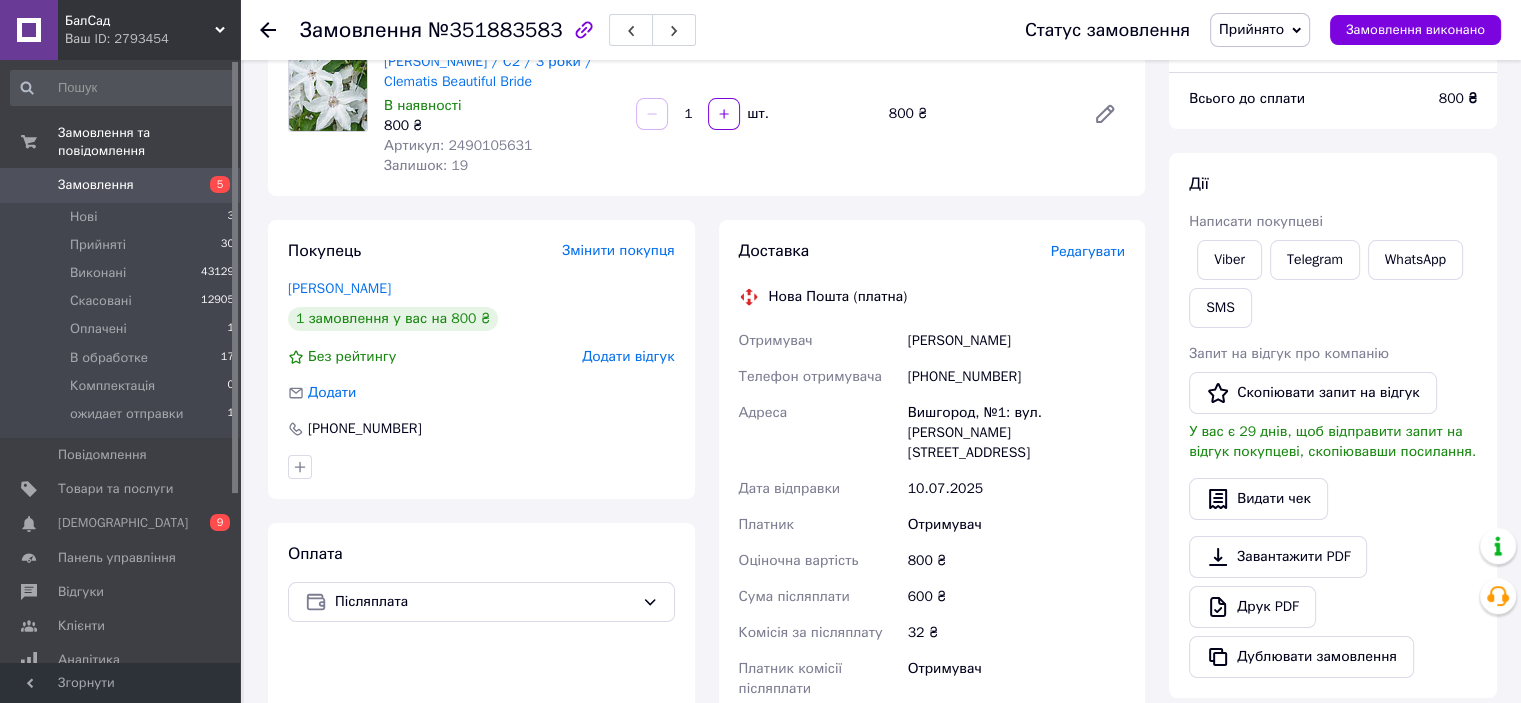 scroll, scrollTop: 400, scrollLeft: 0, axis: vertical 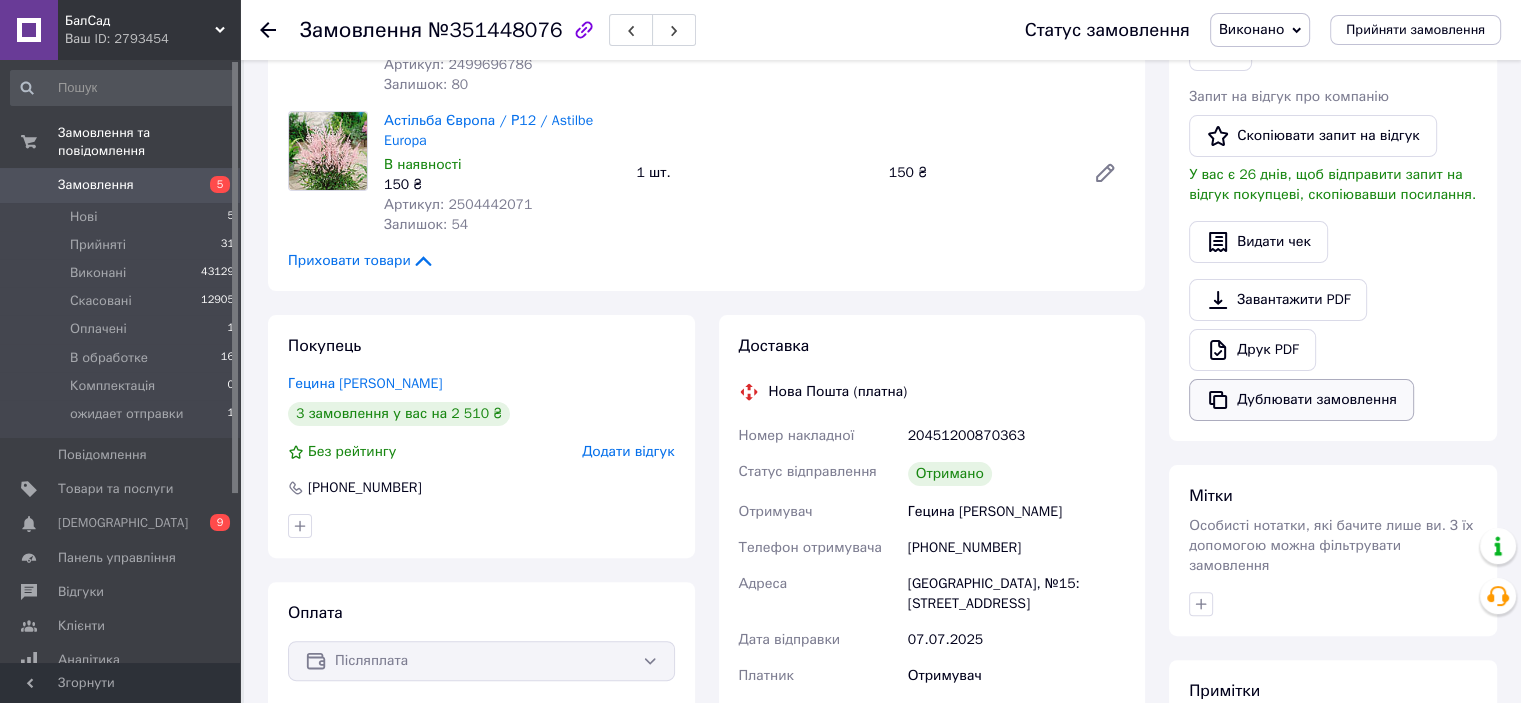 click on "Дублювати замовлення" at bounding box center [1301, 400] 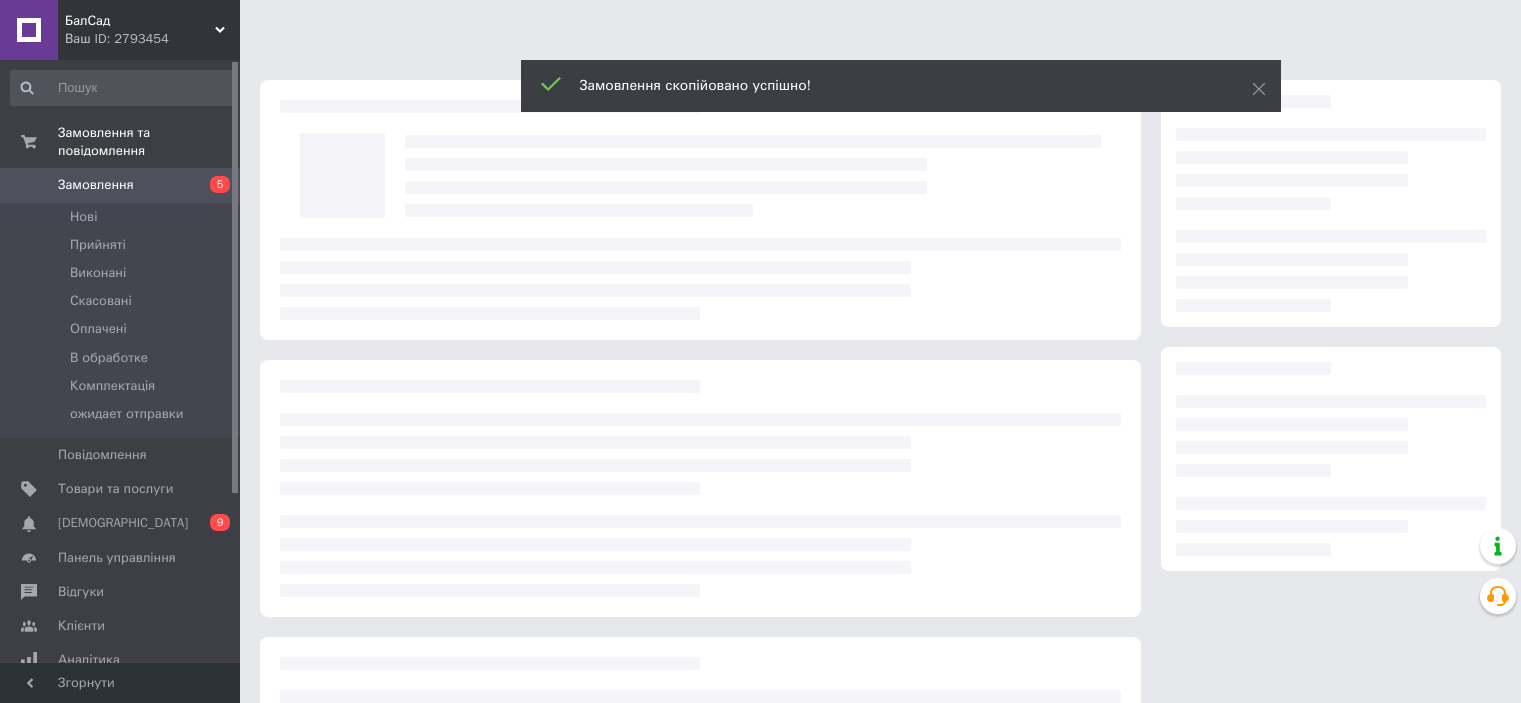 scroll, scrollTop: 0, scrollLeft: 0, axis: both 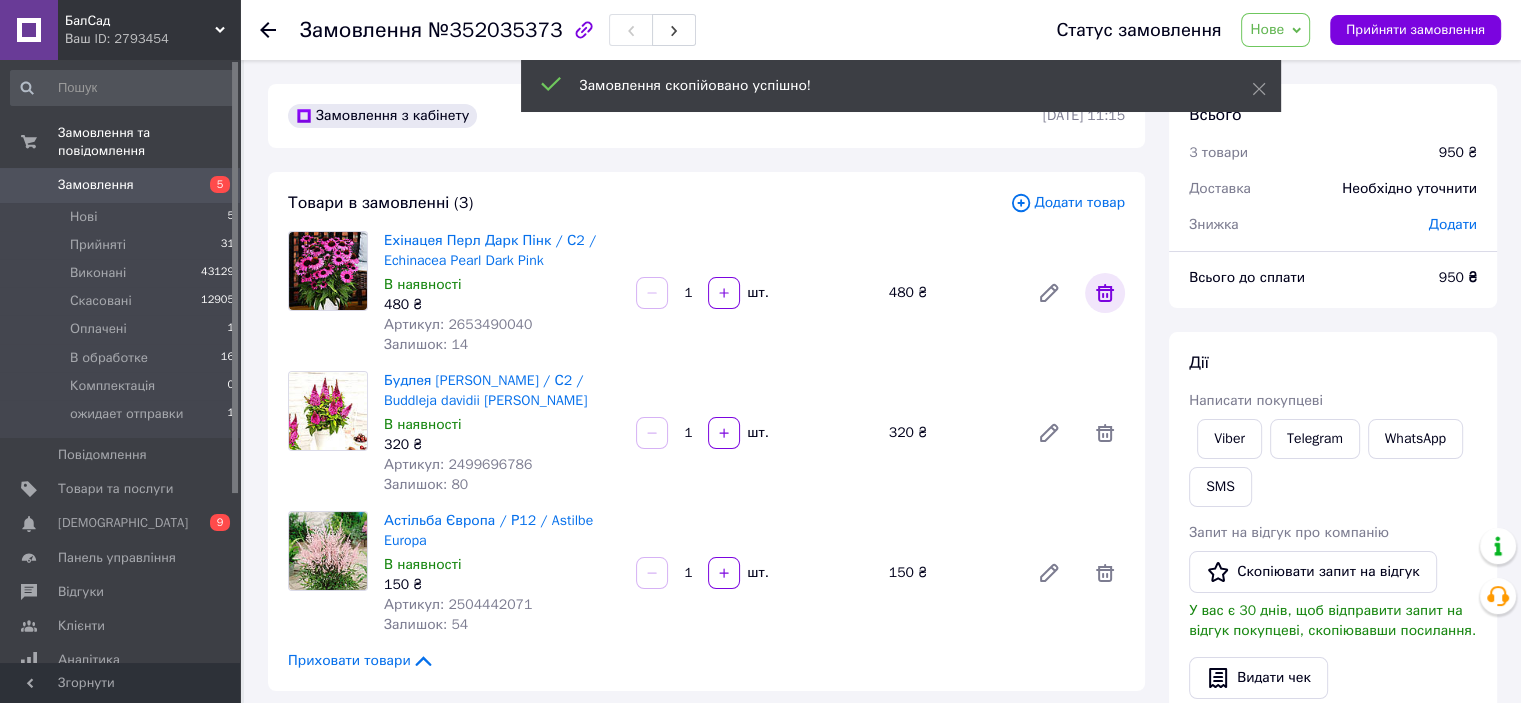 click 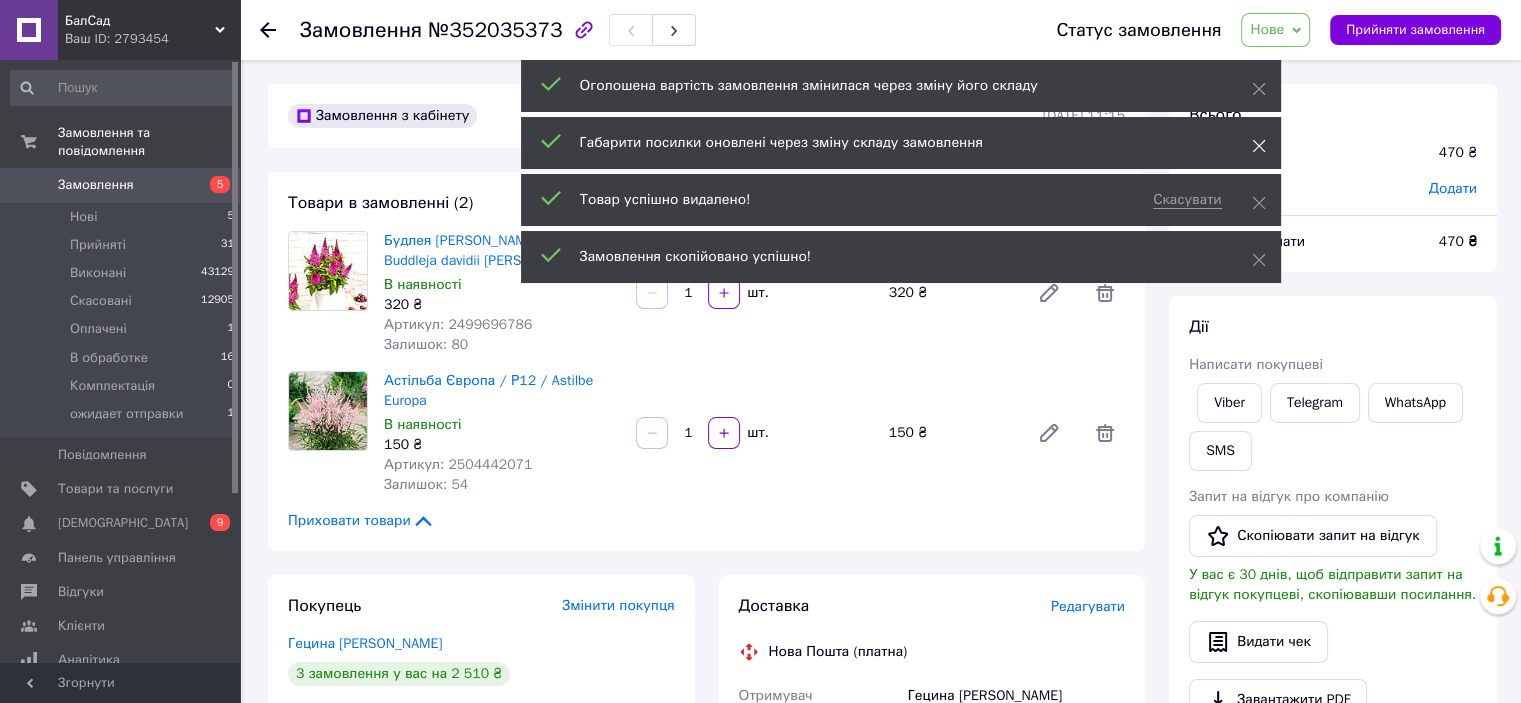 click 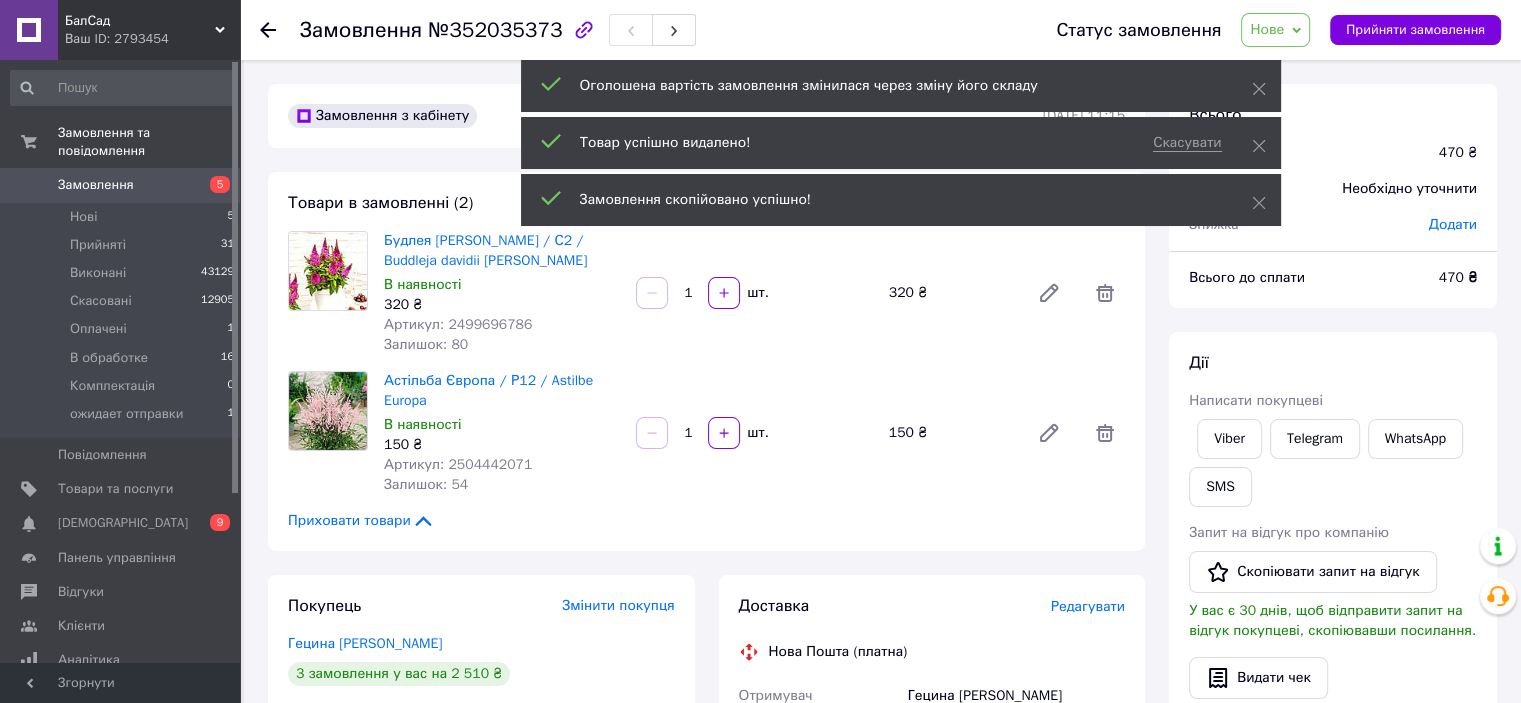 click 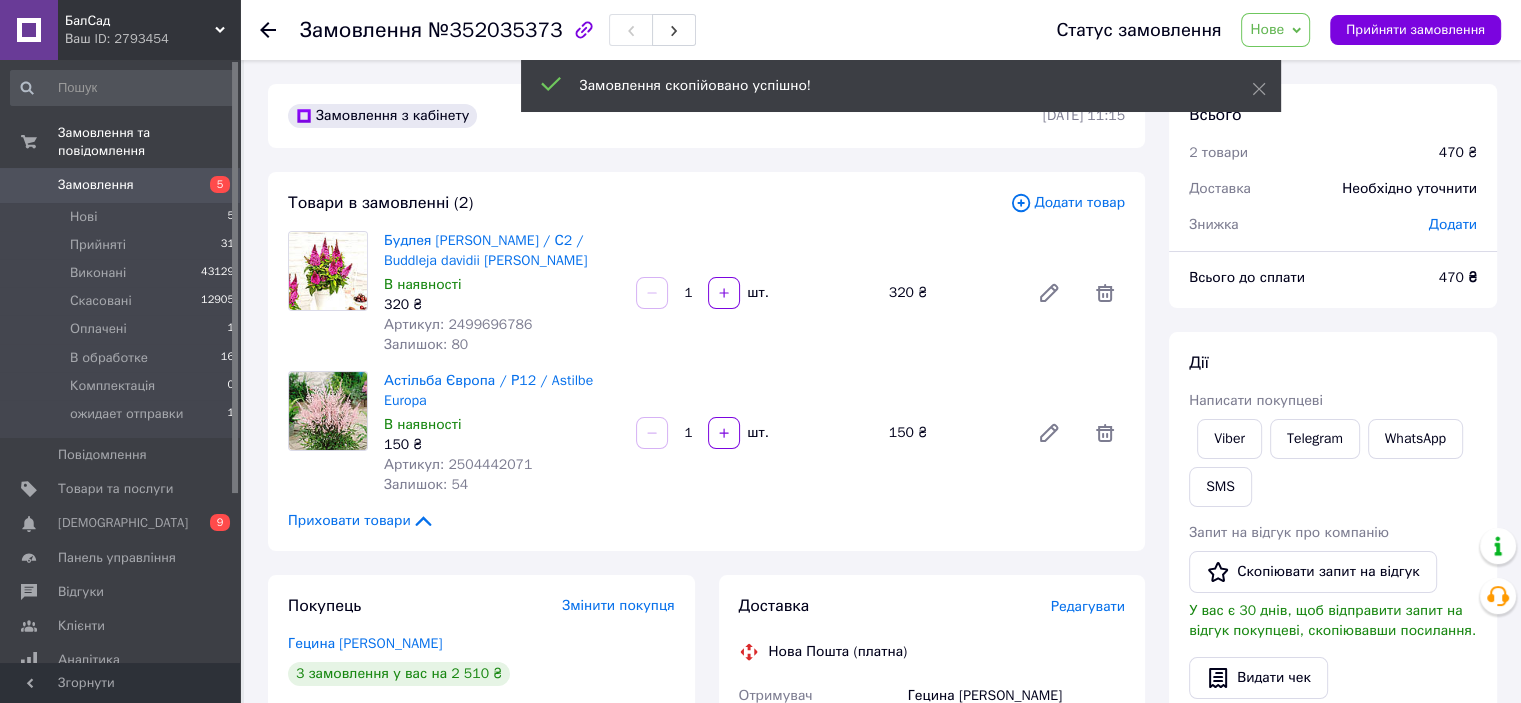 click on "Додати товар" at bounding box center [1067, 203] 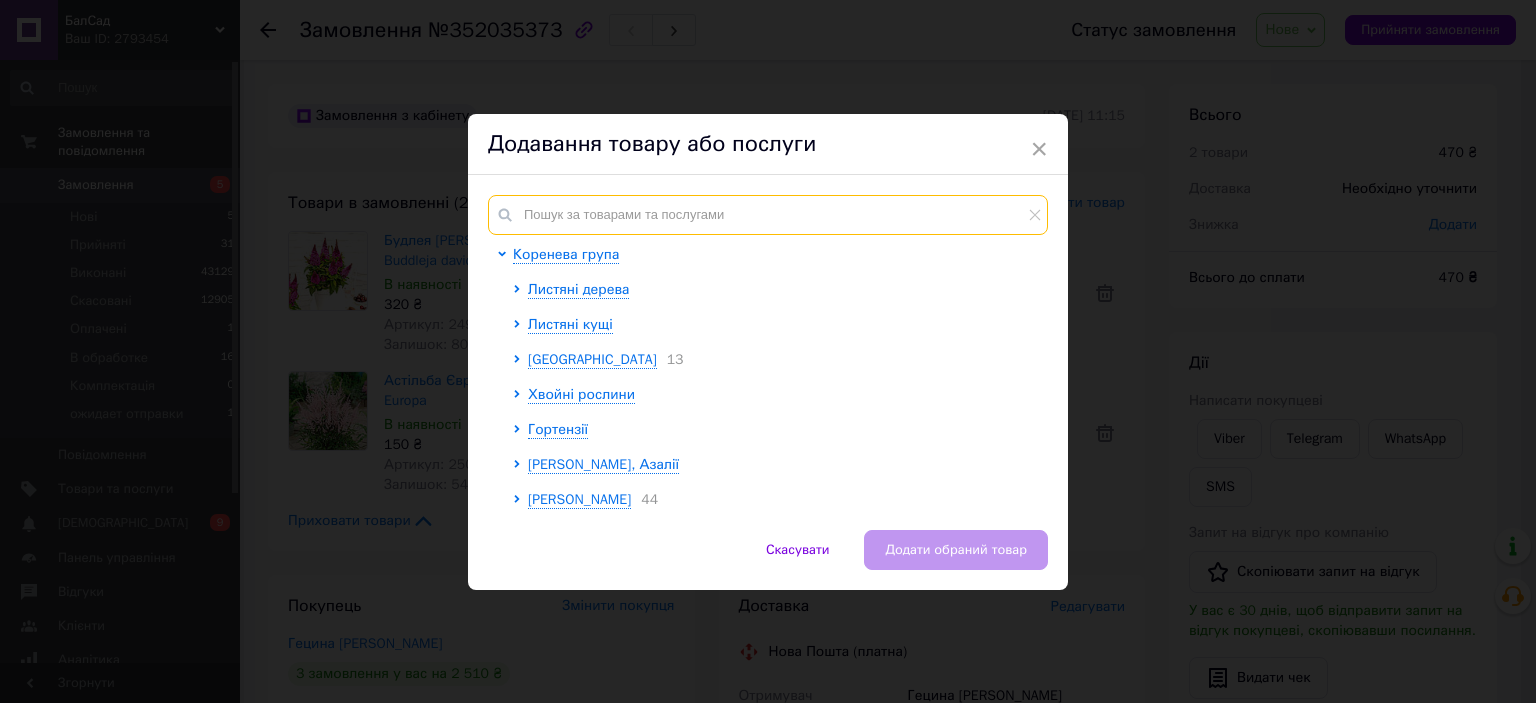 click at bounding box center (768, 215) 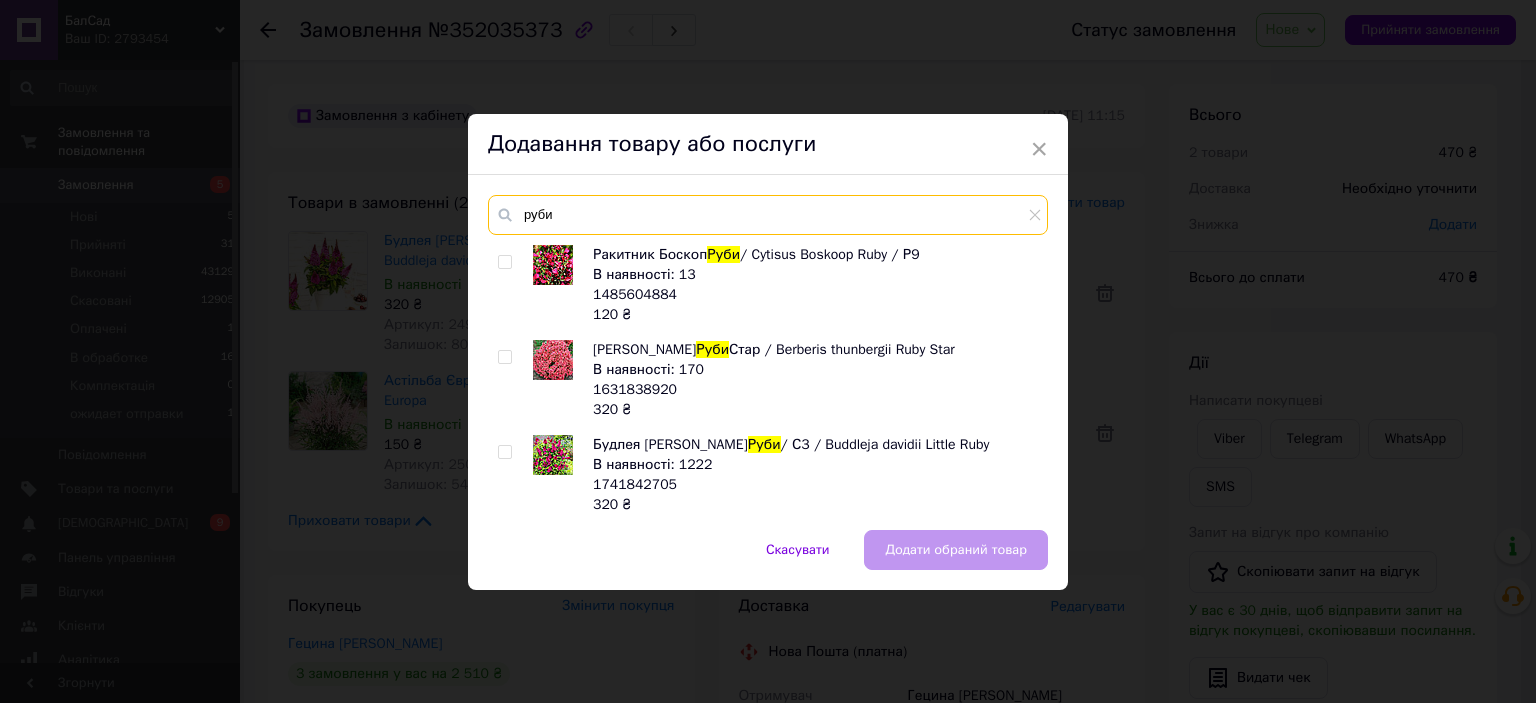 type on "руби" 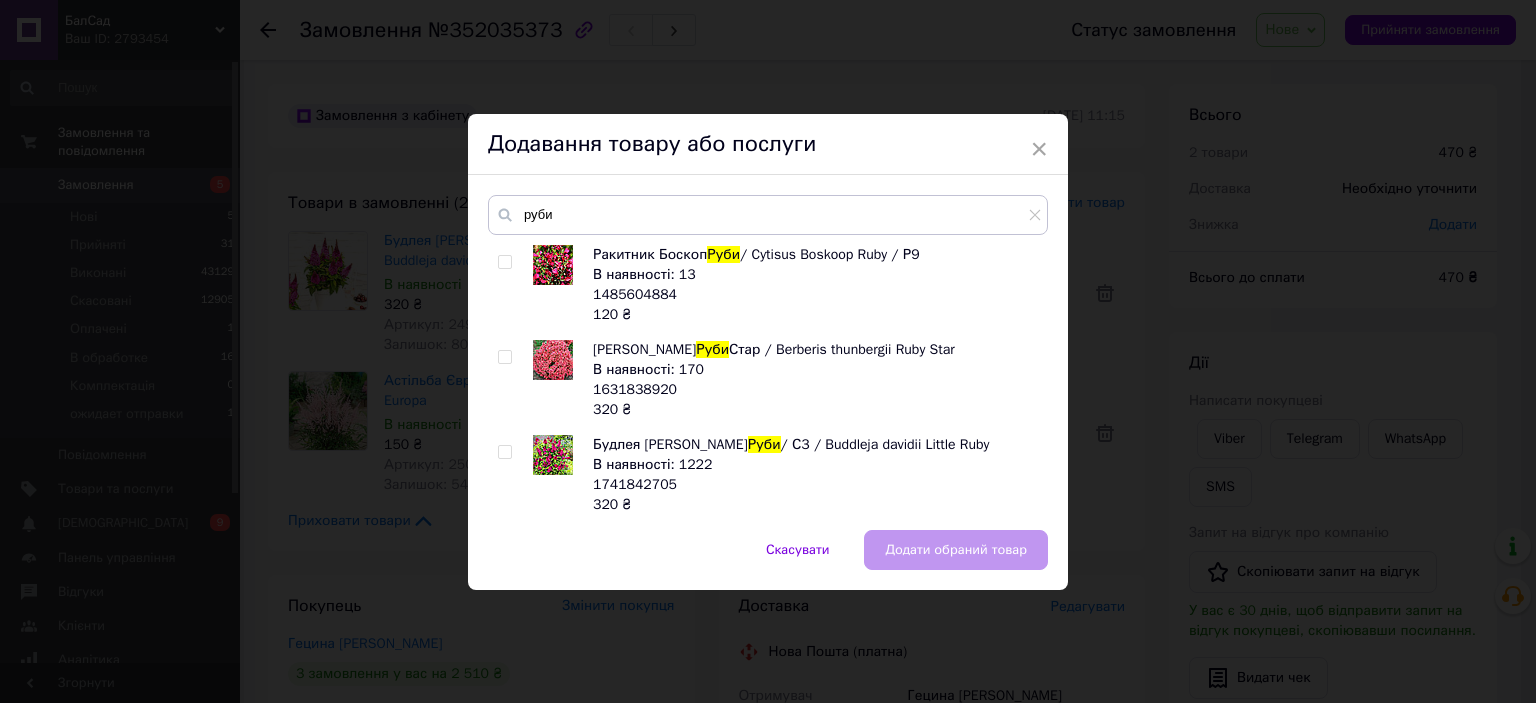 click at bounding box center (504, 452) 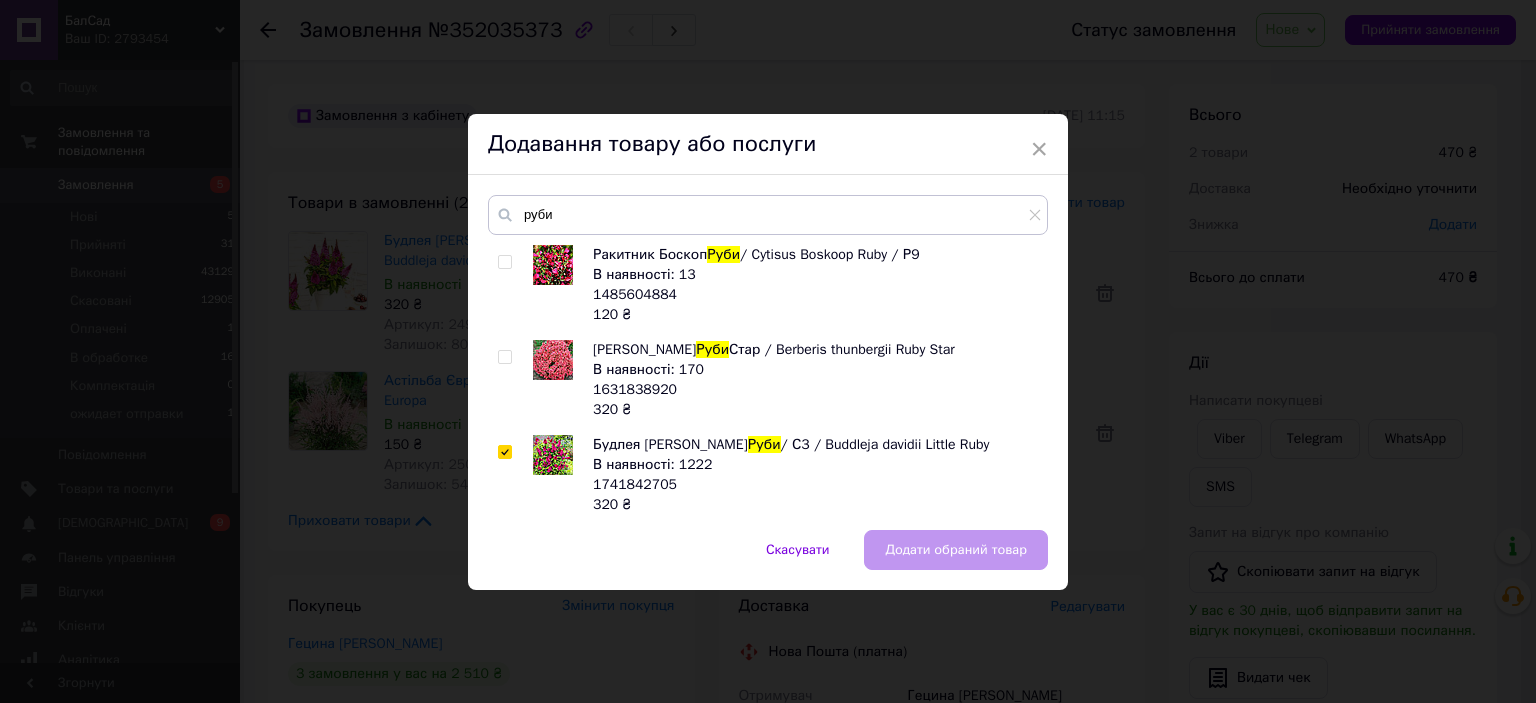 checkbox on "true" 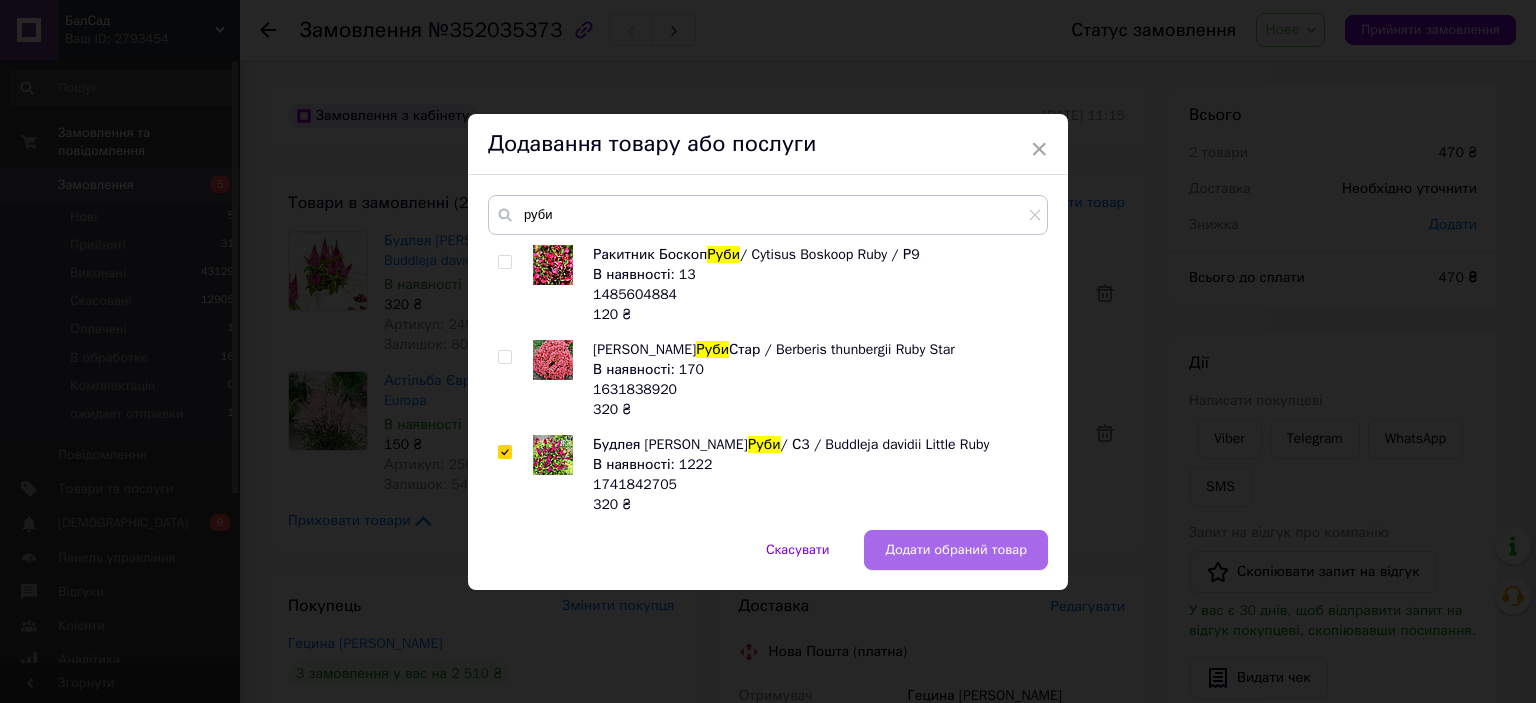 click on "Додати обраний товар" at bounding box center (956, 550) 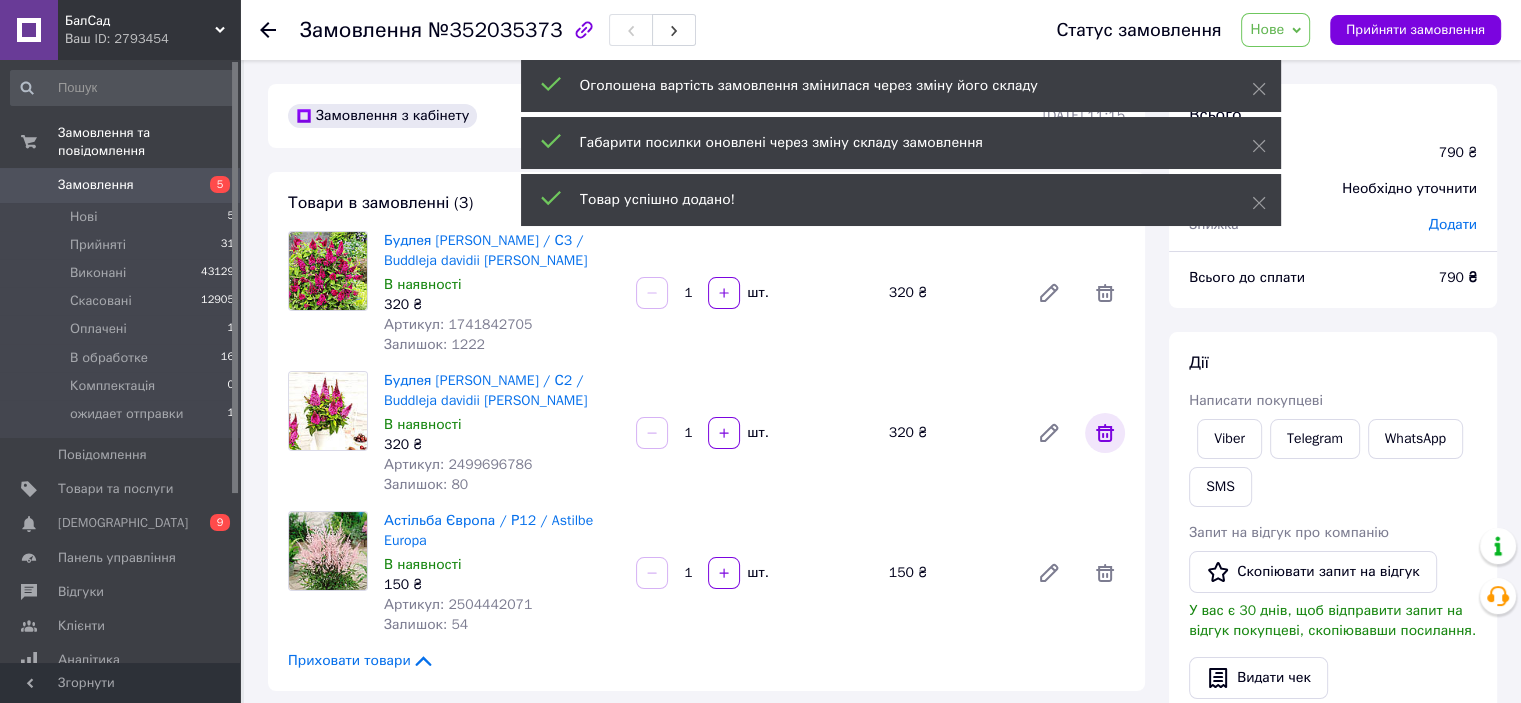 click 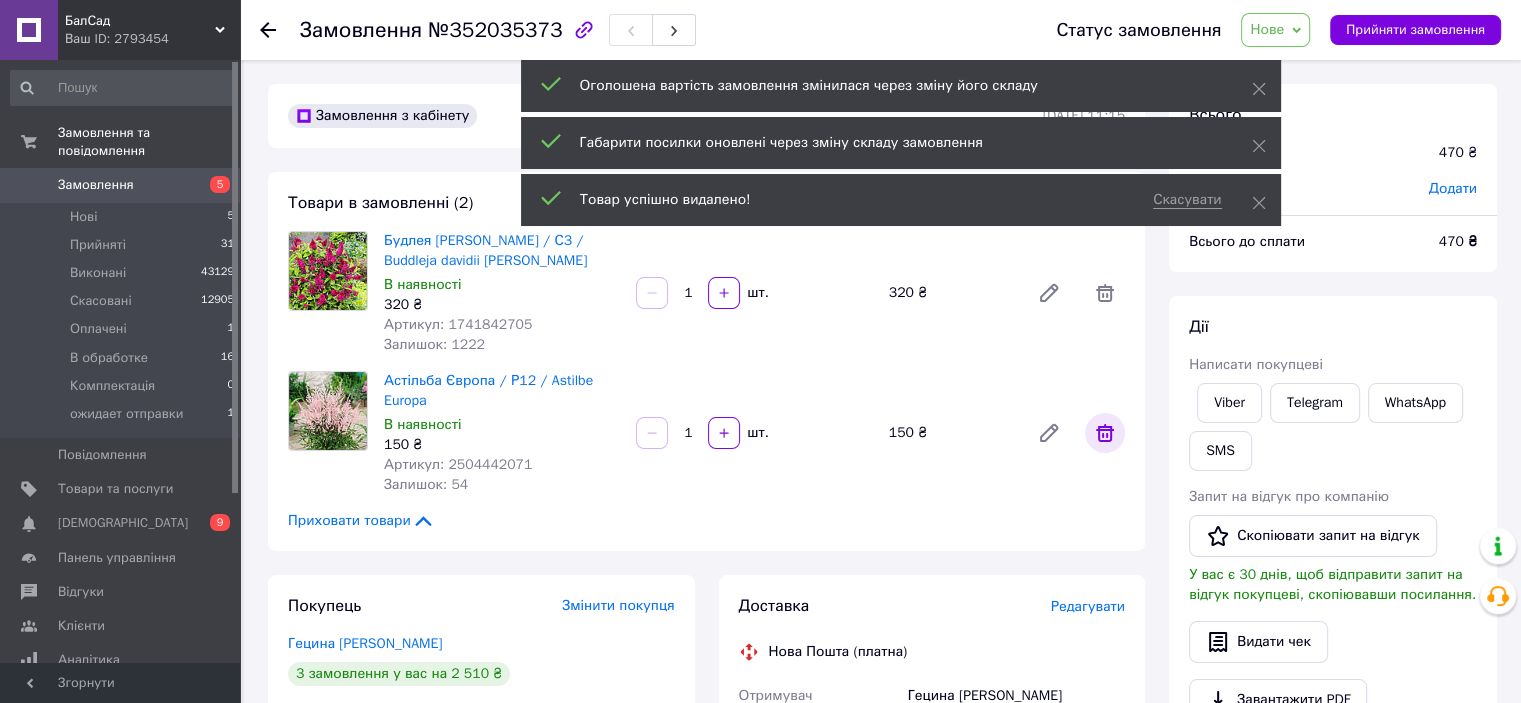click 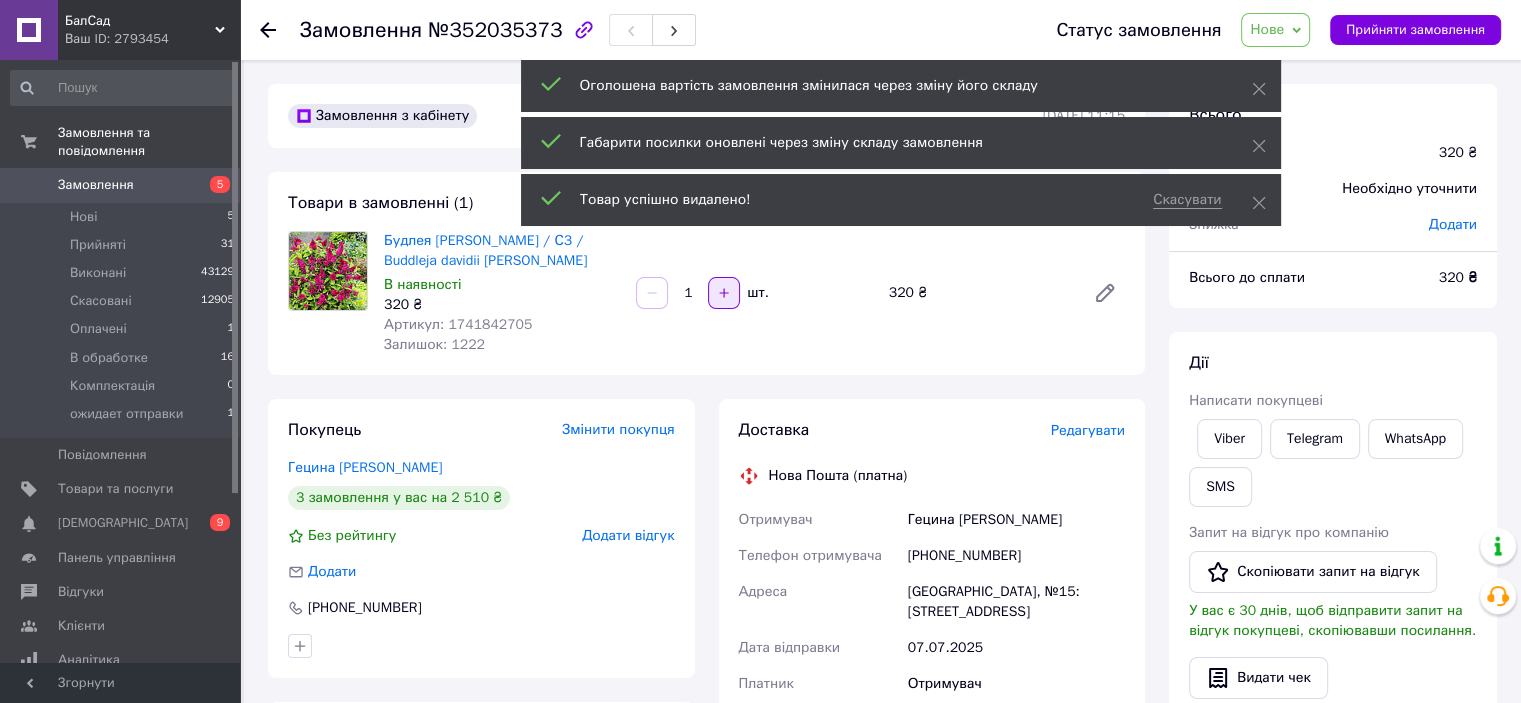 click 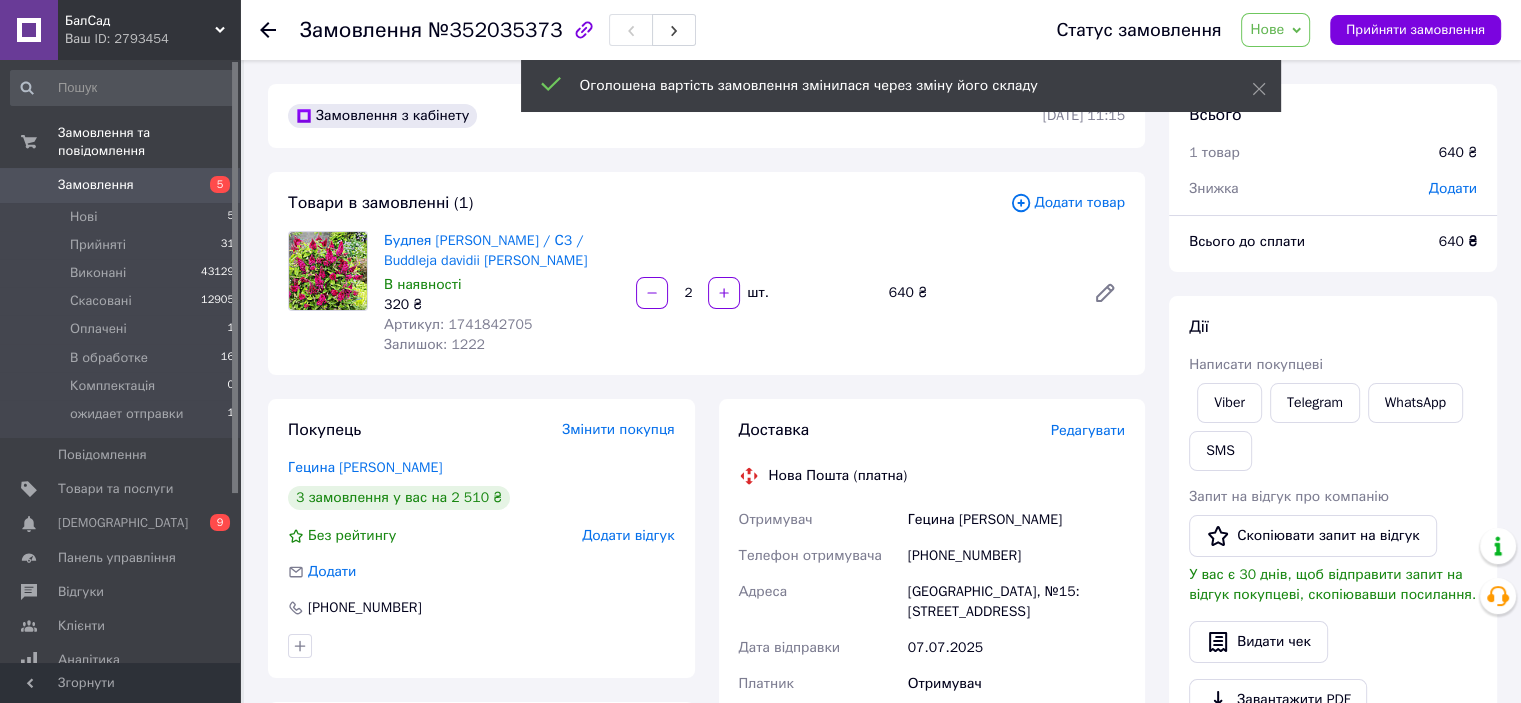 click 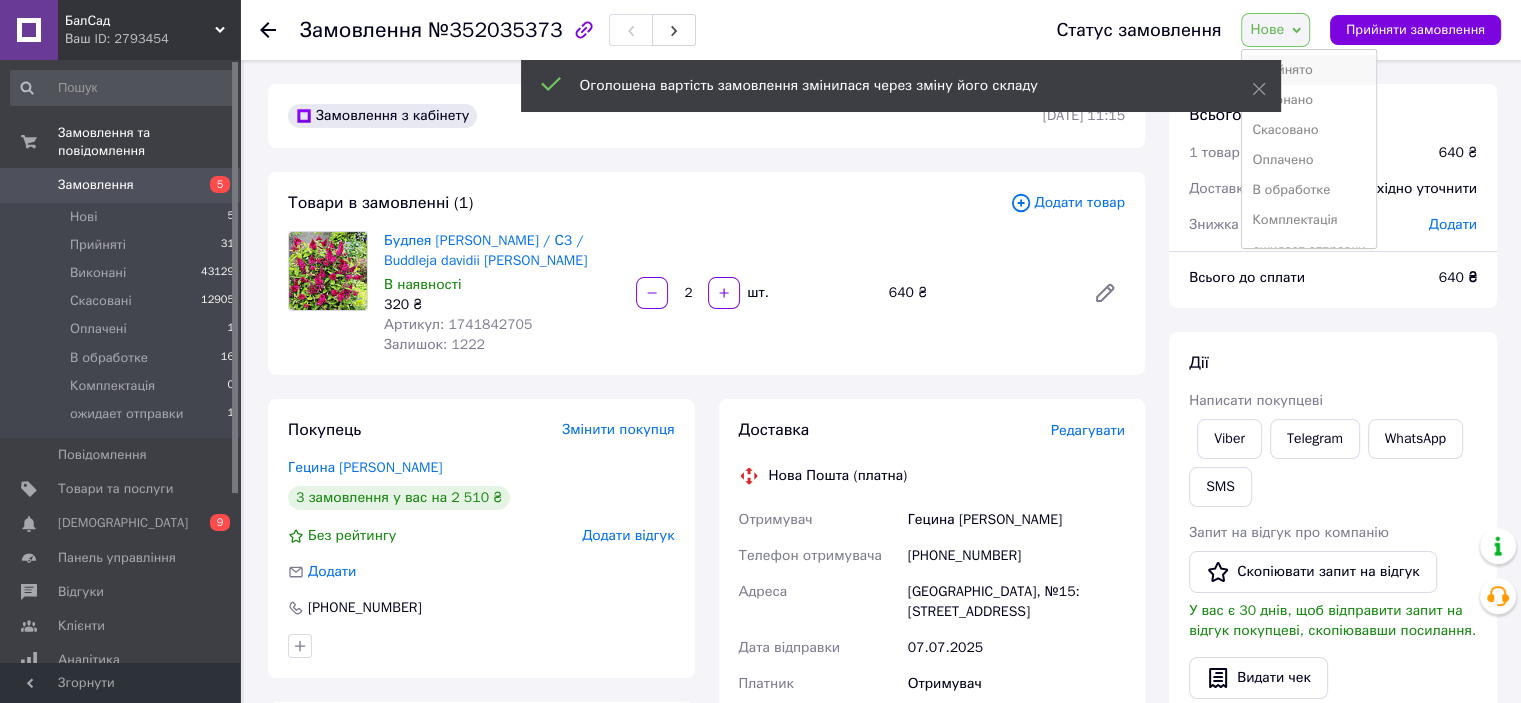 click on "Прийнято" at bounding box center (1308, 70) 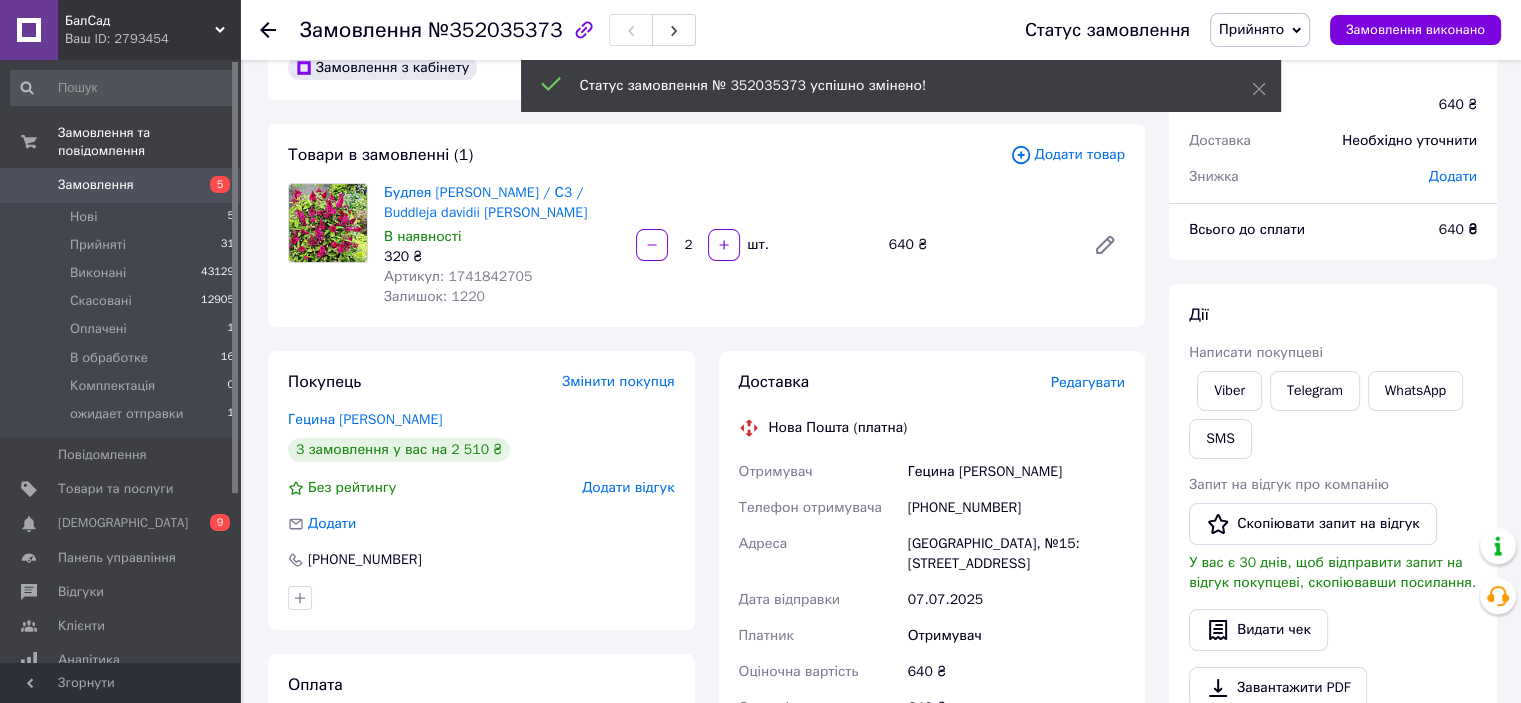 scroll, scrollTop: 0, scrollLeft: 0, axis: both 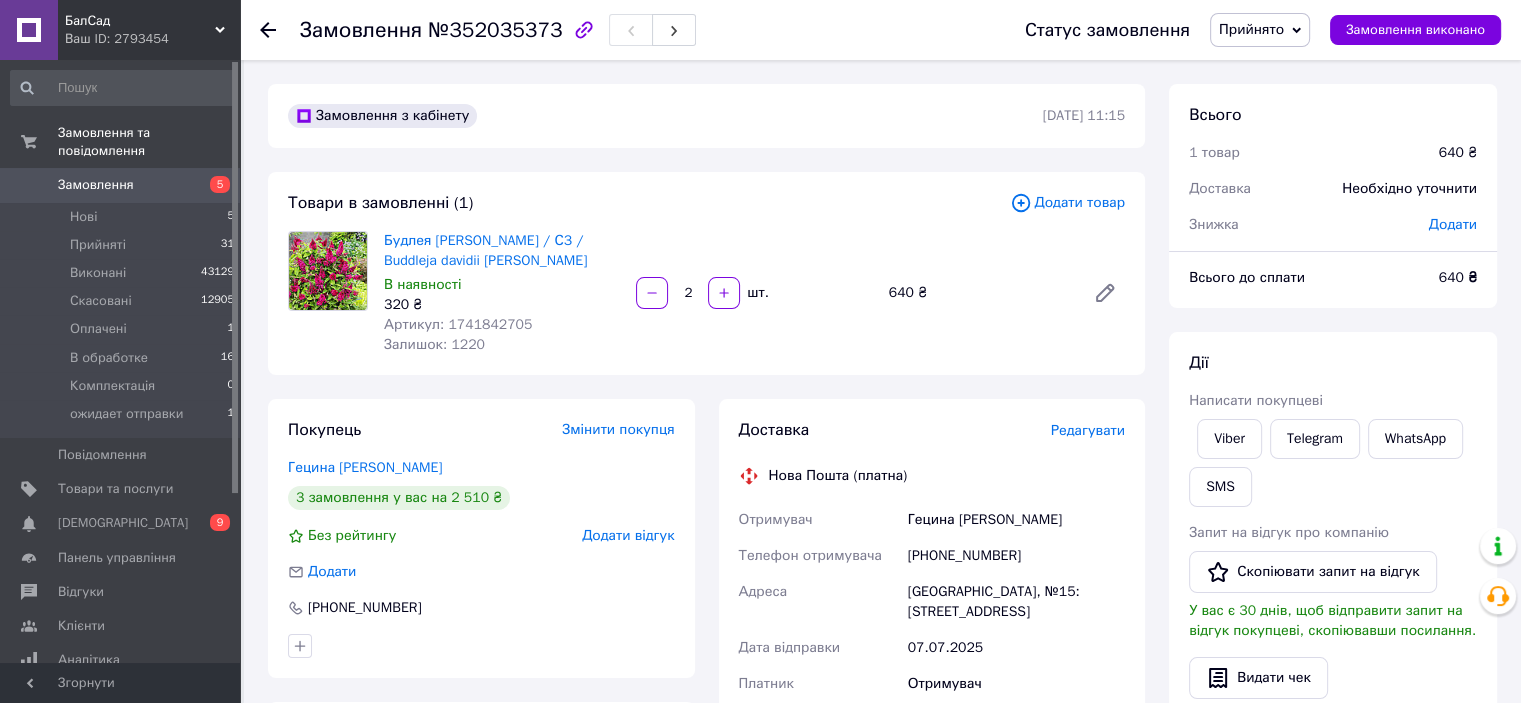 click on "Всього 1 товар 640 ₴ Доставка Необхідно уточнити Знижка Додати Всього до сплати 640 ₴ Дії Написати покупцеві Viber Telegram WhatsApp SMS Запит на відгук про компанію   Скопіювати запит на відгук У вас є 30 днів, щоб відправити запит на відгук покупцеві, скопіювавши посилання.   Видати чек   Завантажити PDF   Друк PDF   Дублювати замовлення Мітки Особисті нотатки, які бачите лише ви. З їх допомогою можна фільтрувати замовлення Примітки Залишилося 300 символів Очистити Зберегти" at bounding box center [1333, 722] 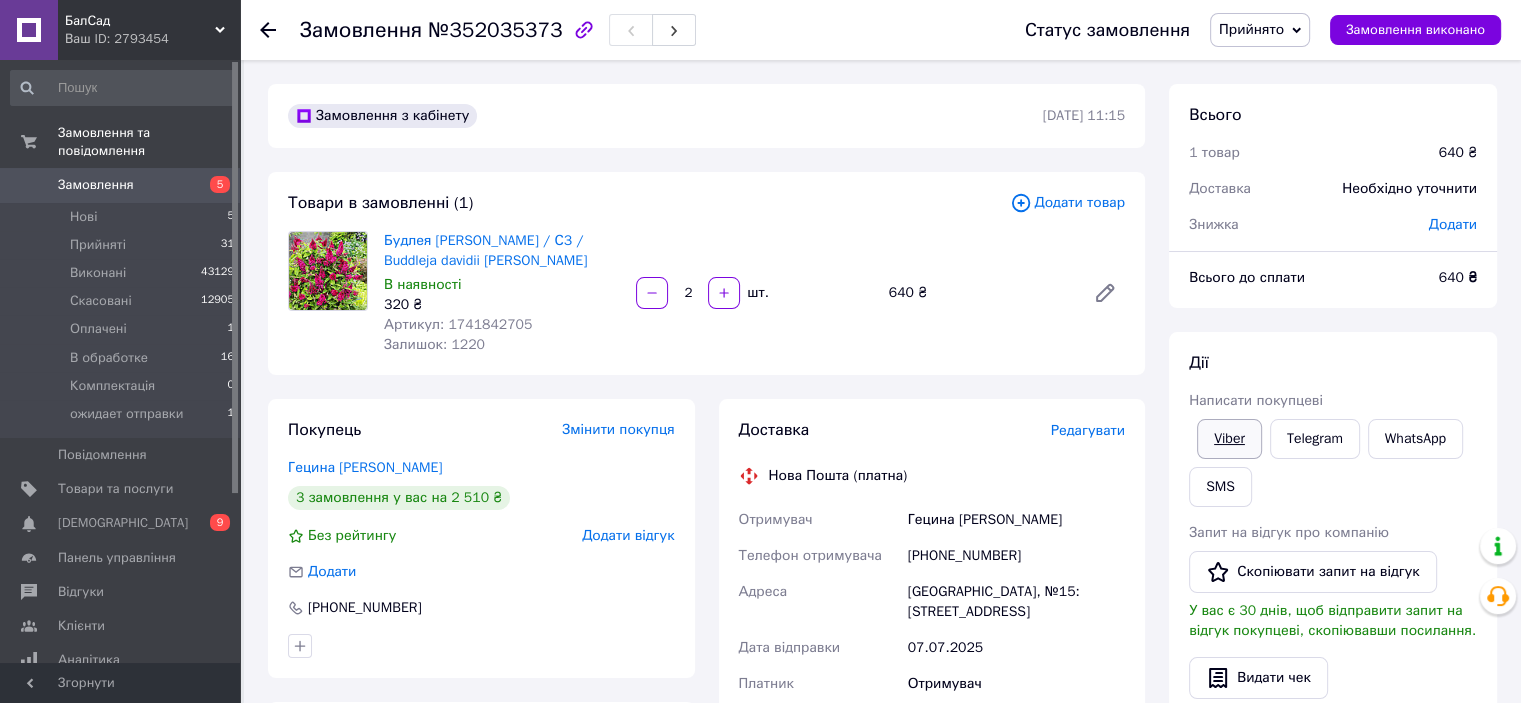 click on "Viber" at bounding box center [1229, 439] 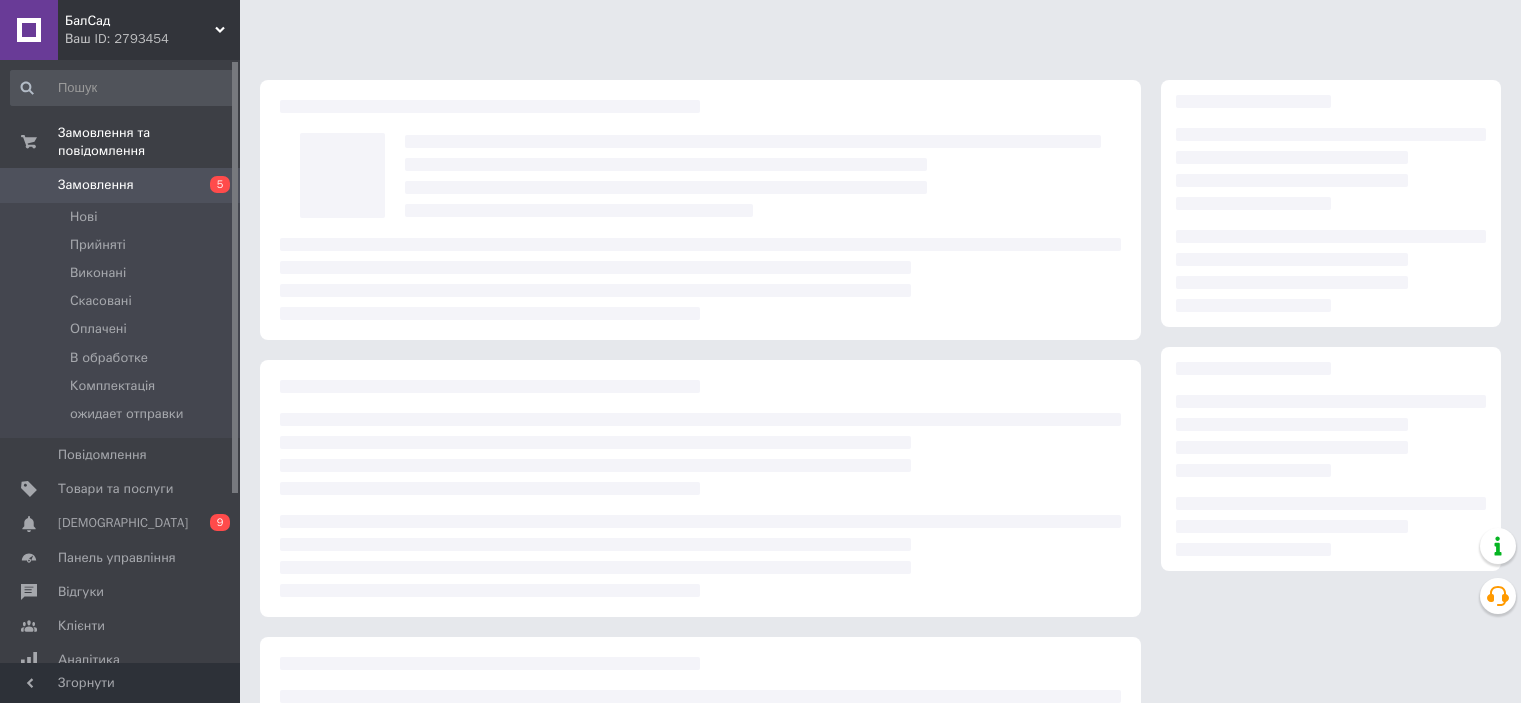 scroll, scrollTop: 0, scrollLeft: 0, axis: both 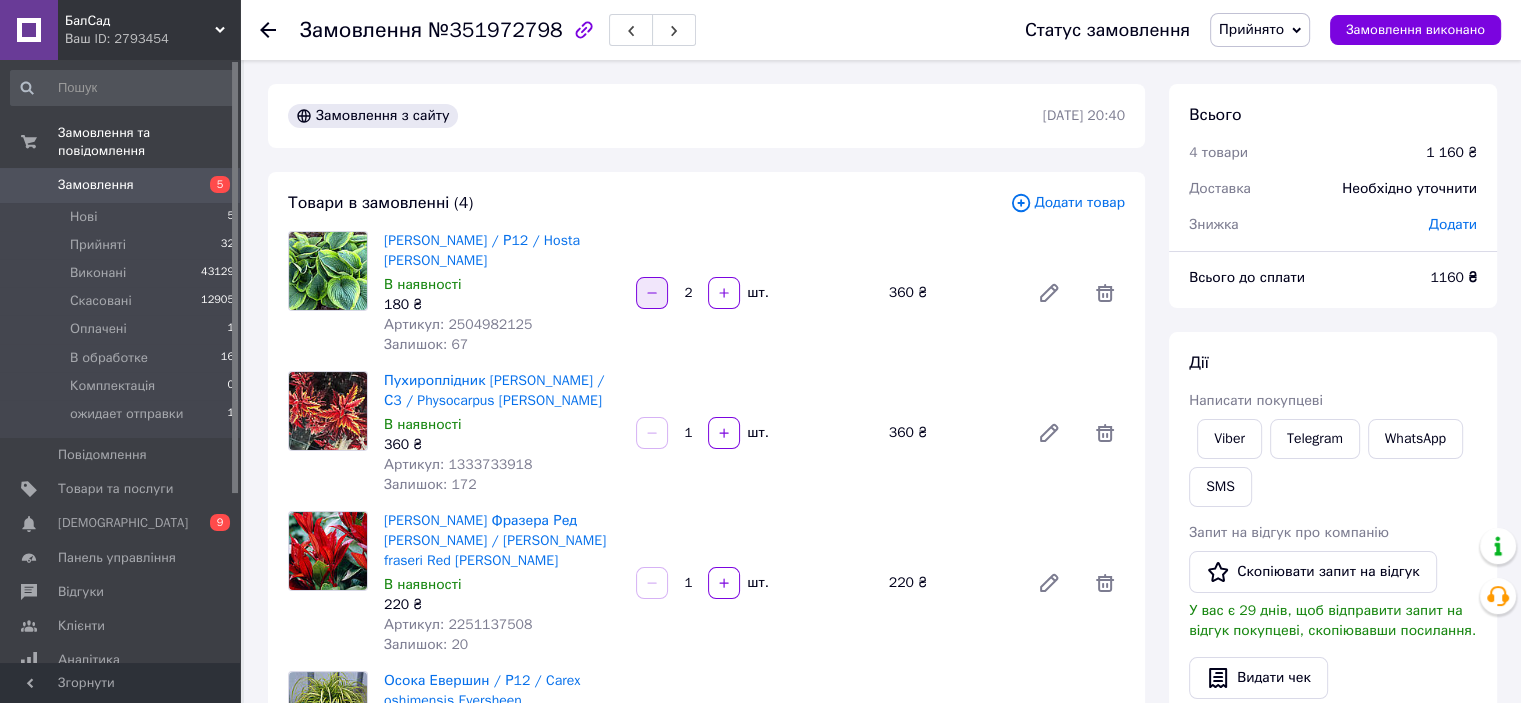 click 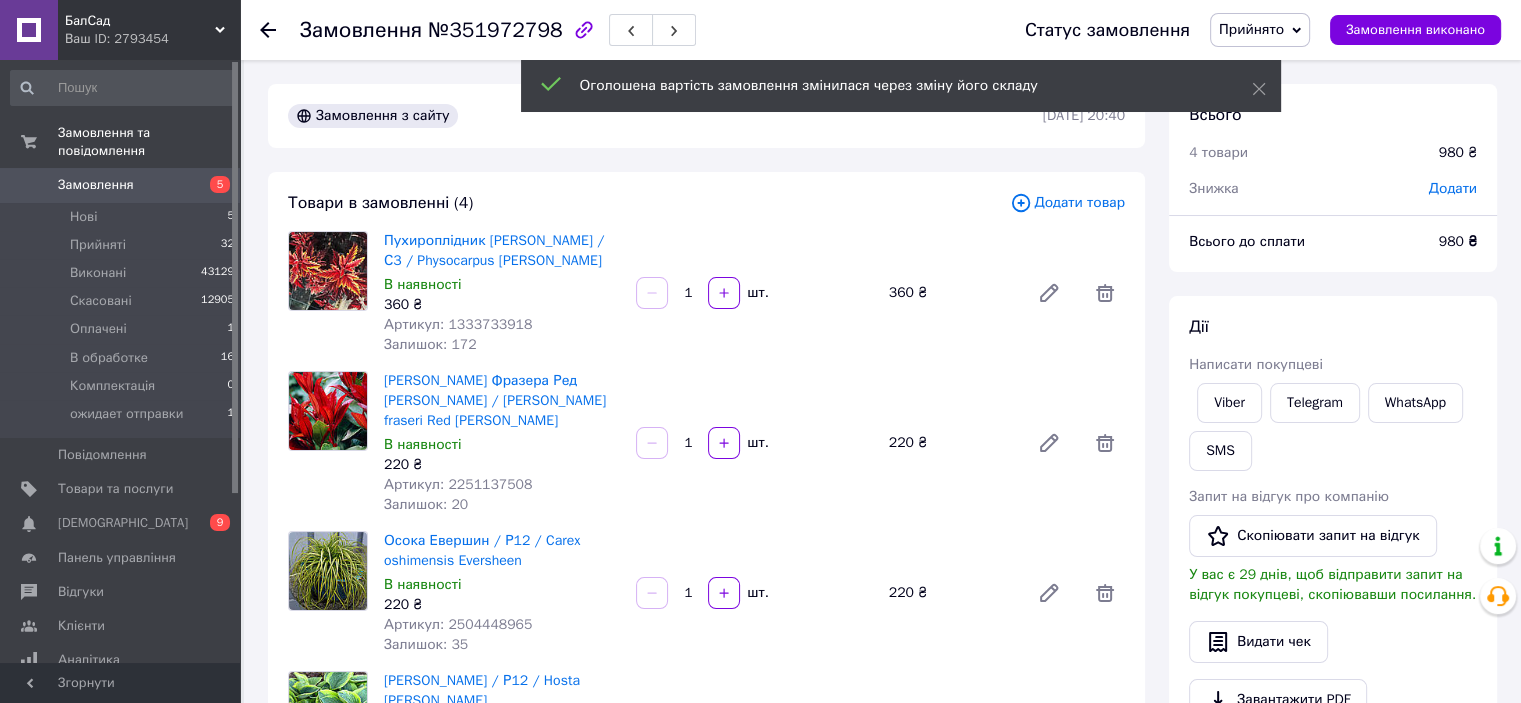 click on "Додати товар" at bounding box center [1067, 203] 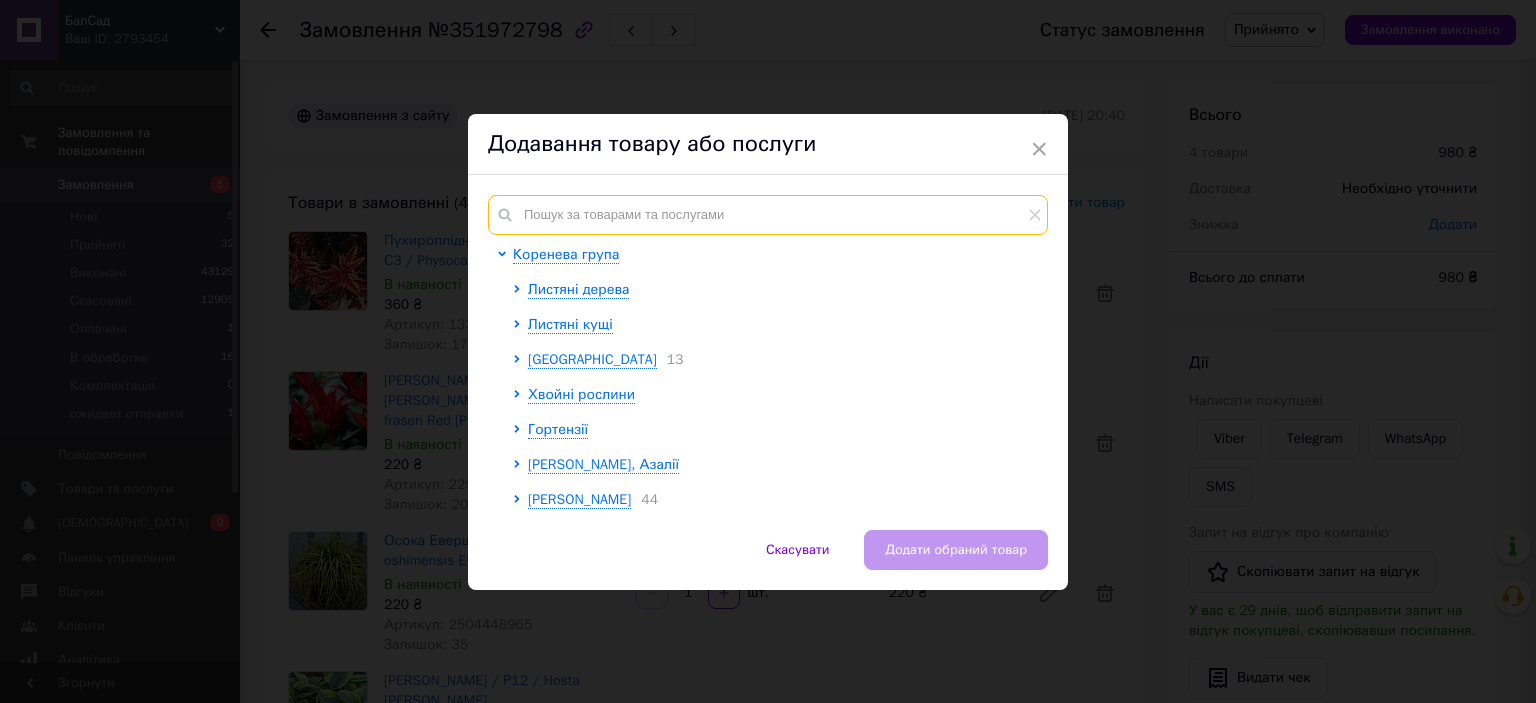 click at bounding box center [768, 215] 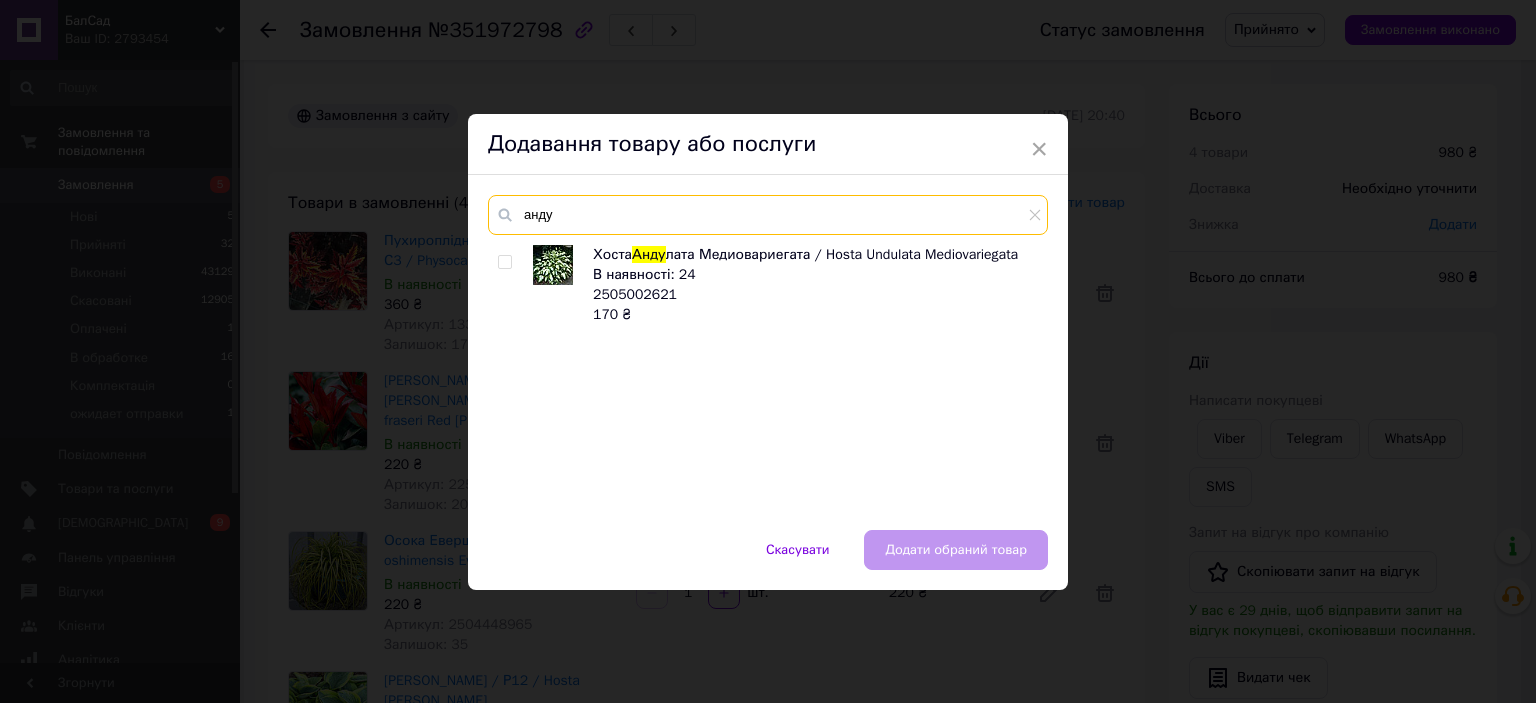 type on "анду" 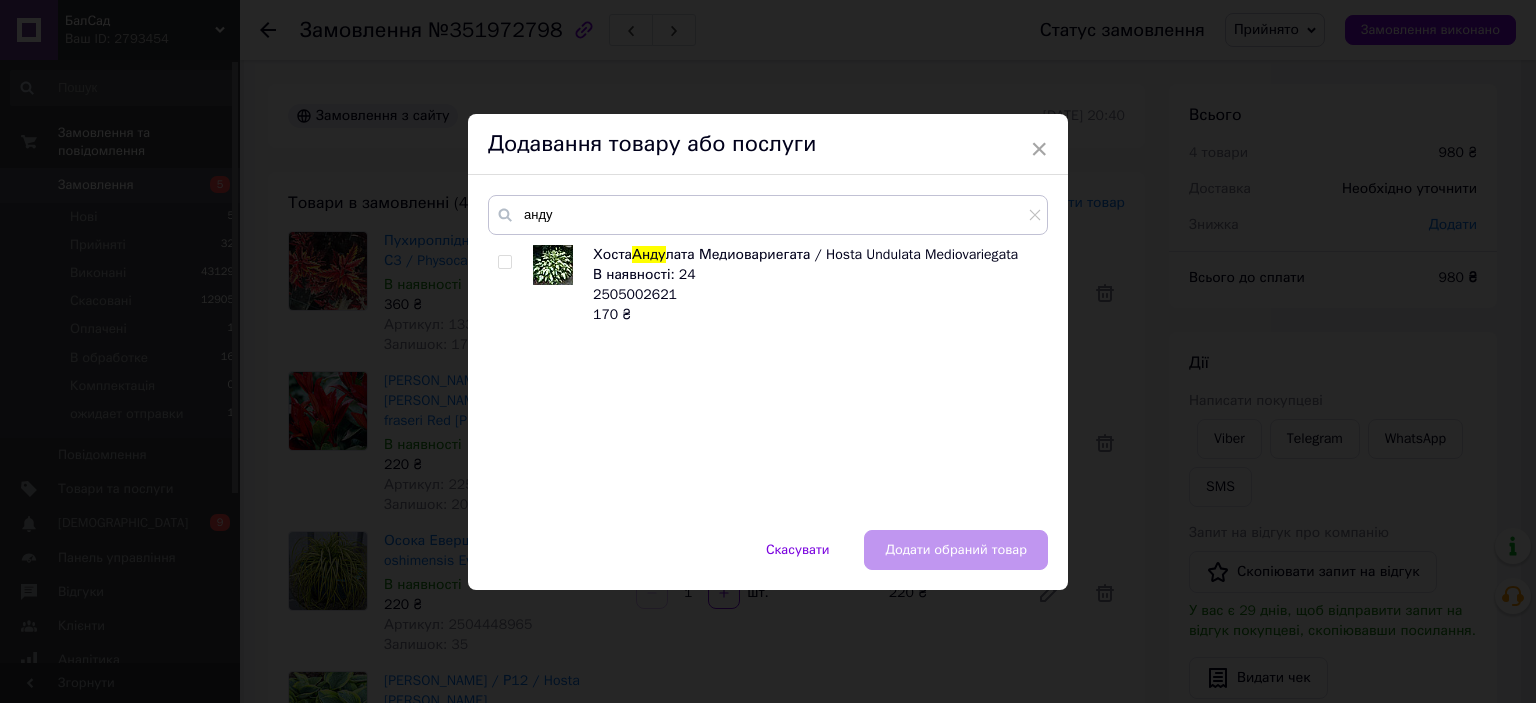 click at bounding box center [504, 262] 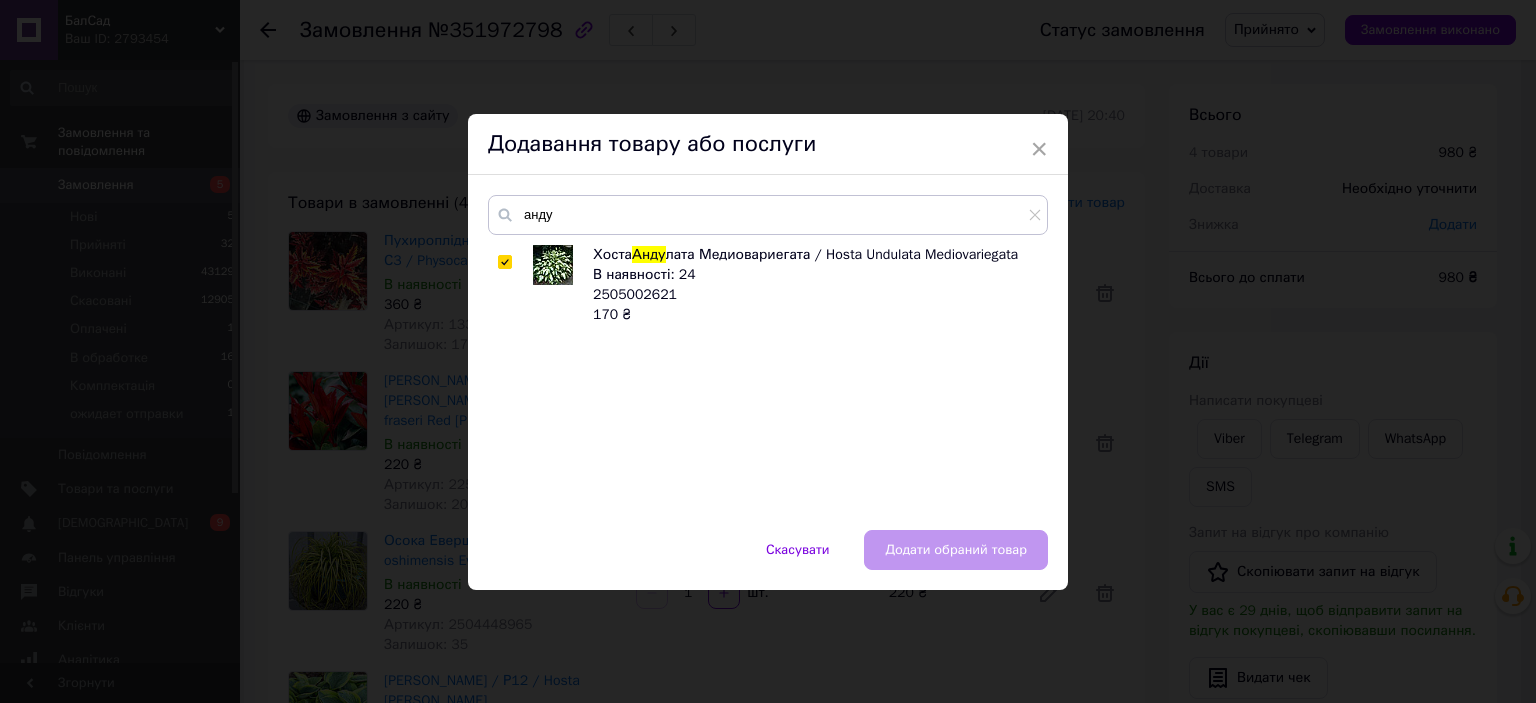 checkbox on "true" 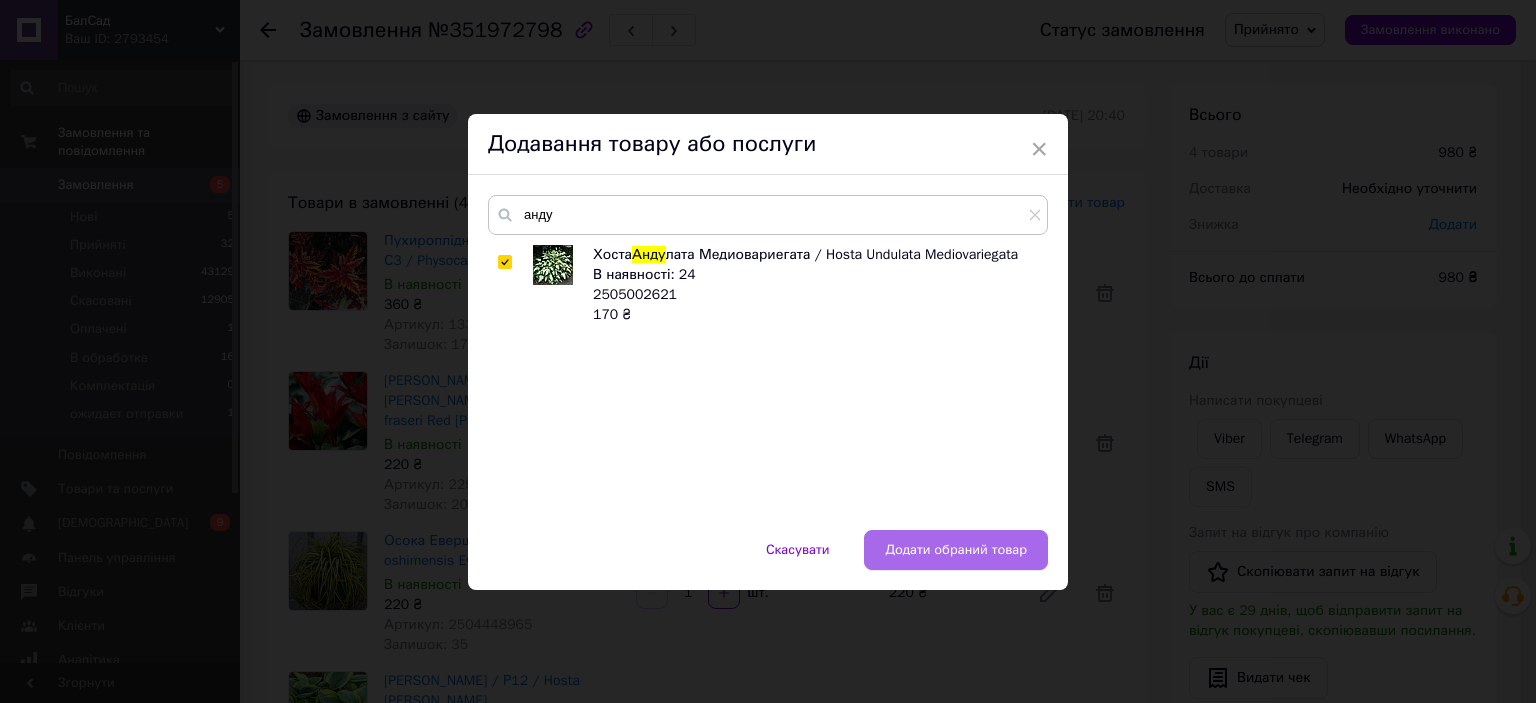 click on "Додати обраний товар" at bounding box center [956, 550] 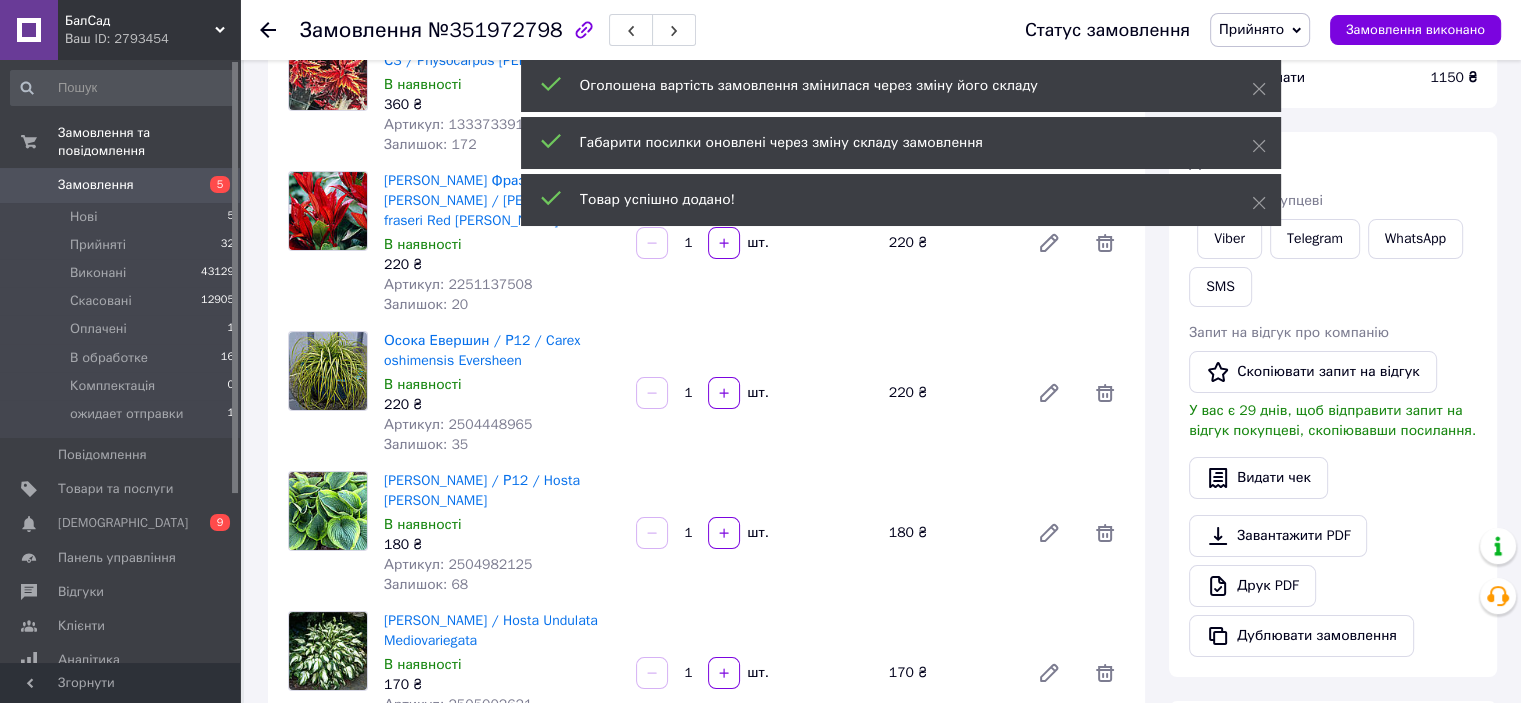 scroll, scrollTop: 300, scrollLeft: 0, axis: vertical 